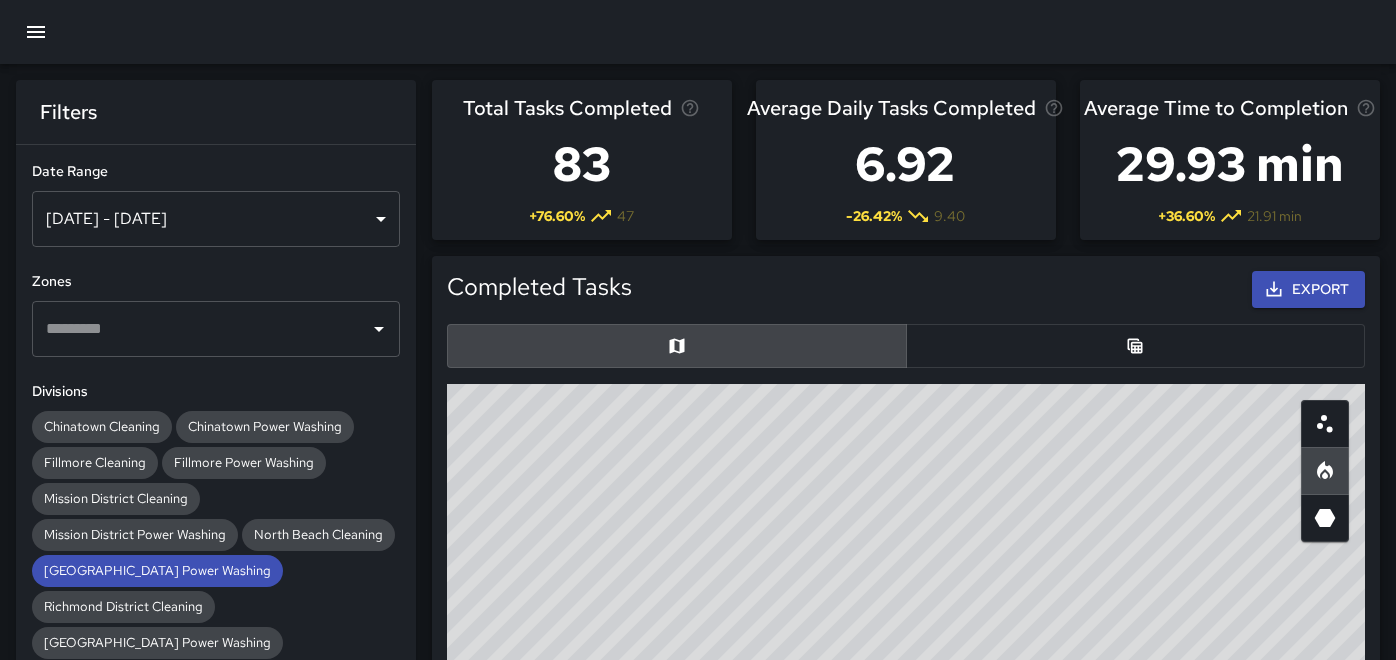 scroll, scrollTop: 1111, scrollLeft: 0, axis: vertical 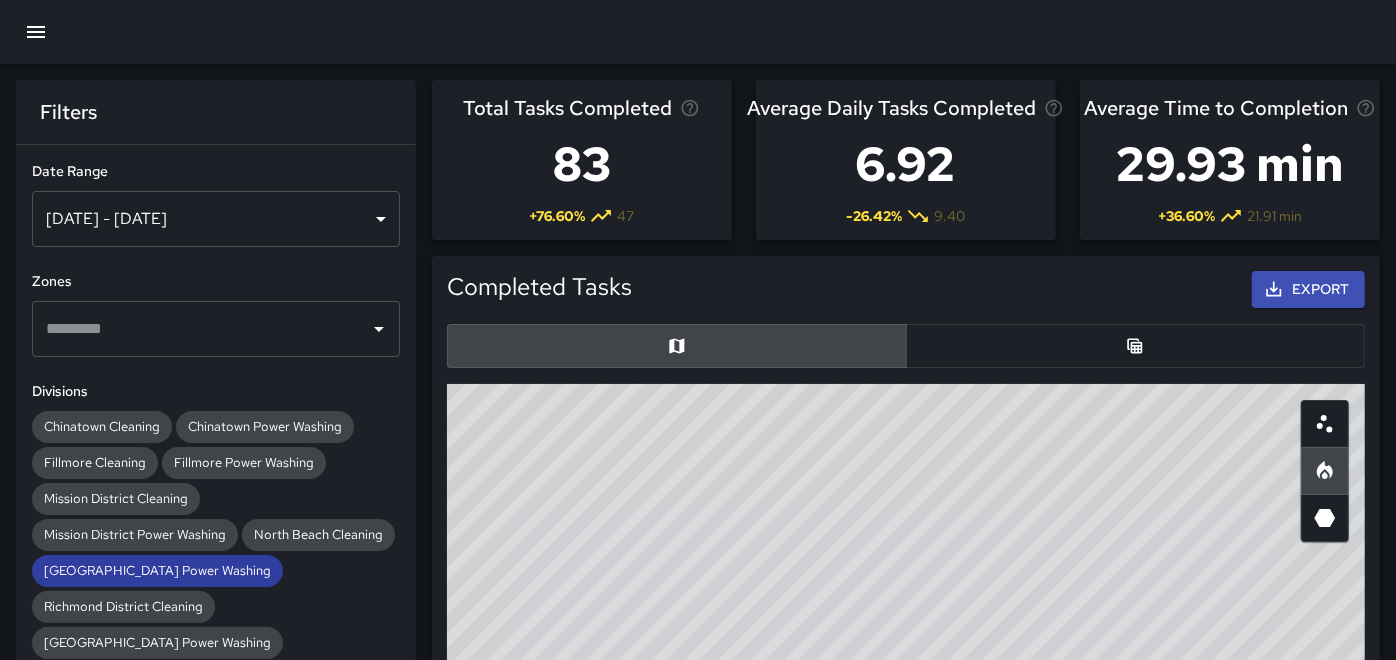 click on "[GEOGRAPHIC_DATA] Power Washing" at bounding box center (157, 570) 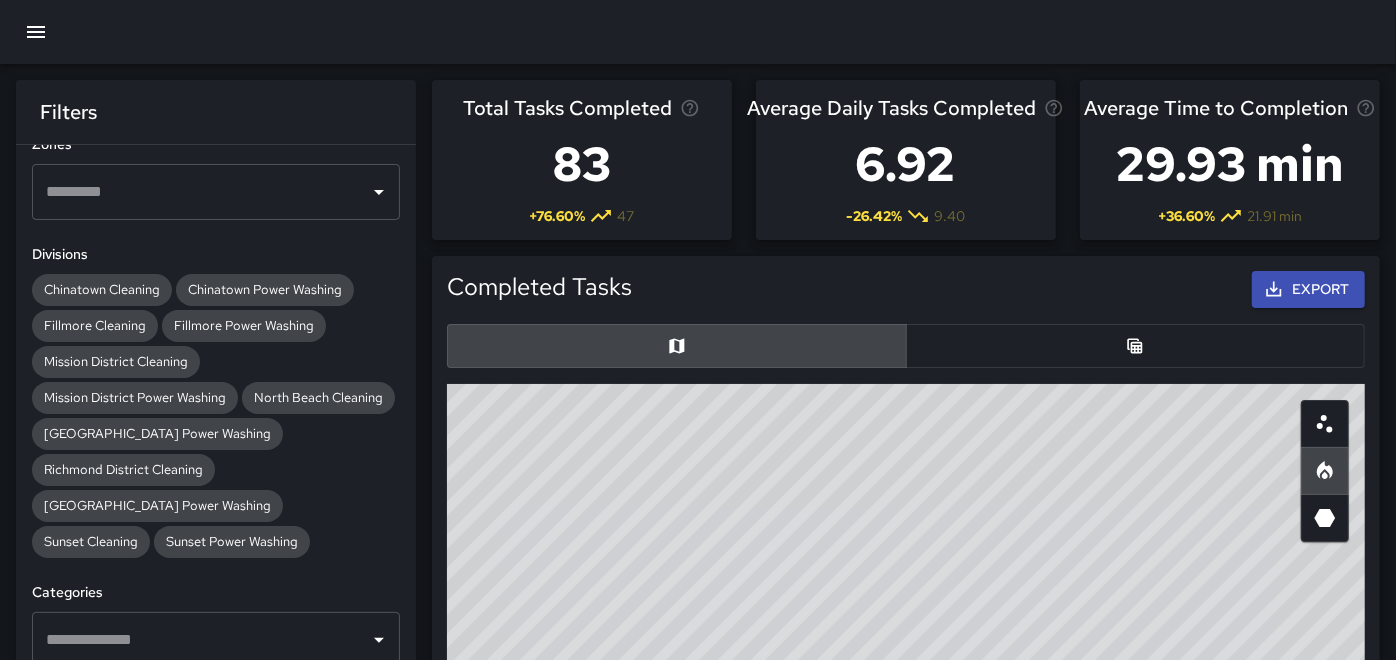 scroll, scrollTop: 250, scrollLeft: 0, axis: vertical 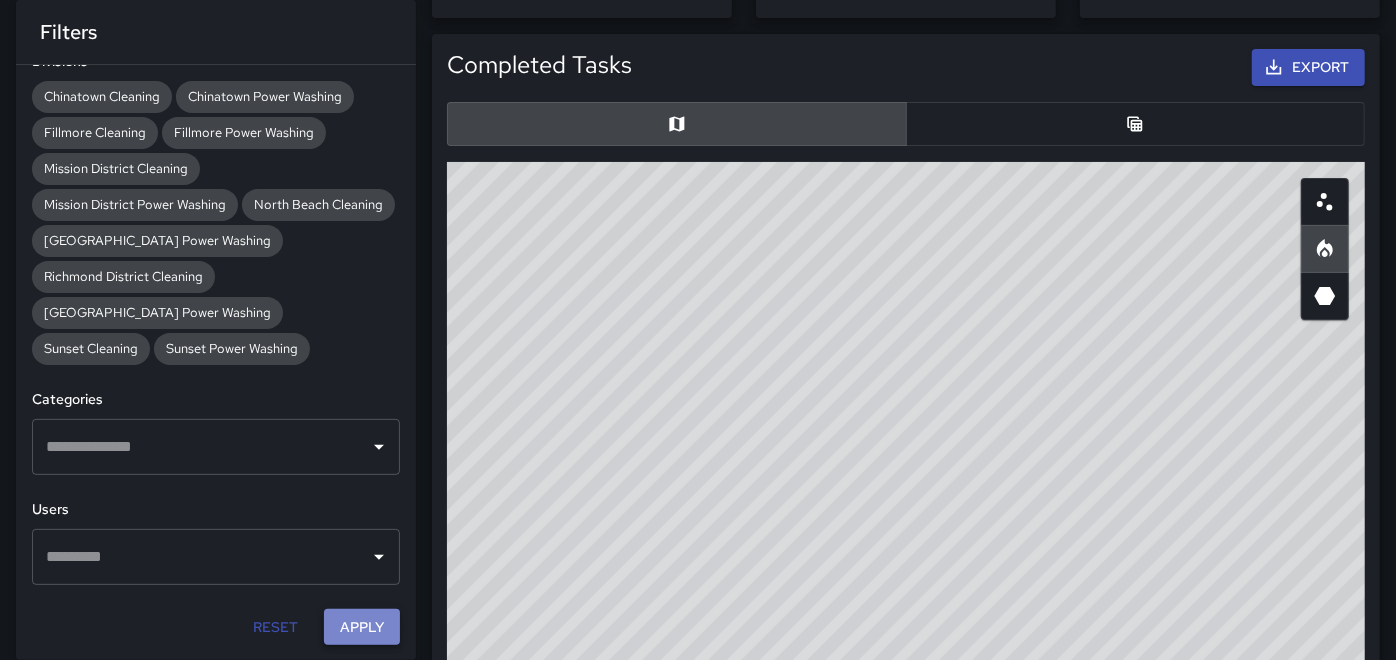 click on "Apply" at bounding box center (362, 627) 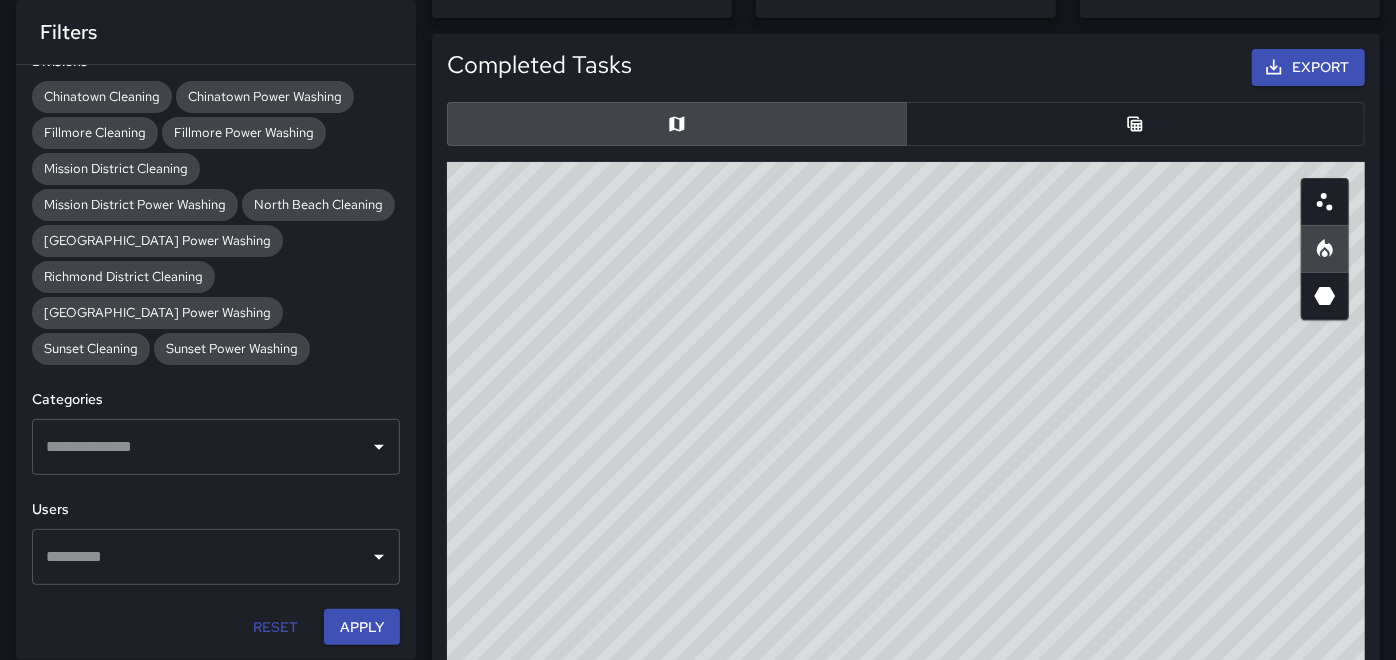click 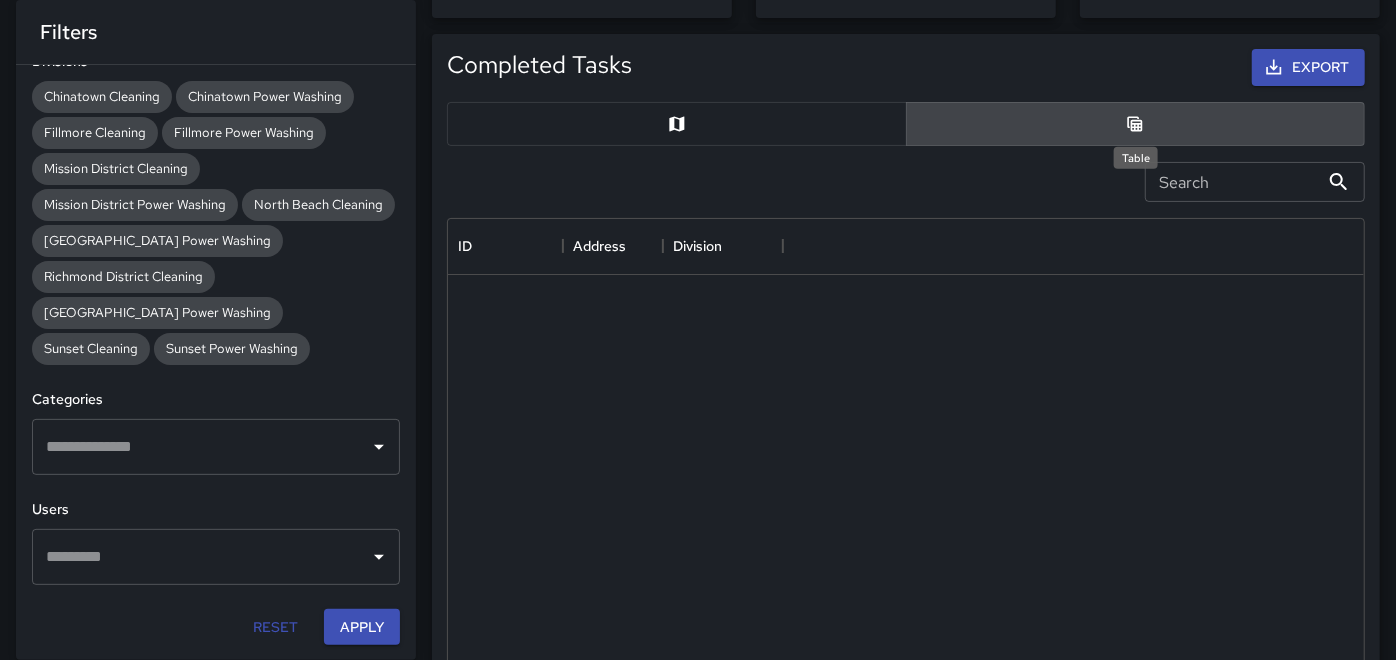 scroll, scrollTop: 728, scrollLeft: 900, axis: both 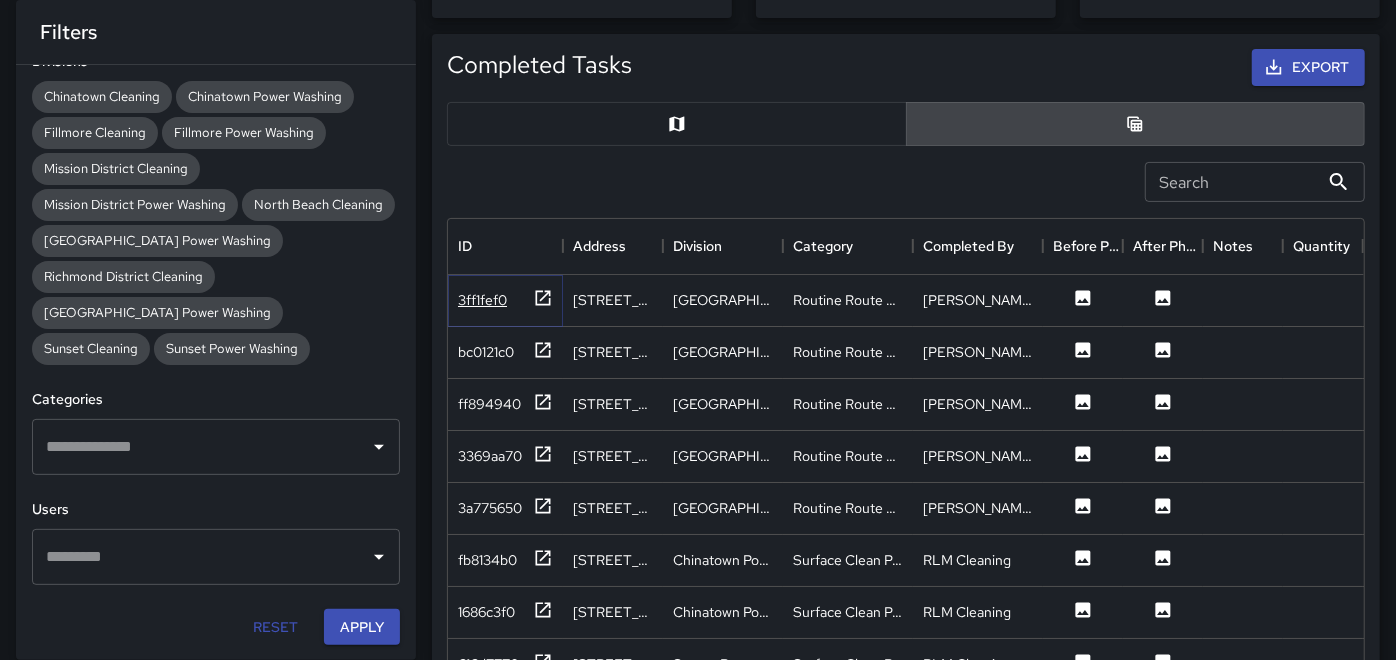 click 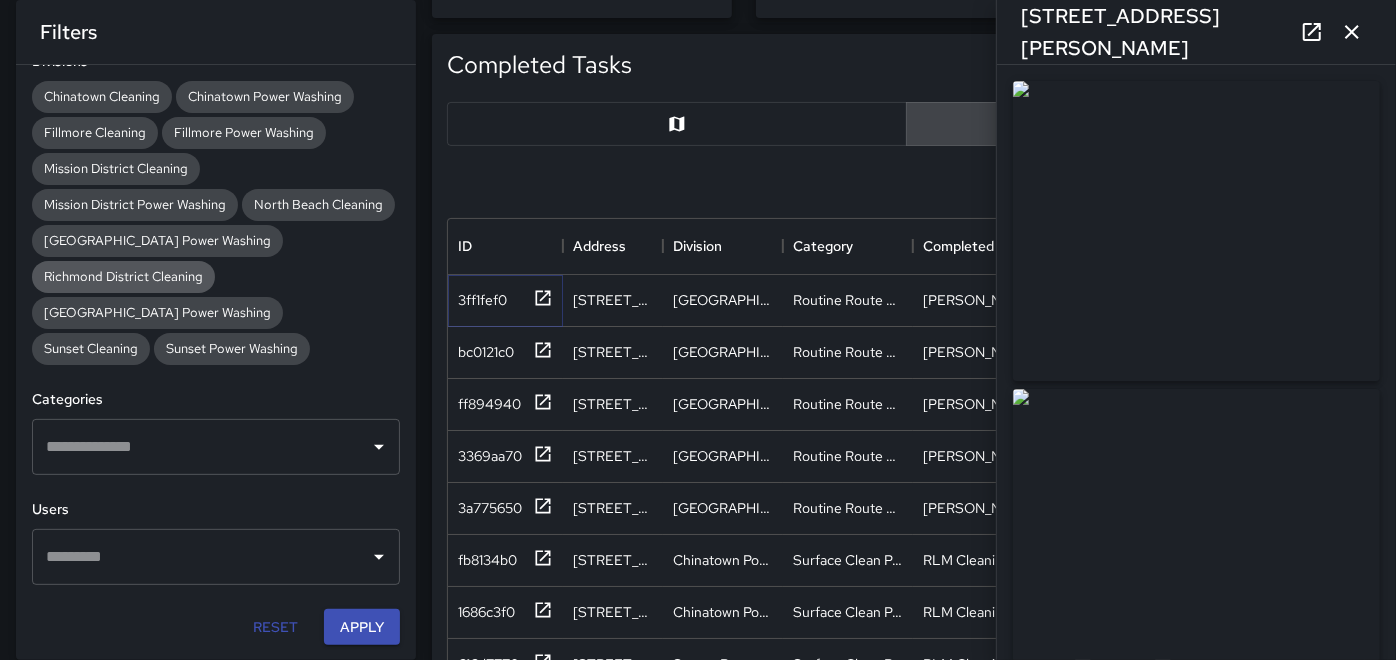 type on "**********" 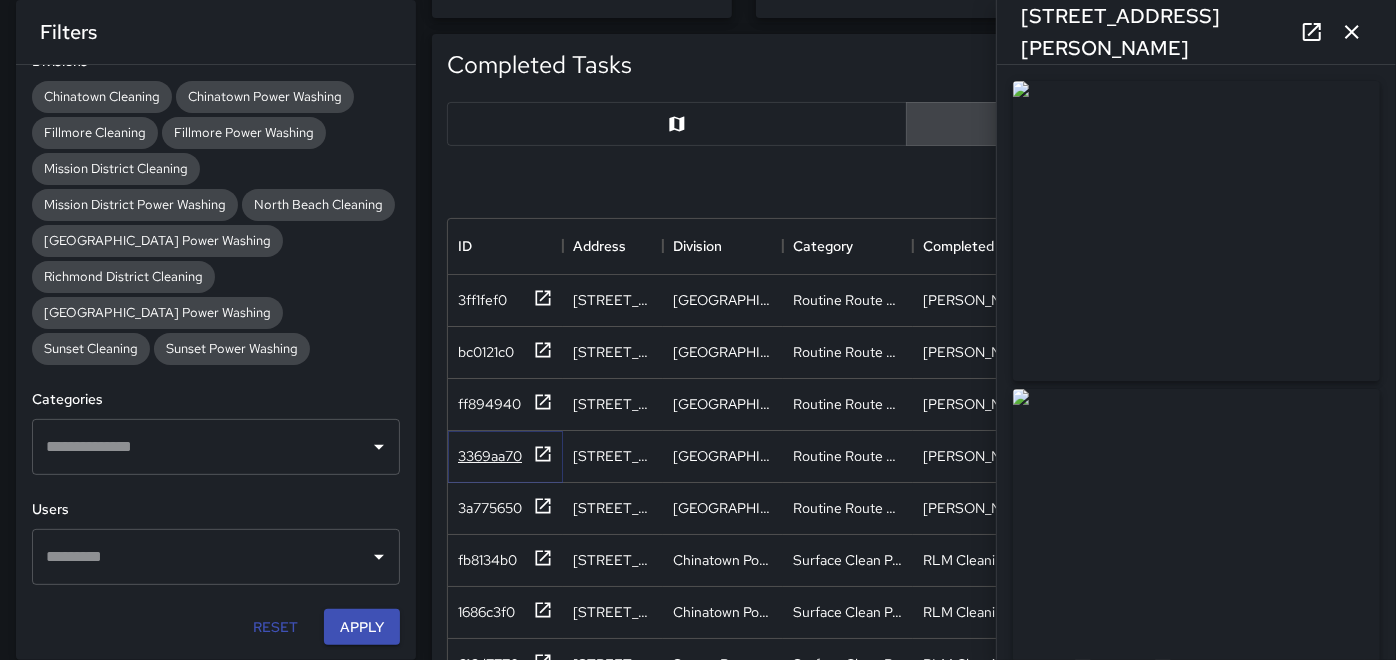 click 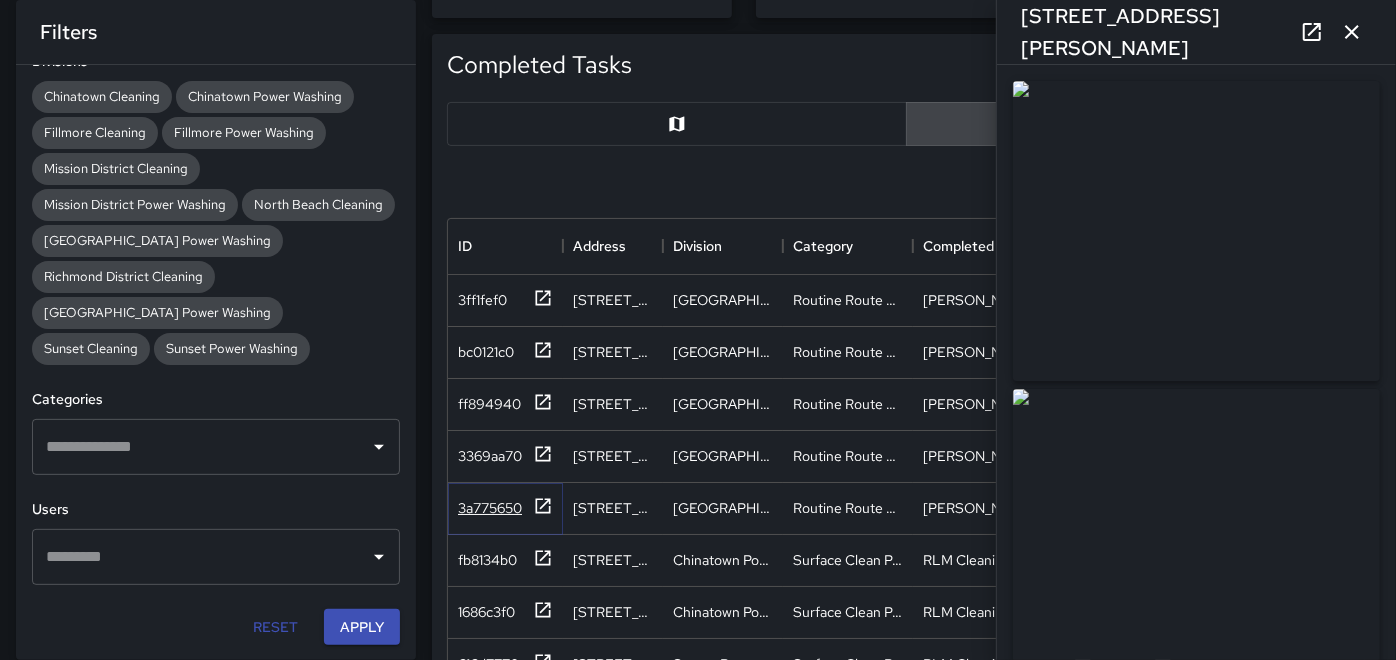 click 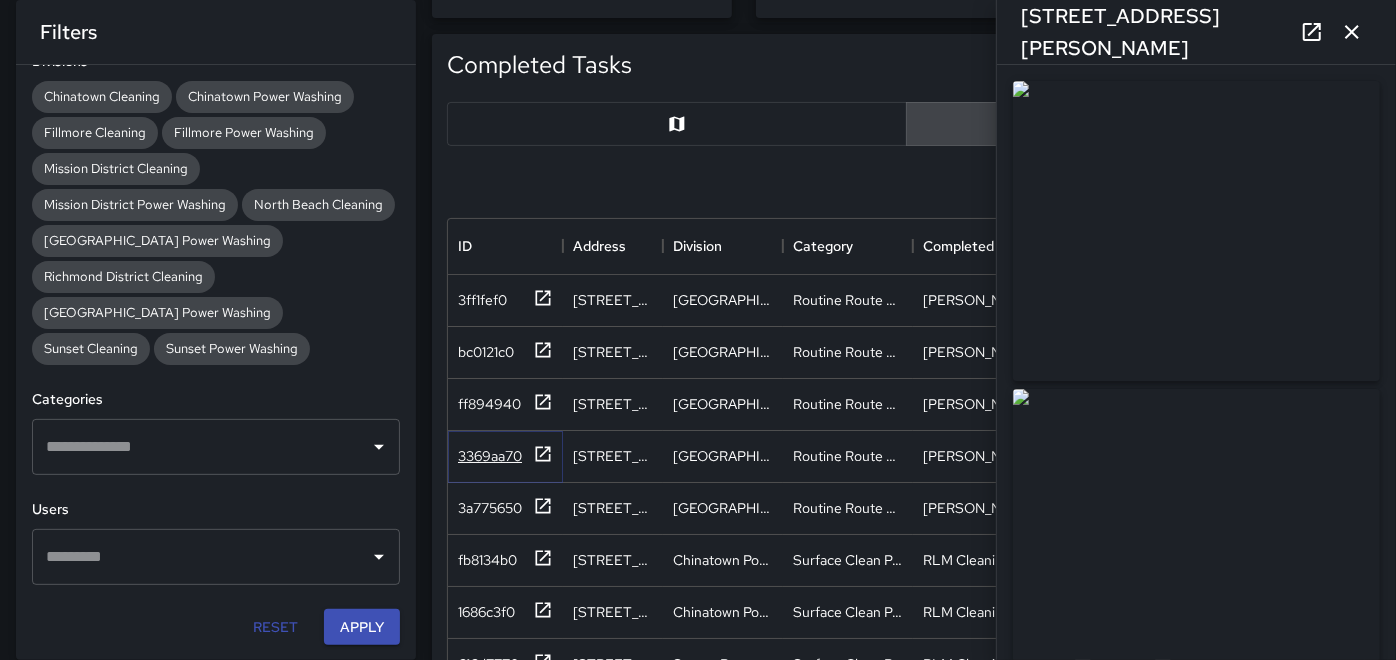 click 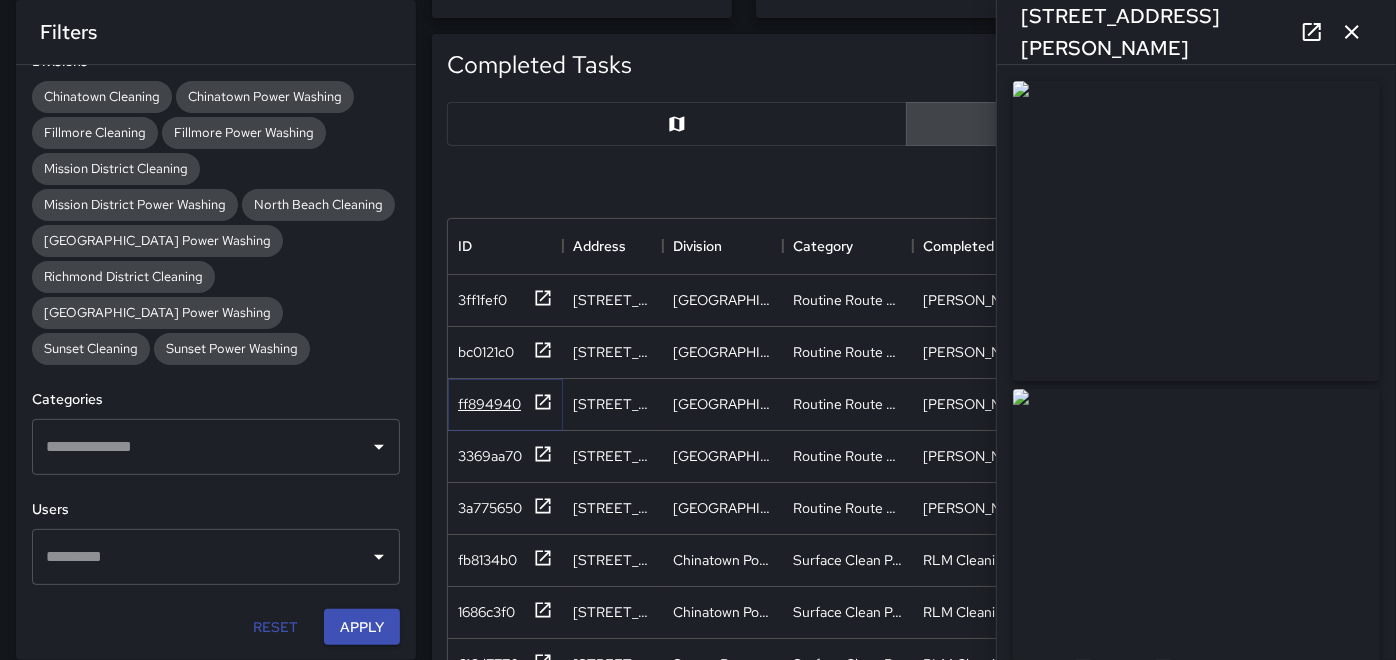 click 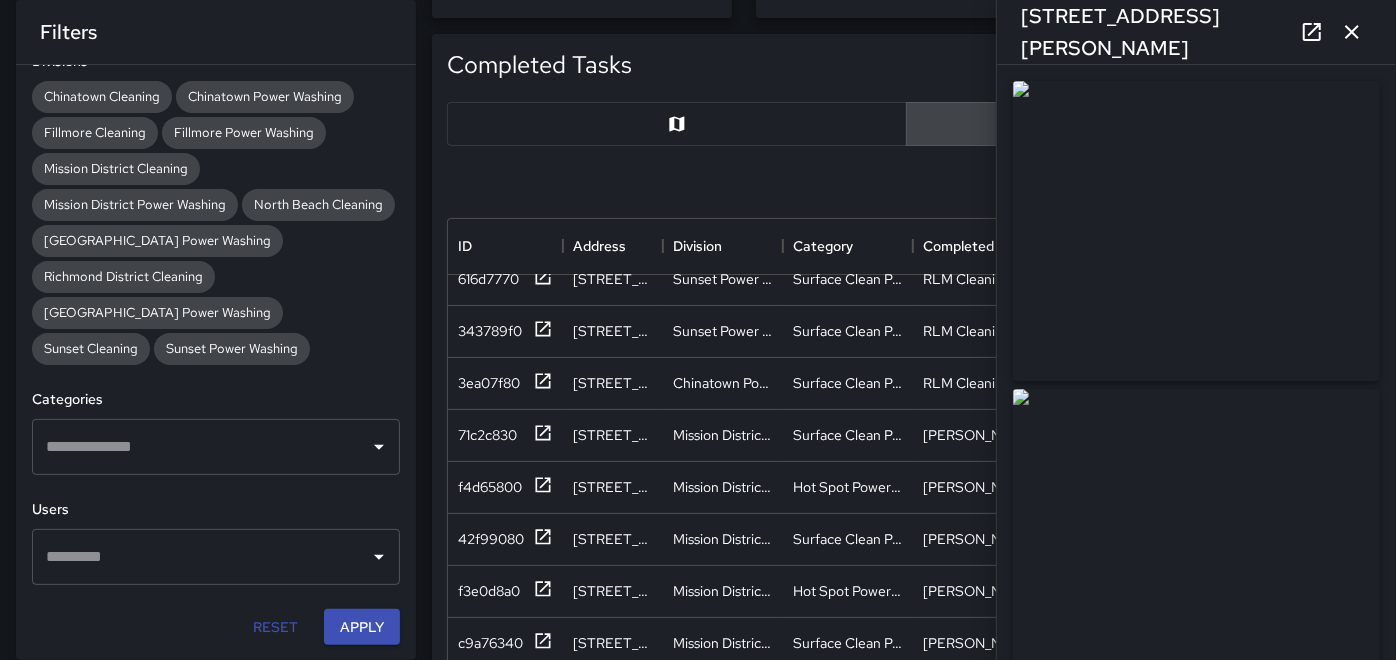scroll, scrollTop: 785, scrollLeft: 0, axis: vertical 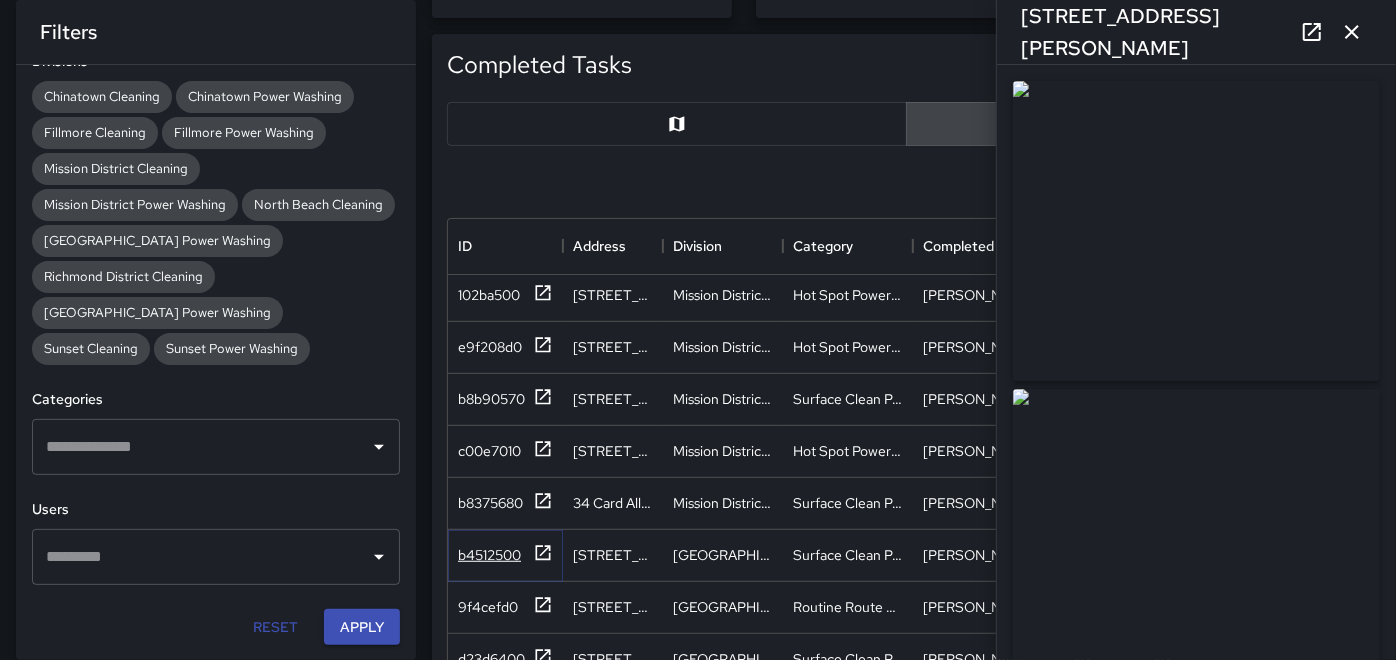 click 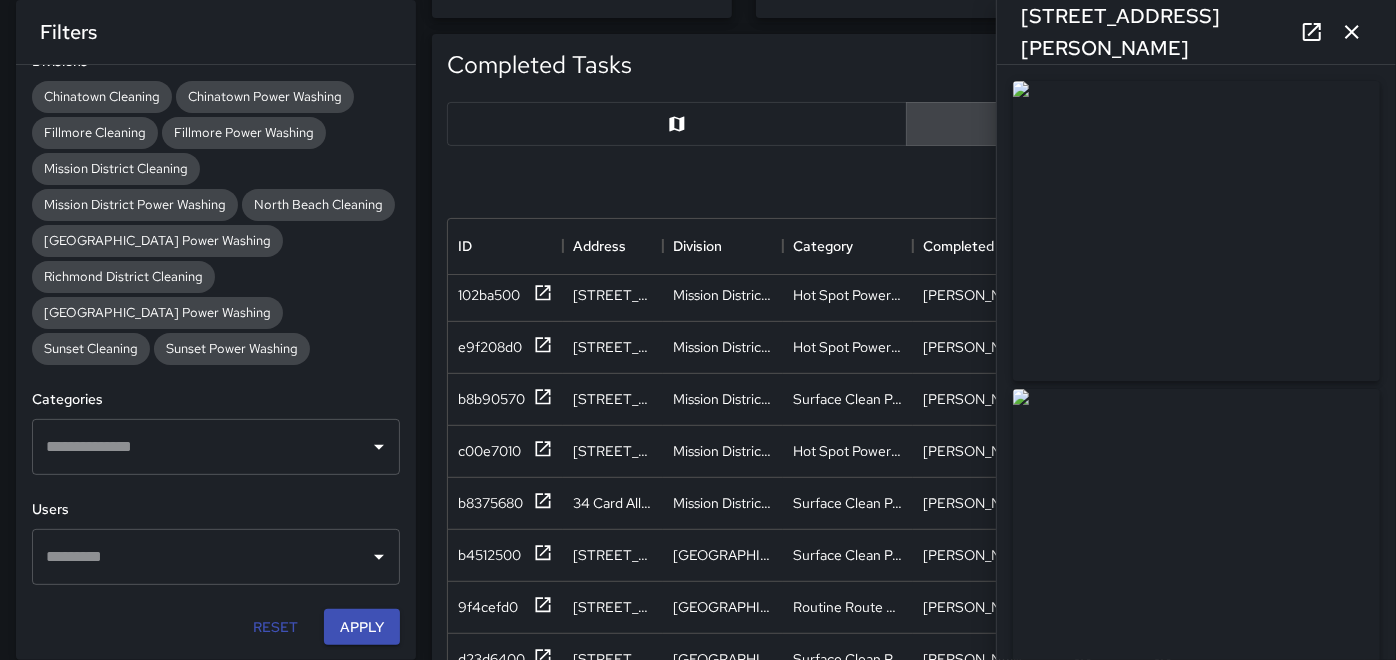 click 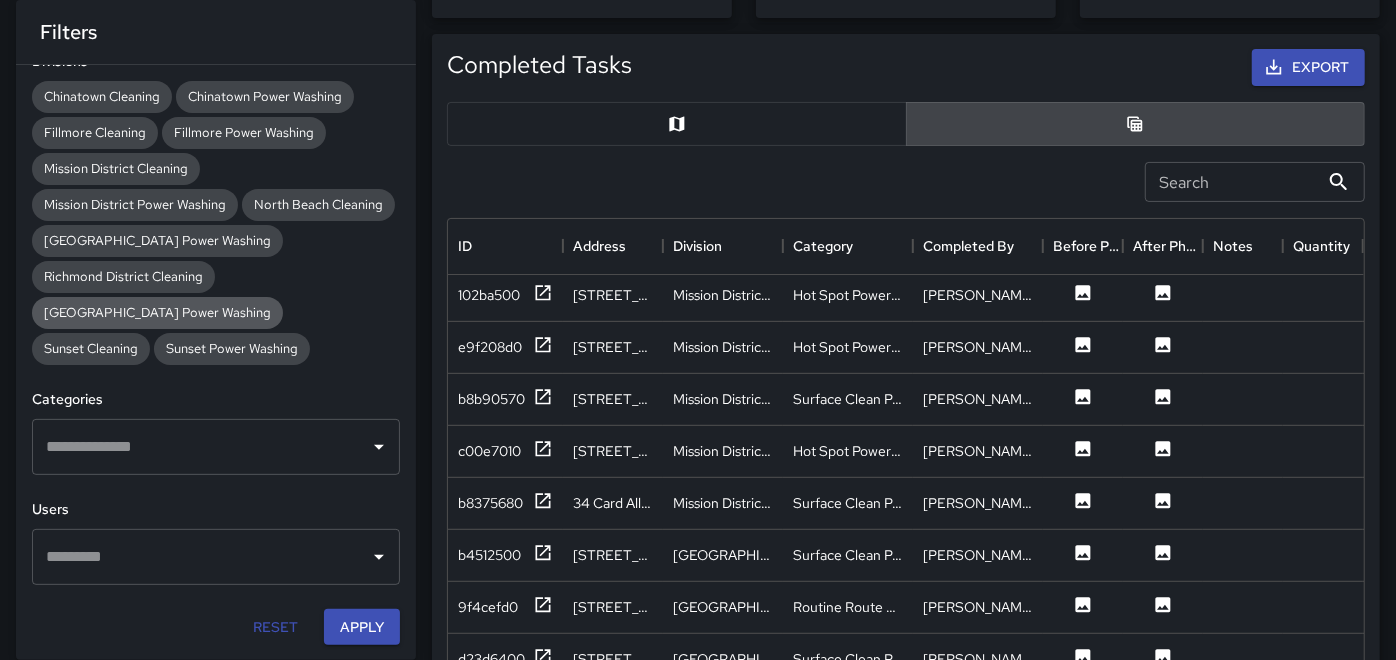 drag, startPoint x: 143, startPoint y: 309, endPoint x: 182, endPoint y: 323, distance: 41.4367 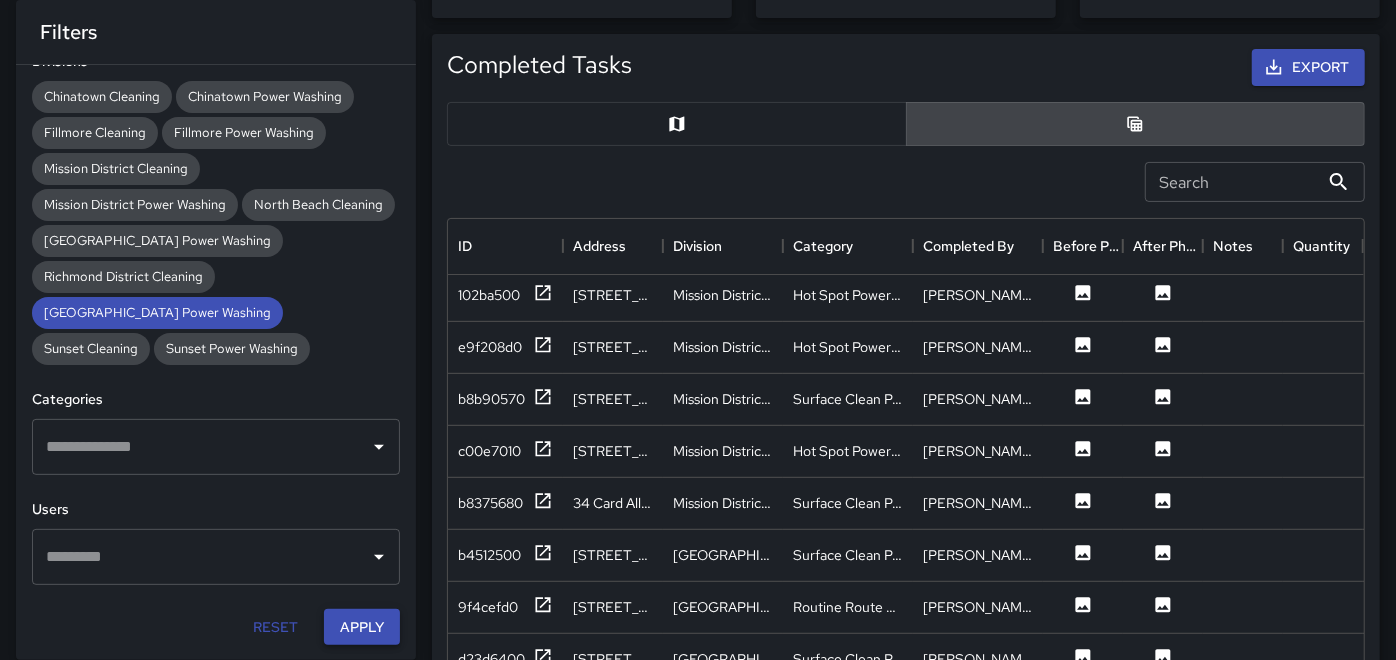 click on "Apply" at bounding box center (362, 627) 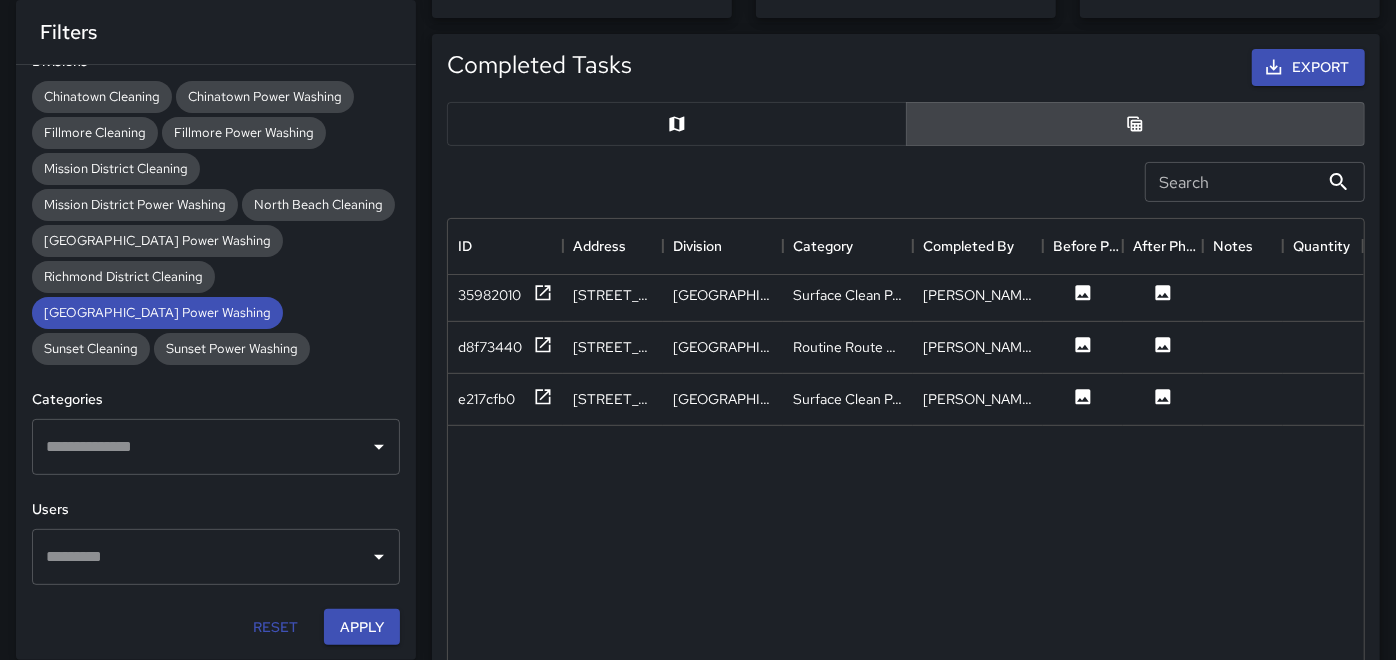 scroll, scrollTop: 5, scrollLeft: 0, axis: vertical 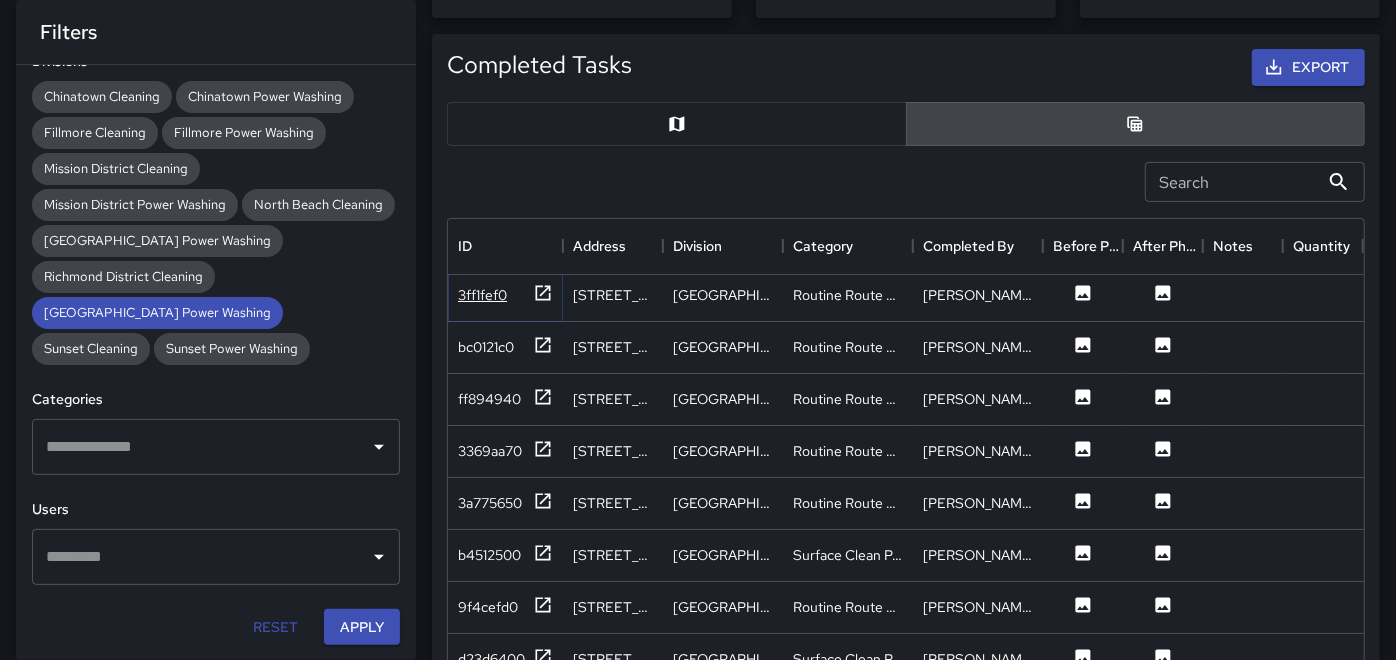click 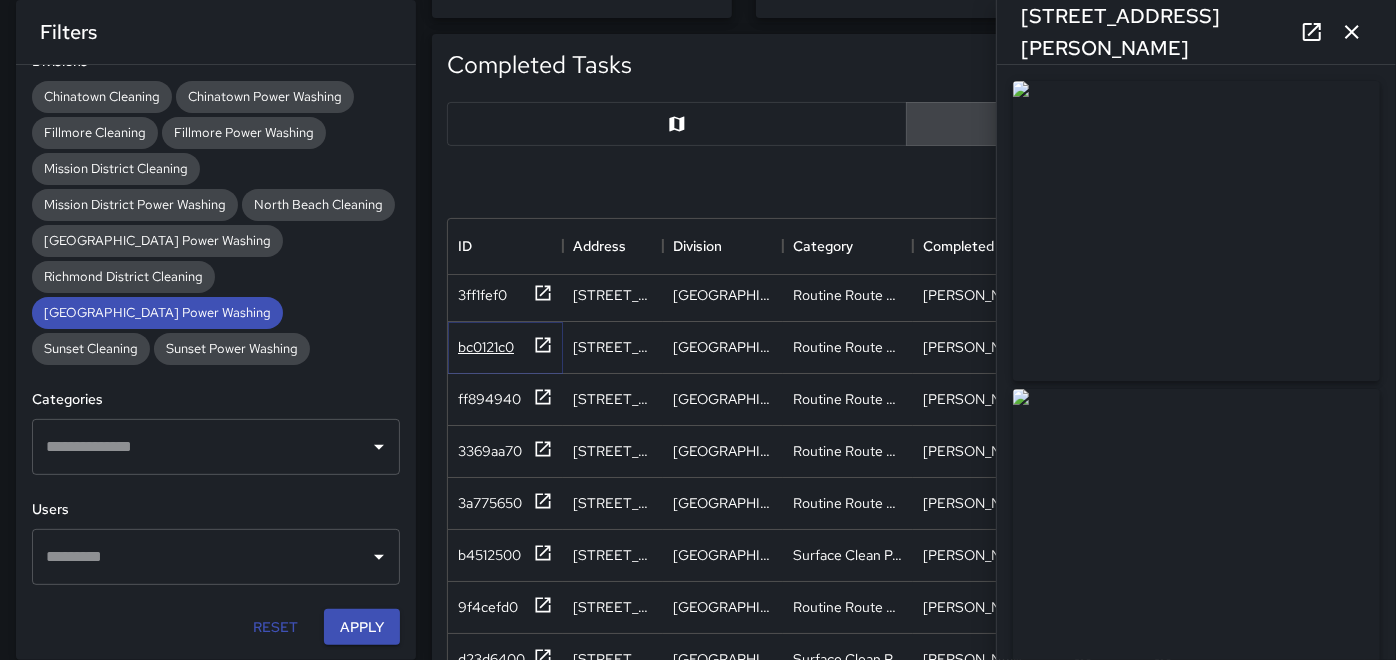 click 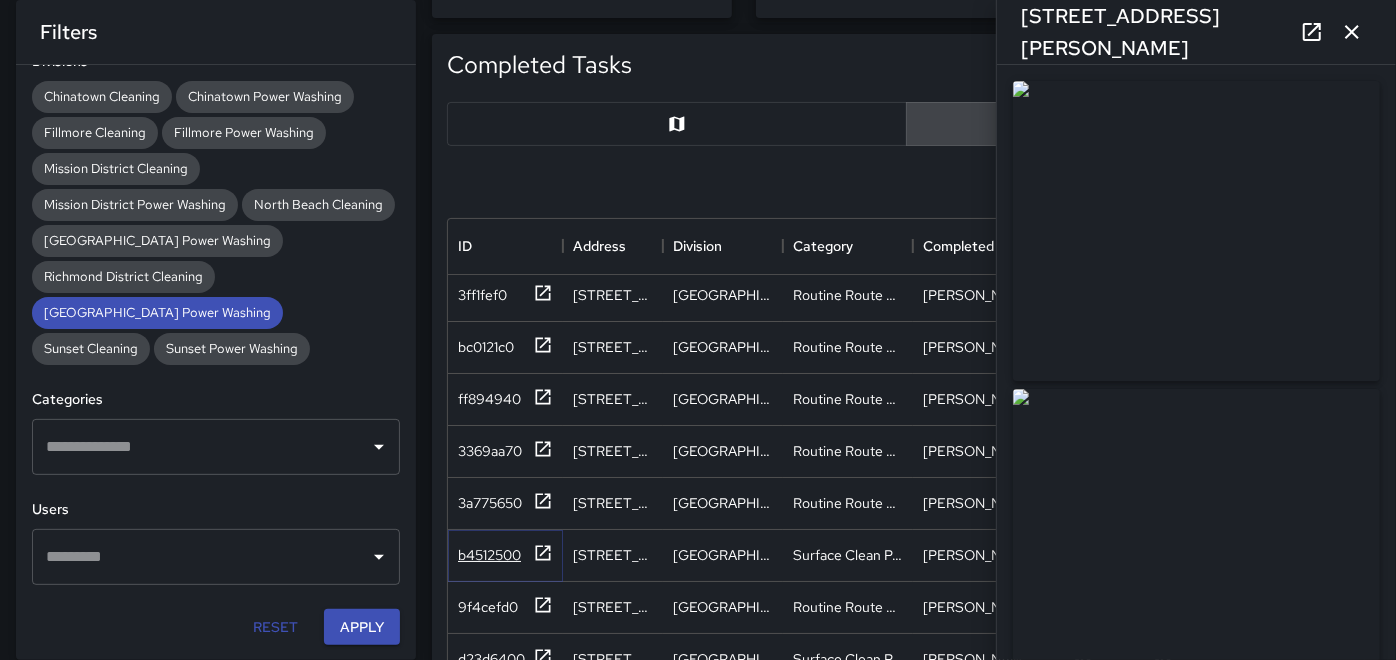 click 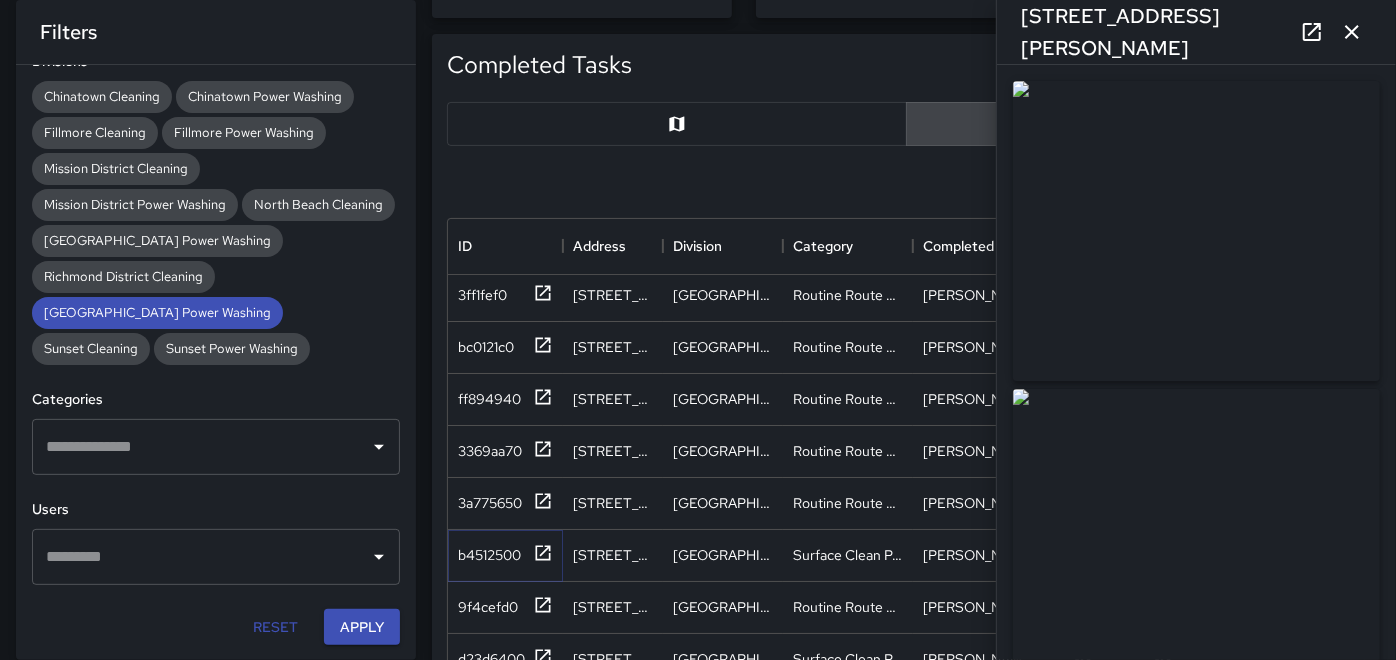 type on "**********" 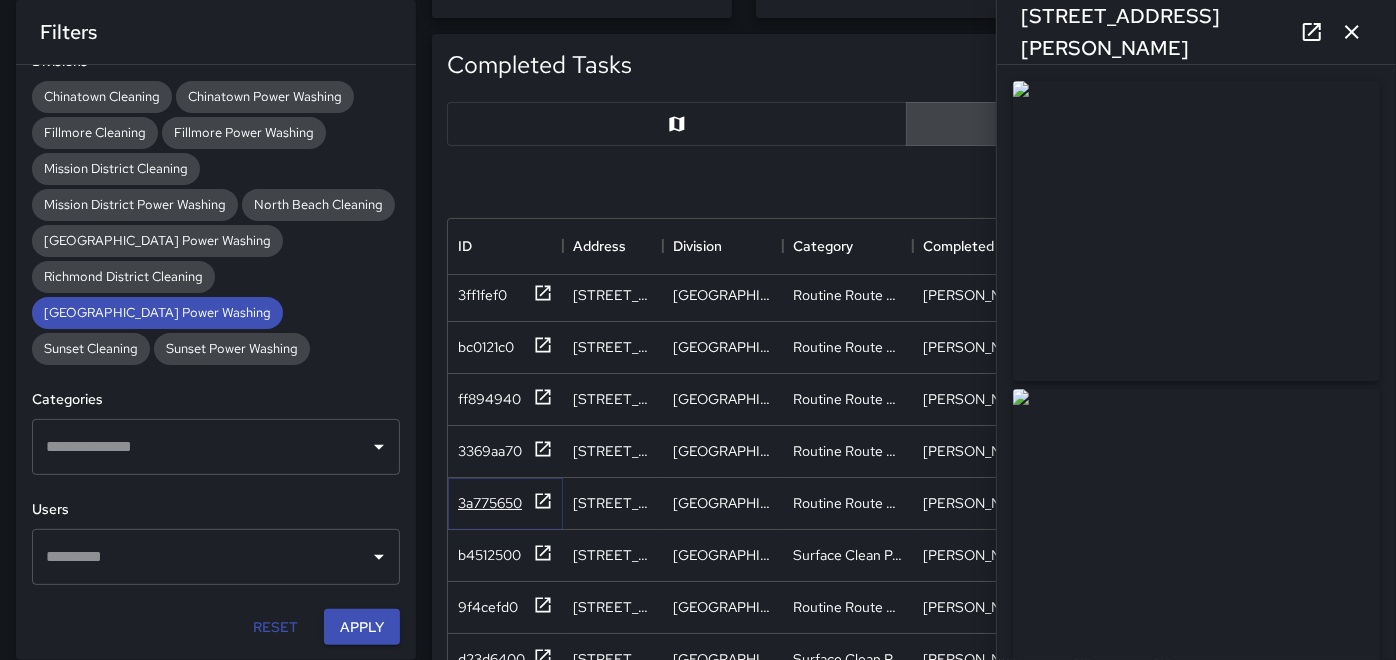 click 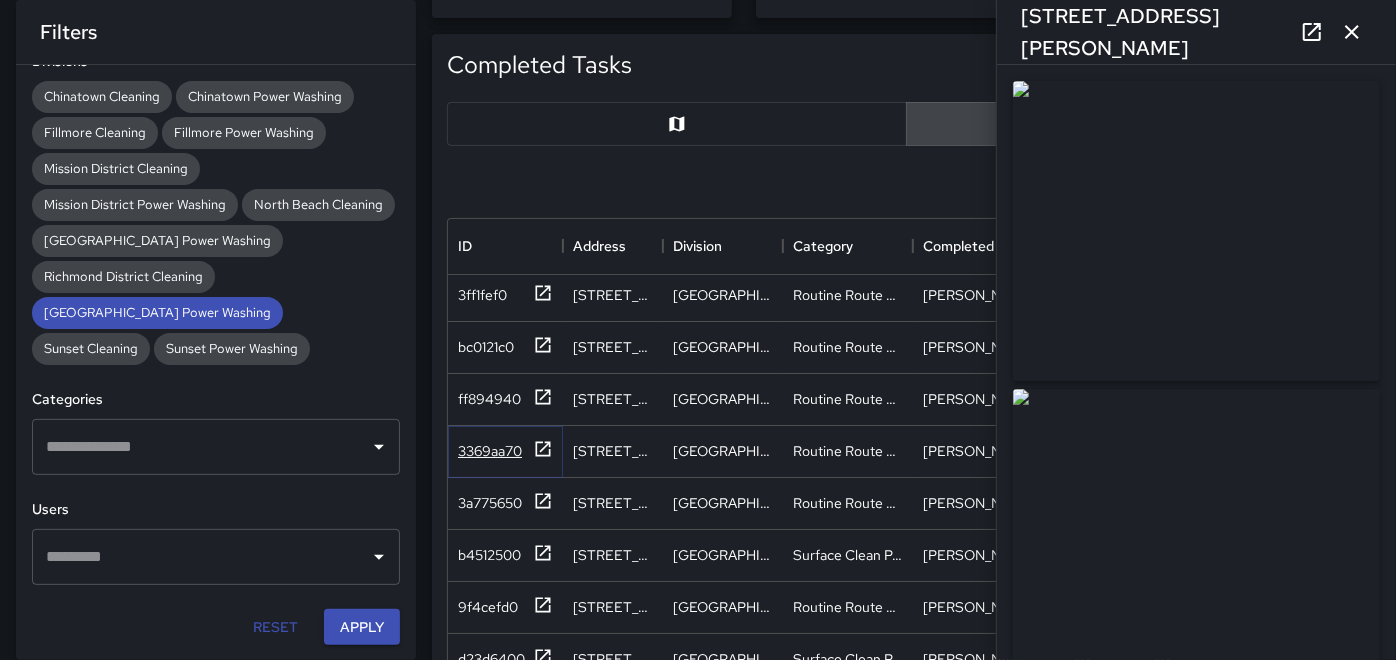 click 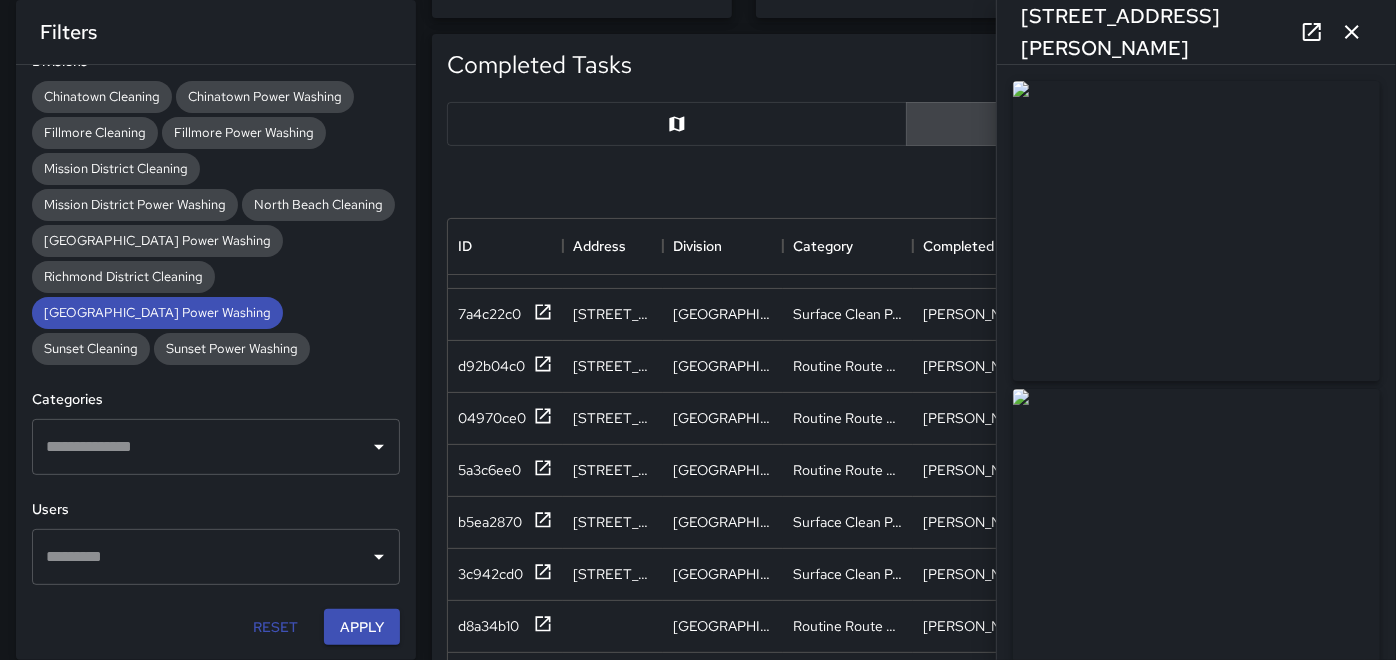 scroll, scrollTop: 797, scrollLeft: 0, axis: vertical 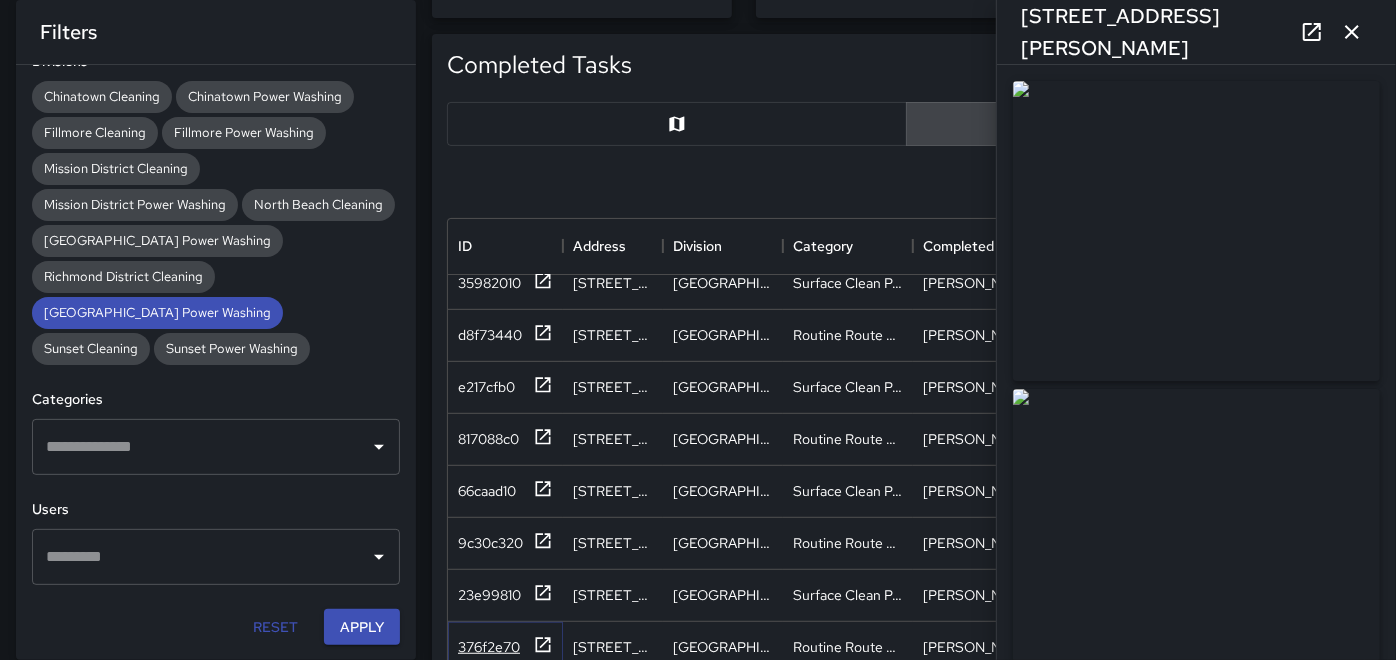 click 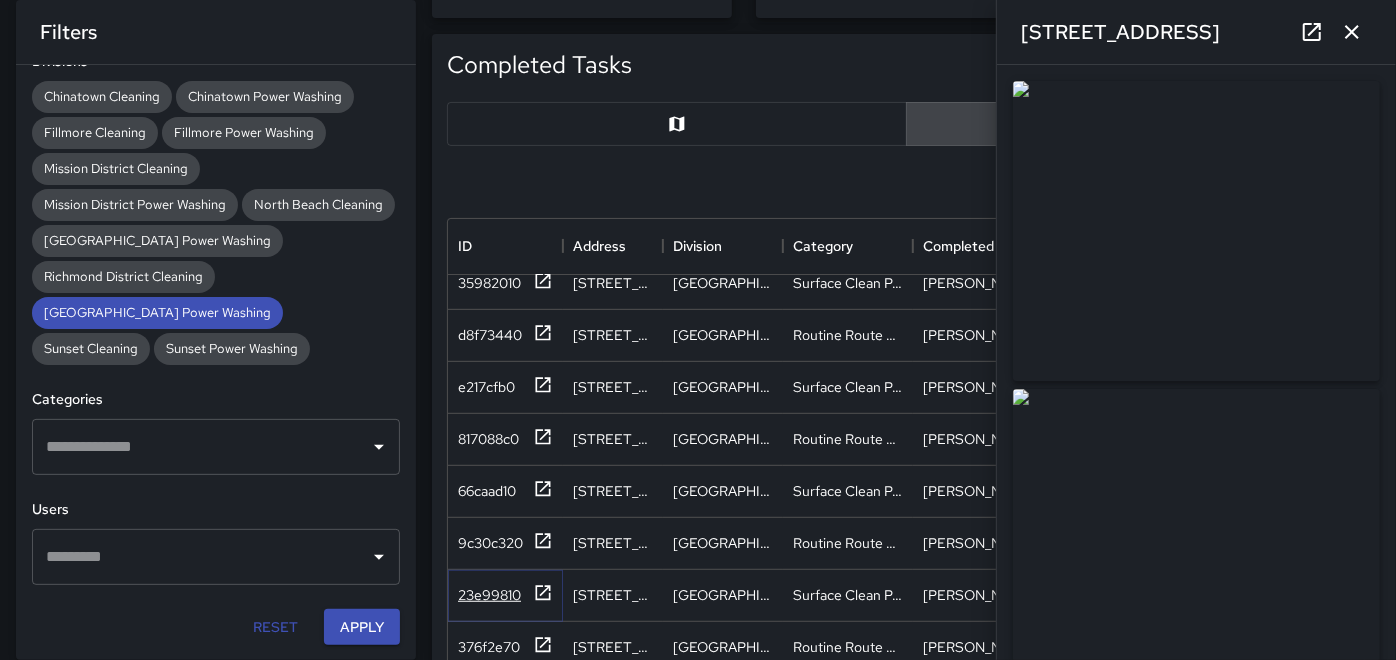 click 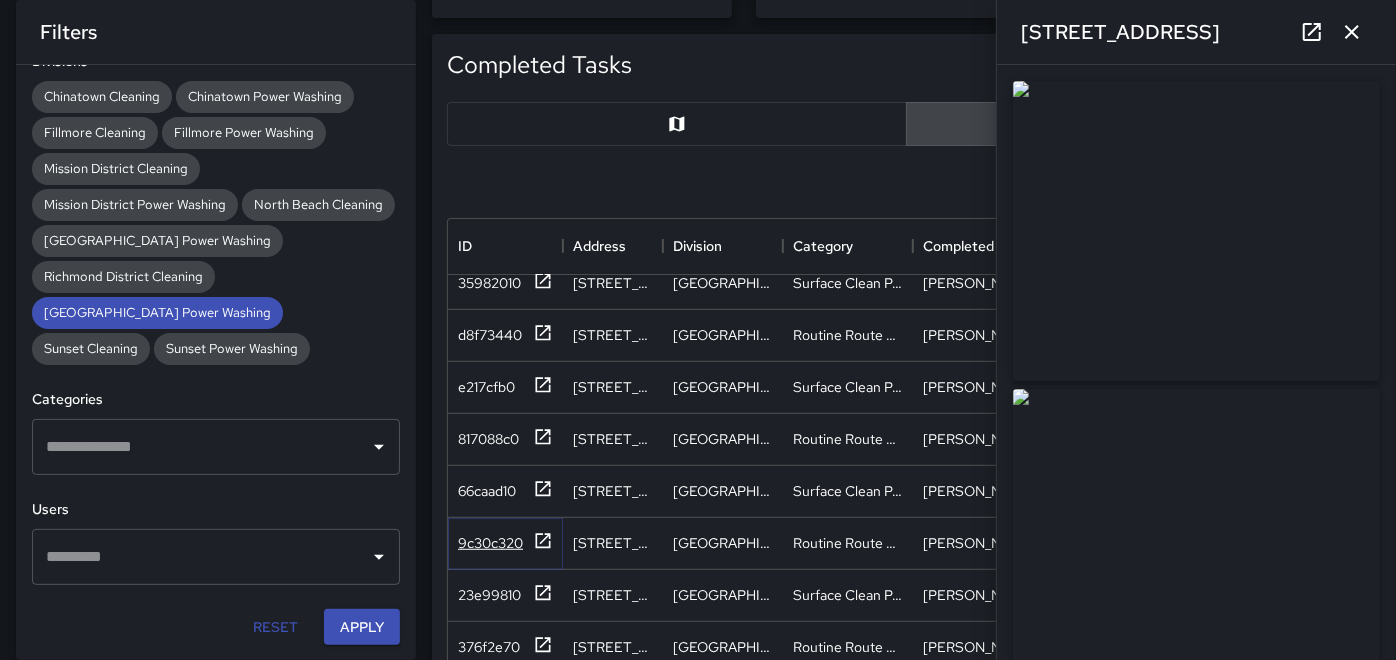 click 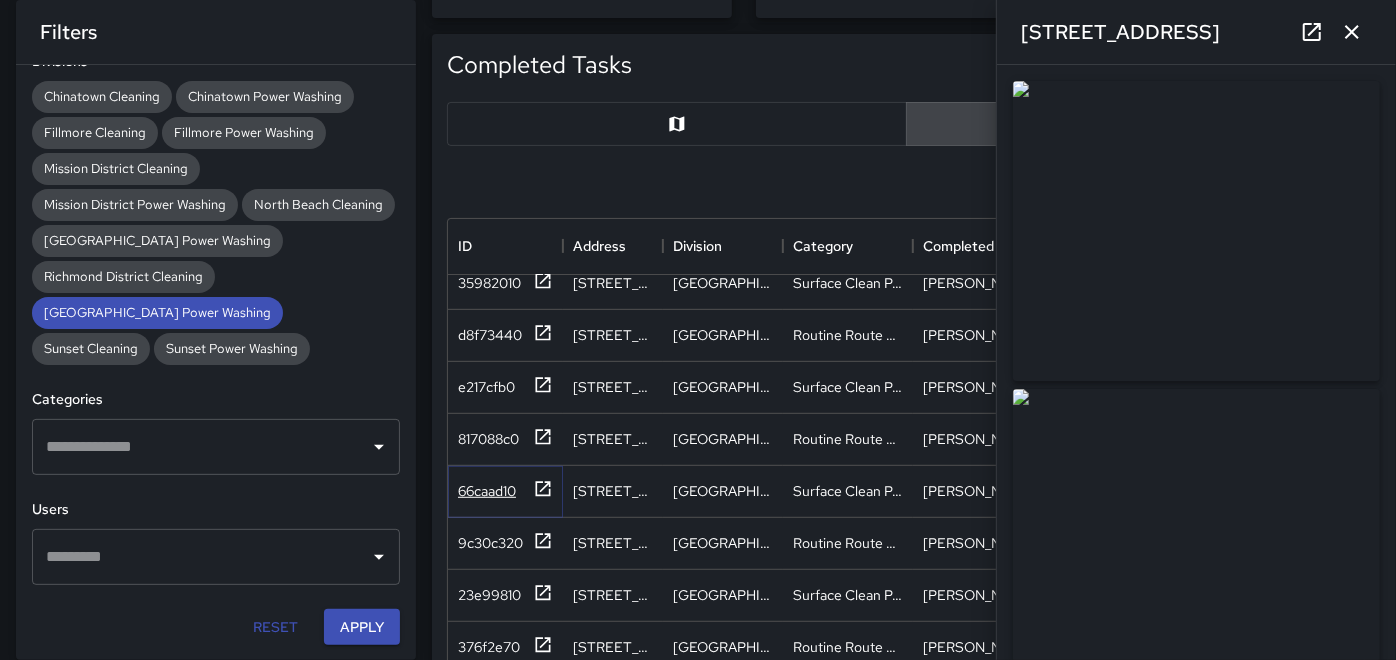 click 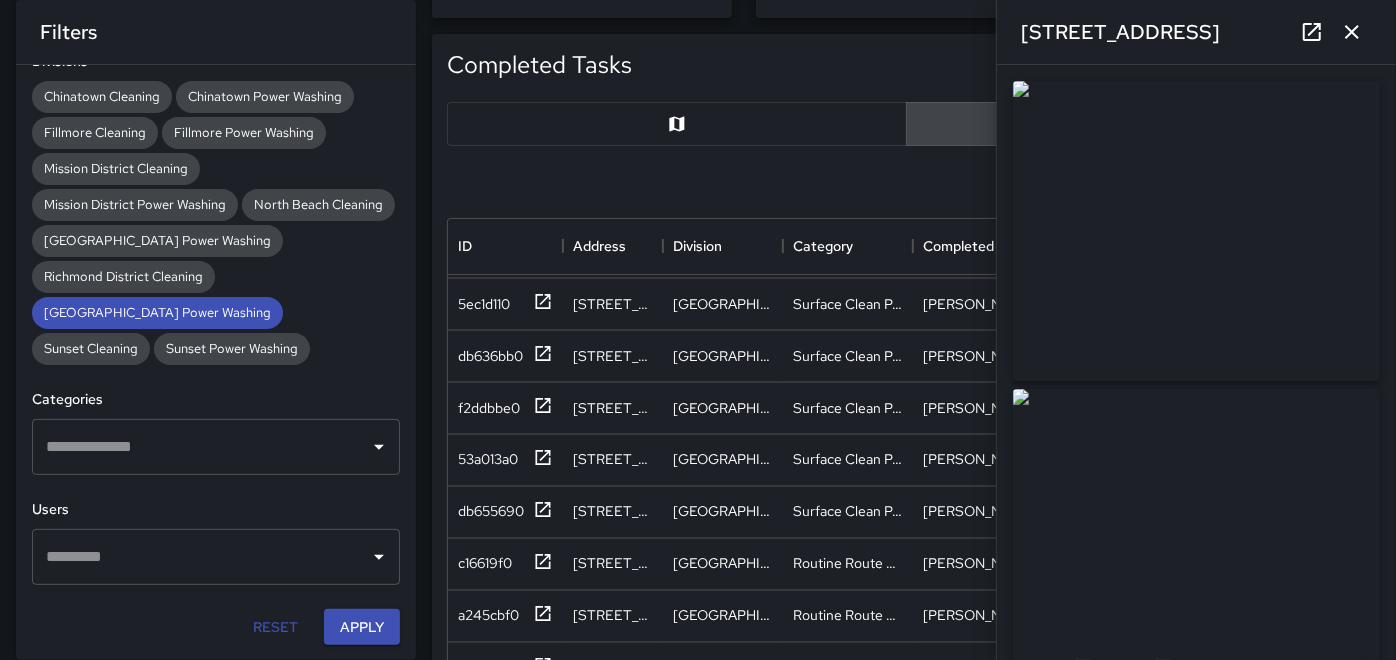 scroll, scrollTop: 2242, scrollLeft: 0, axis: vertical 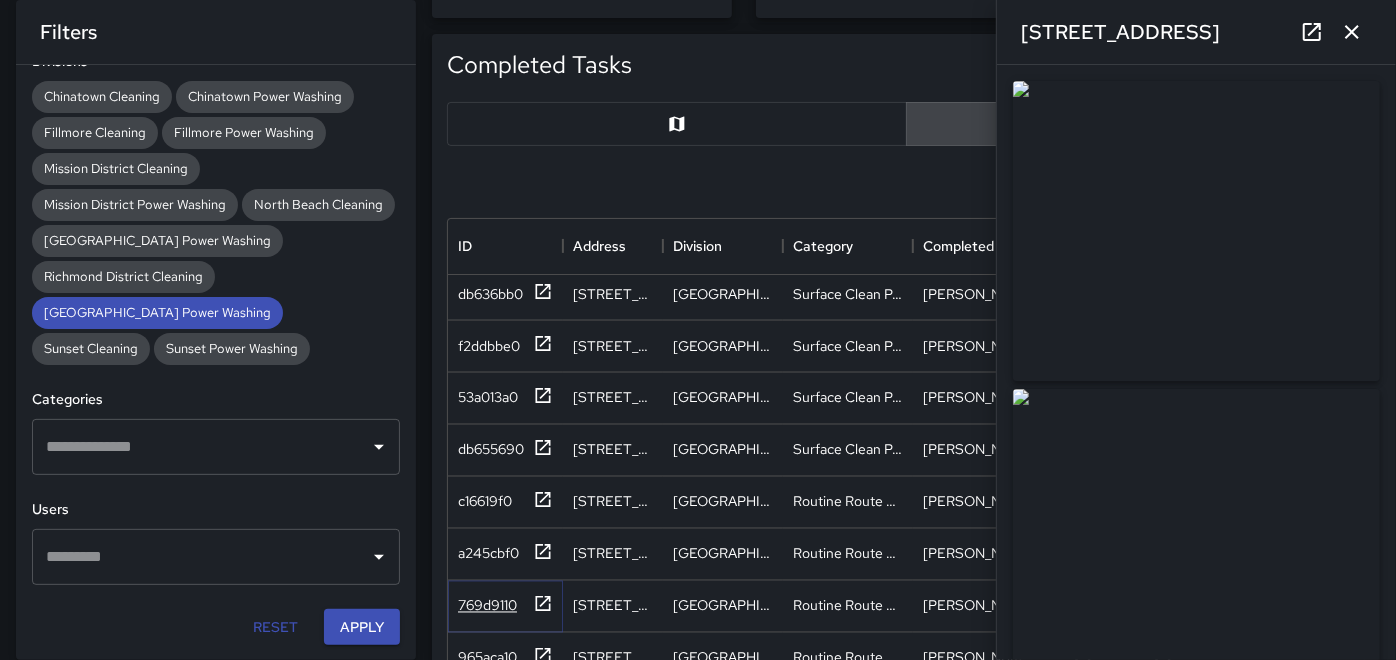 click 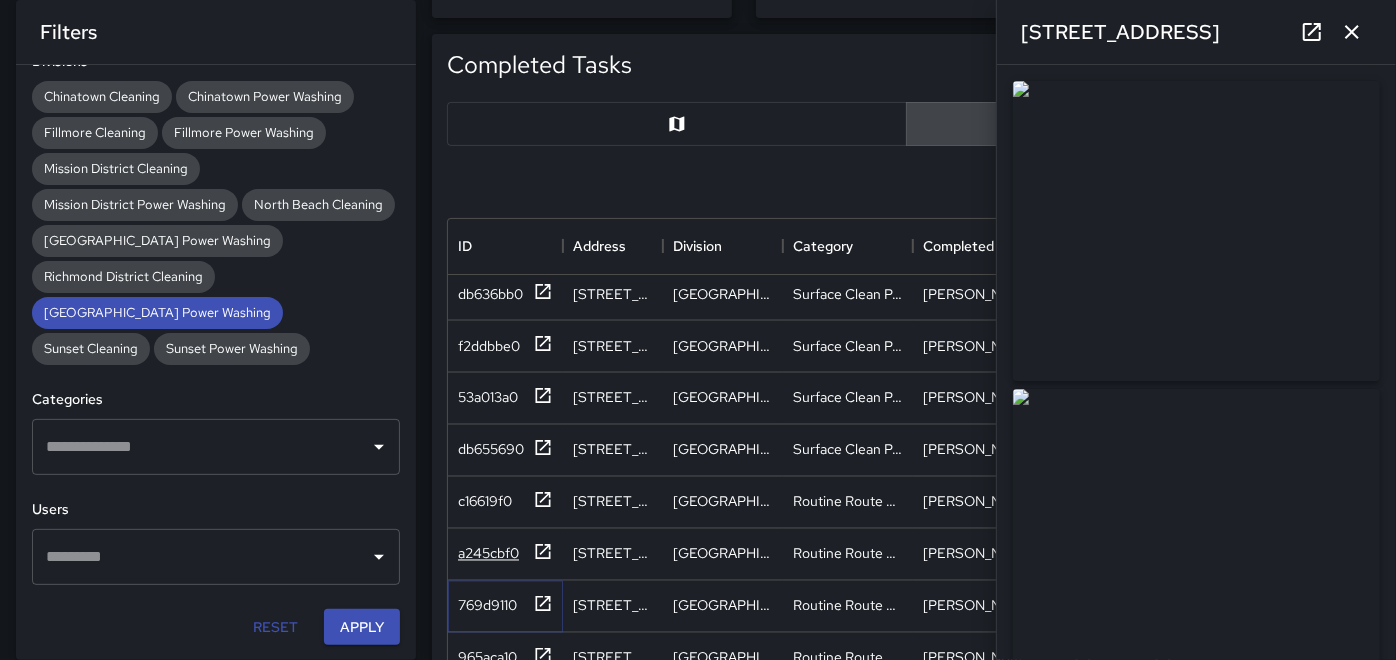 type on "**********" 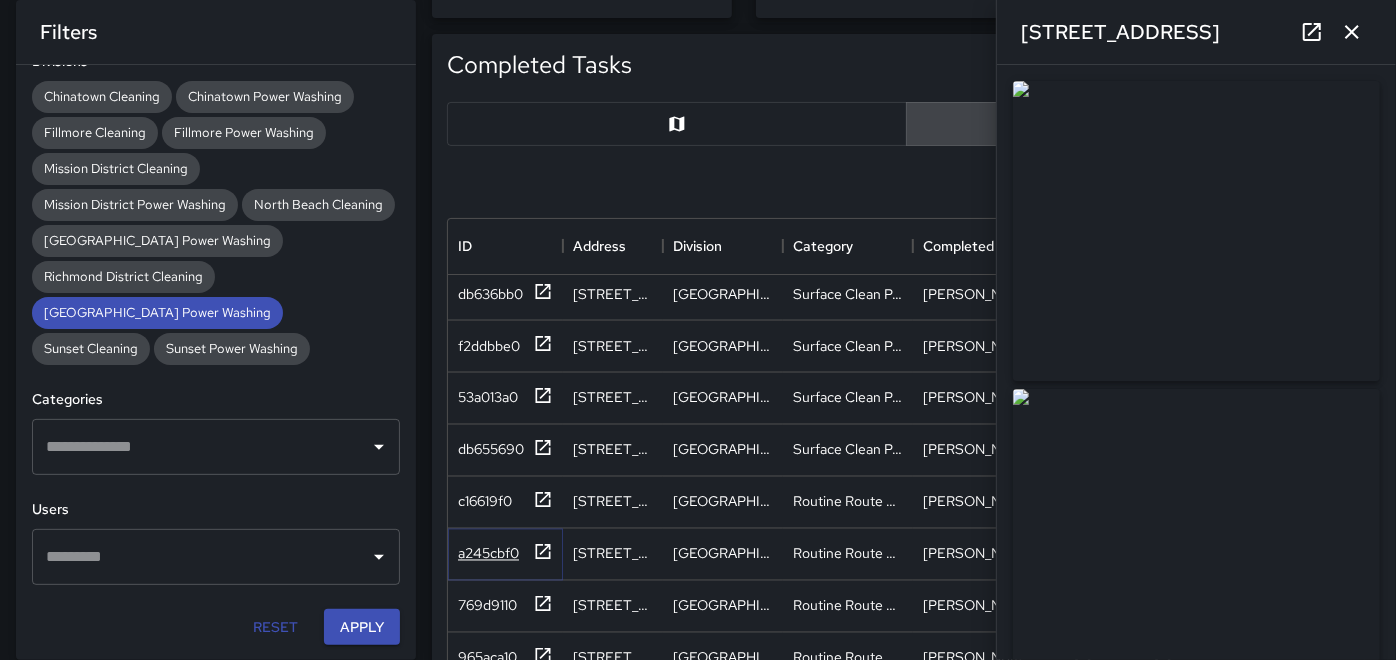 click 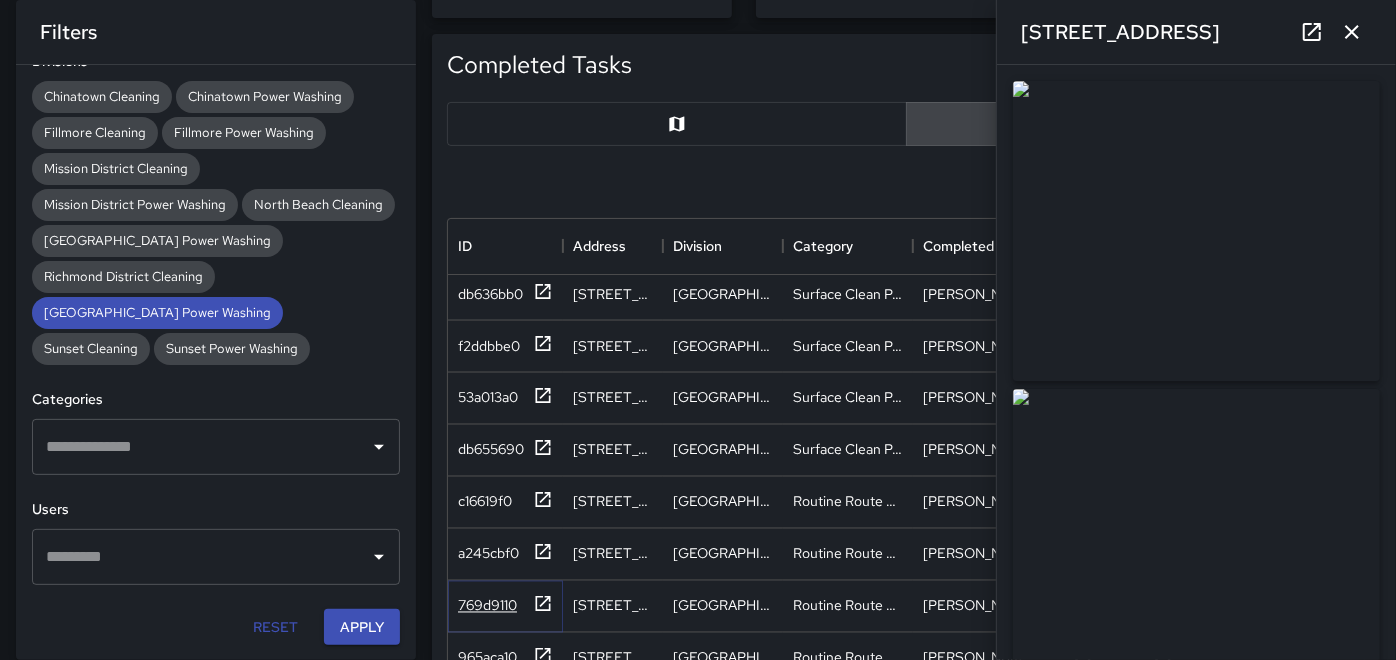 click 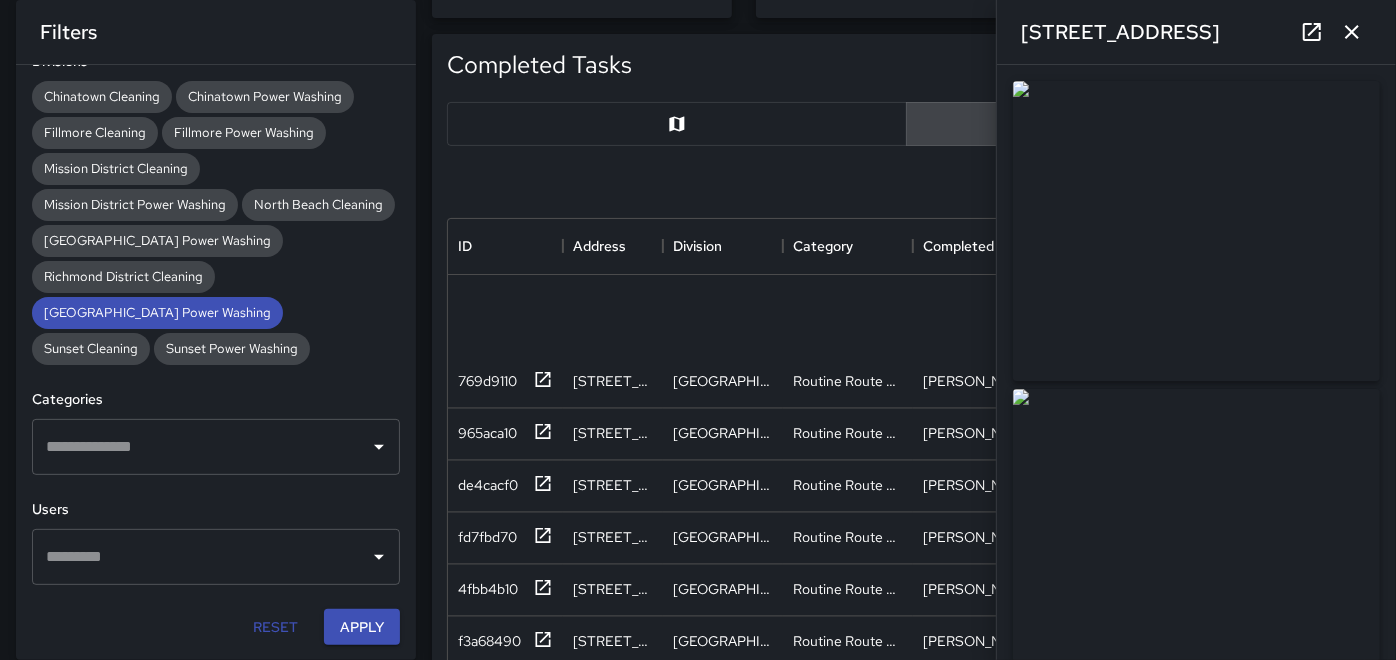 scroll, scrollTop: 2686, scrollLeft: 0, axis: vertical 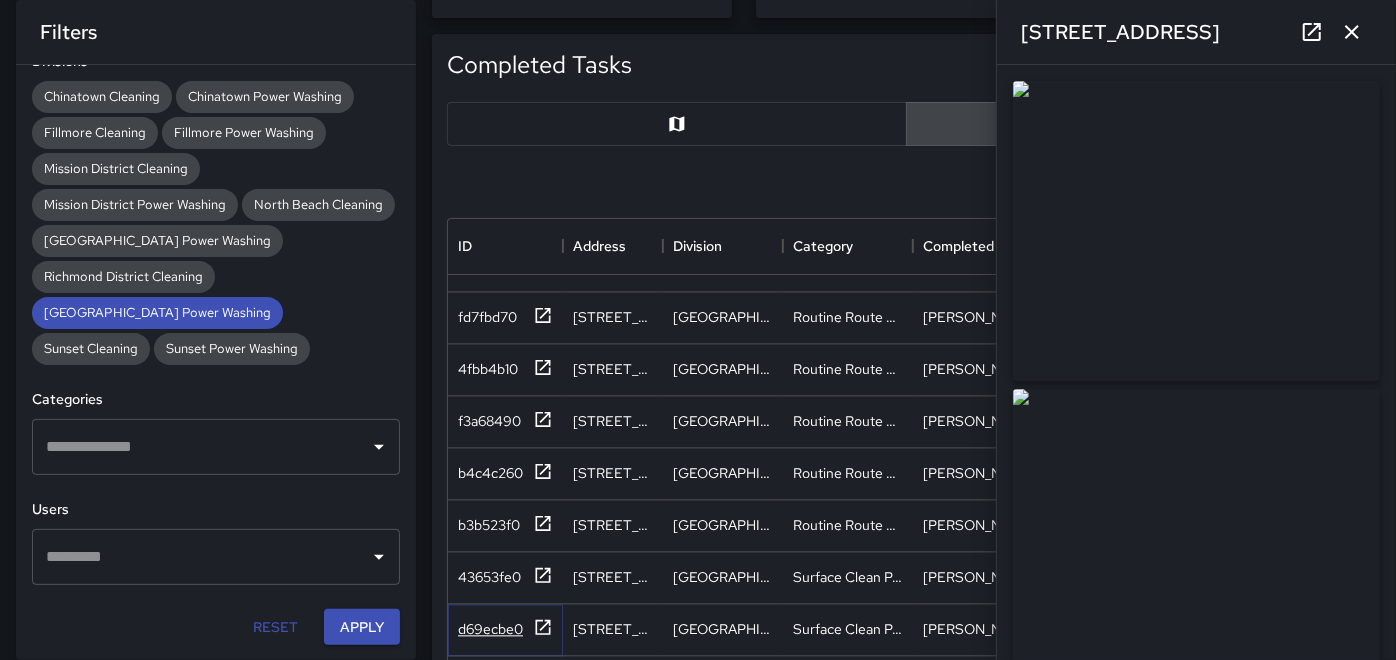 click 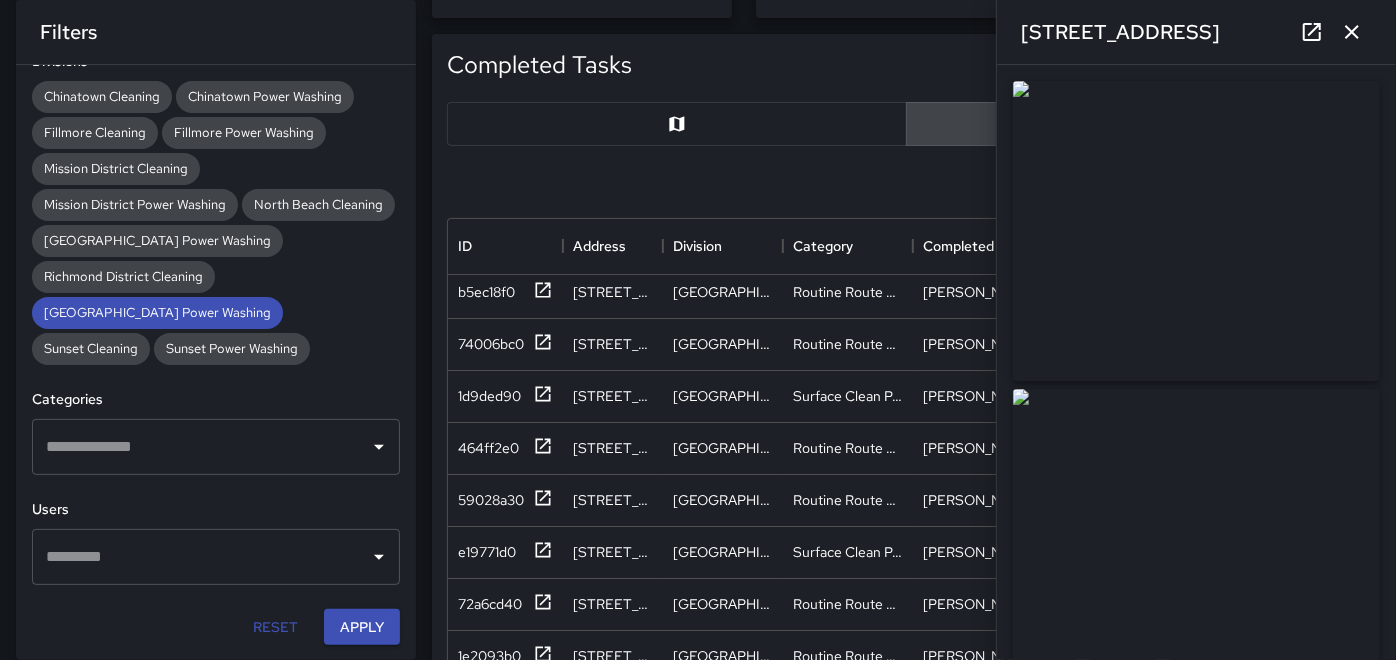 scroll, scrollTop: 4526, scrollLeft: 0, axis: vertical 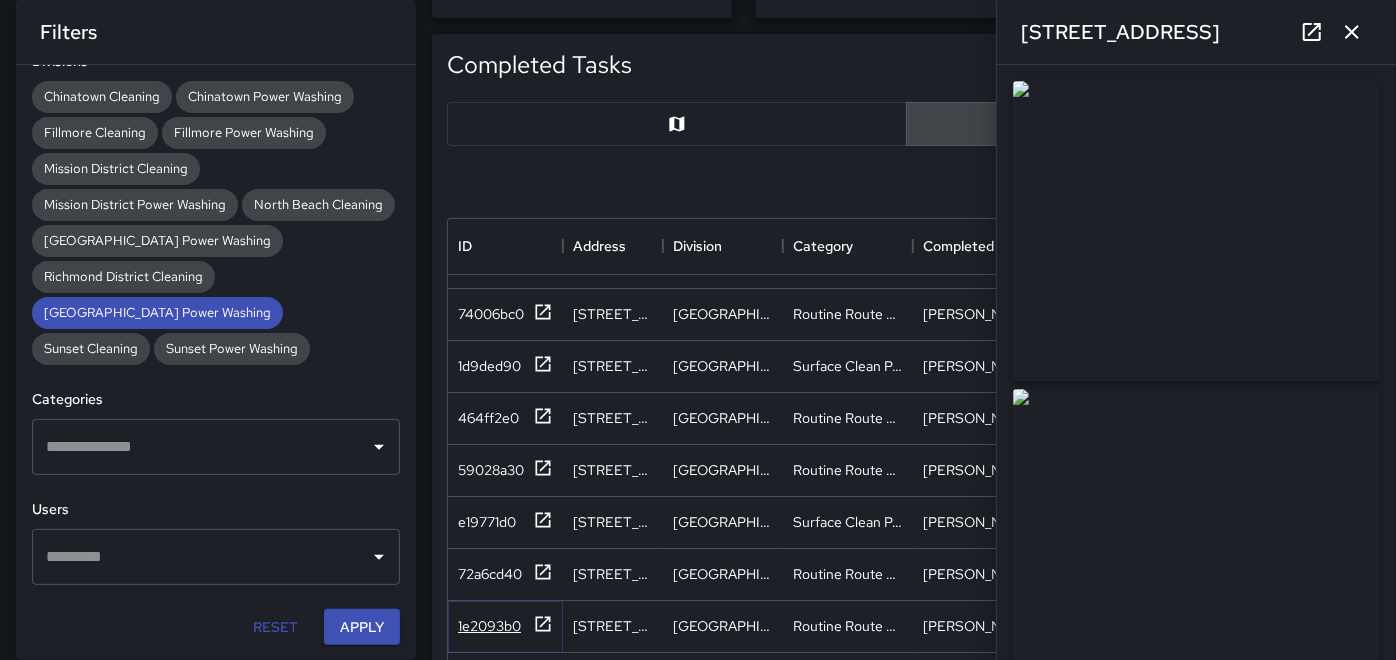 click 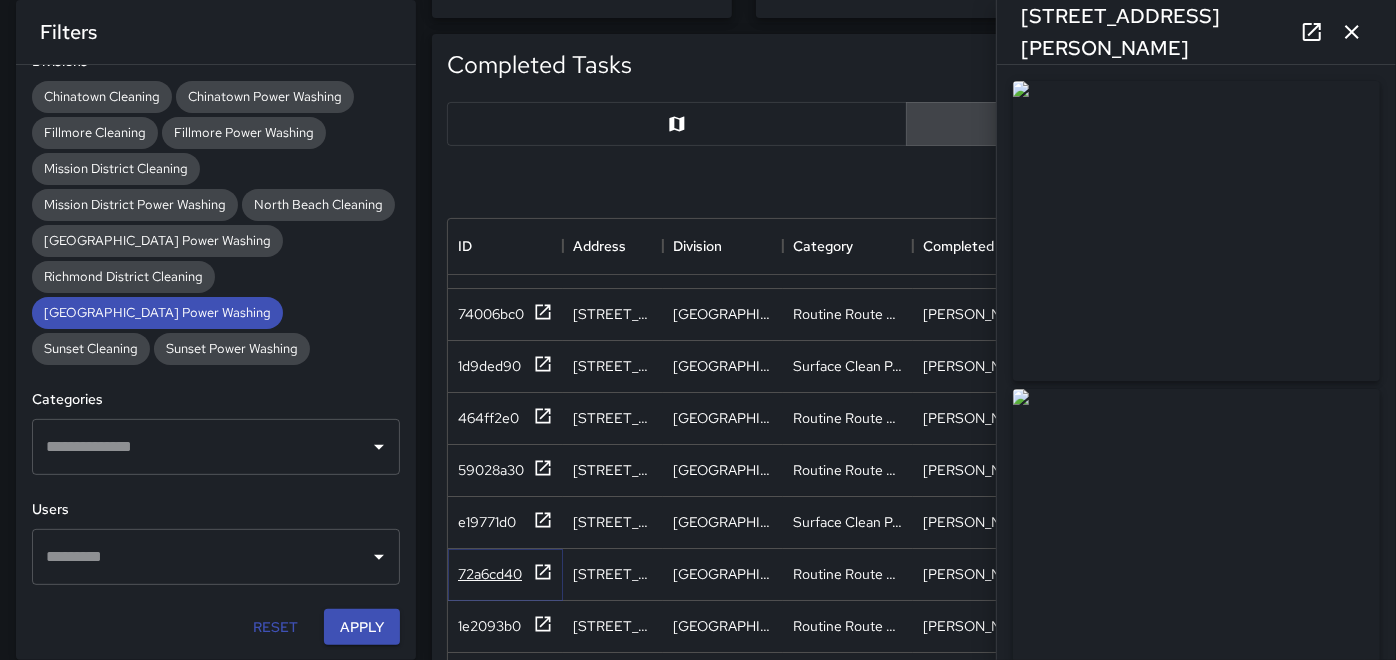 click on "72a6cd40" at bounding box center (505, 574) 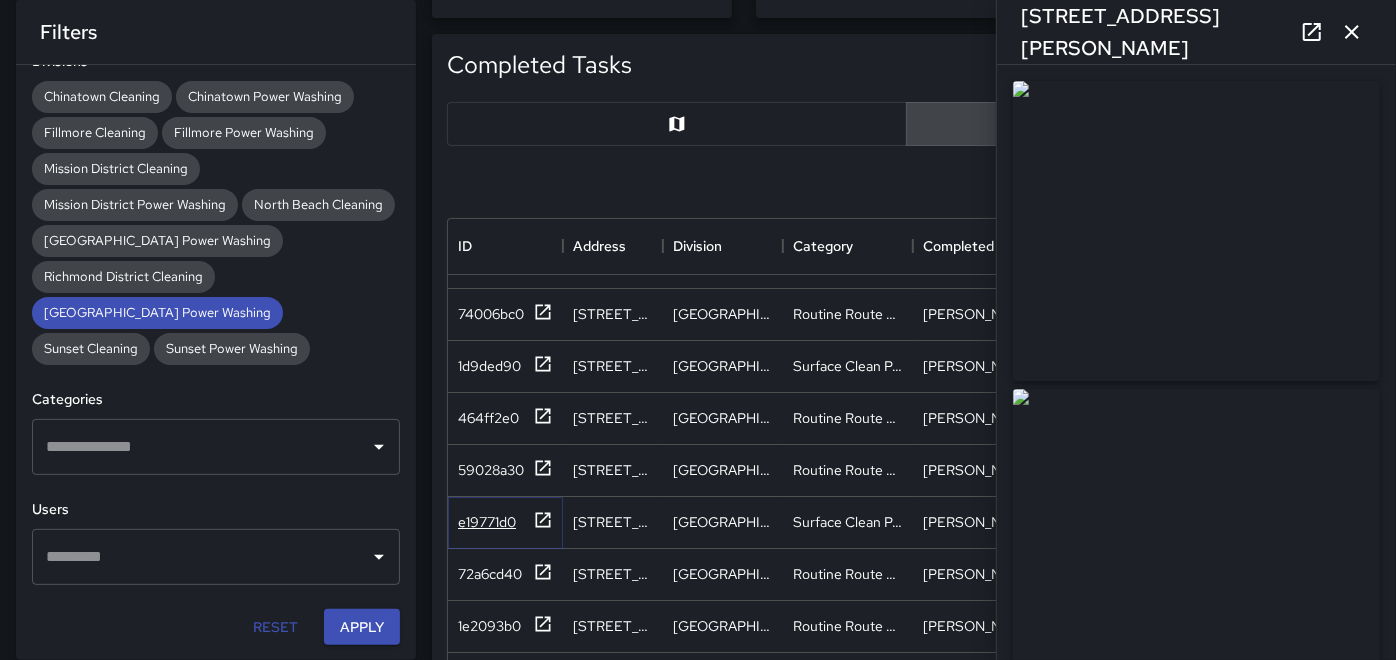 click 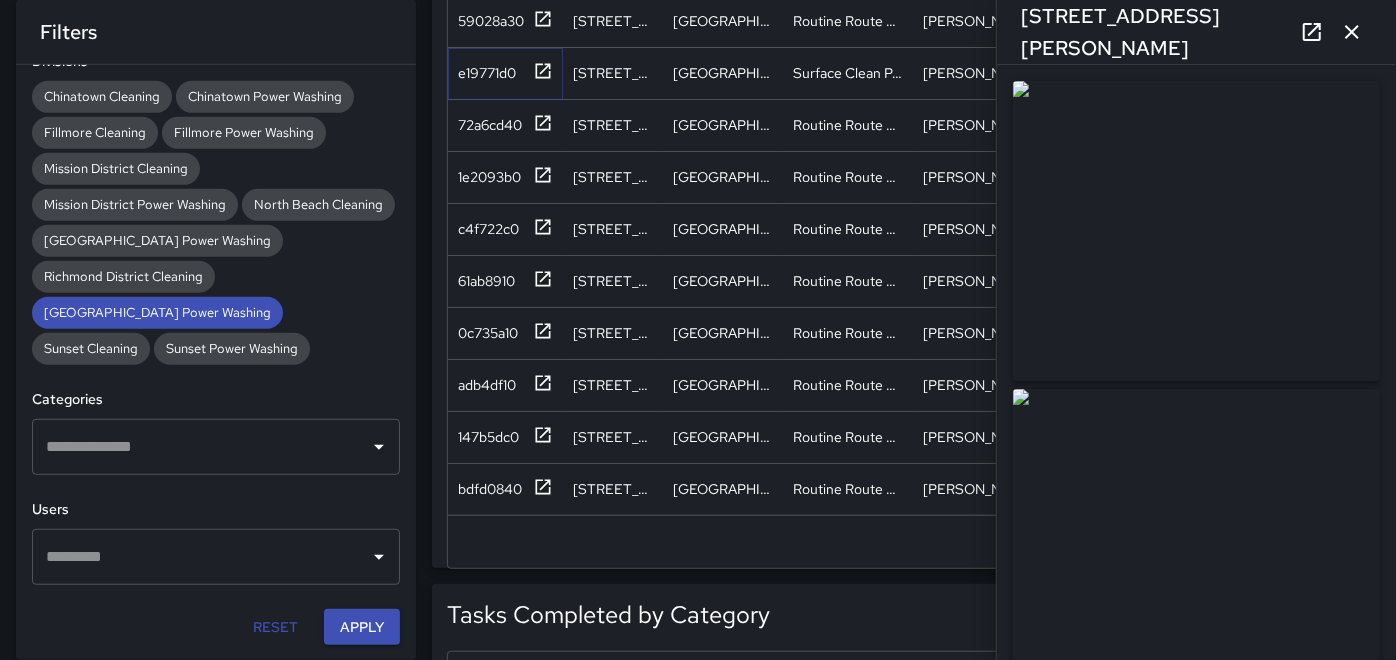scroll, scrollTop: 666, scrollLeft: 0, axis: vertical 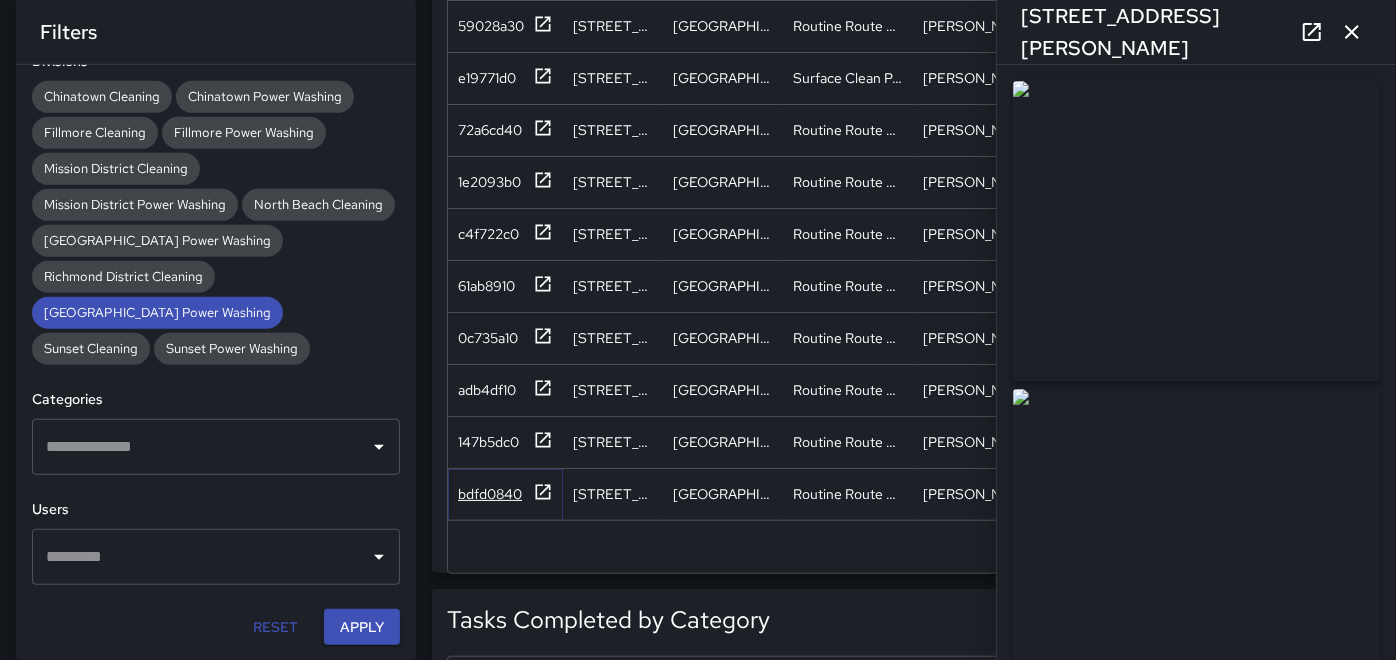 click 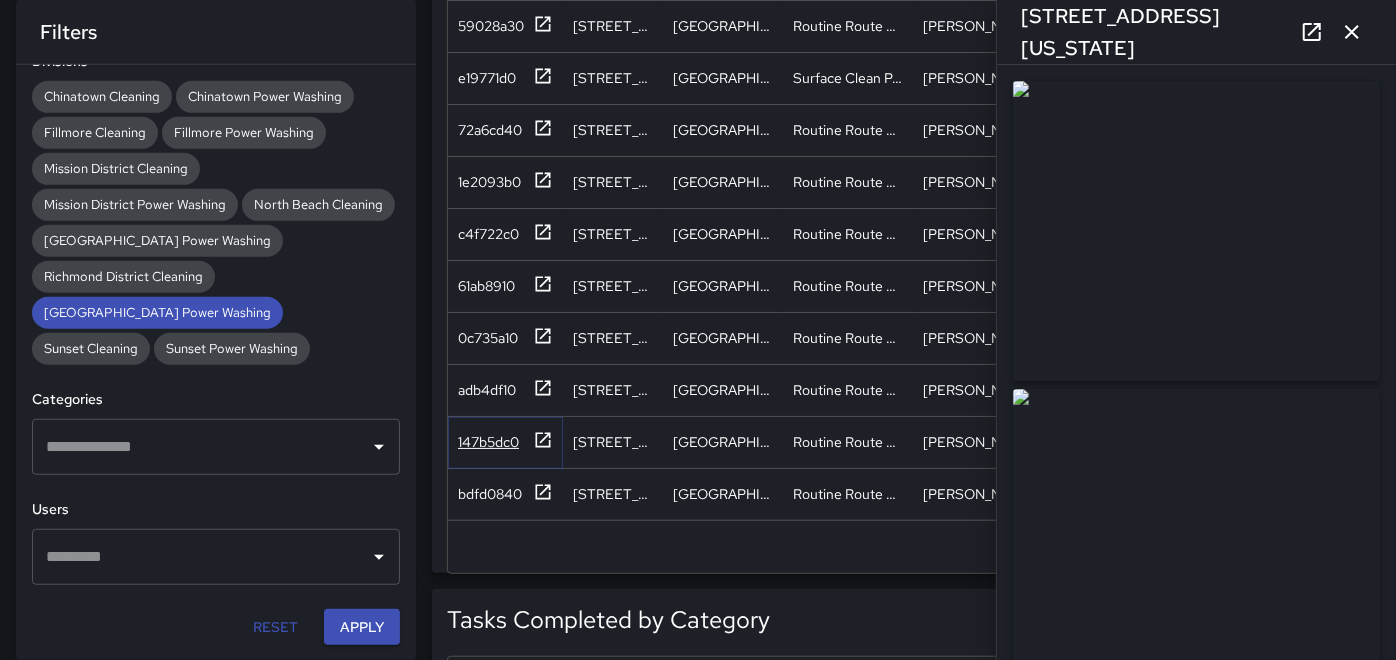 click 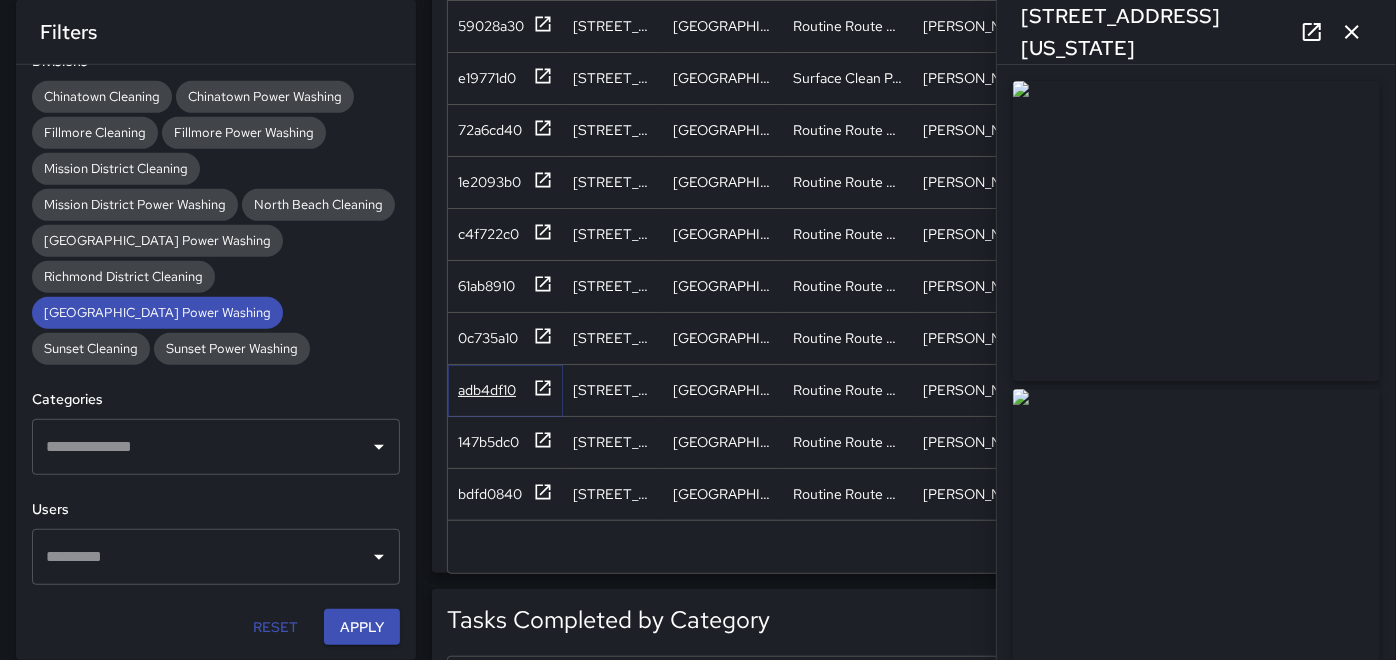 click 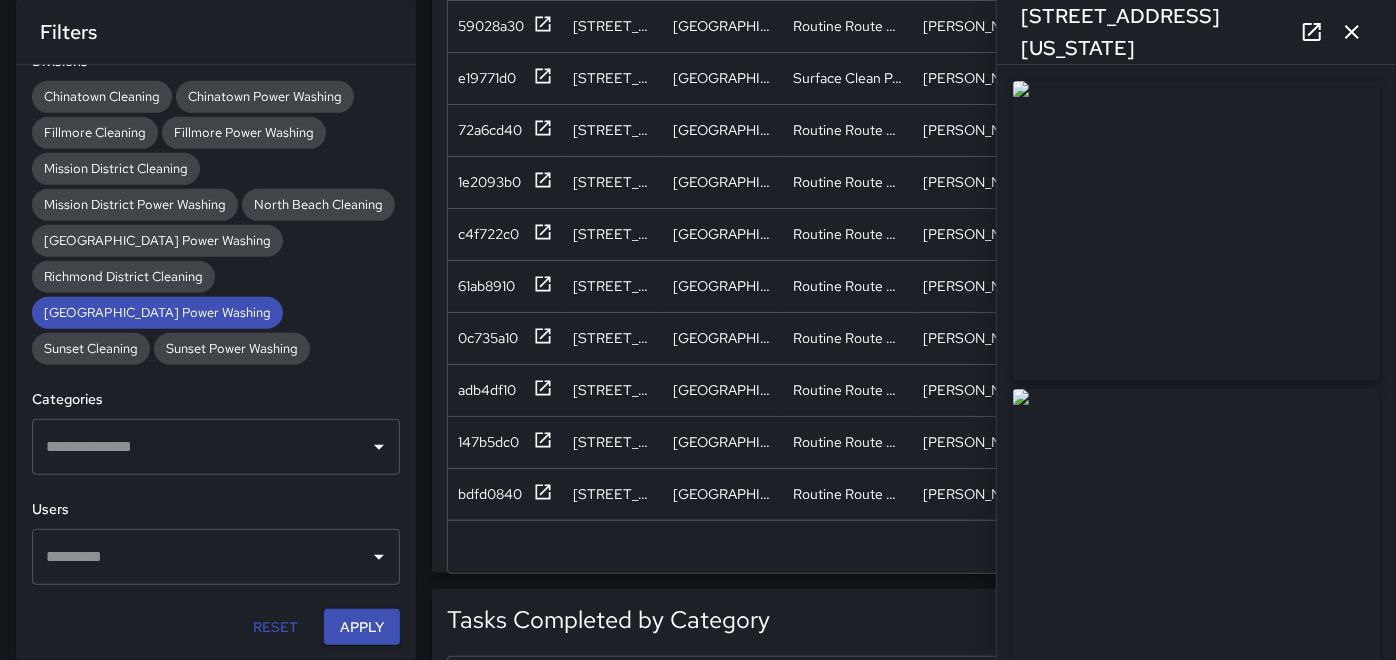 click 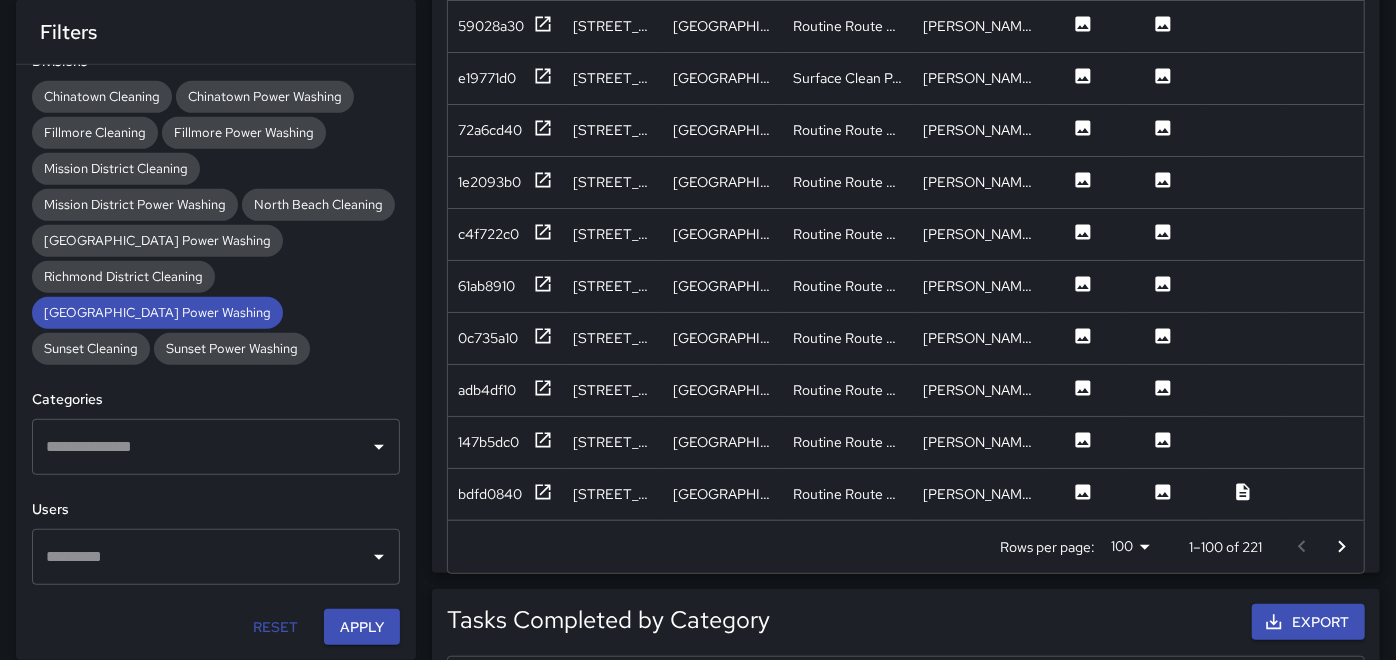 click 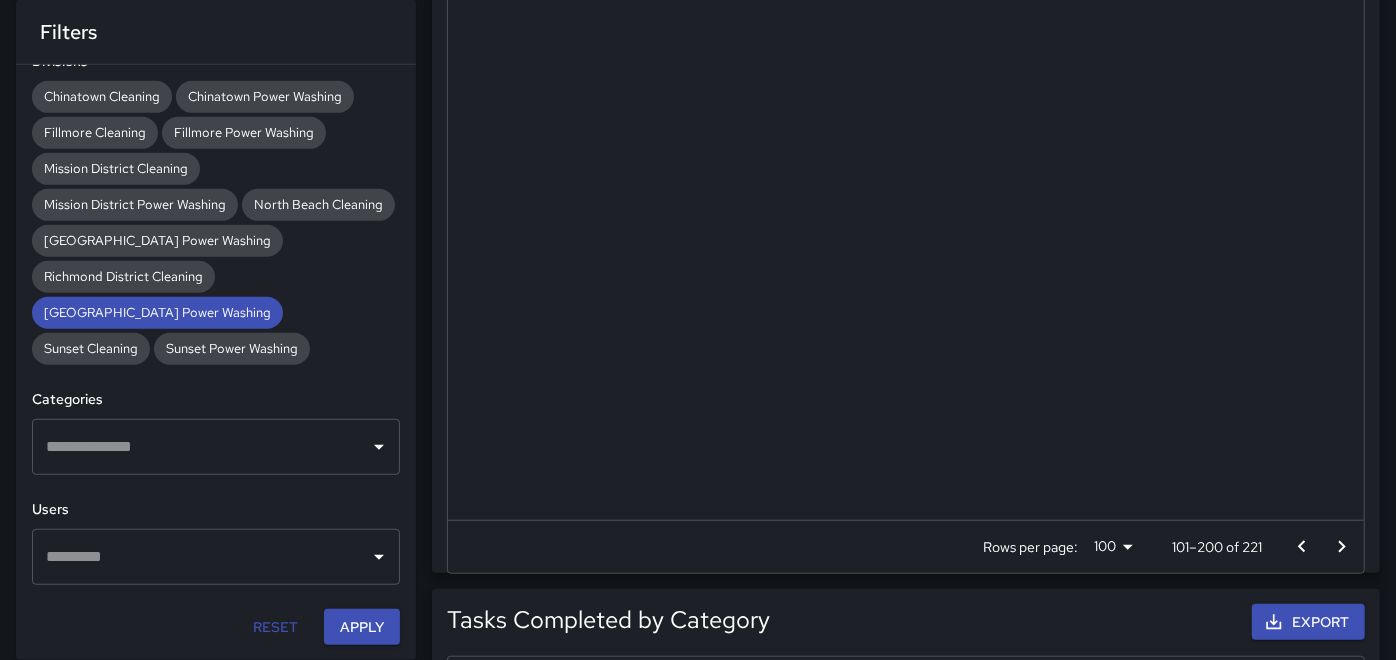 scroll, scrollTop: 0, scrollLeft: 0, axis: both 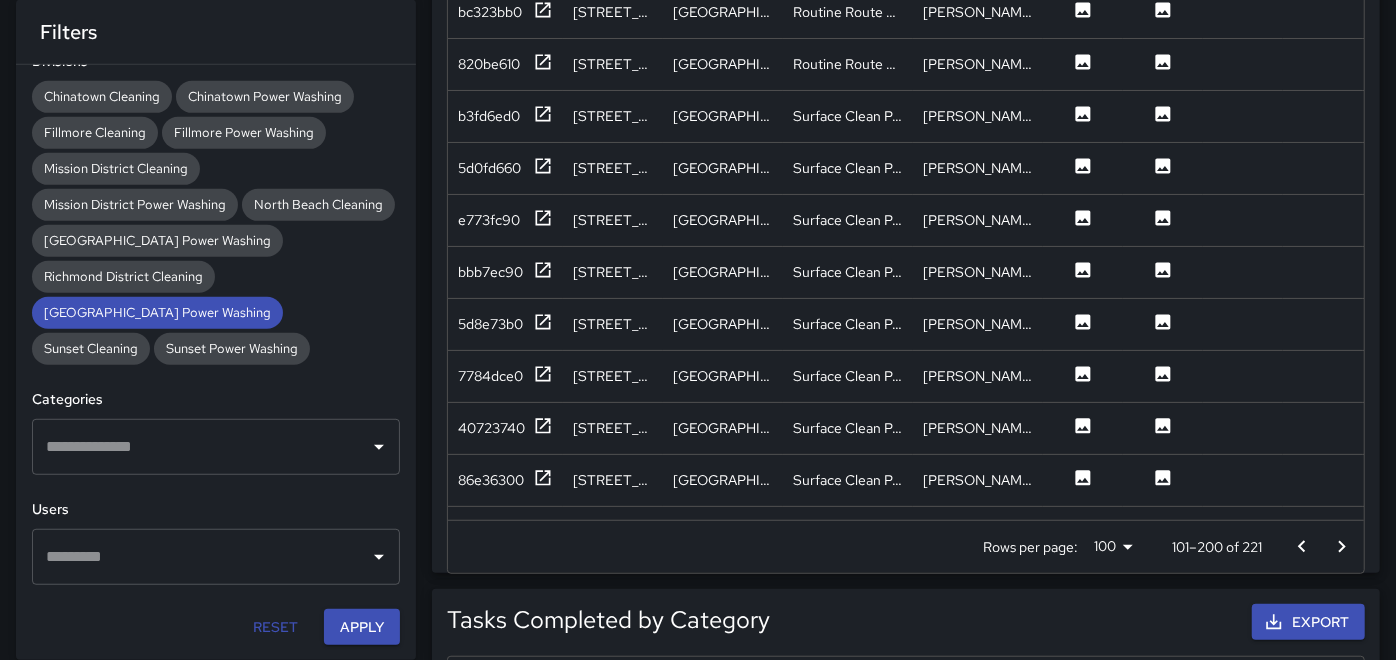 click 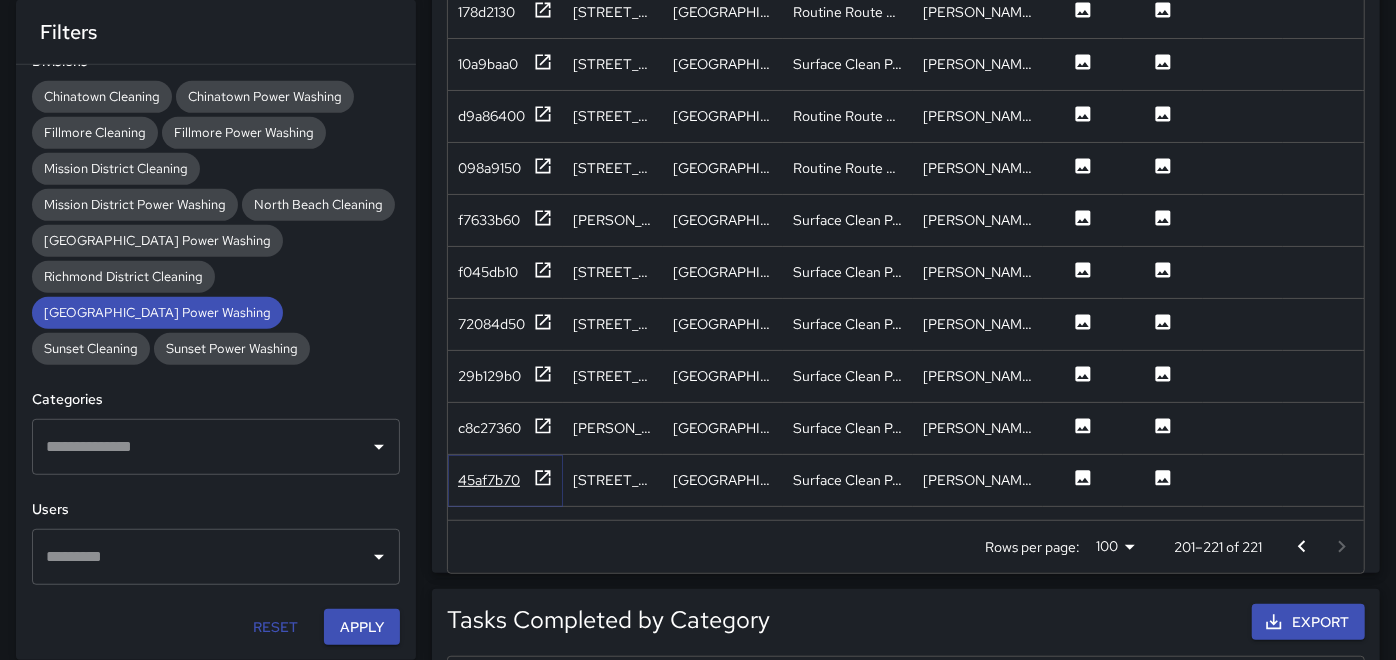 click on "45af7b70" at bounding box center (505, 480) 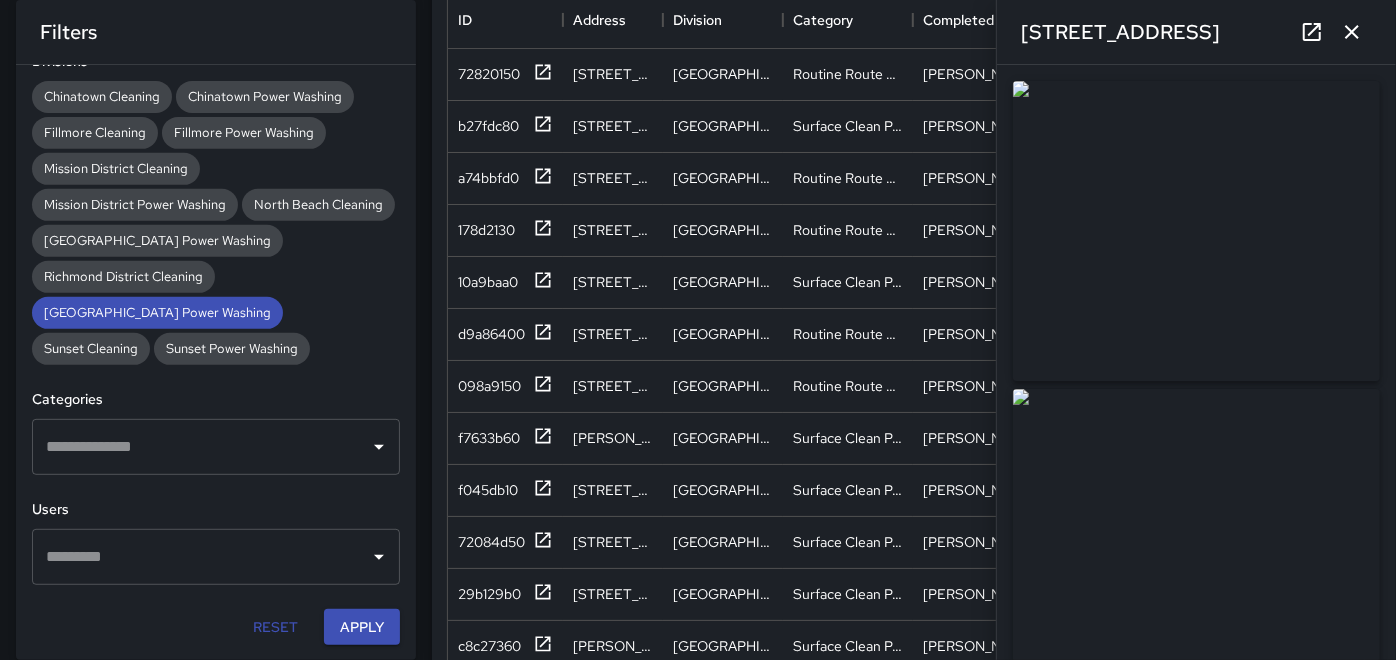 scroll, scrollTop: 444, scrollLeft: 0, axis: vertical 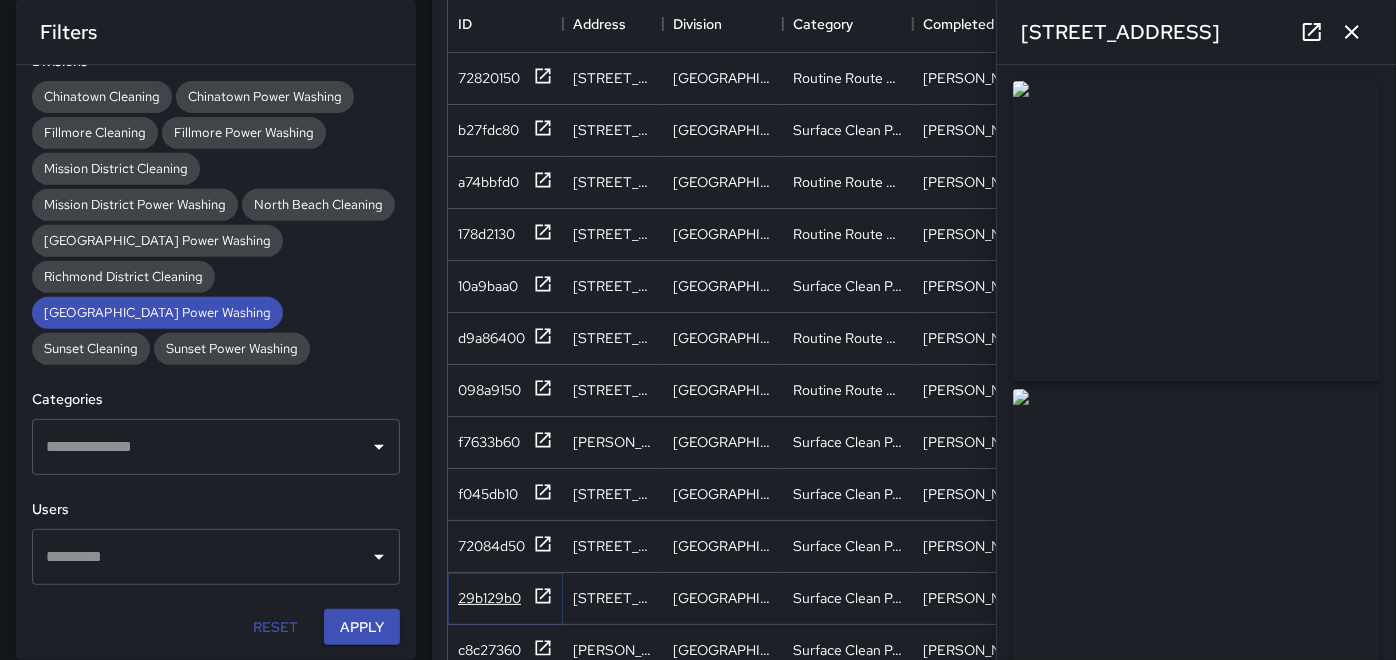 click 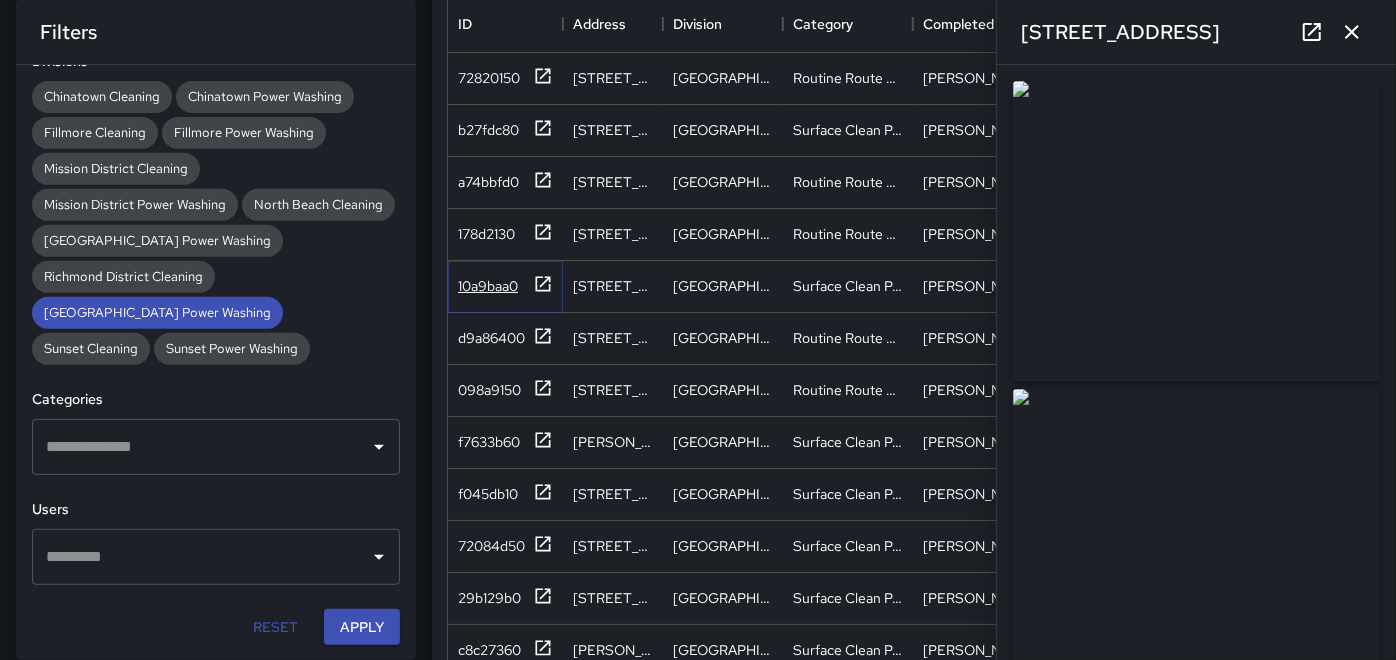 click 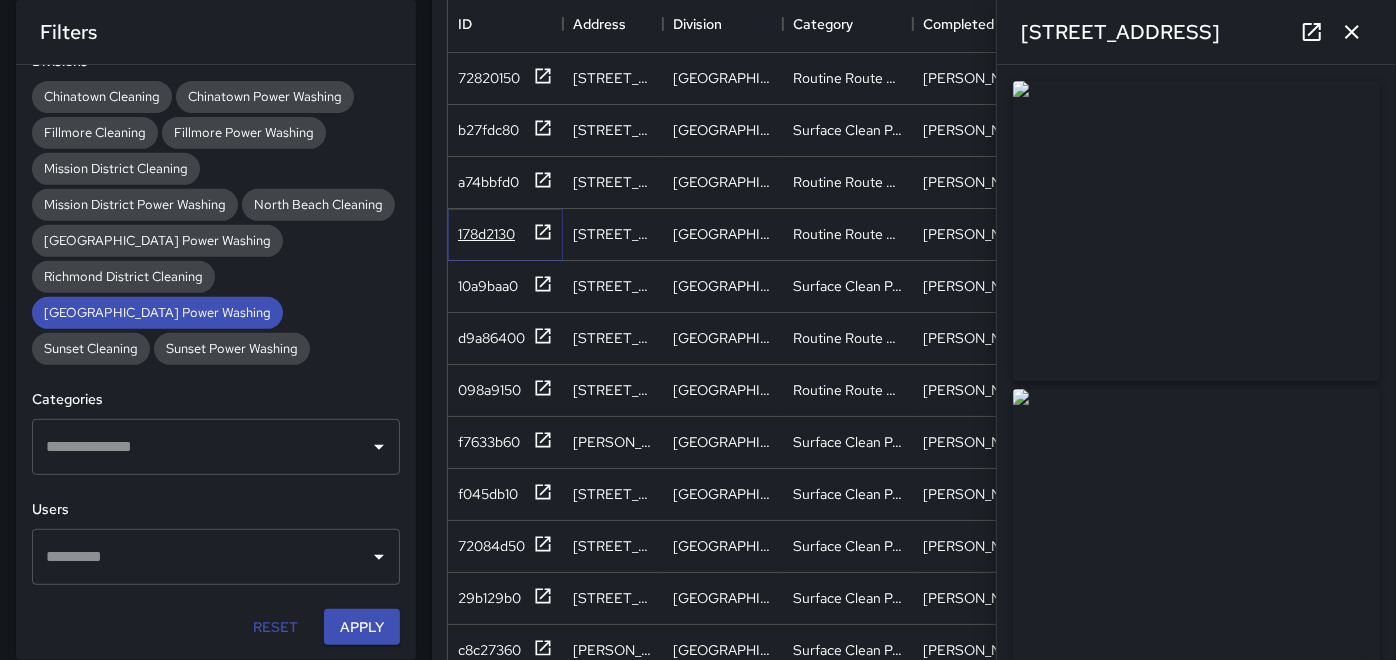 click 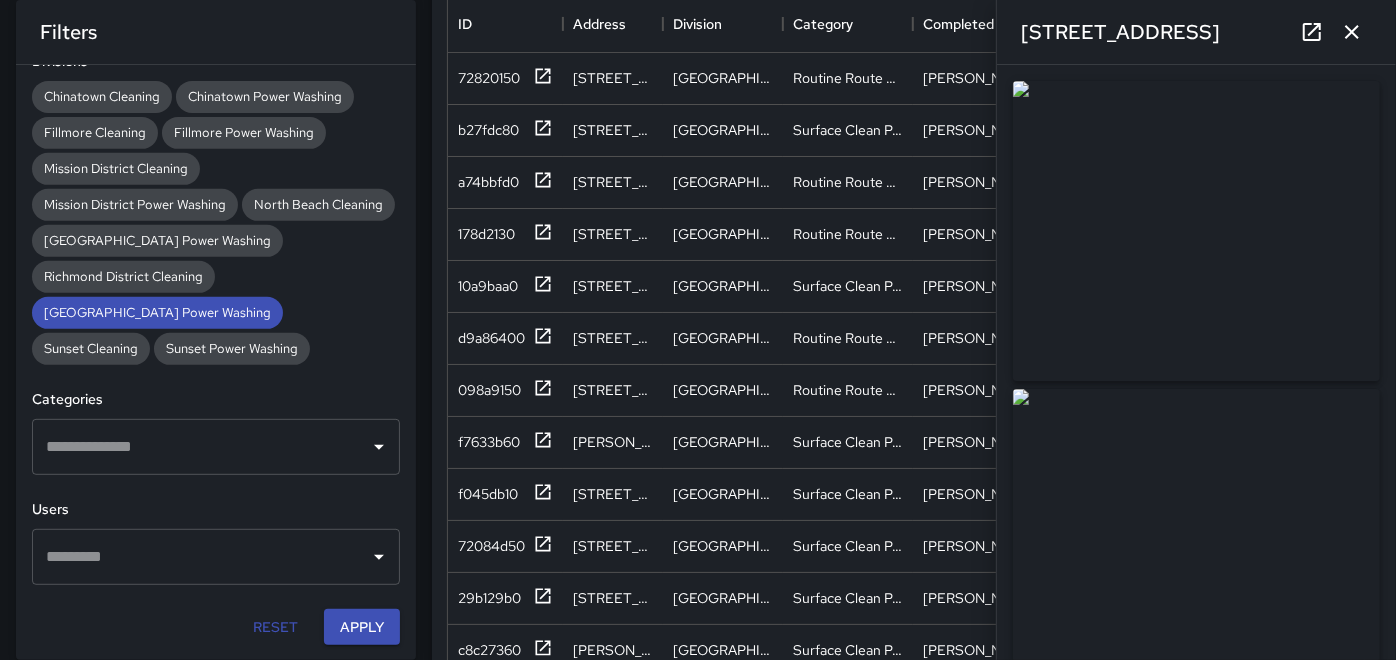 click 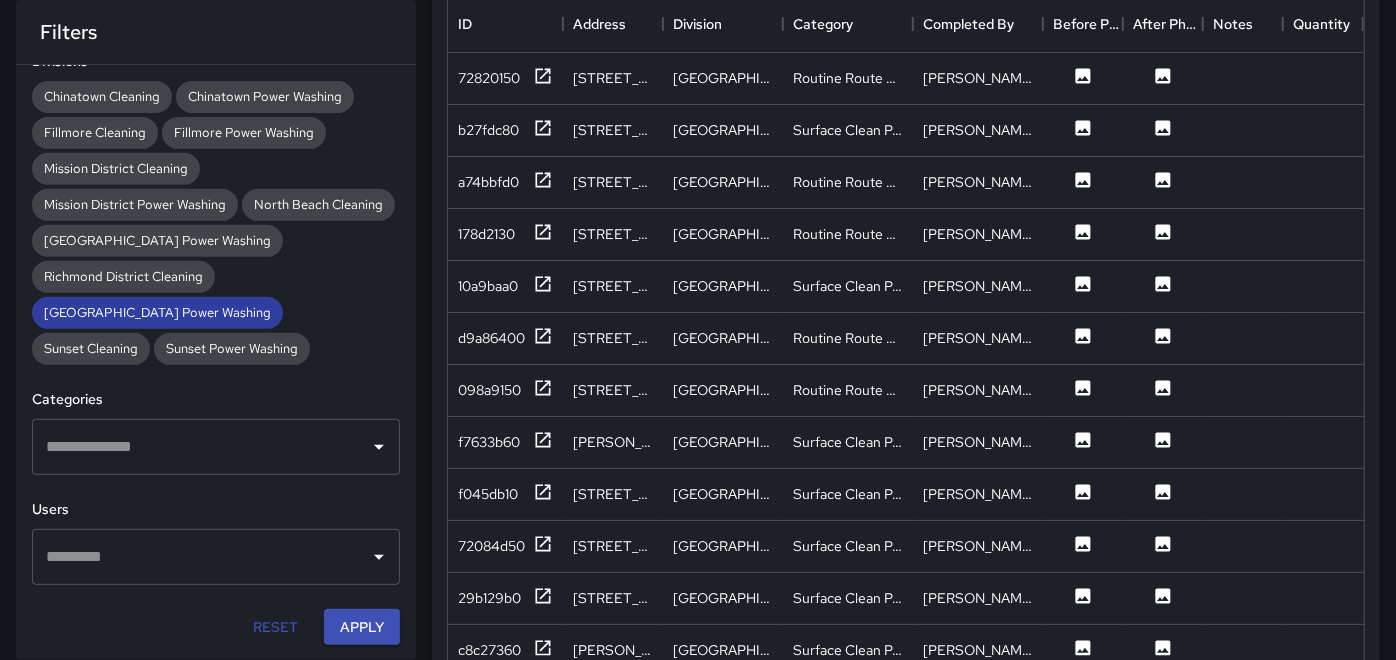 click on "[GEOGRAPHIC_DATA] Power Washing" at bounding box center [157, 312] 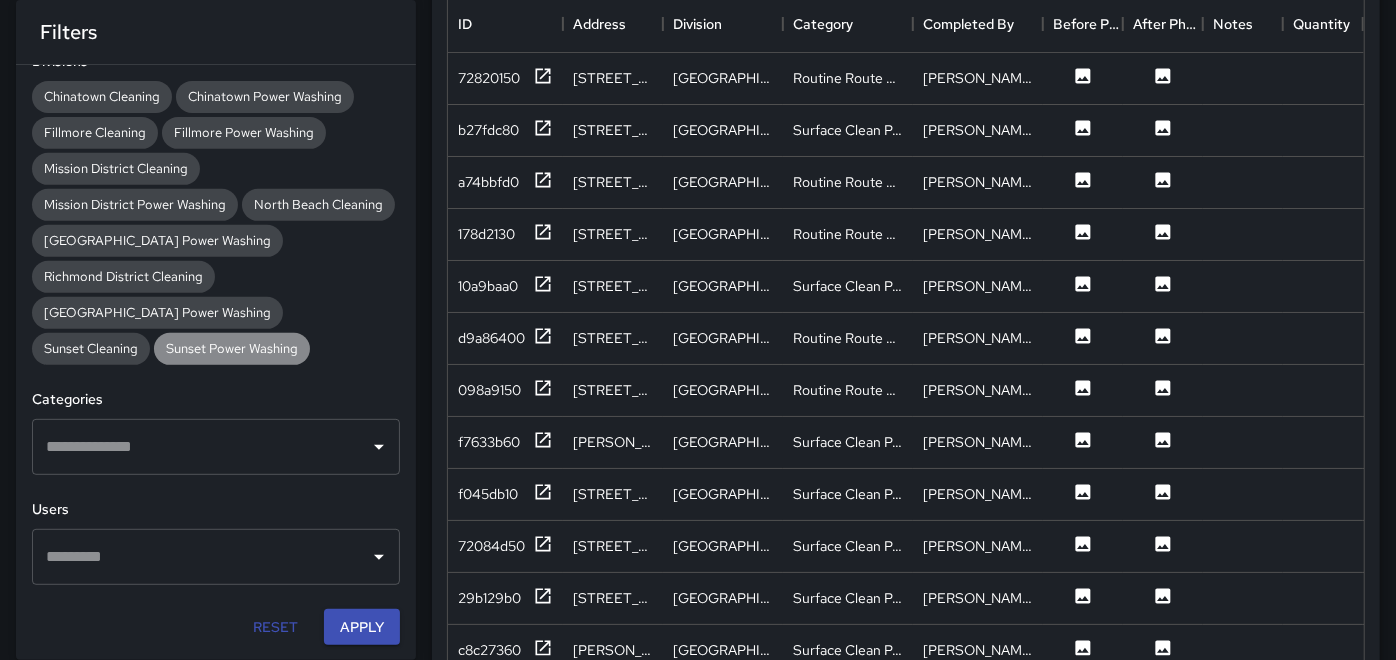 click on "Sunset Power Washing" at bounding box center (232, 348) 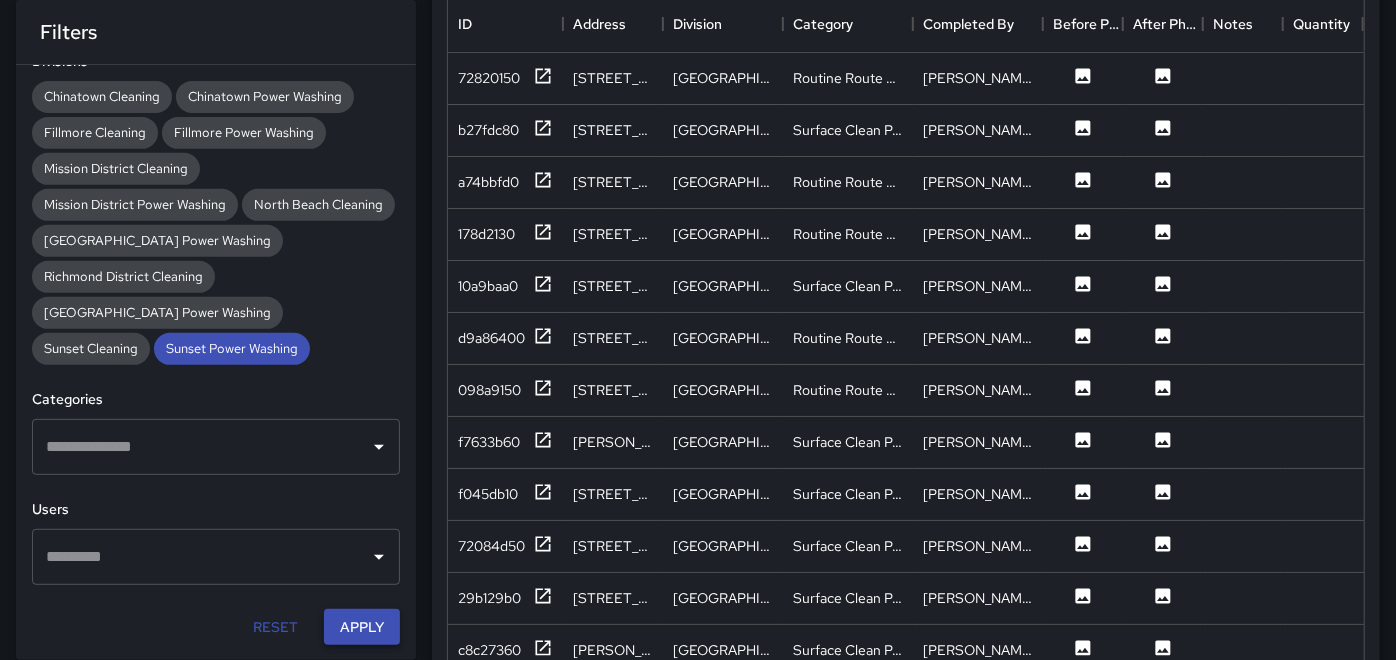 click on "Apply" at bounding box center [362, 627] 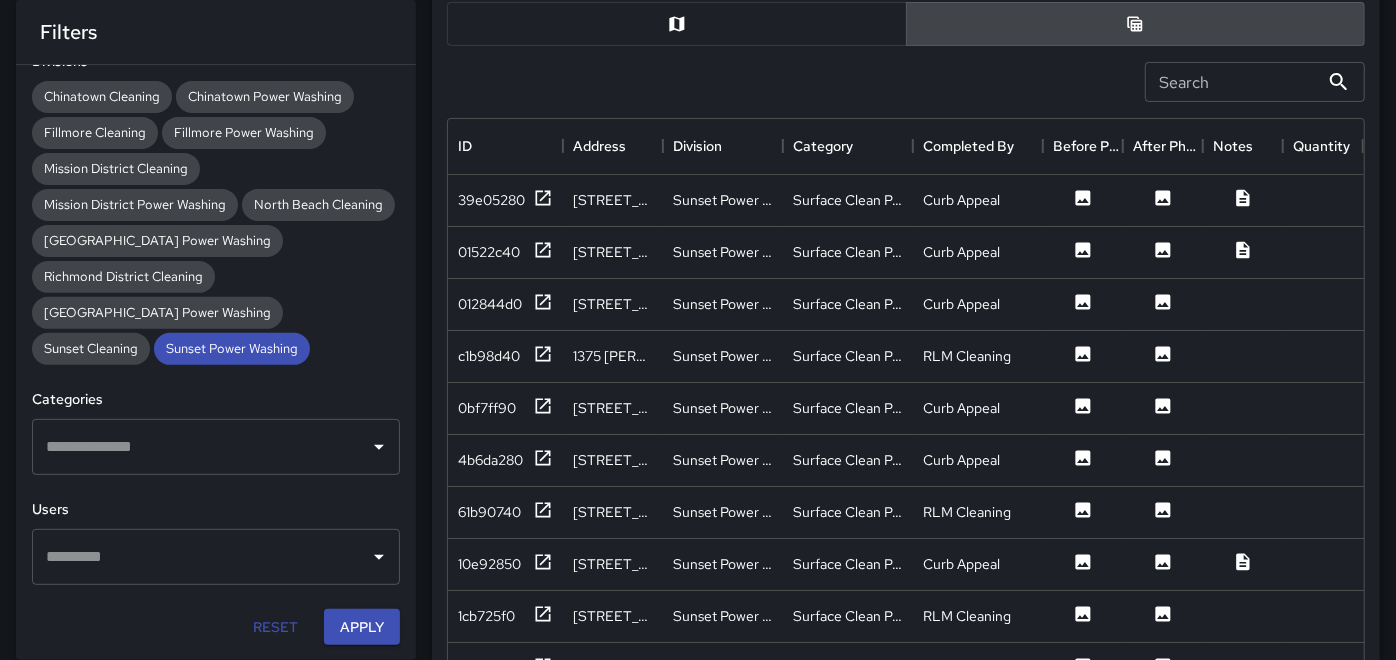 scroll, scrollTop: 297, scrollLeft: 0, axis: vertical 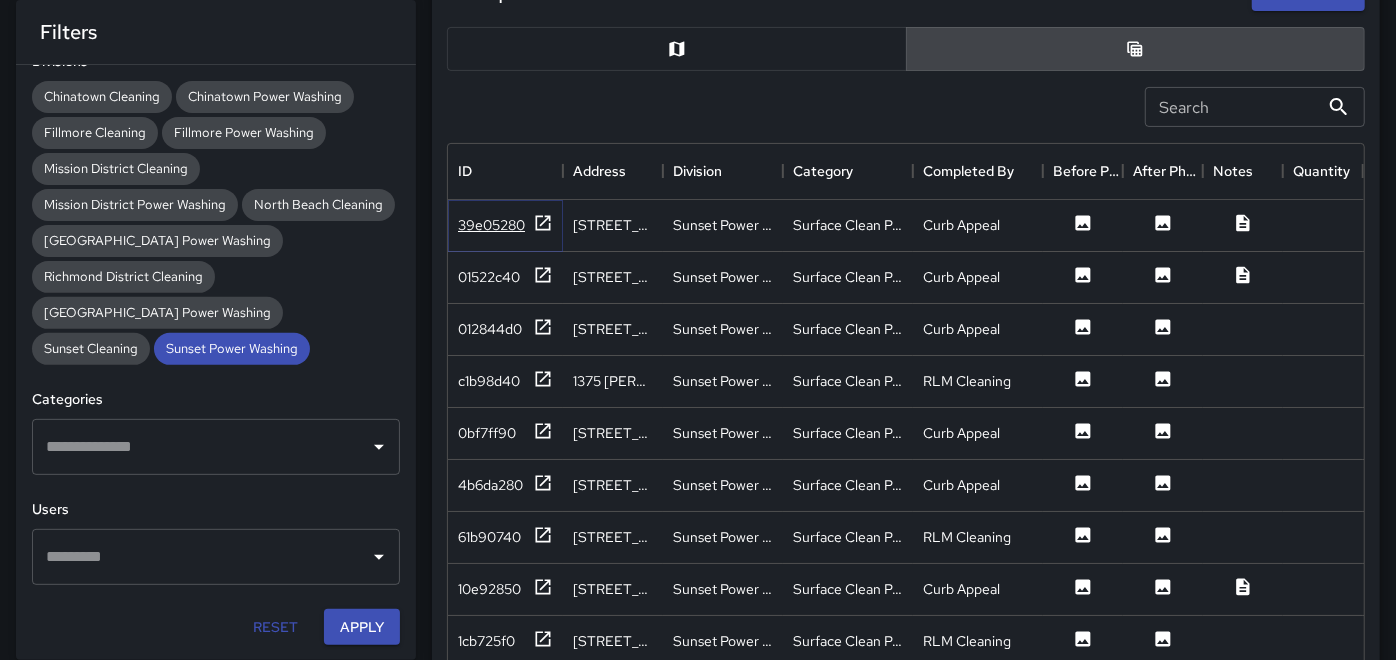 click 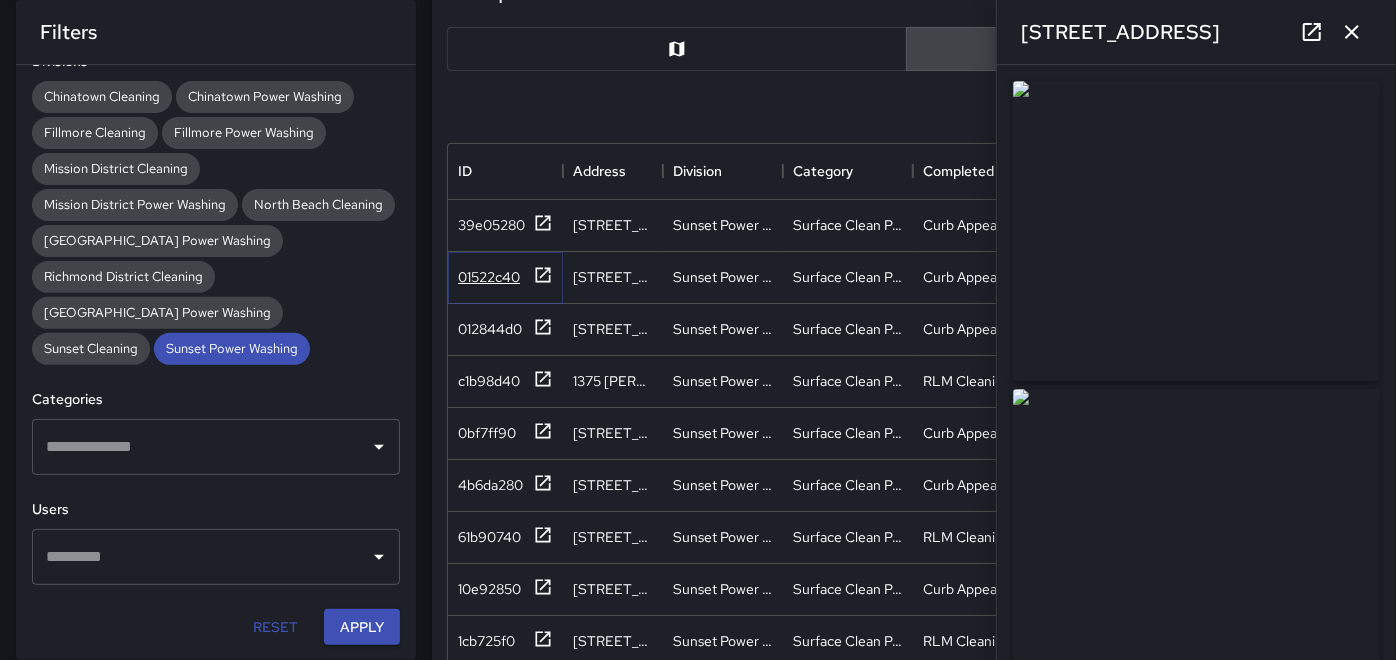 click 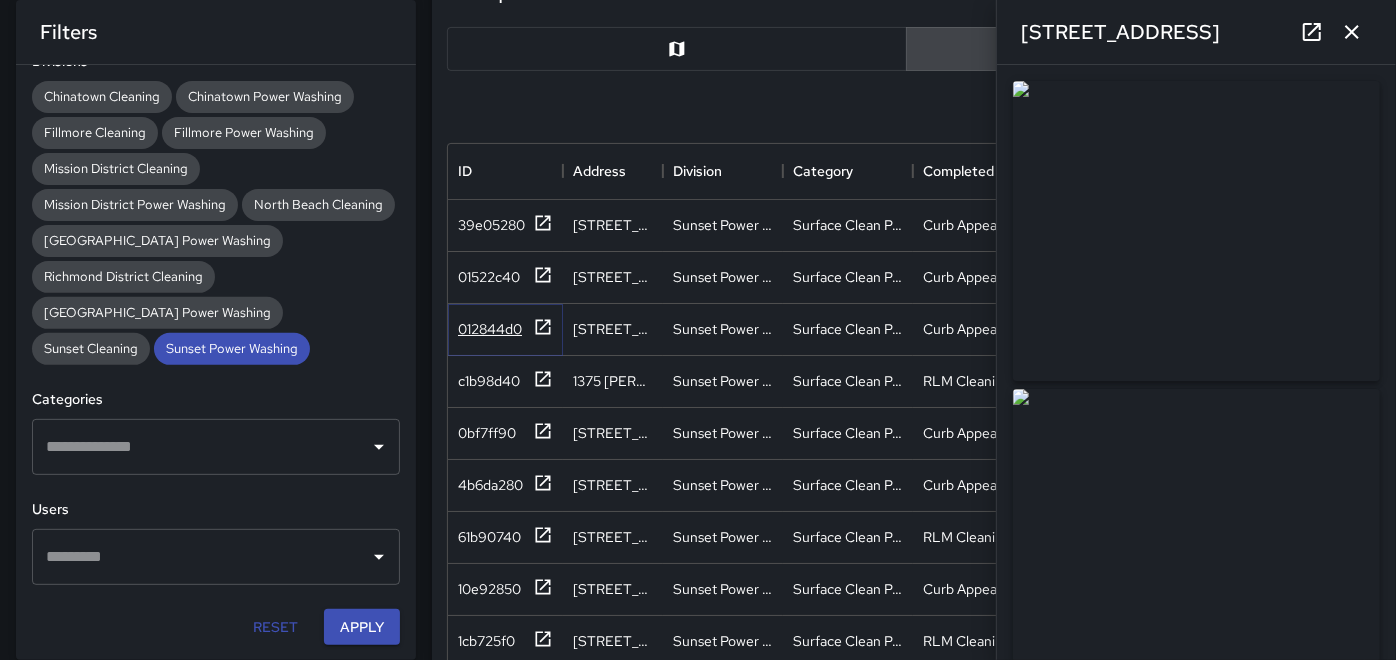 click 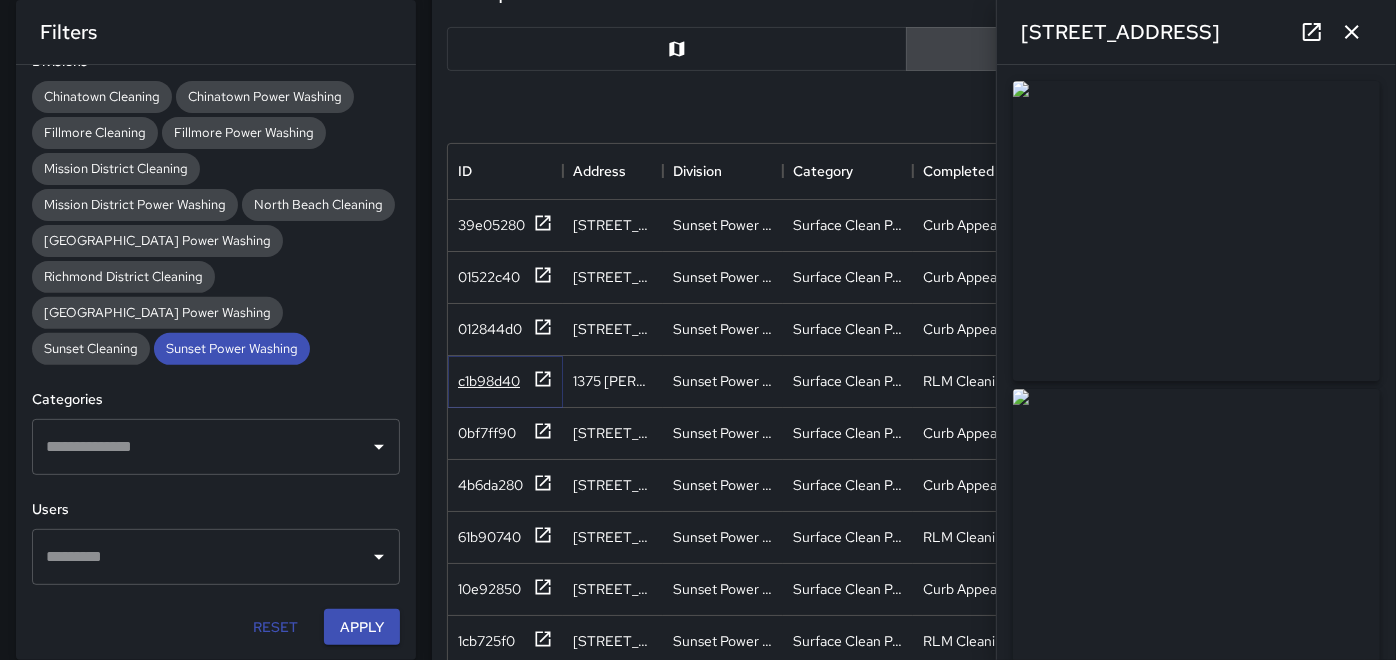 click 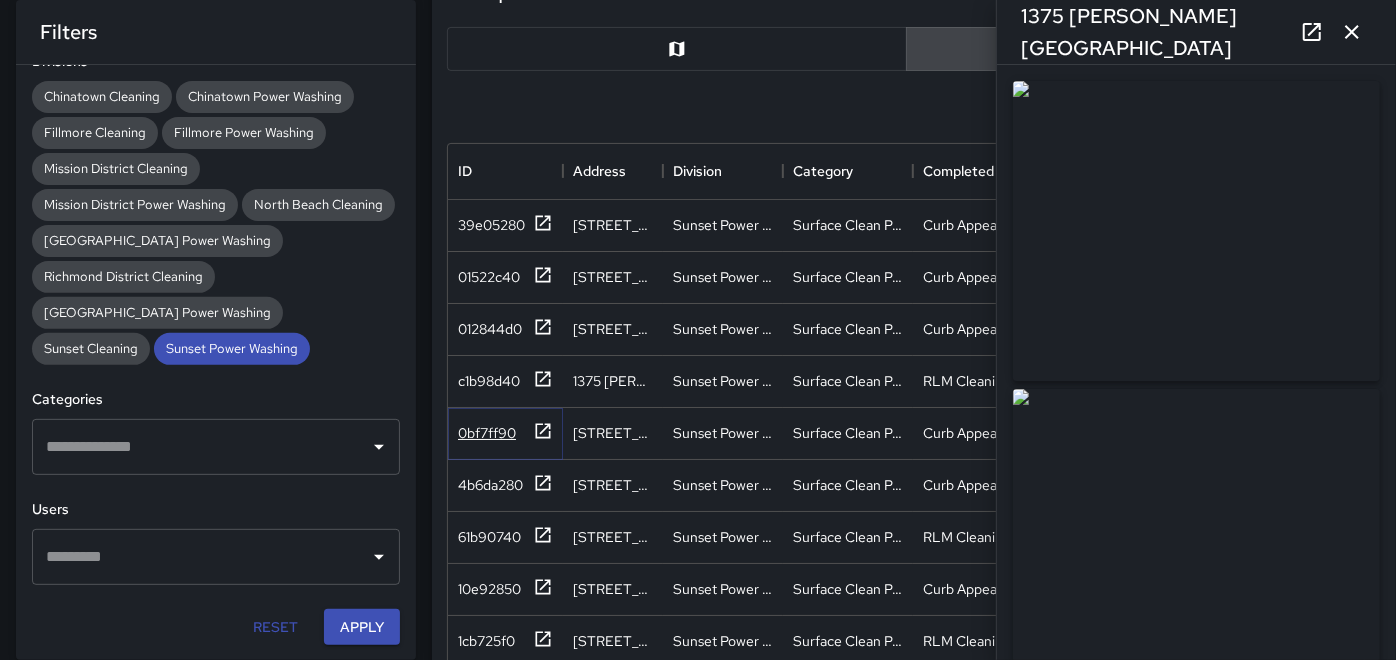 click 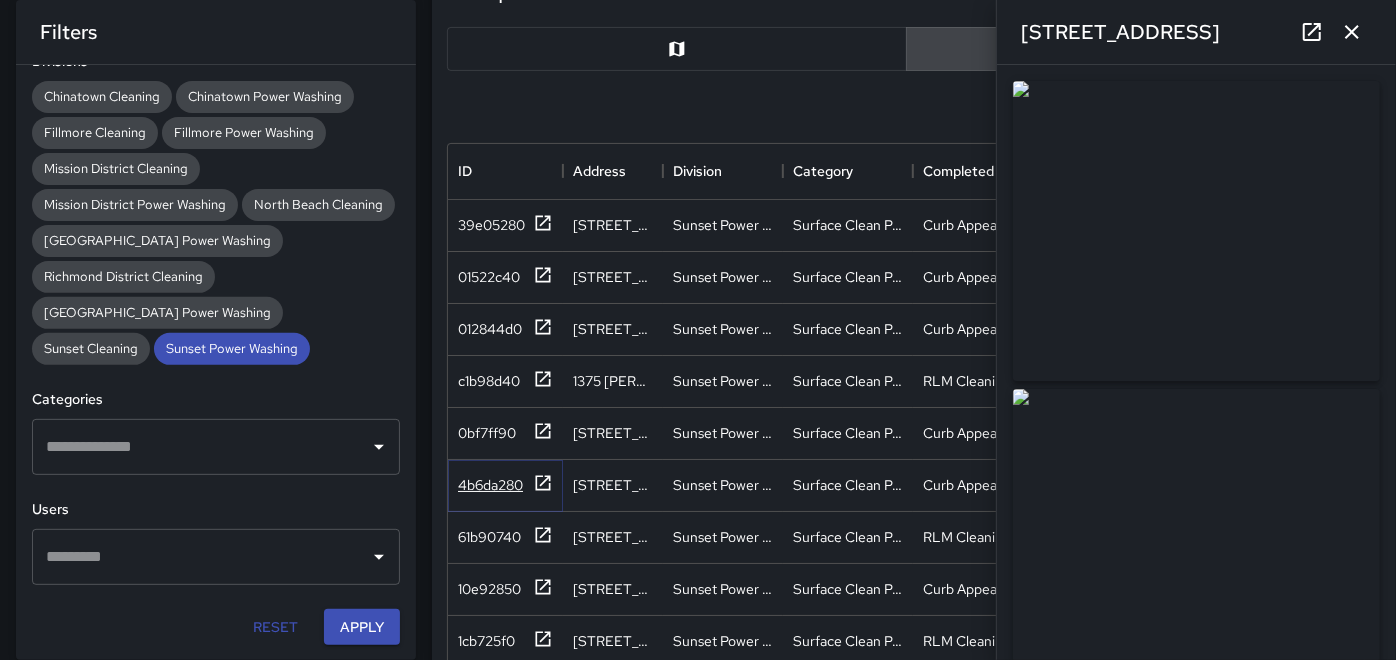 click 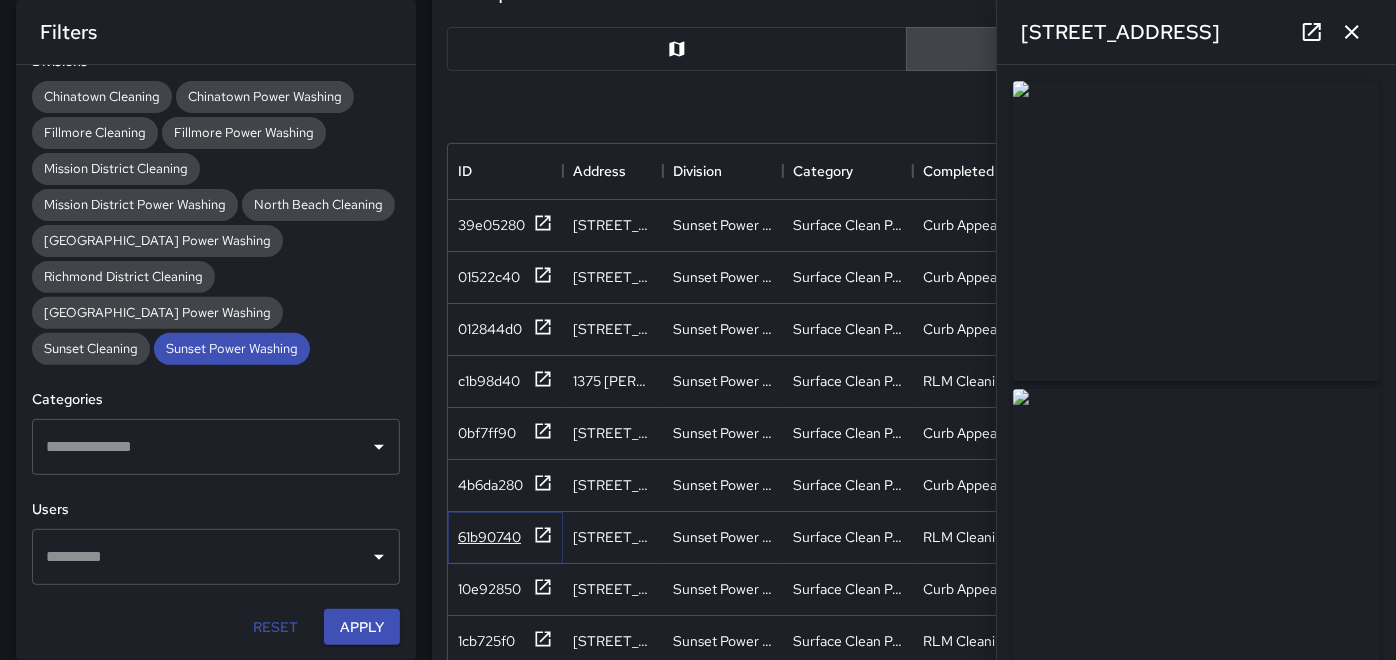 click 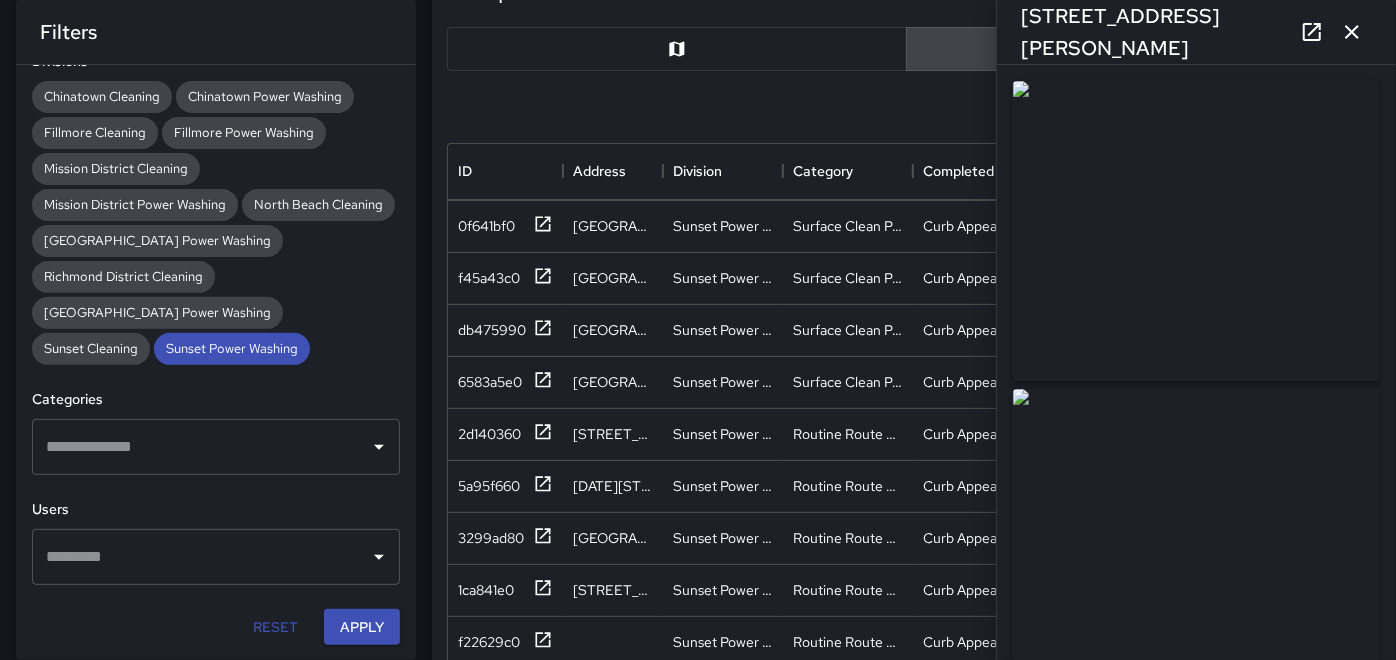 scroll, scrollTop: 666, scrollLeft: 0, axis: vertical 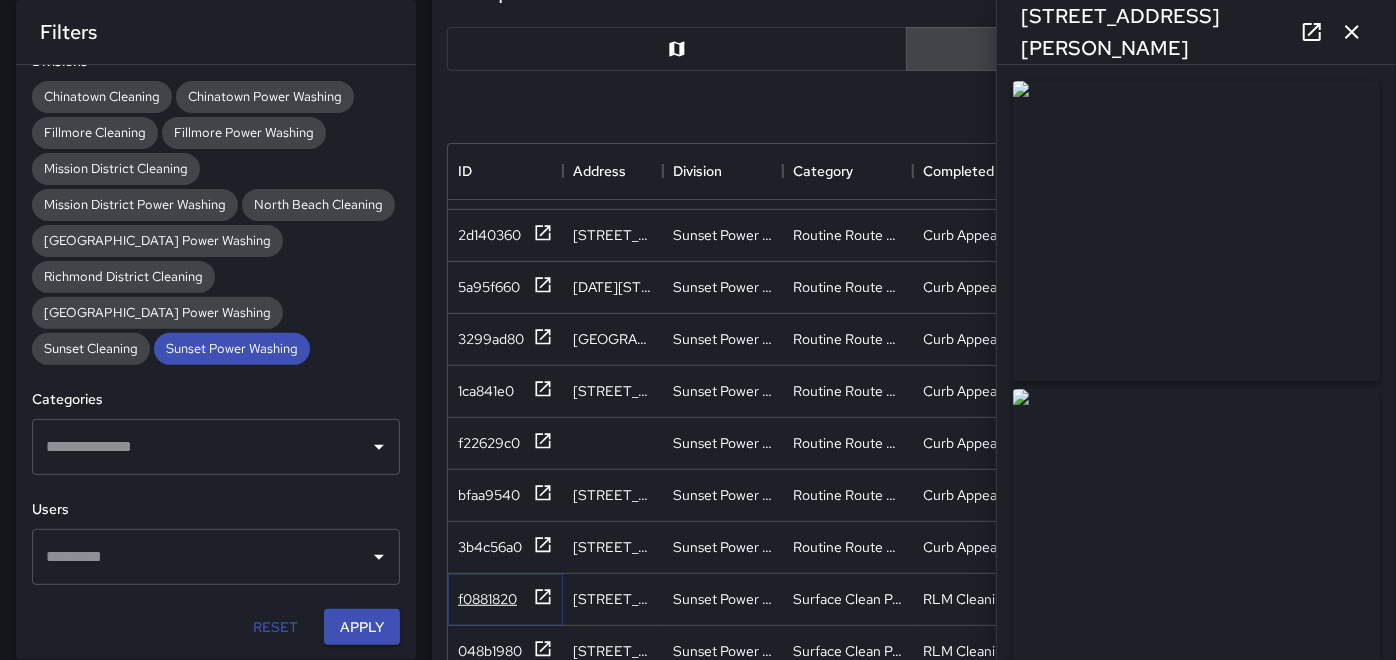 click 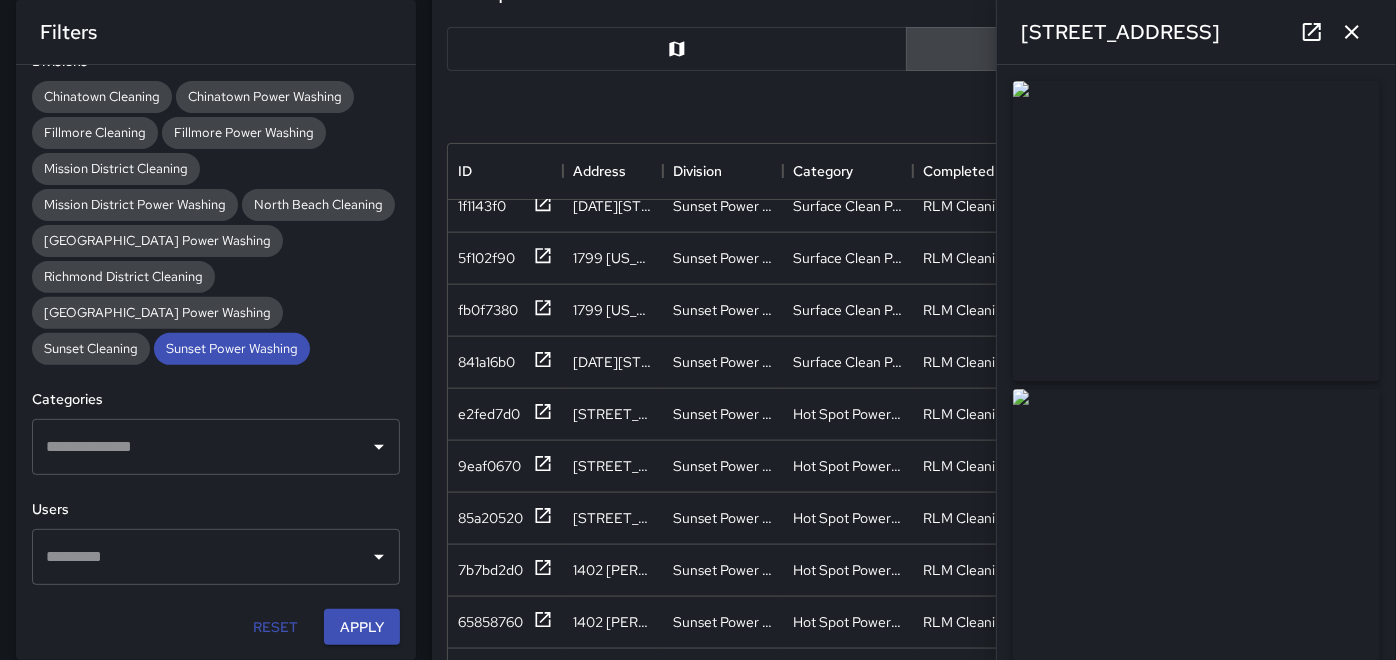 scroll, scrollTop: 1666, scrollLeft: 0, axis: vertical 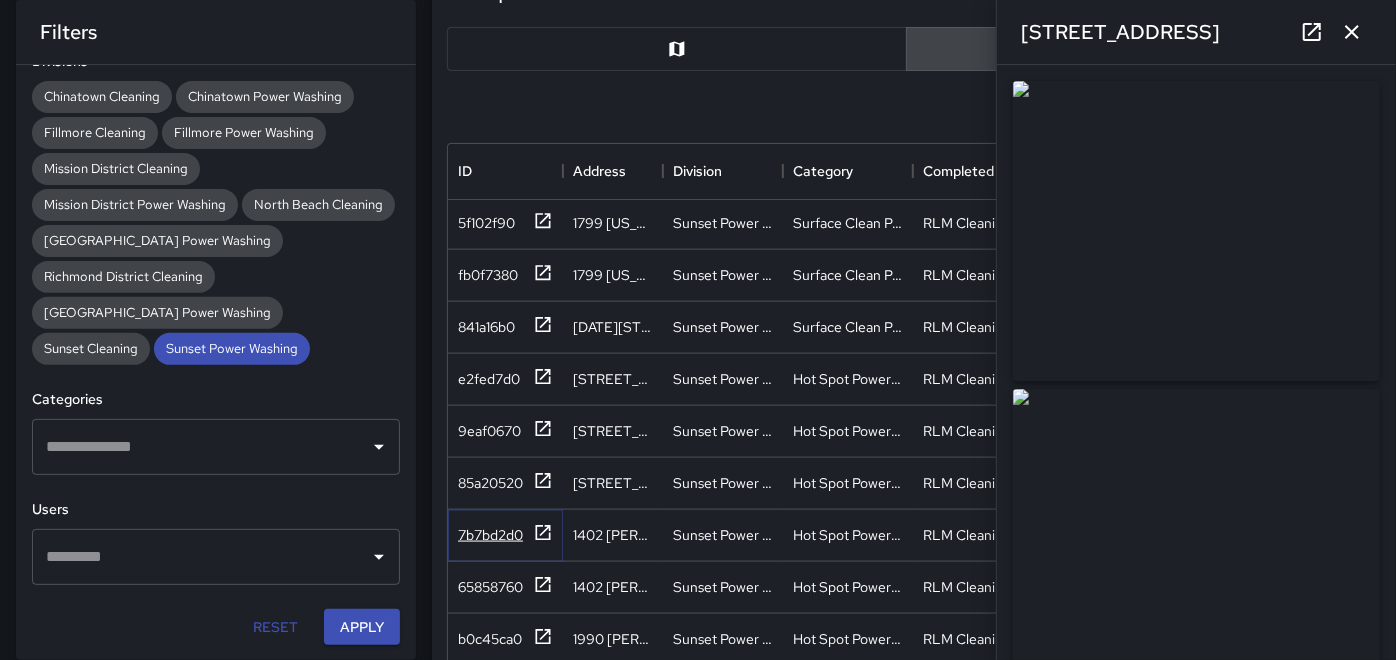 click 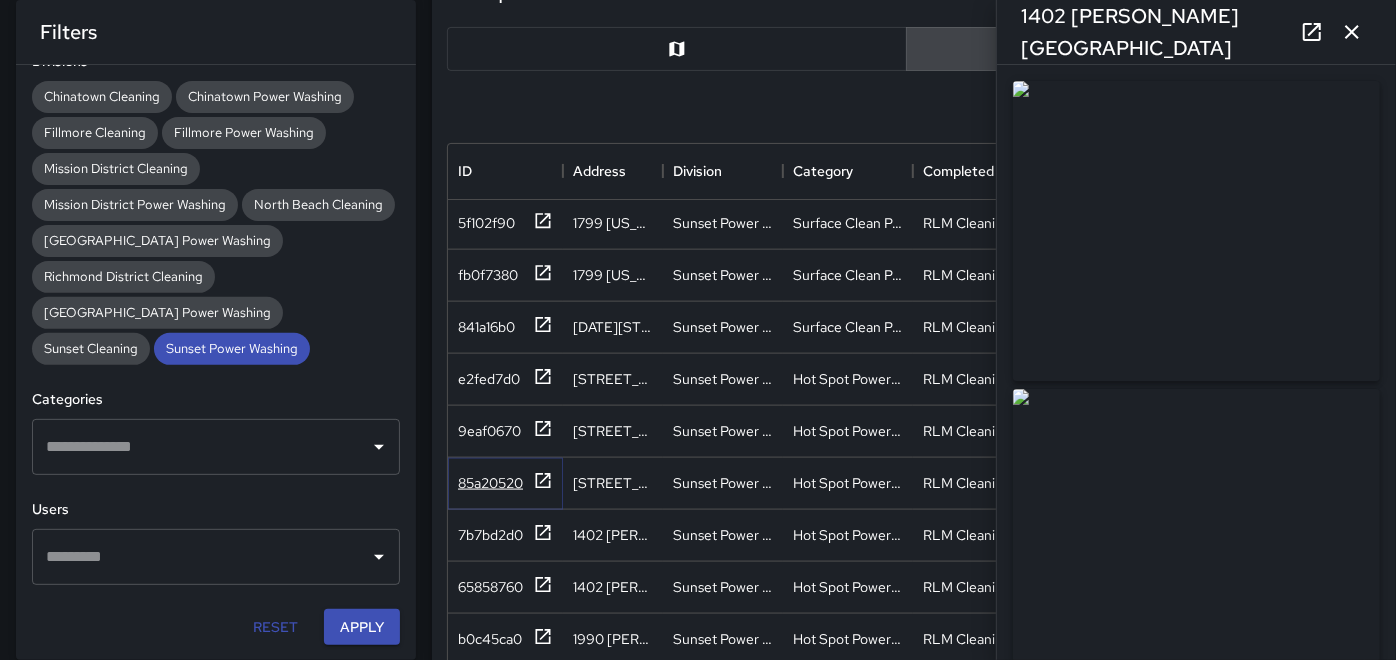 click 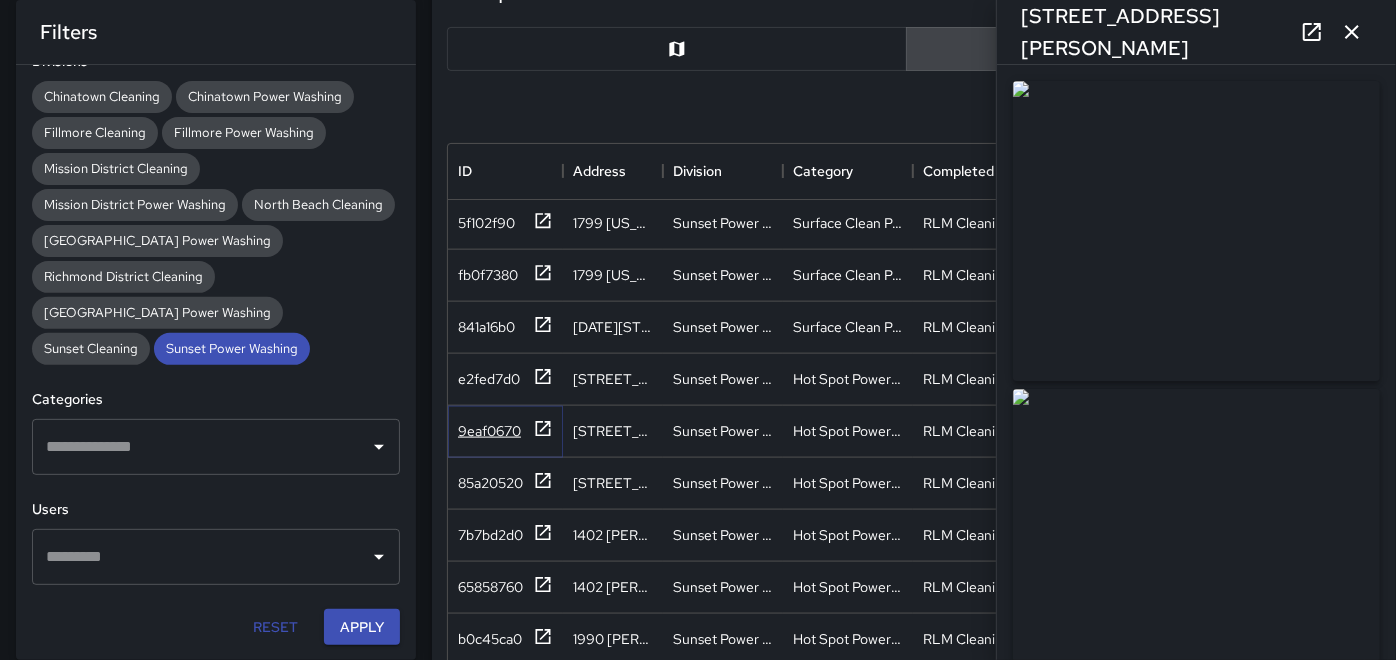 click 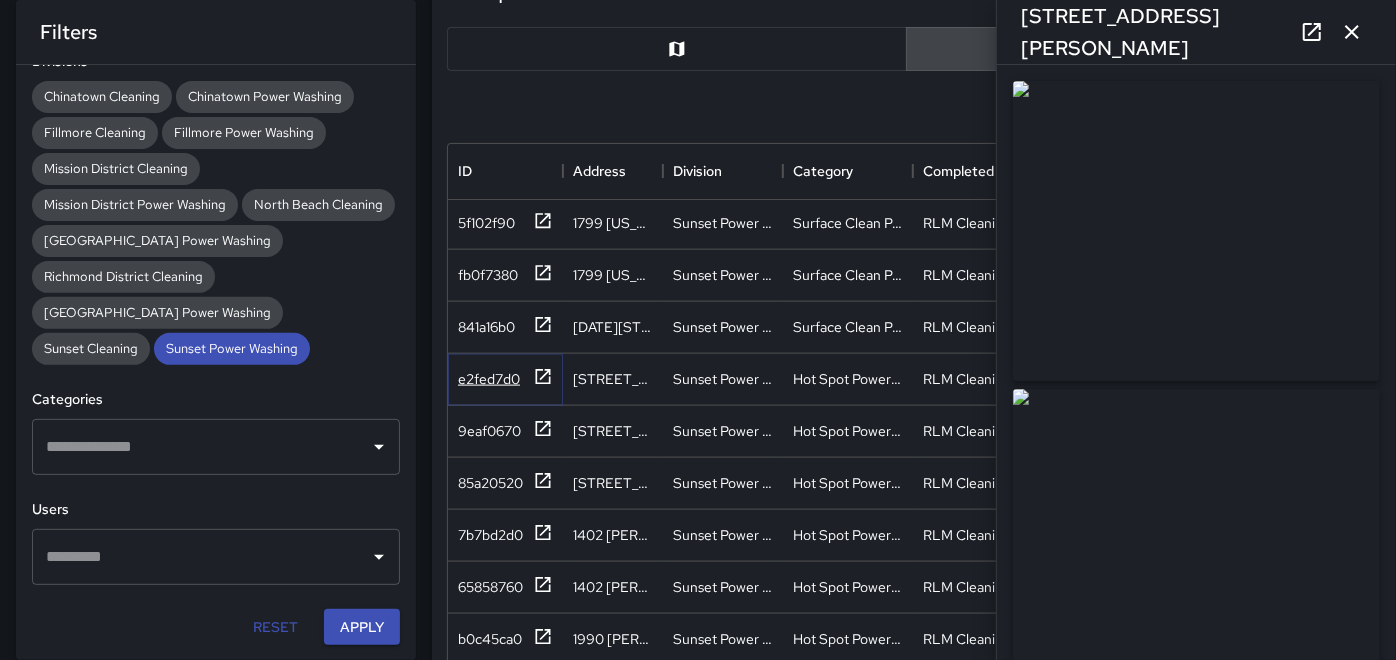 click 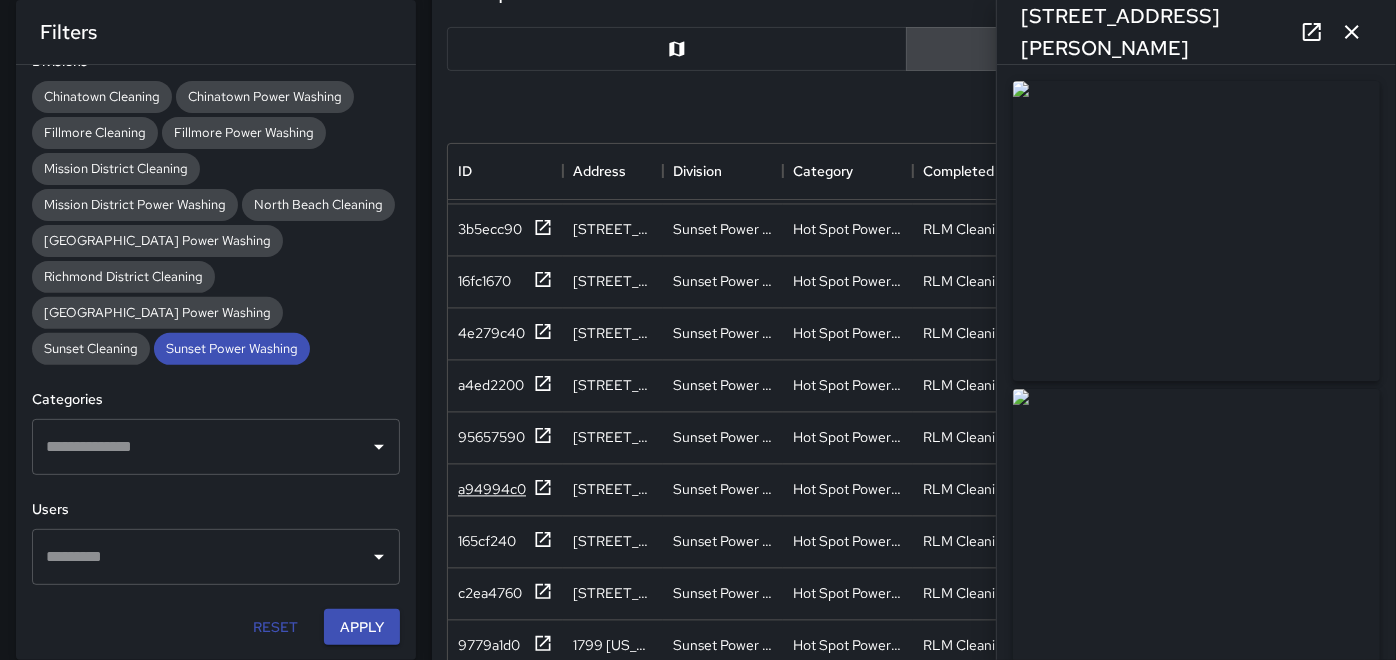 scroll, scrollTop: 2622, scrollLeft: 0, axis: vertical 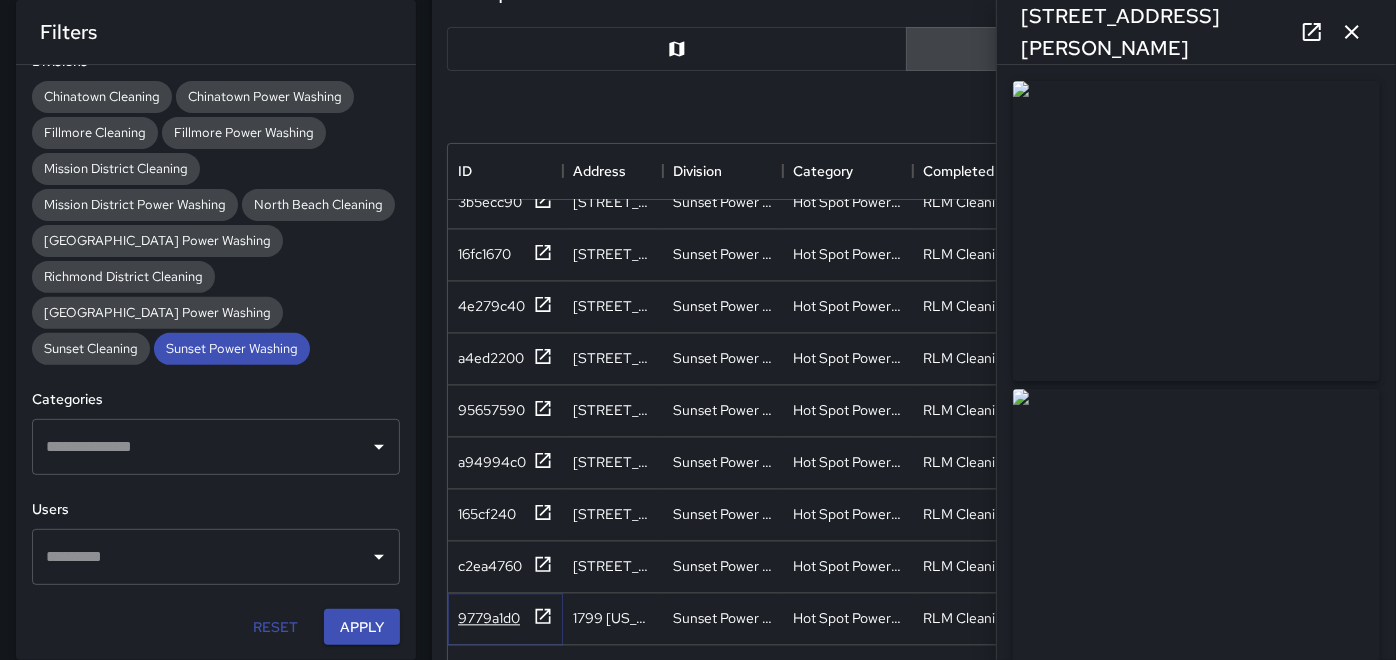 click 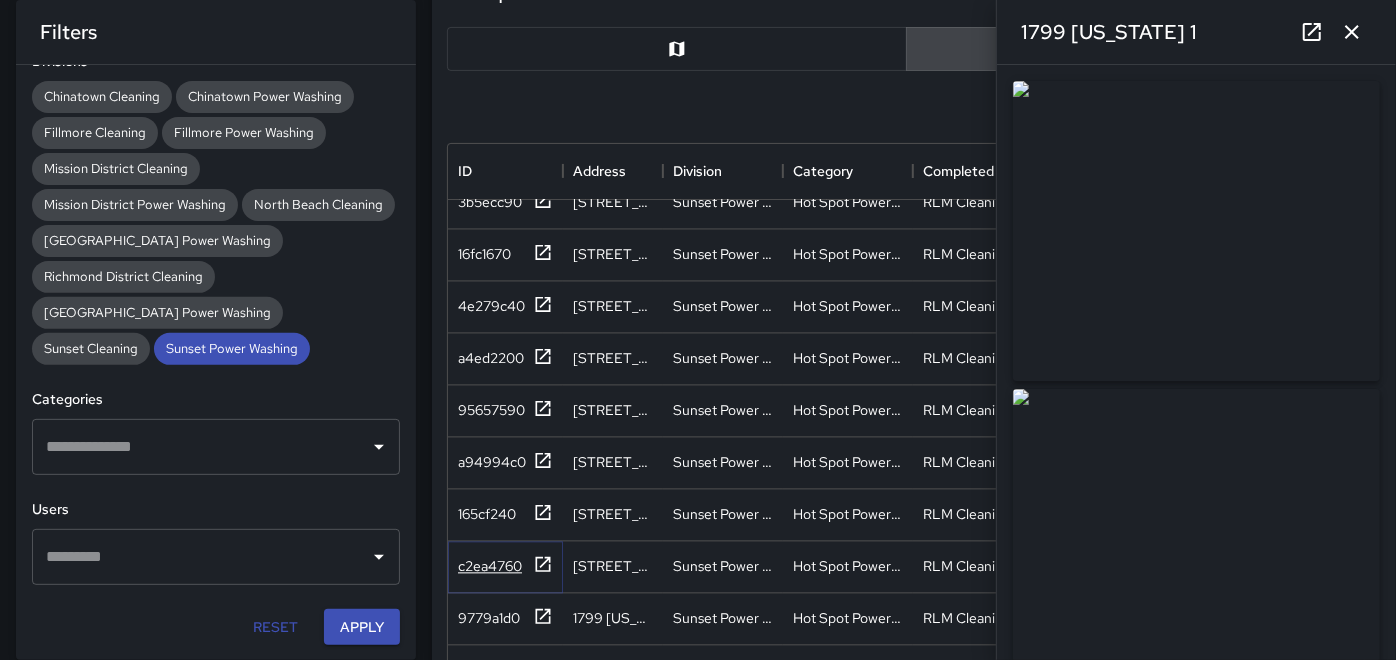 click 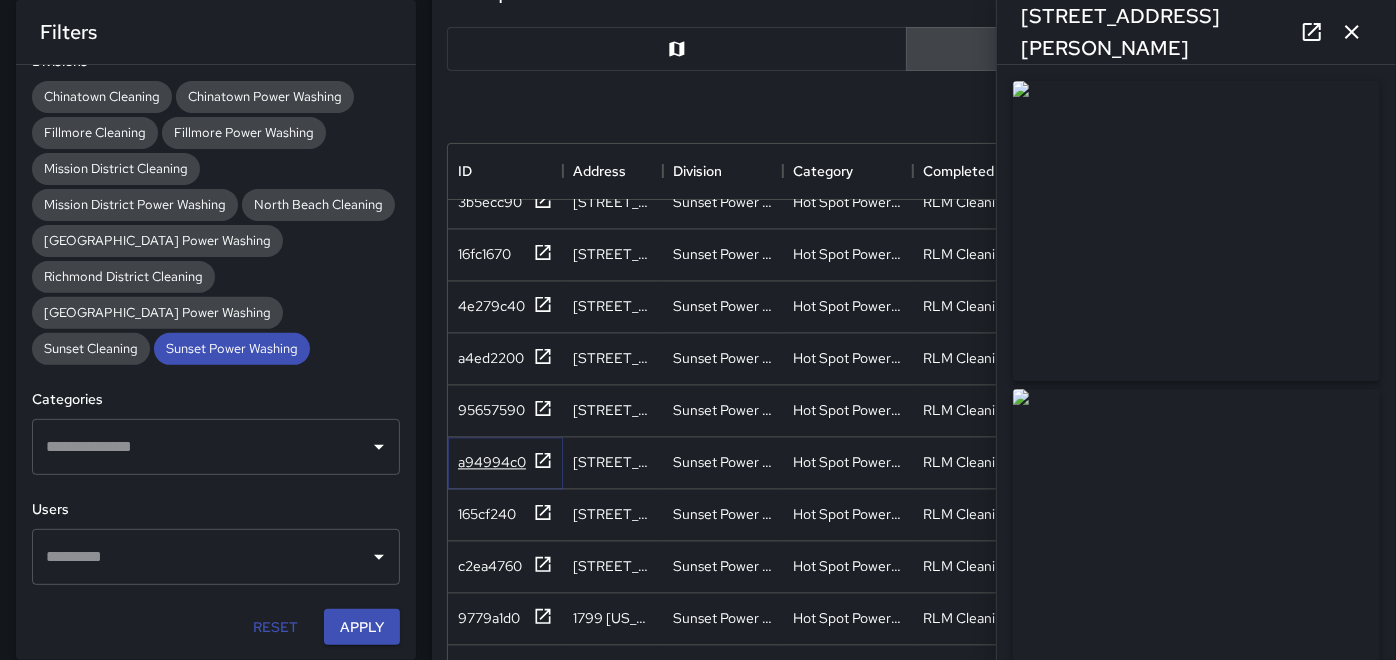 click 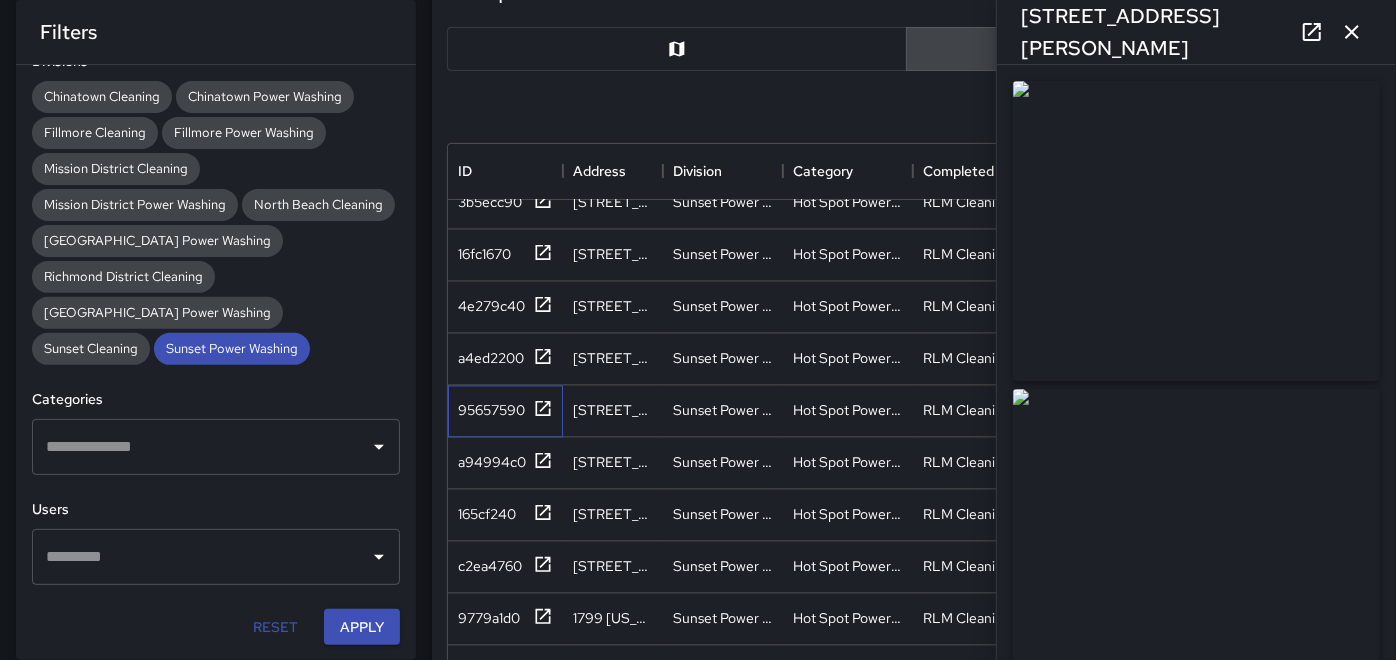 click on "95657590" at bounding box center (505, 412) 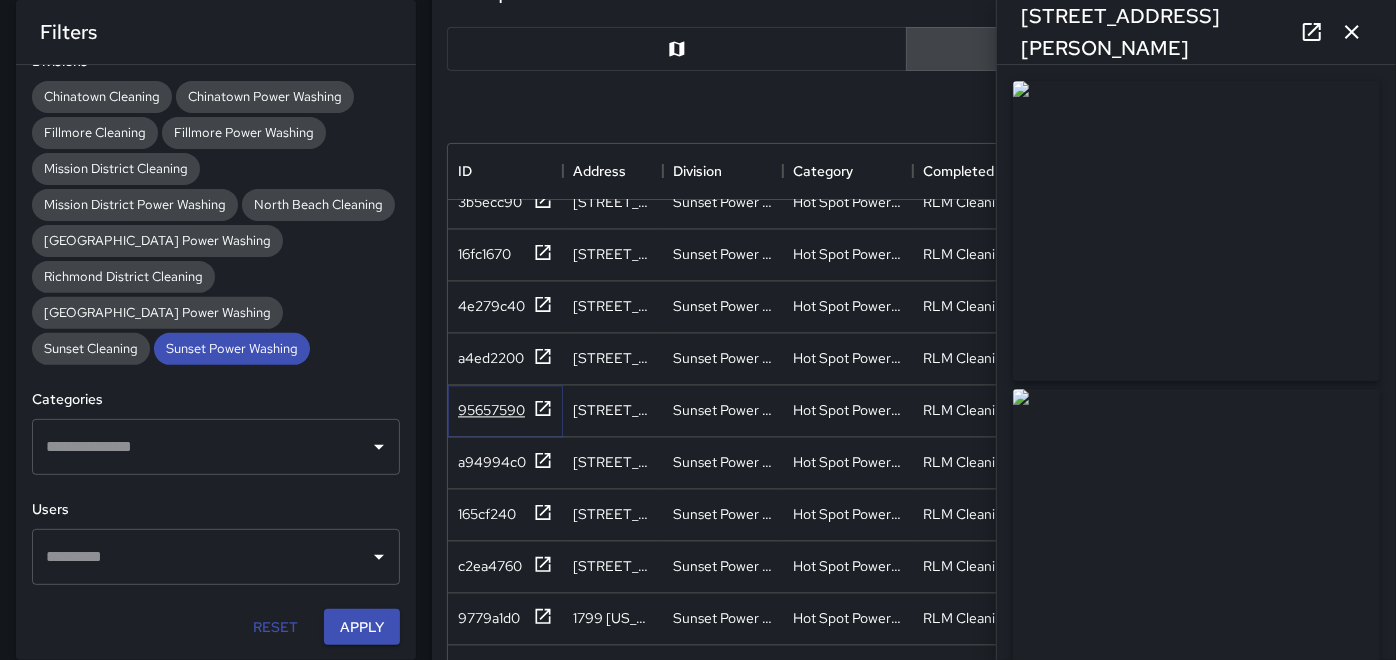 click 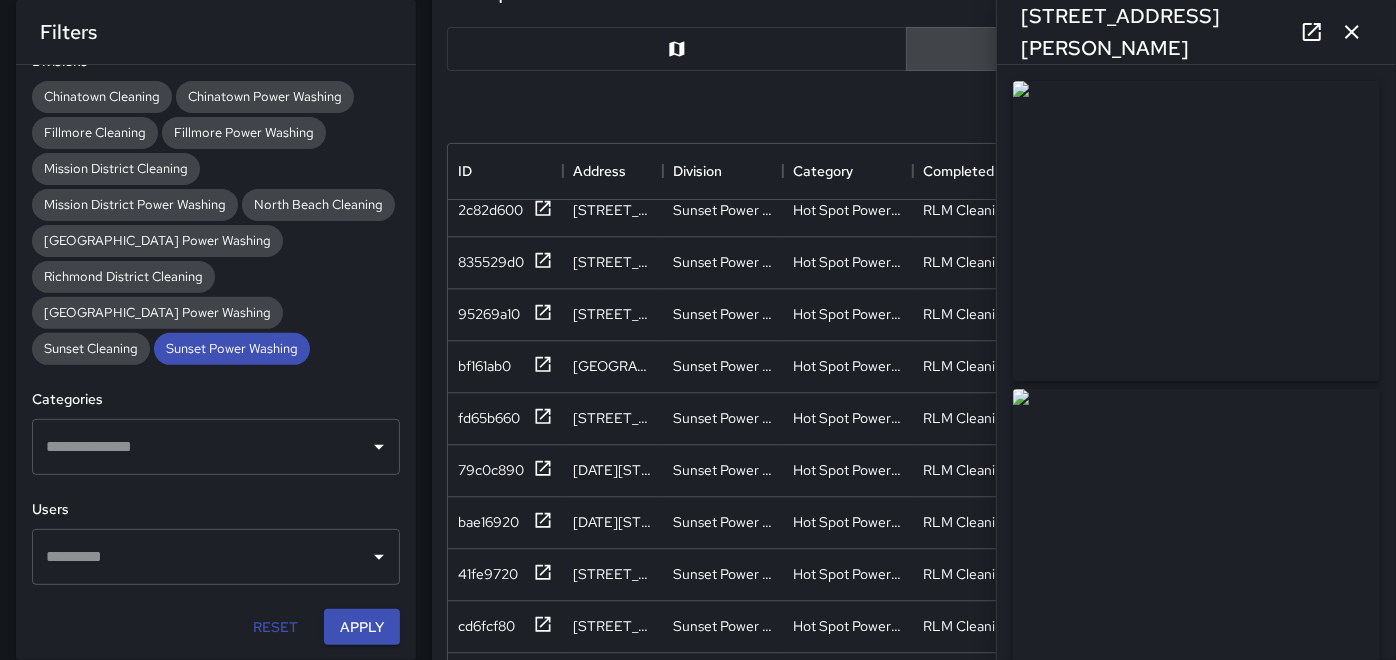 scroll, scrollTop: 3278, scrollLeft: 0, axis: vertical 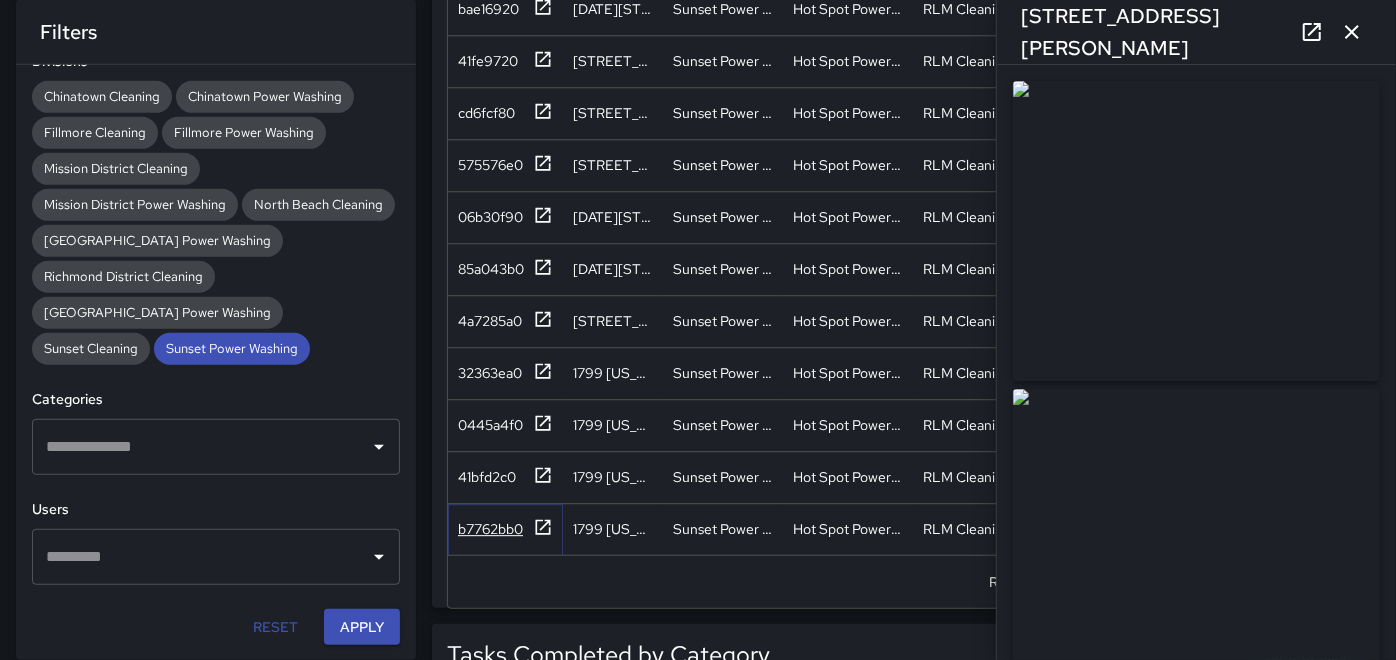 click 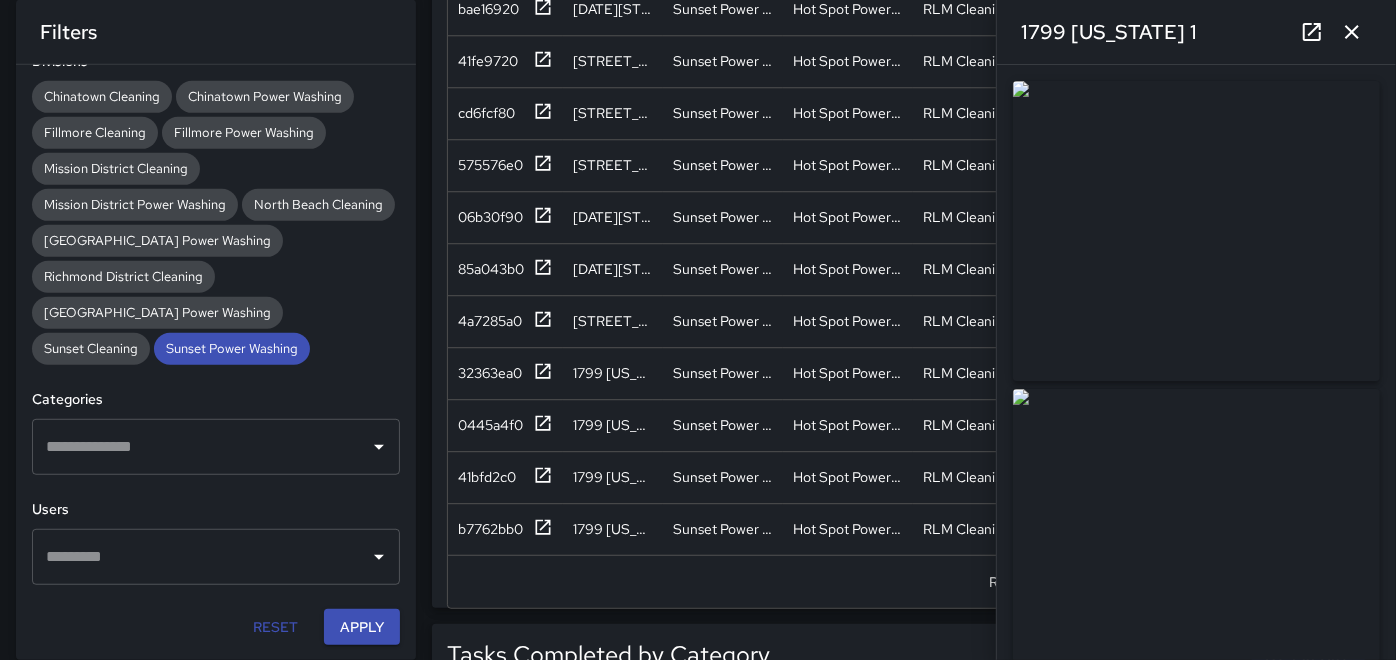 click 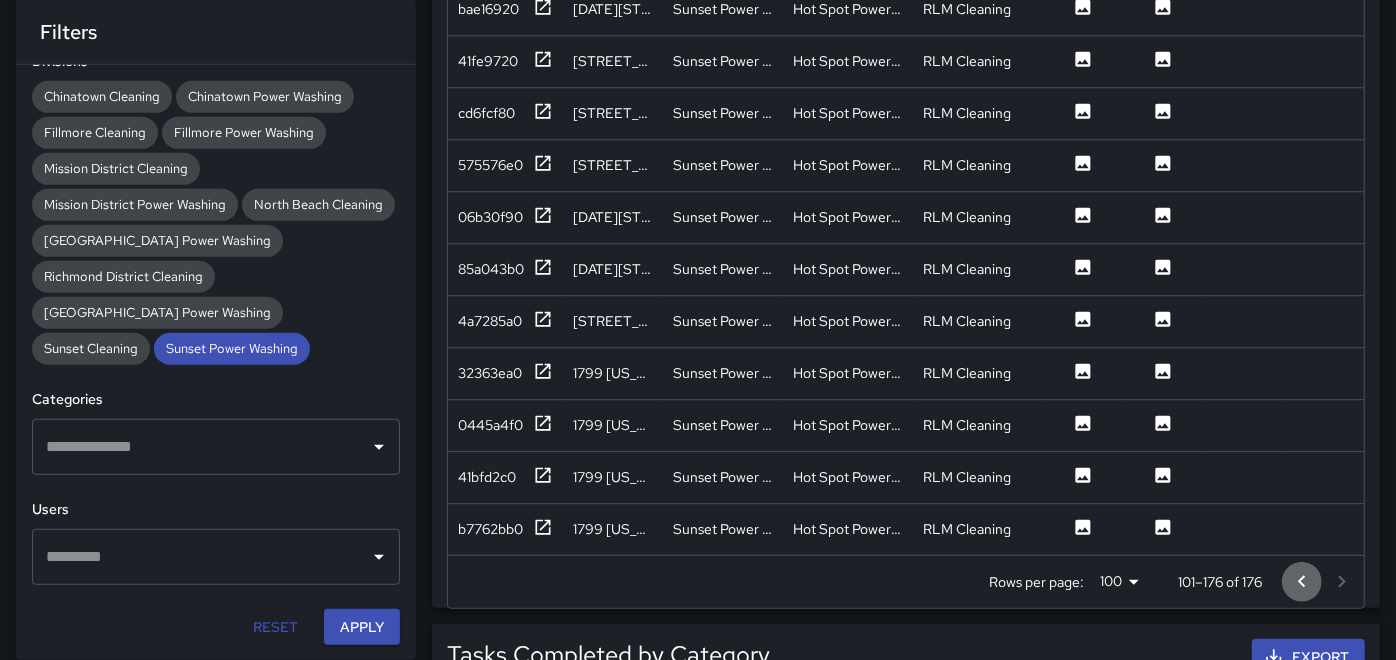 click 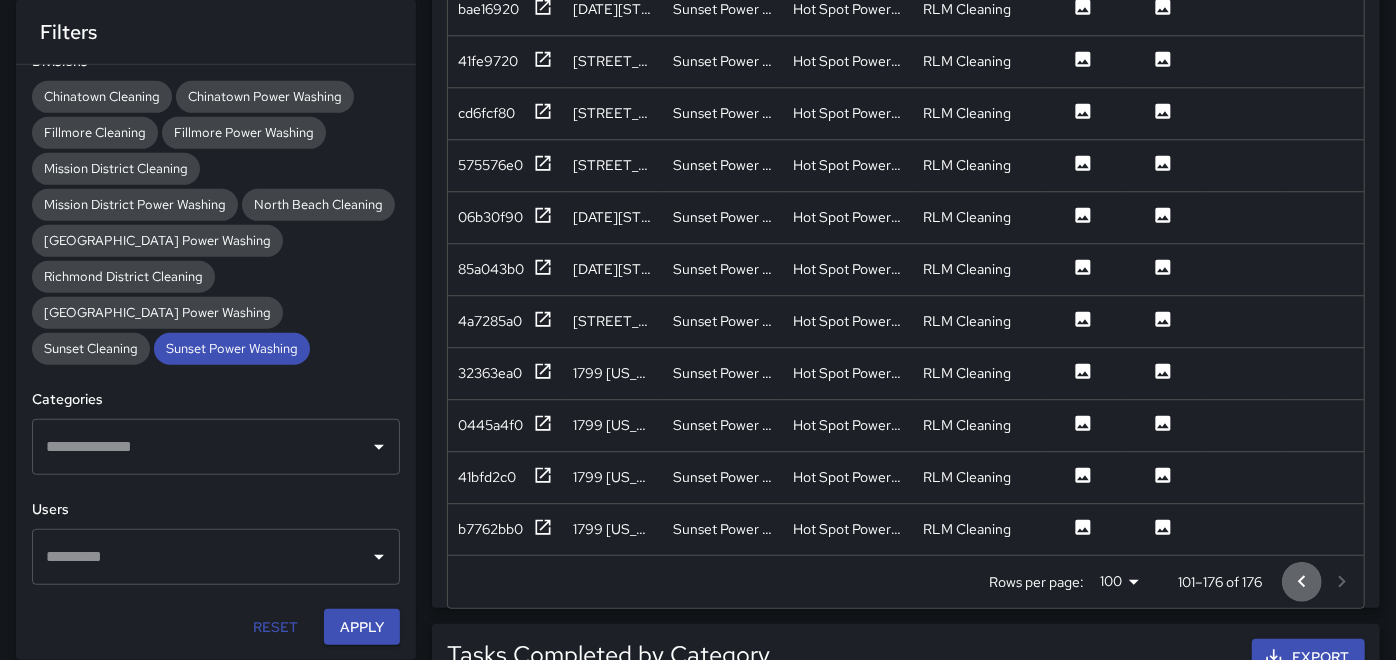 scroll, scrollTop: 0, scrollLeft: 0, axis: both 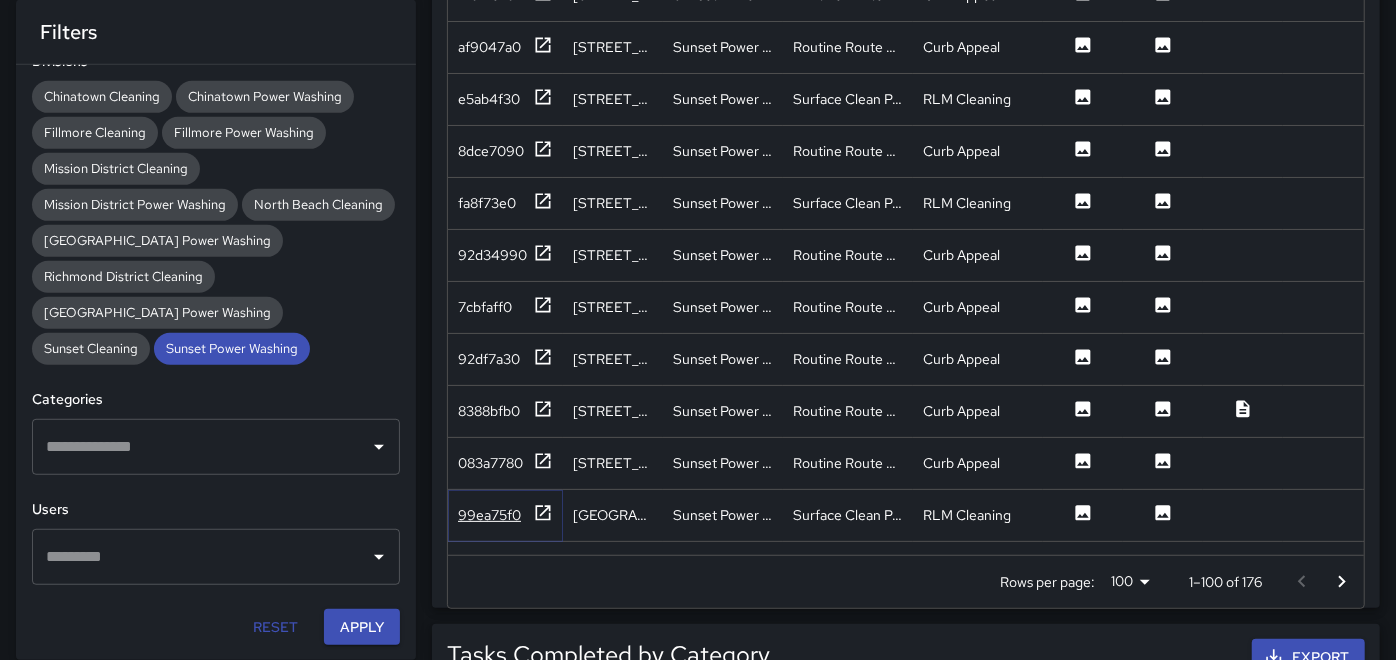click 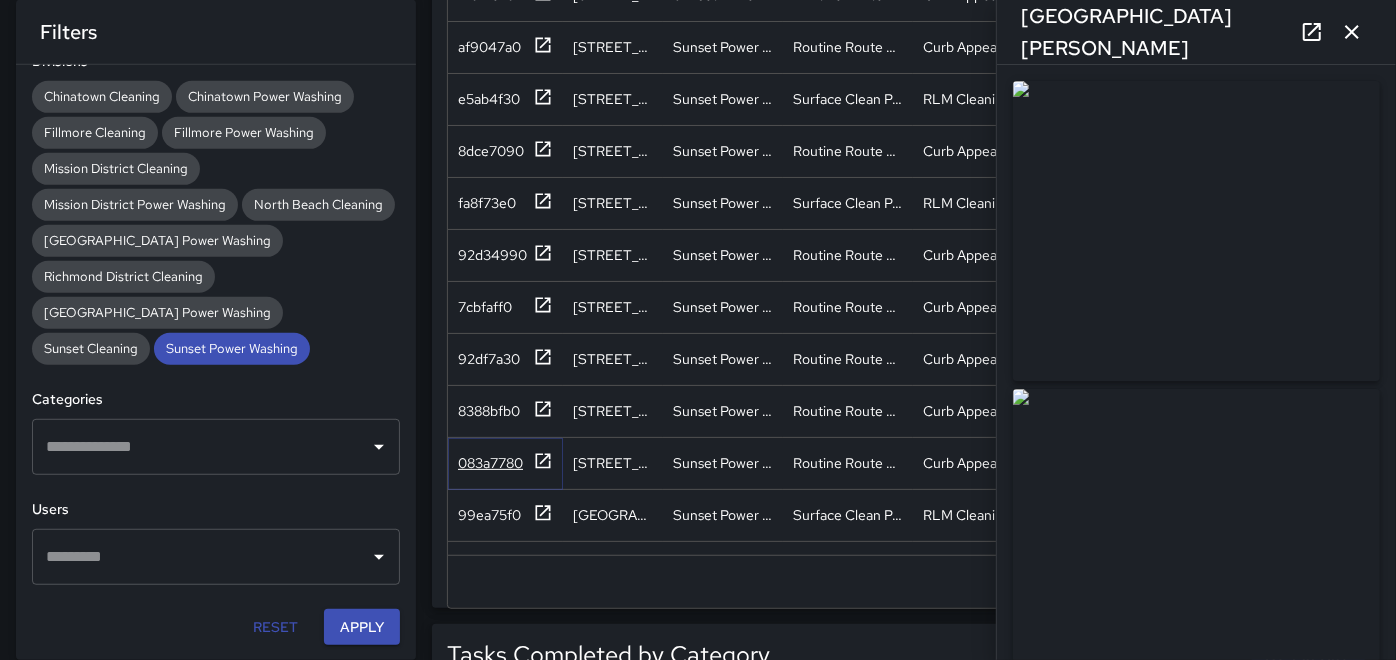 click 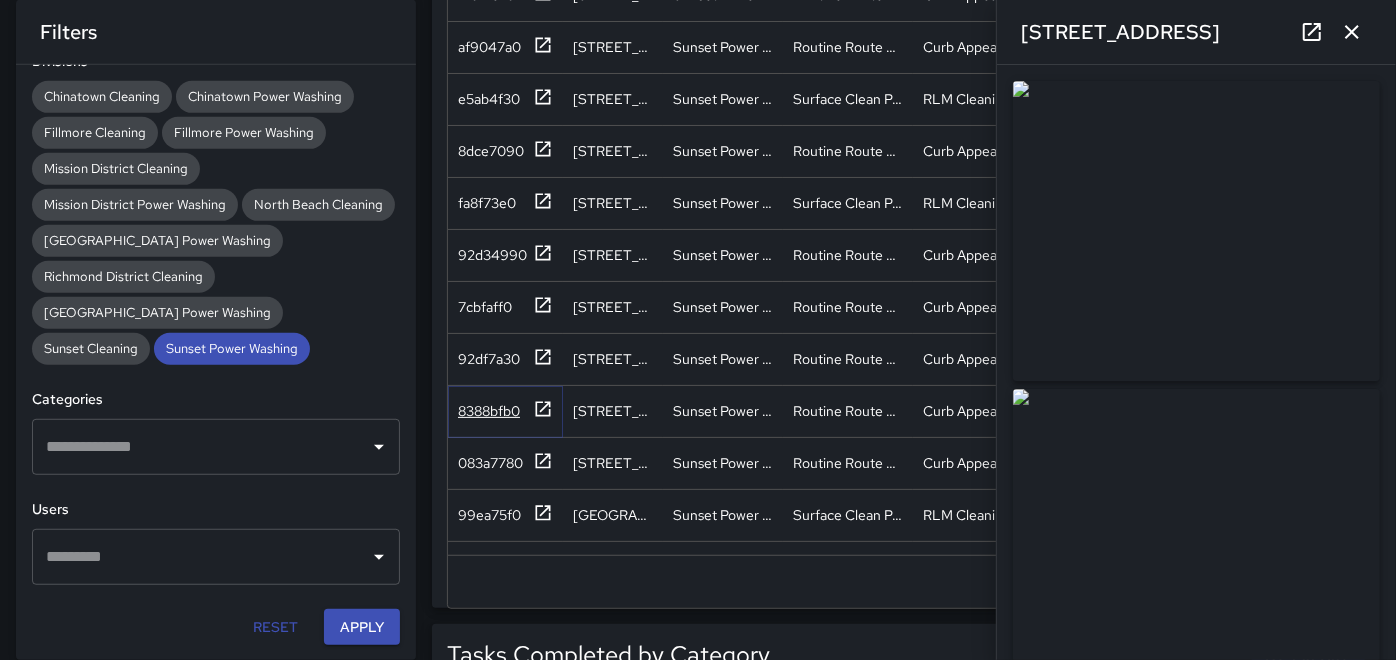 click 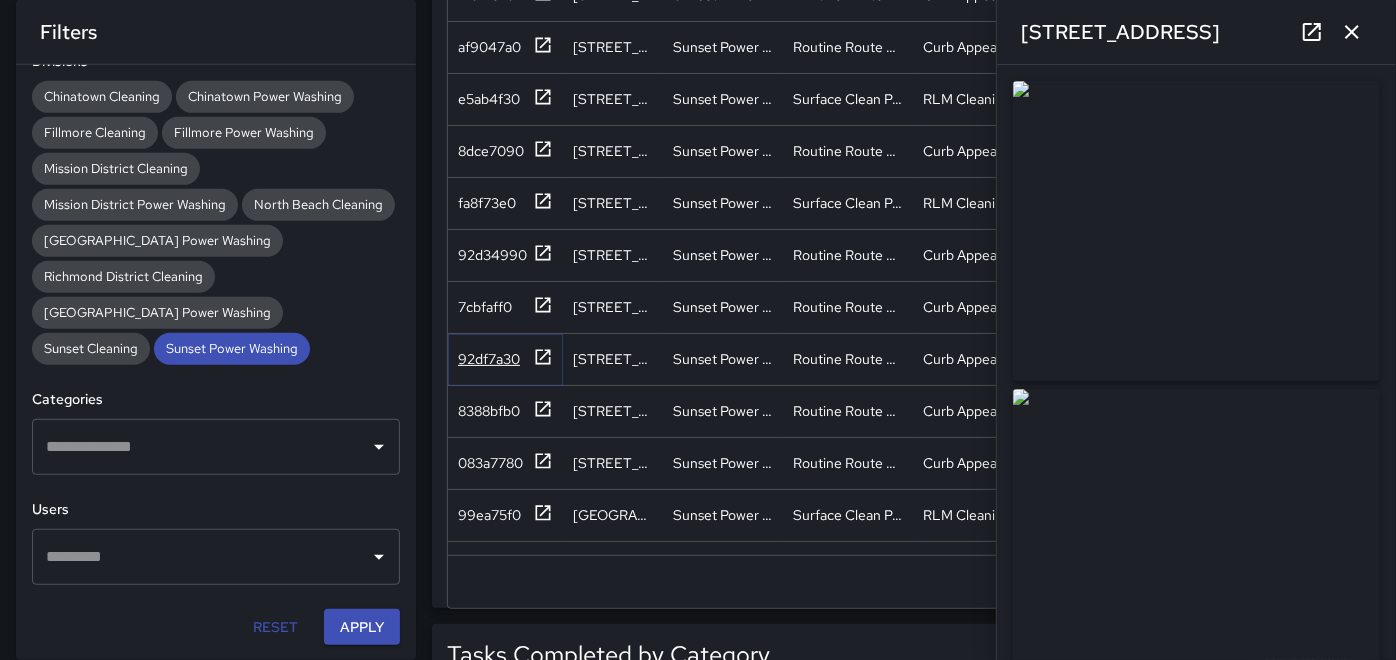 click 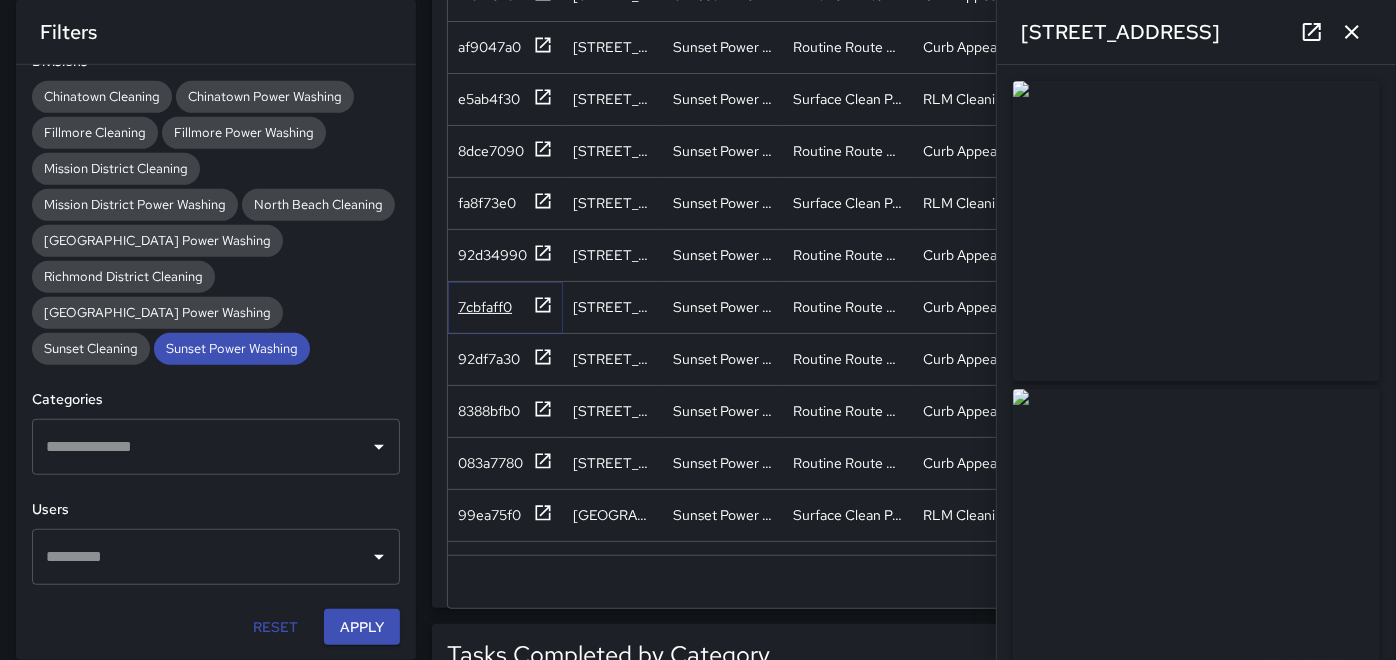 click 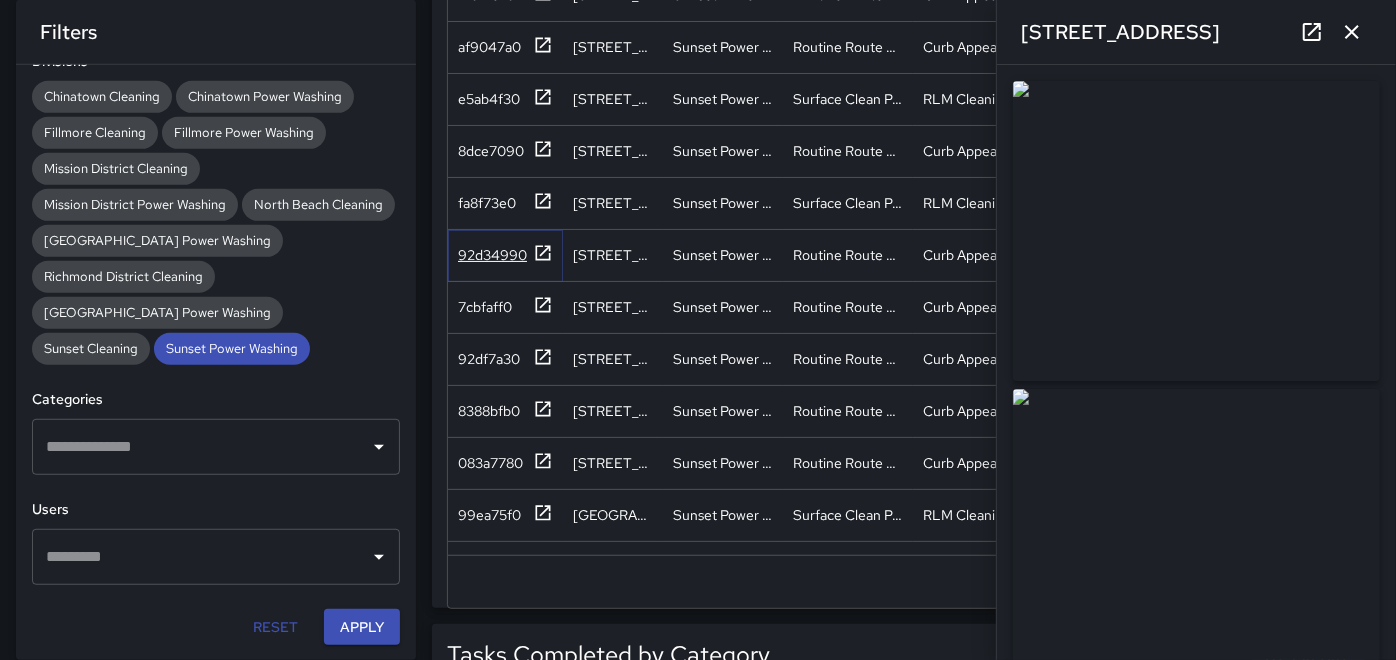 click 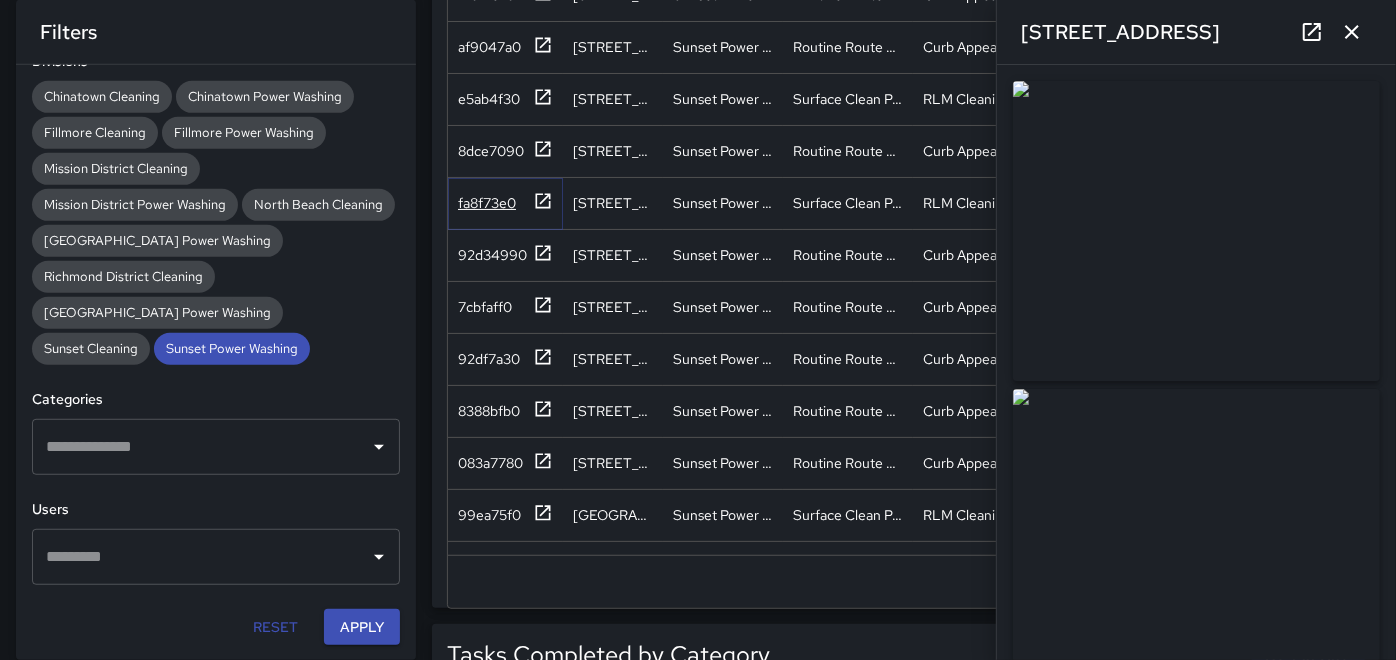 click 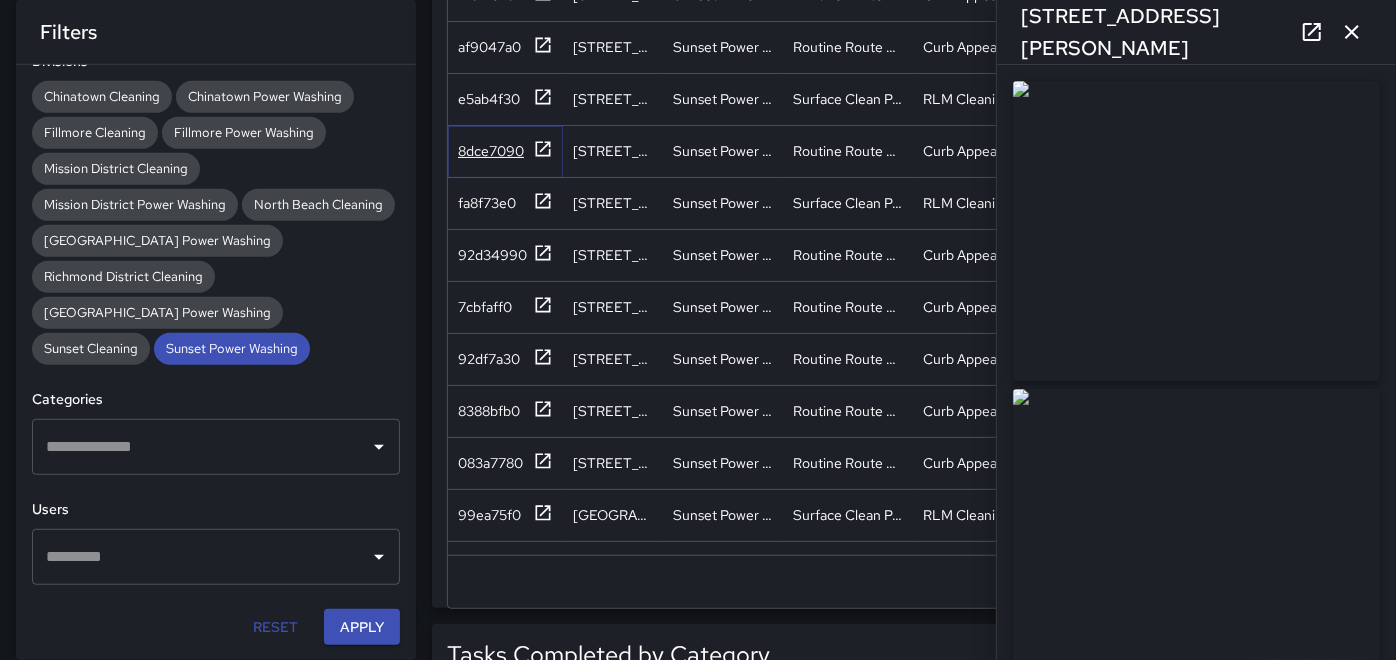click 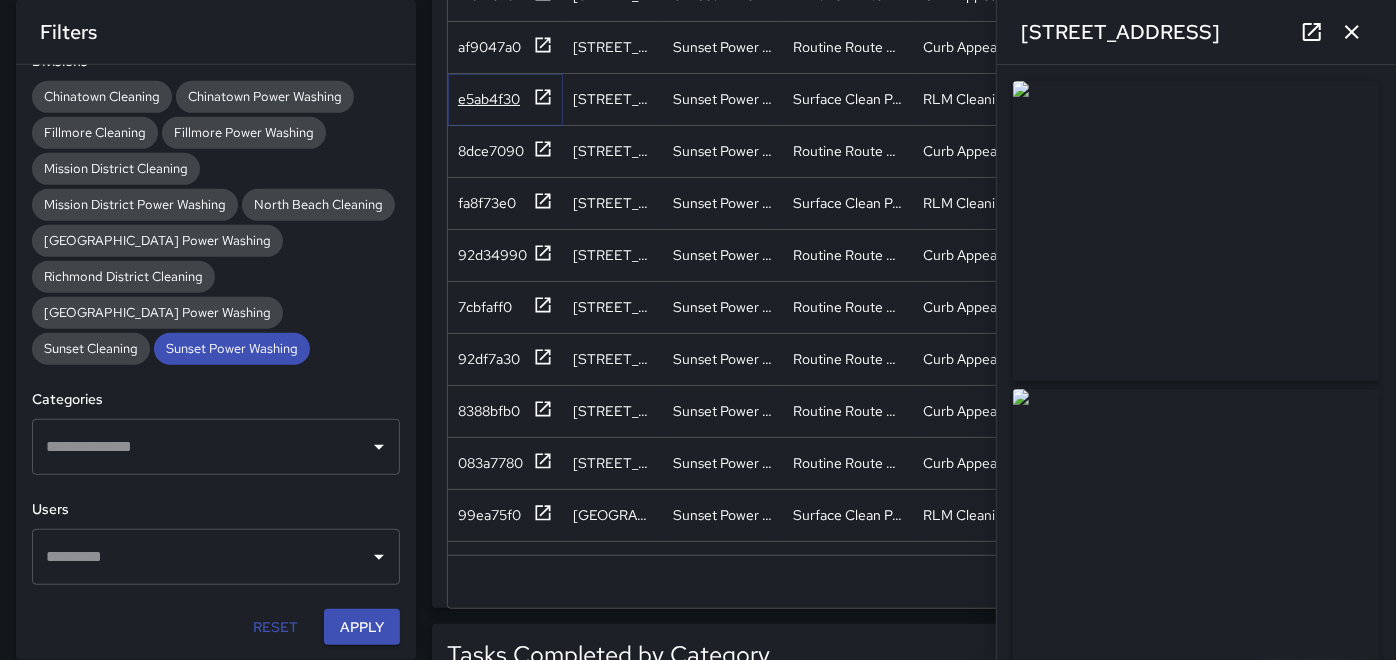 click 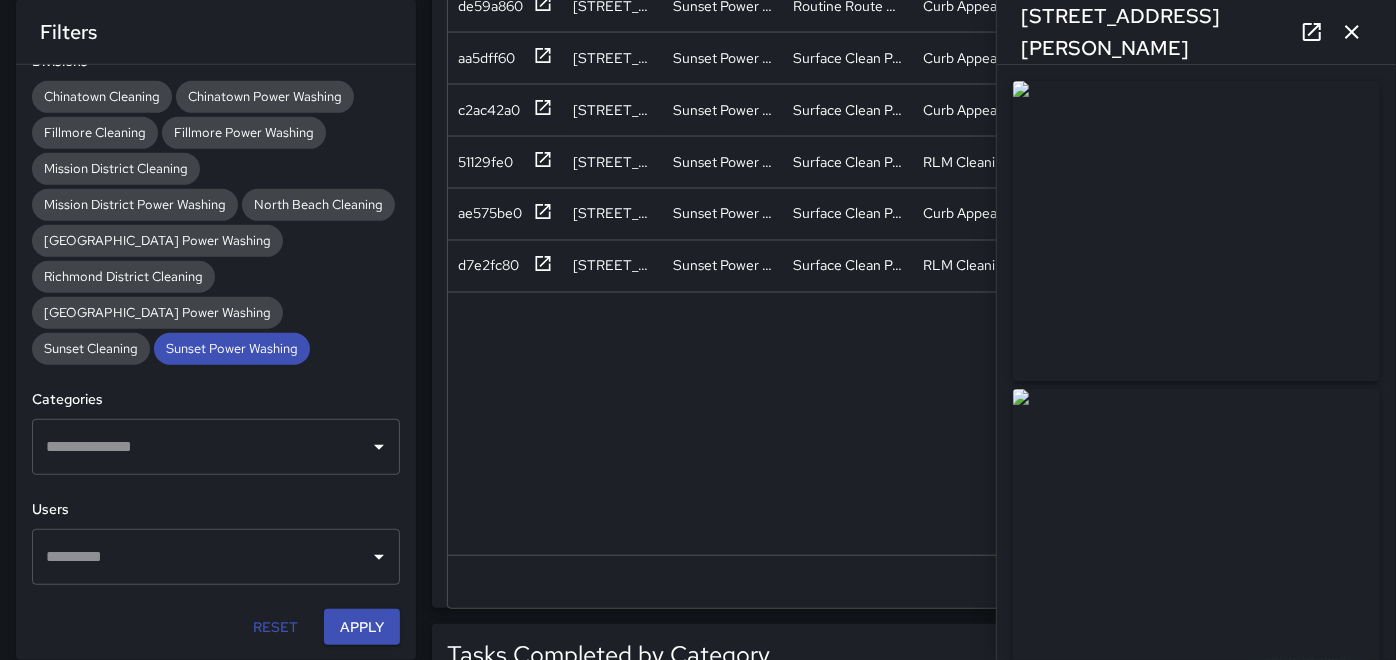 scroll, scrollTop: 2222, scrollLeft: 0, axis: vertical 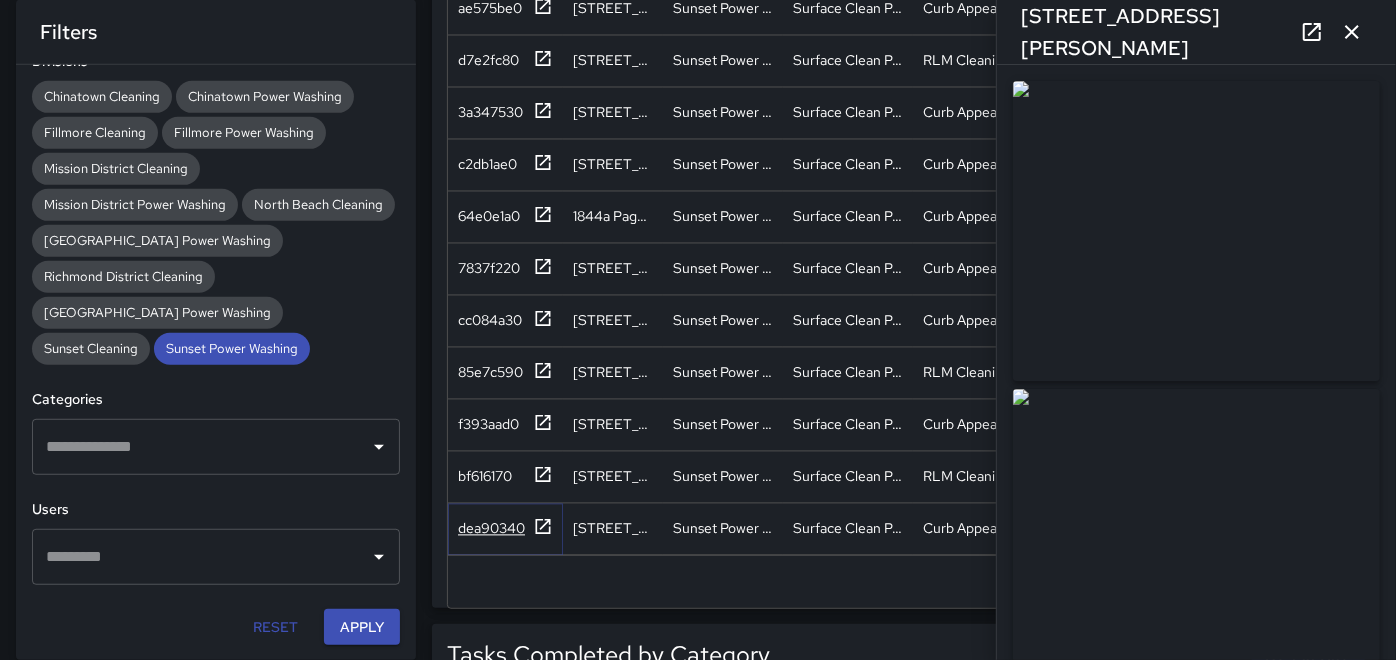 click 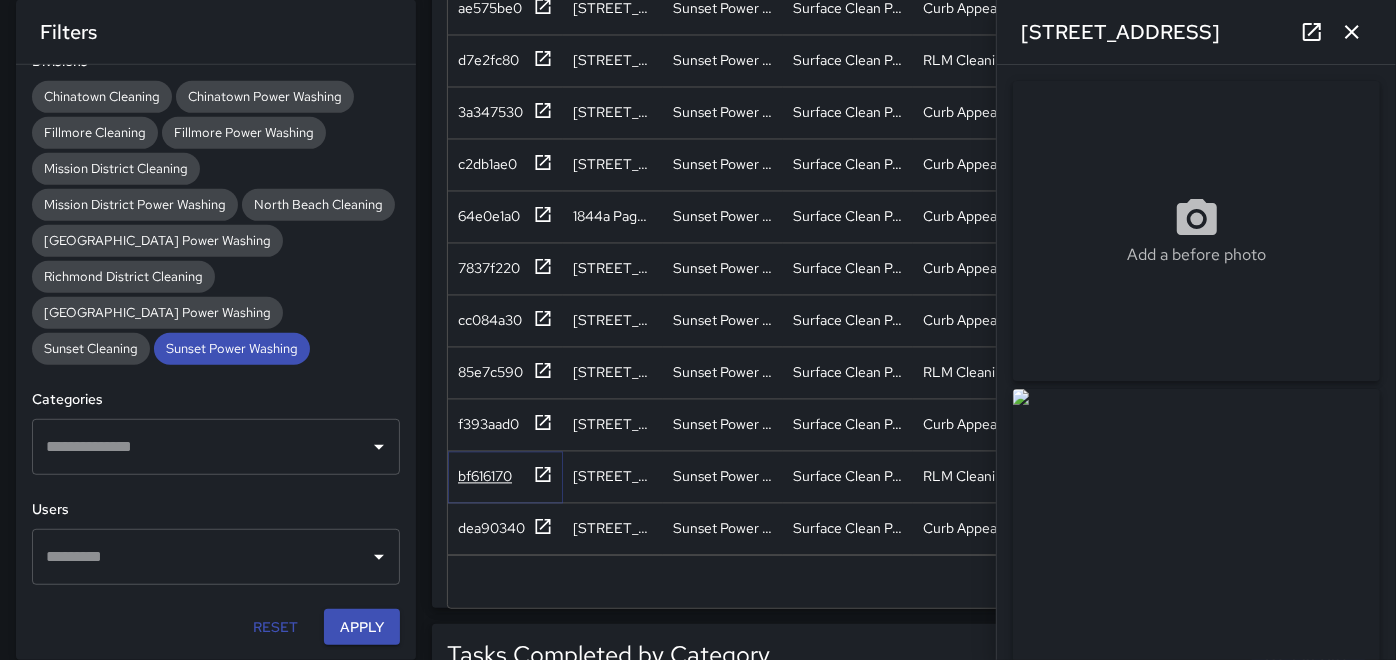 click 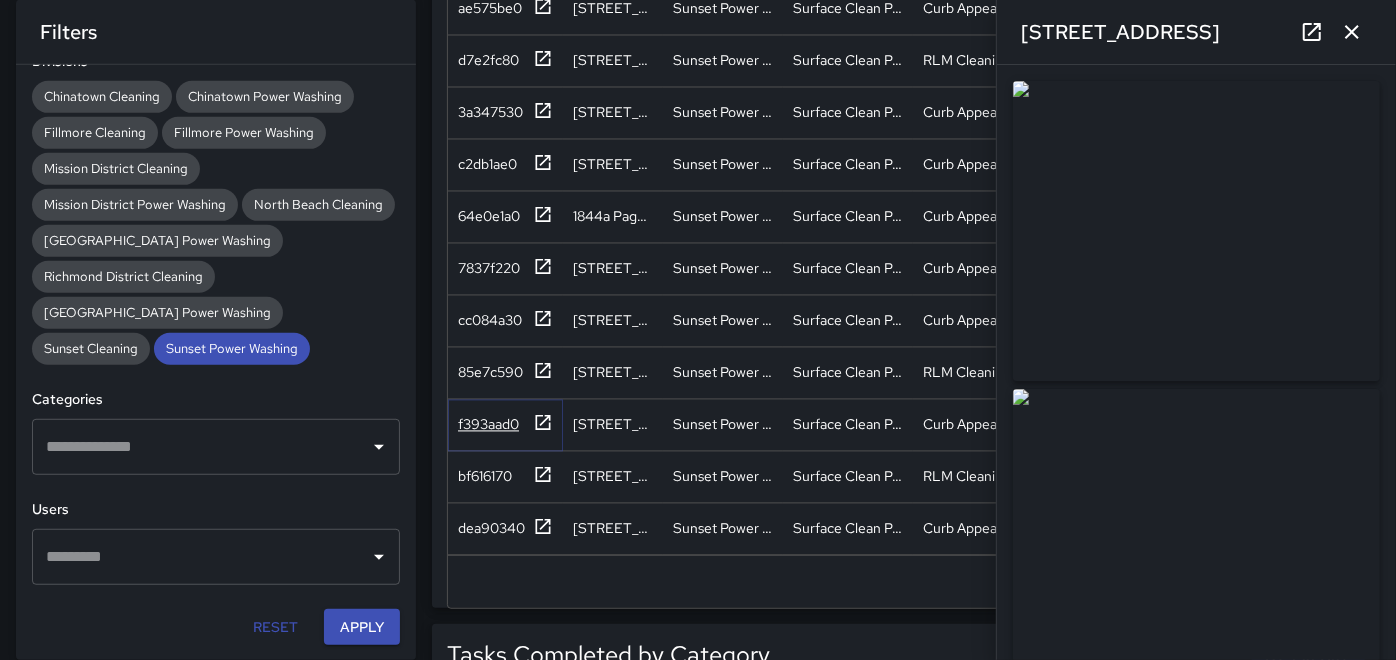 click 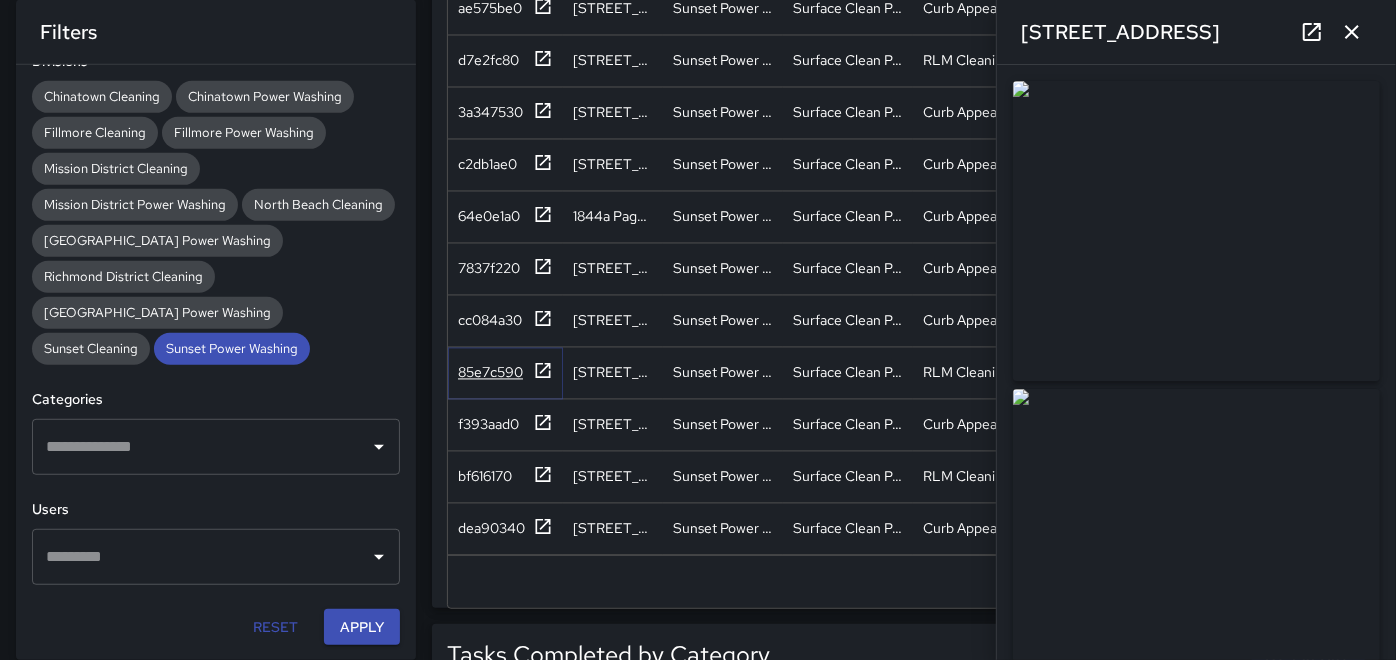click 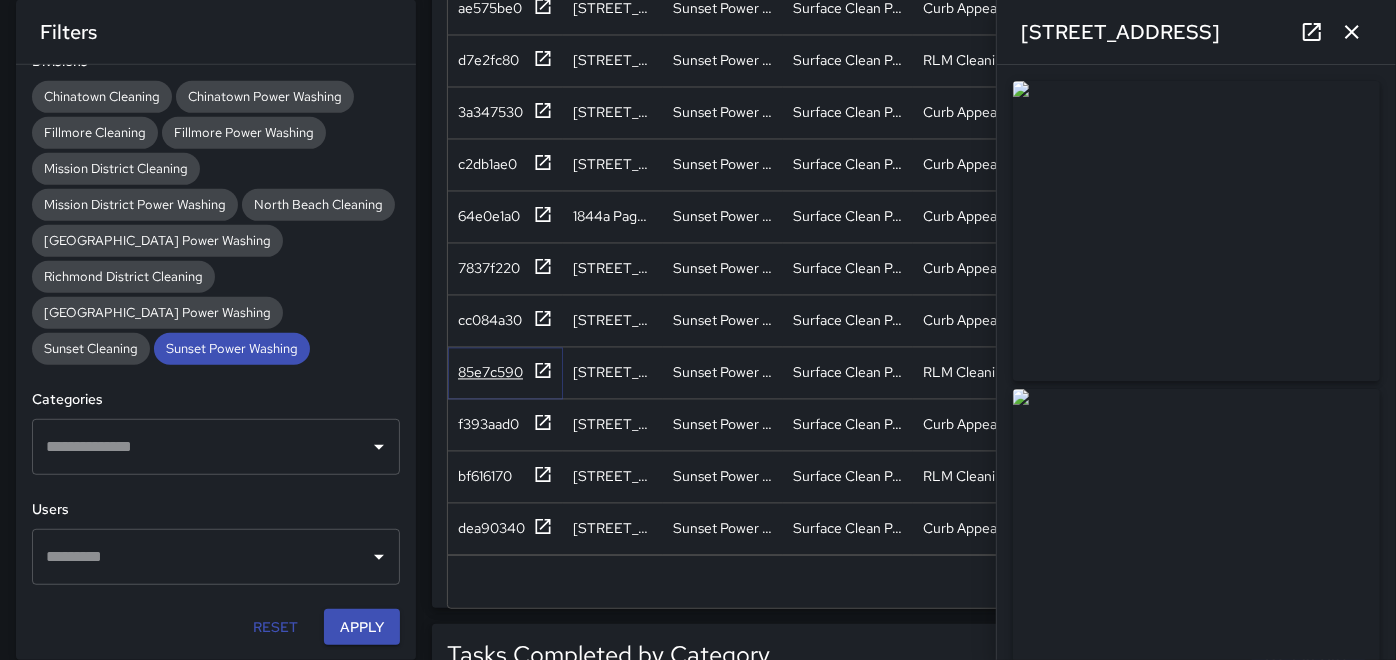 click 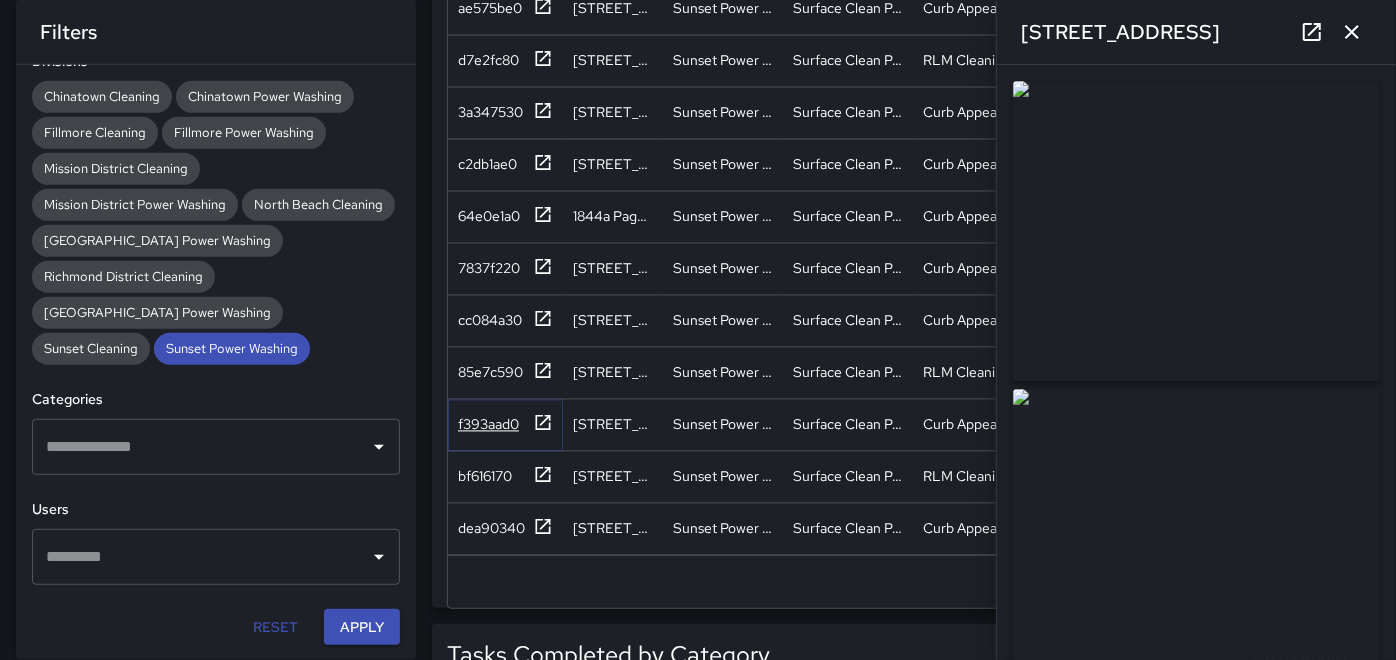 click 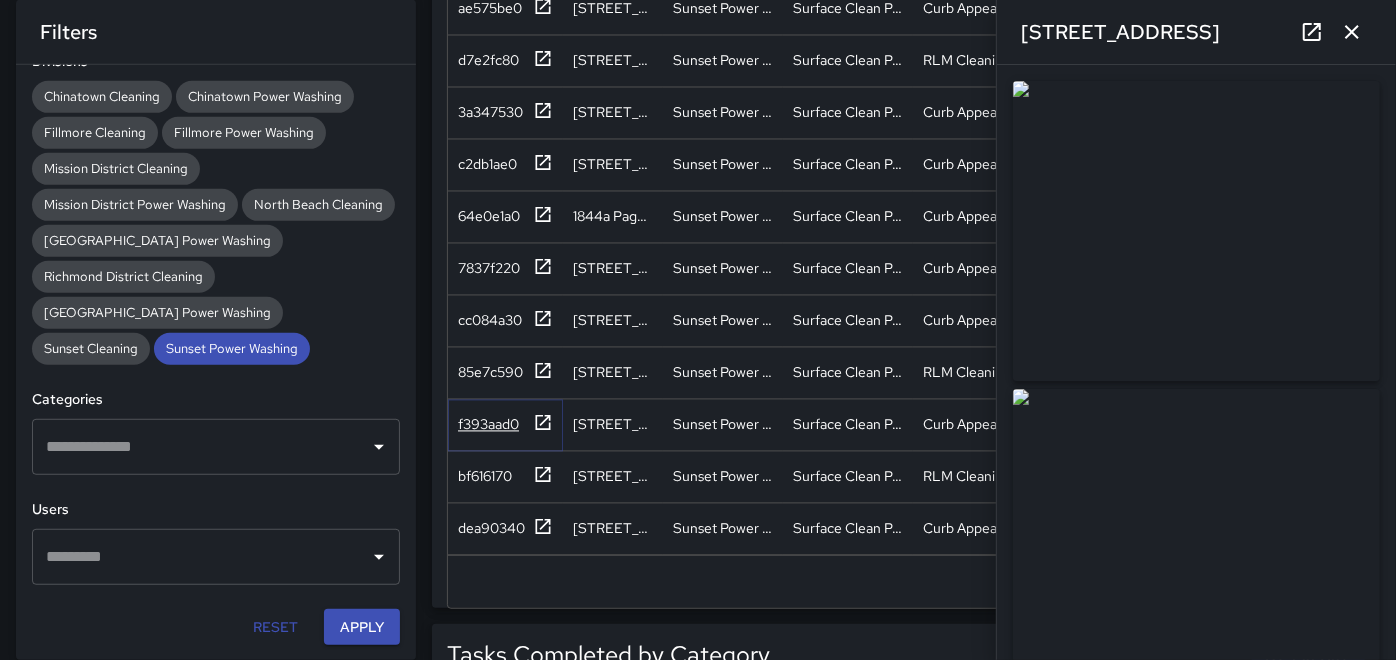 type on "**********" 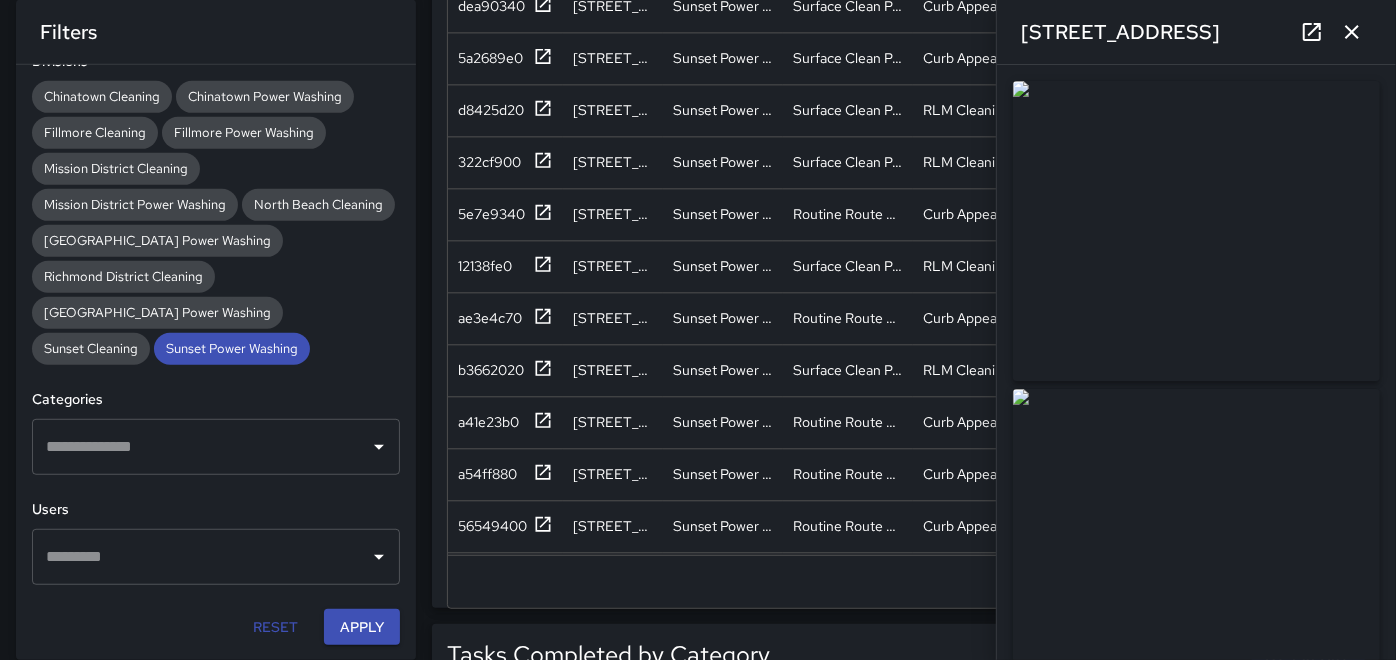 scroll, scrollTop: 2896, scrollLeft: 0, axis: vertical 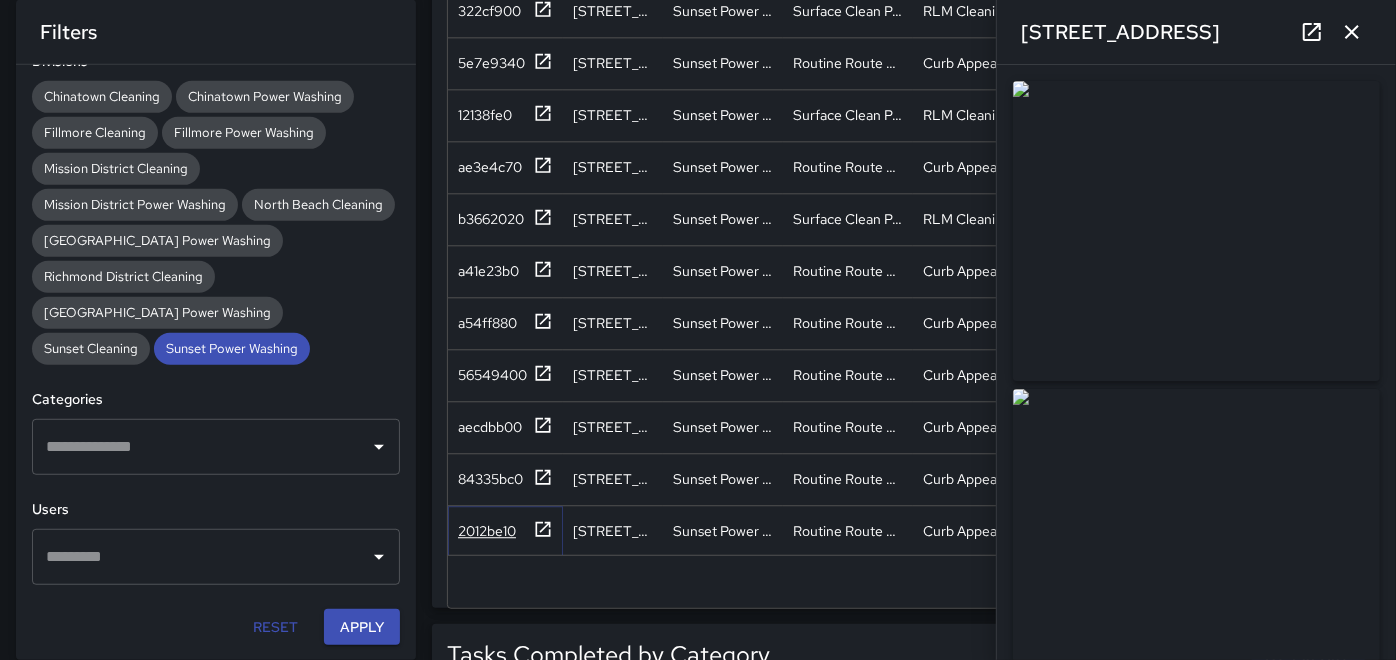 click 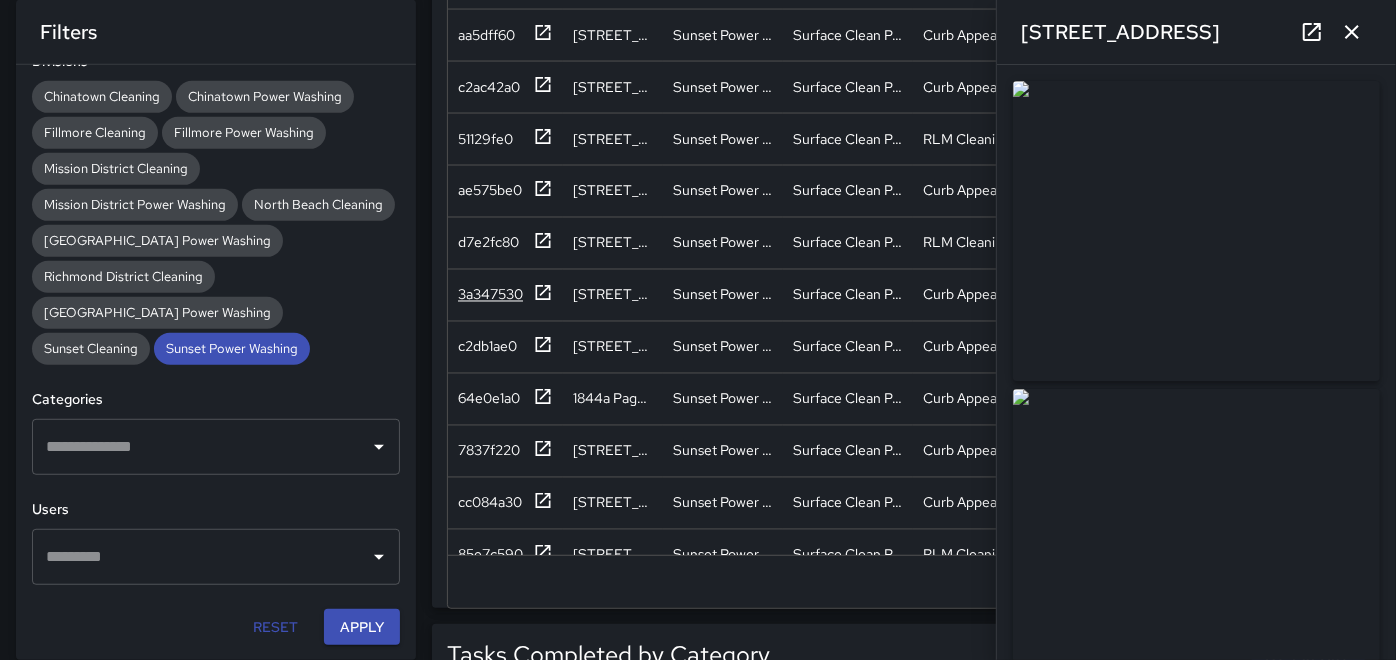 scroll, scrollTop: 2007, scrollLeft: 0, axis: vertical 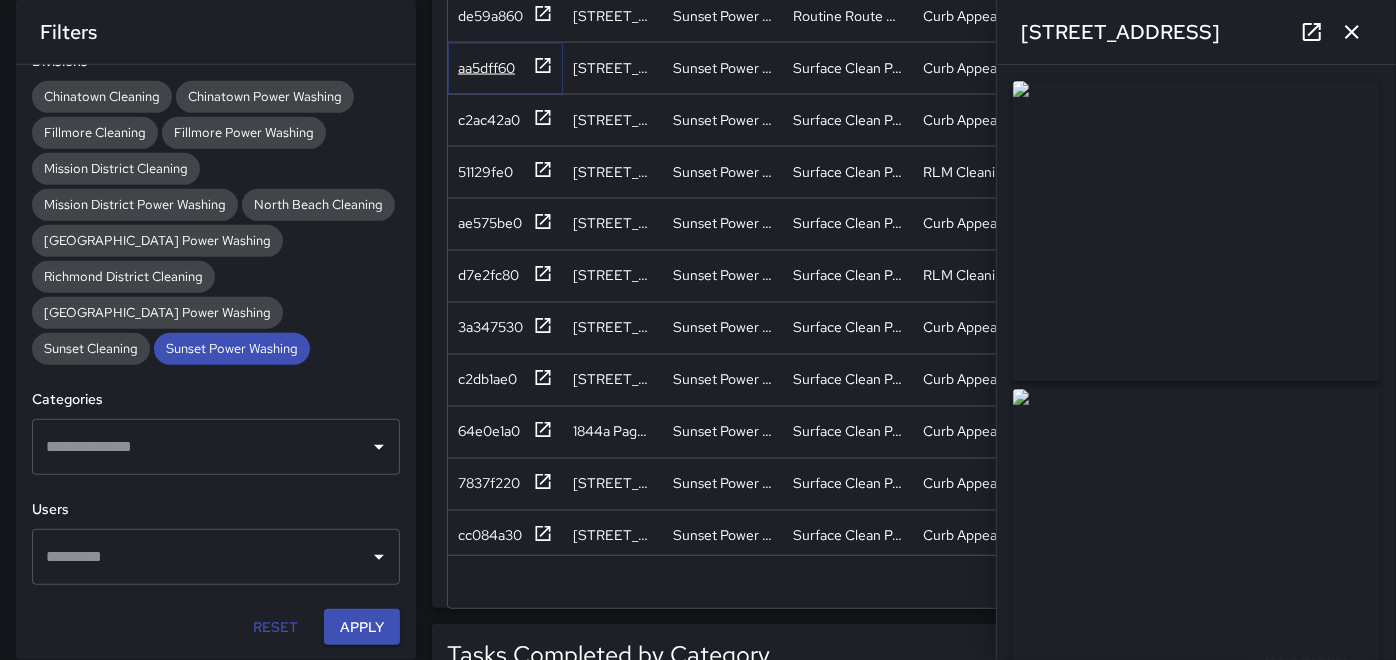 click 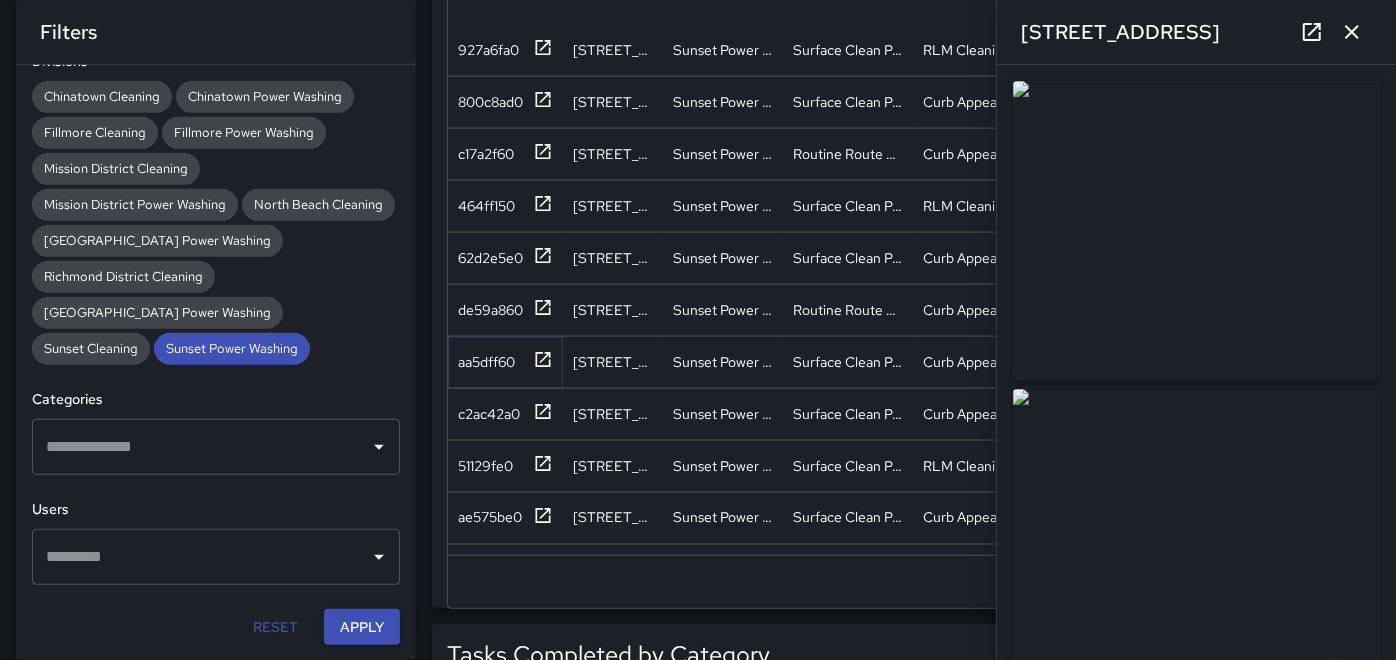 scroll, scrollTop: 1674, scrollLeft: 0, axis: vertical 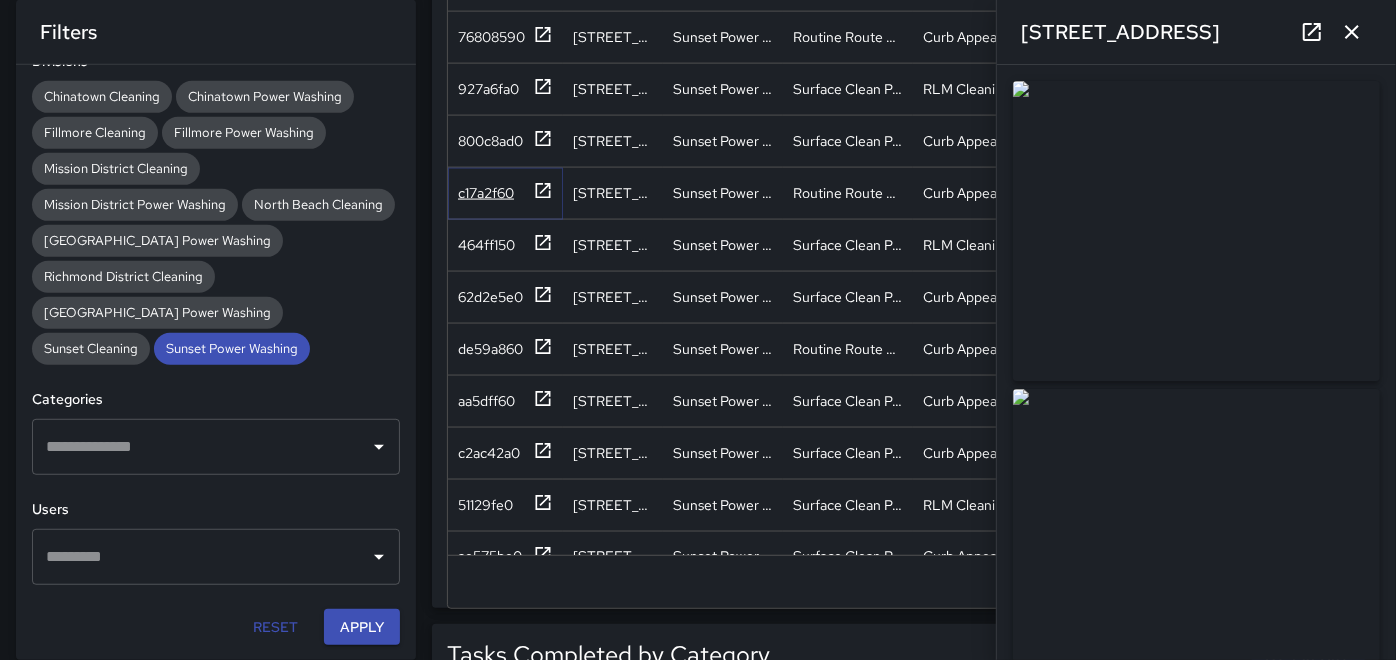 click 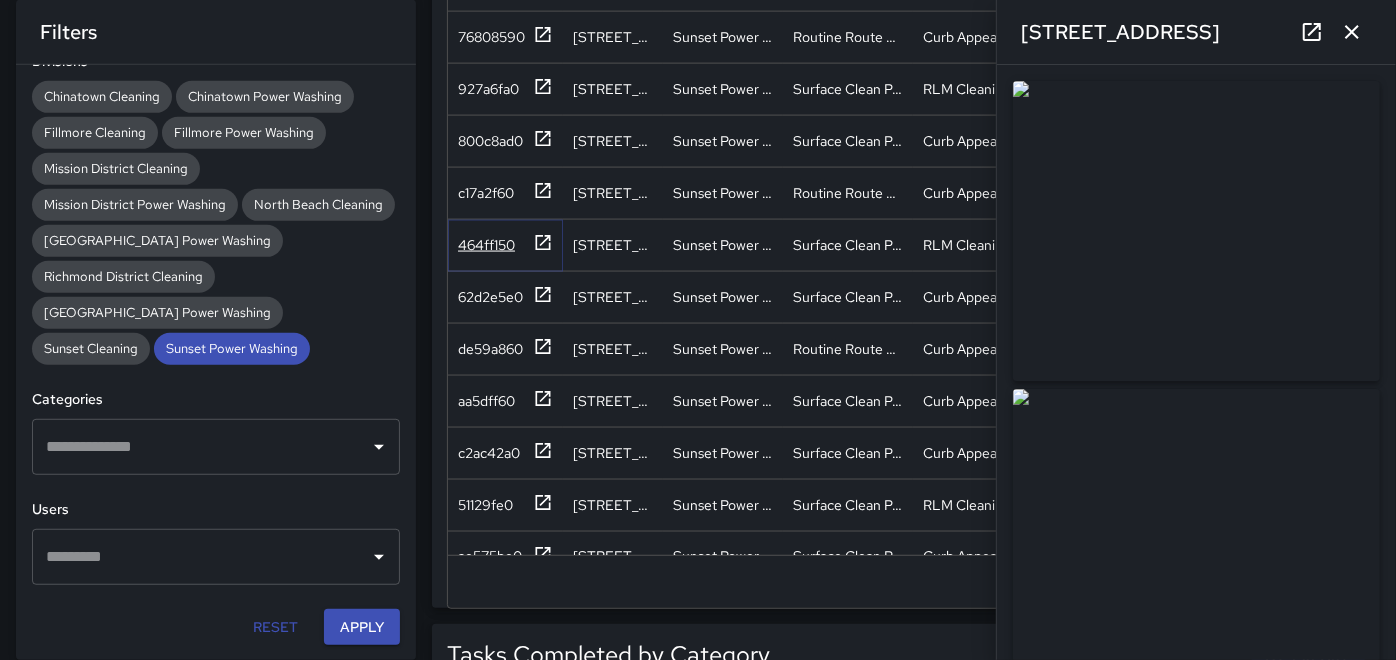 click 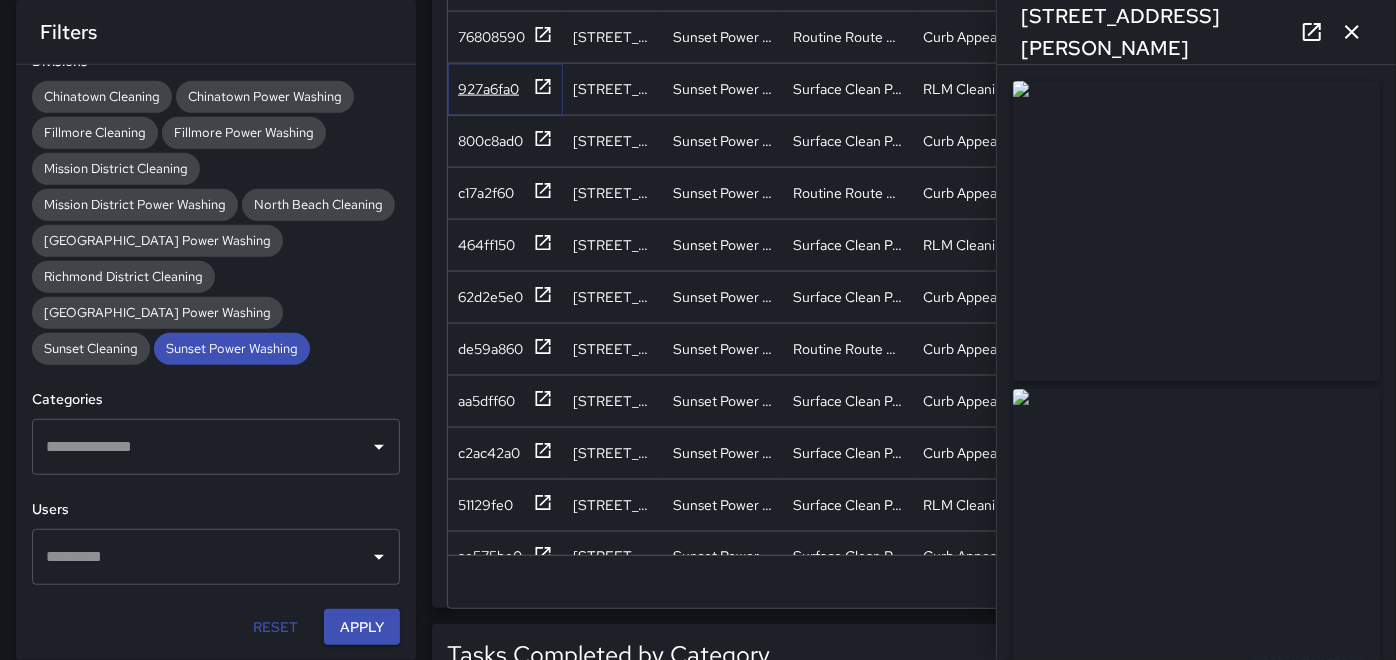 click 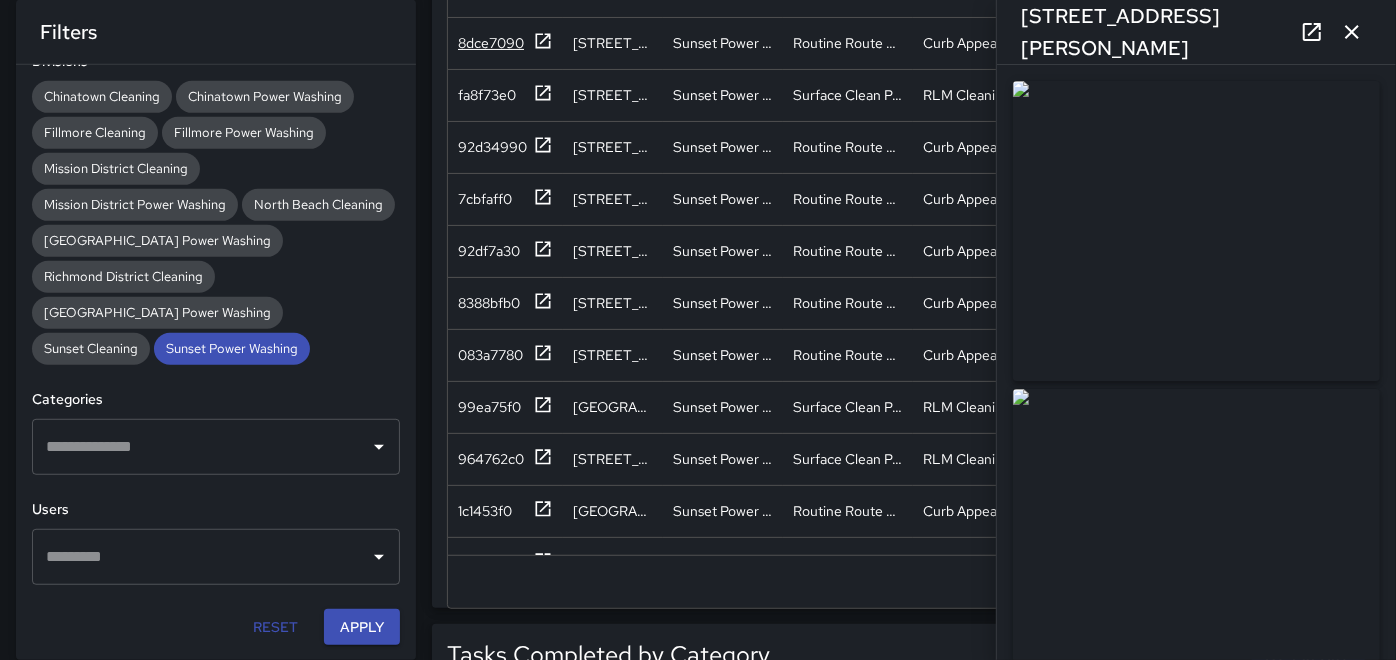 scroll, scrollTop: 0, scrollLeft: 0, axis: both 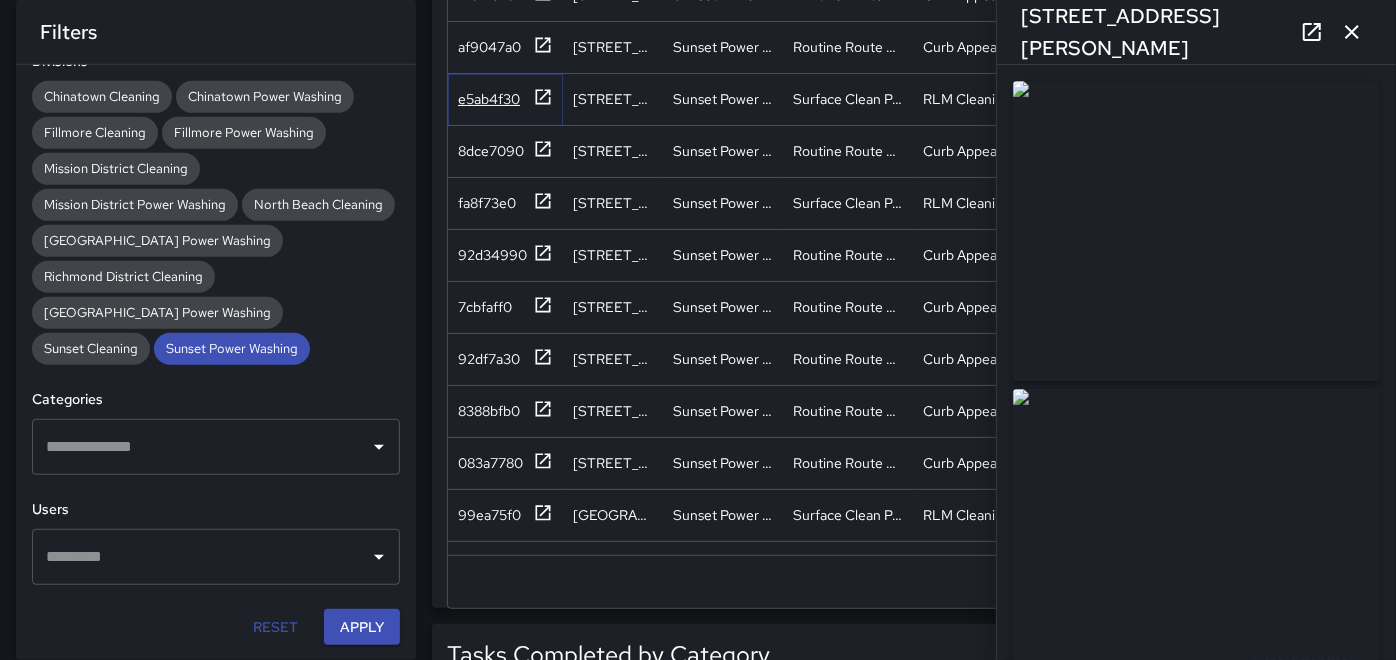 click 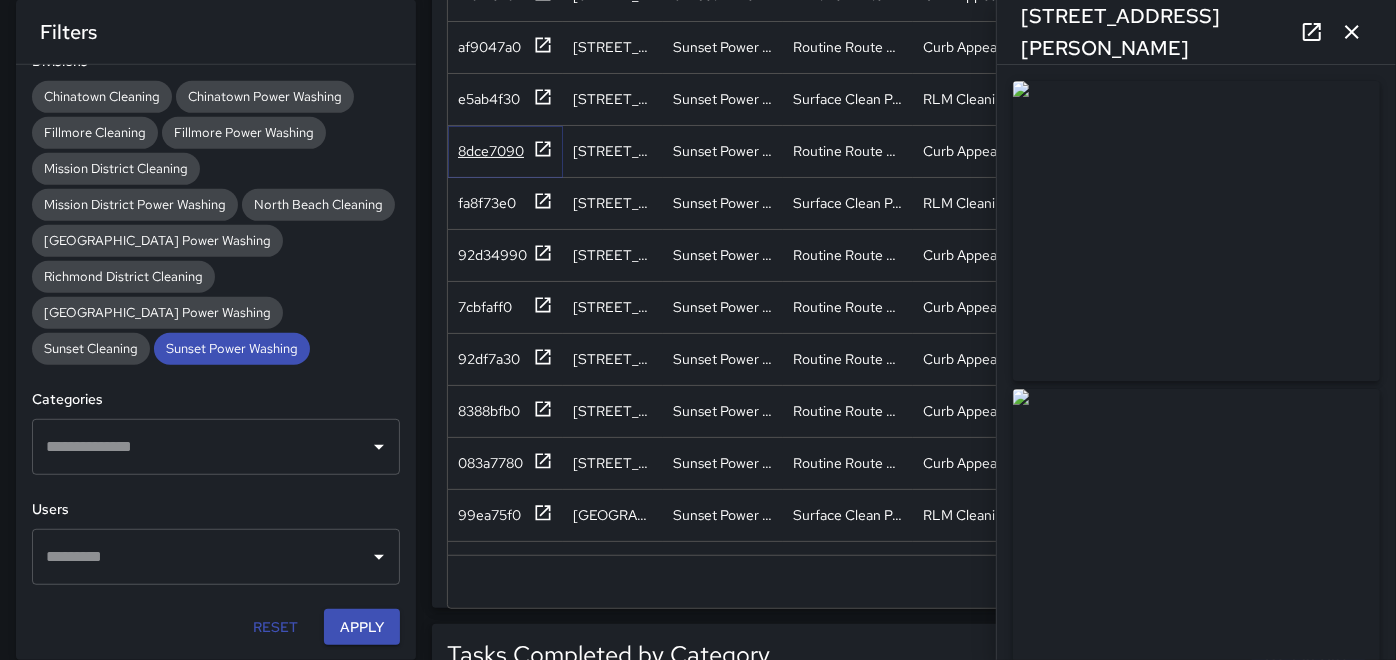 click 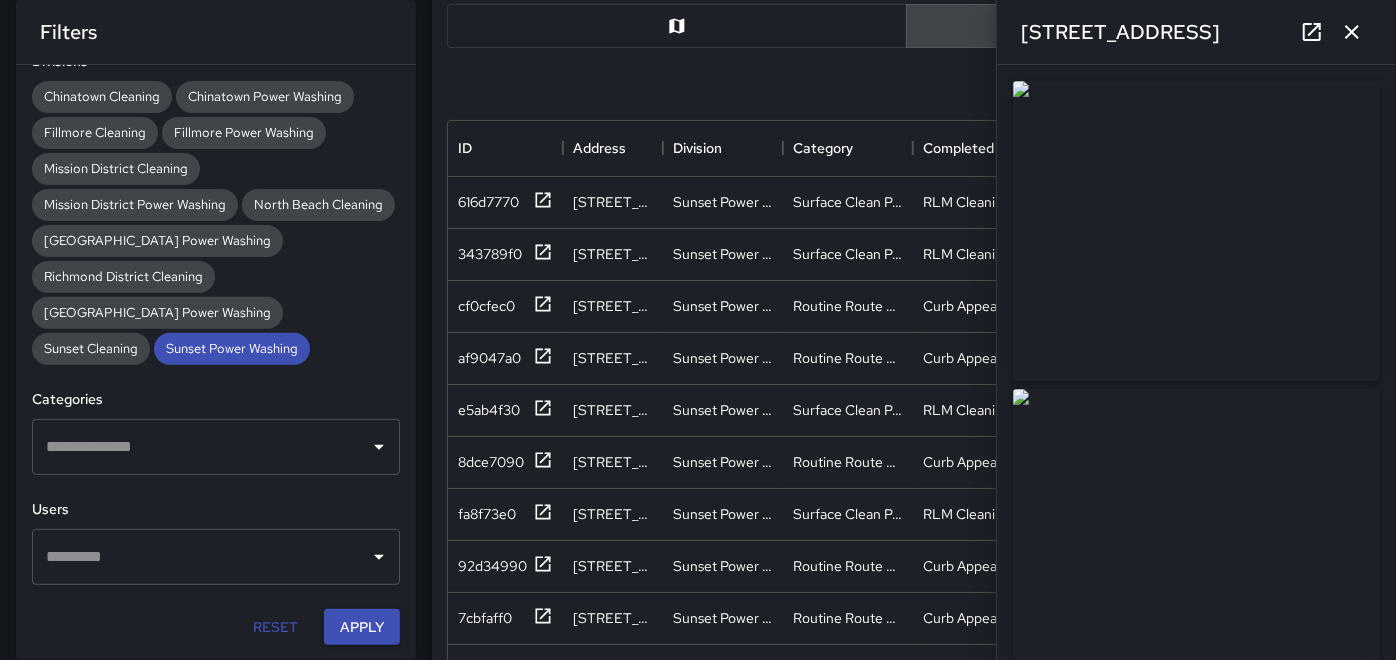 scroll, scrollTop: 0, scrollLeft: 0, axis: both 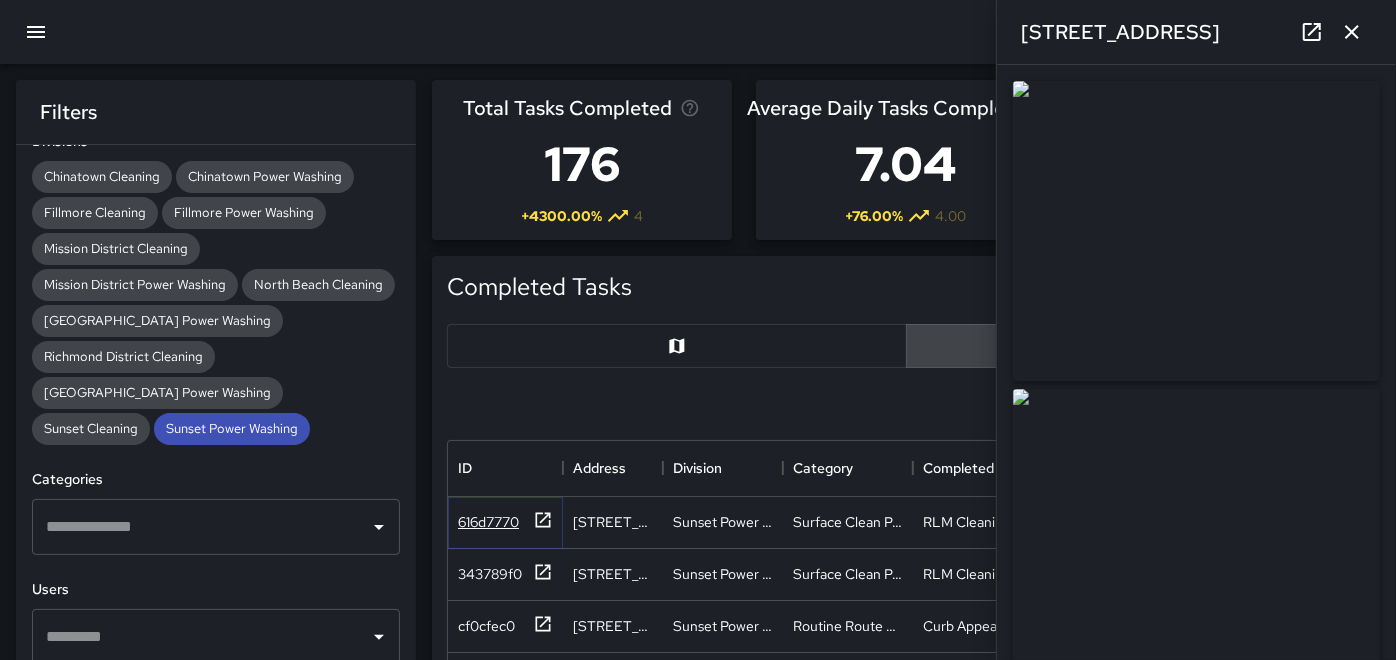 click 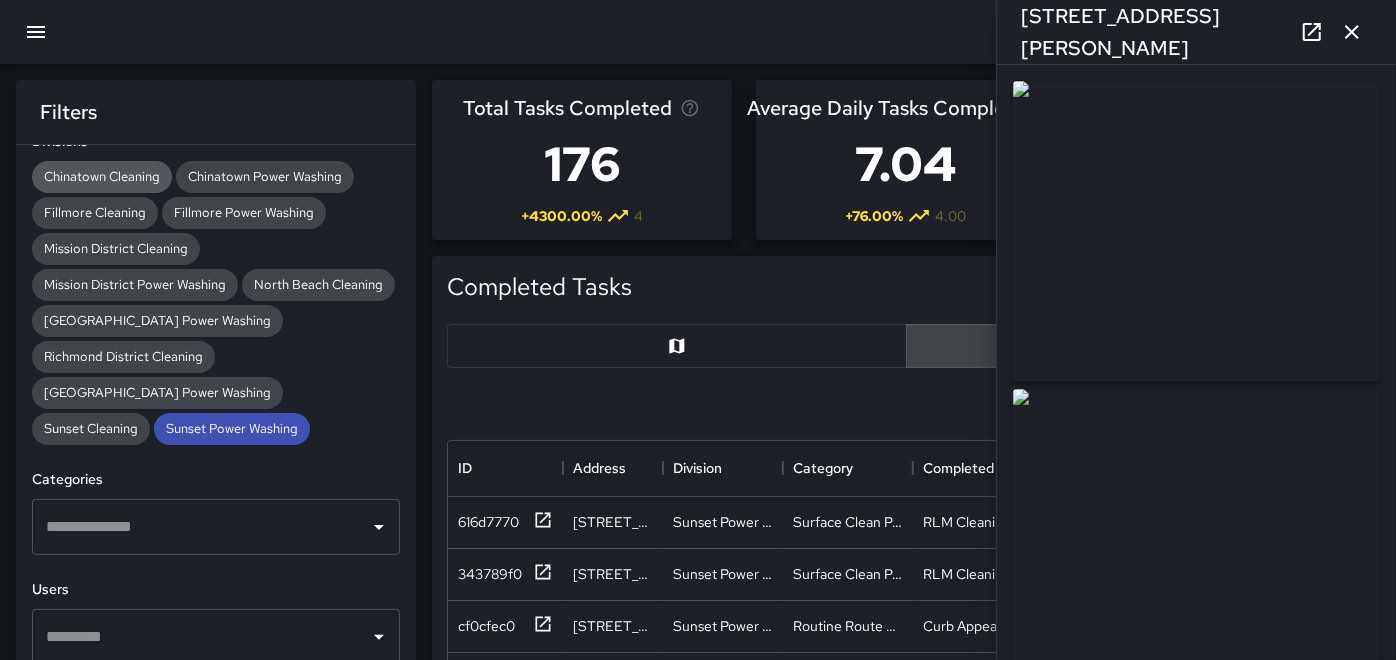 click on "Chinatown Cleaning" at bounding box center [102, 176] 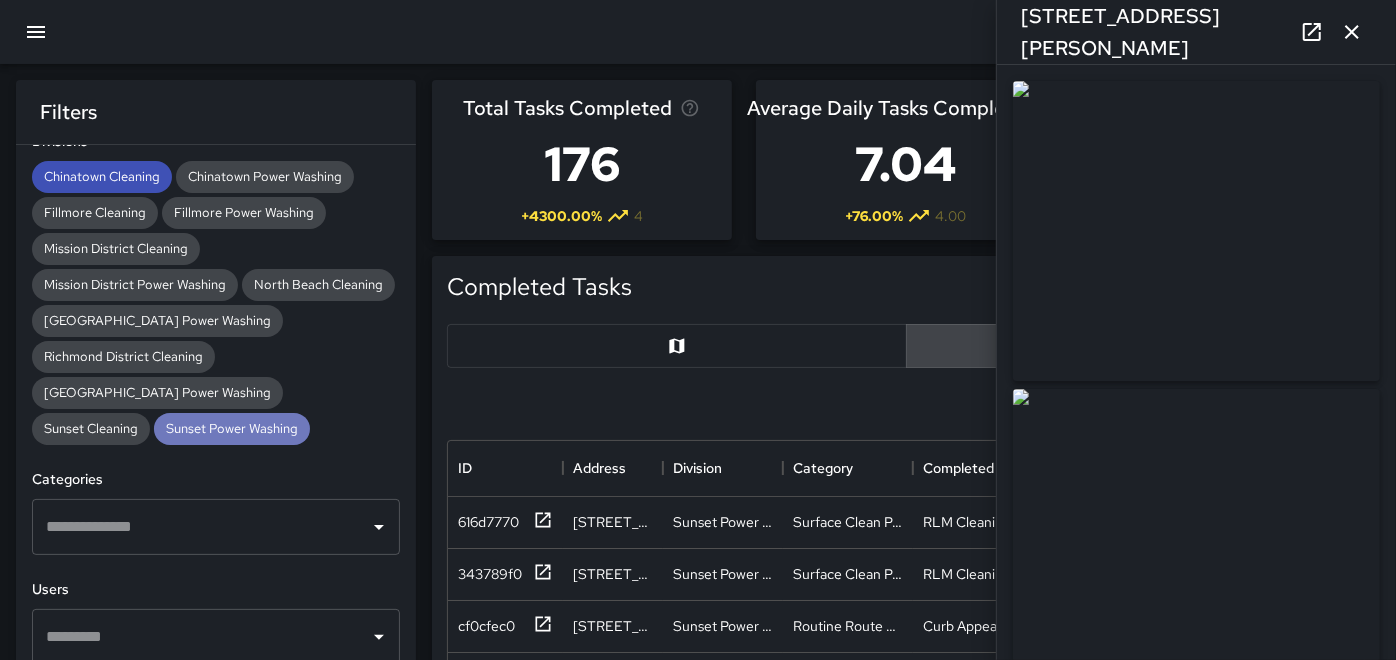 click on "Sunset Power Washing" at bounding box center [232, 428] 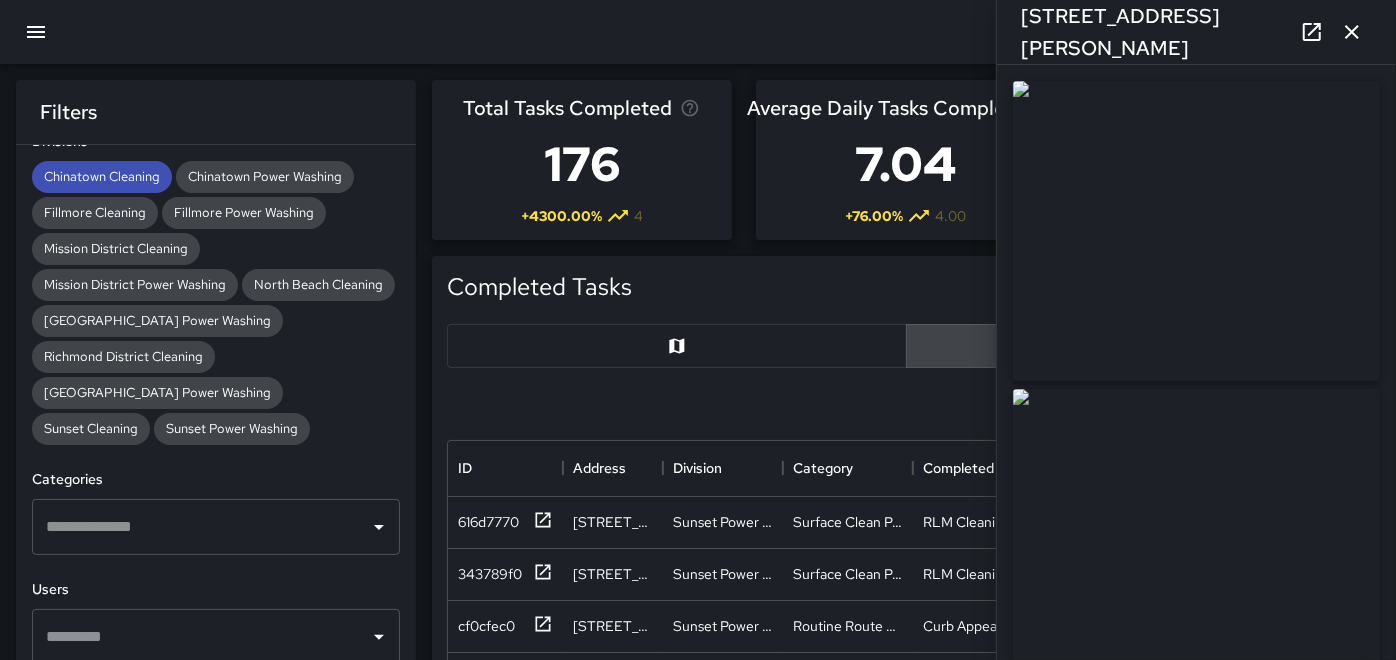 click on "ID Address Division Category Completed By Before Photo After Photo Notes Quantity Fixed Asset Source Date Created 616d7770 [STREET_ADDRESS][PERSON_NAME] Sunset Power Washing Surface Clean Power Wash RLM Cleaning Jia [DATE] 2:16:45 PM 343789f0 [STREET_ADDRESS][PERSON_NAME] Sunset Power Washing Surface Clean Power Wash RLM Cleaning Jia [DATE] 1:25:23 PM cf0cfec0 [GEOGRAPHIC_DATA] Sunset Power Washing Routine Route Power Washed Curb Appeal Jia [DATE] 5:49:47 PM af9047a0 [STREET_ADDRESS][GEOGRAPHIC_DATA] Power Washing Routine Route Power Washed Curb Appeal Jia [DATE] 4:37:19 PM e5ab4f30 [STREET_ADDRESS][PERSON_NAME] Sunset Power Washing Surface Clean Power Wash RLM Cleaning Jia [DATE] 3:48:43 PM 8dce7090 [STREET_ADDRESS] Sunset Power Washing Routine Route Power Washed Curb Appeal Jia [DATE] 3:39:06 PM fa8f73e0 [STREET_ADDRESS][PERSON_NAME] Sunset Power Washing Surface Clean Power Wash RLM Cleaning Jia [DATE] 1:26:08 PM 92d34990 [STREET_ADDRESS] Sunset Power Washing Routine Route Power Washed Curb Appeal Jia [DATE] 2:56:18 PM" at bounding box center (898, 824) 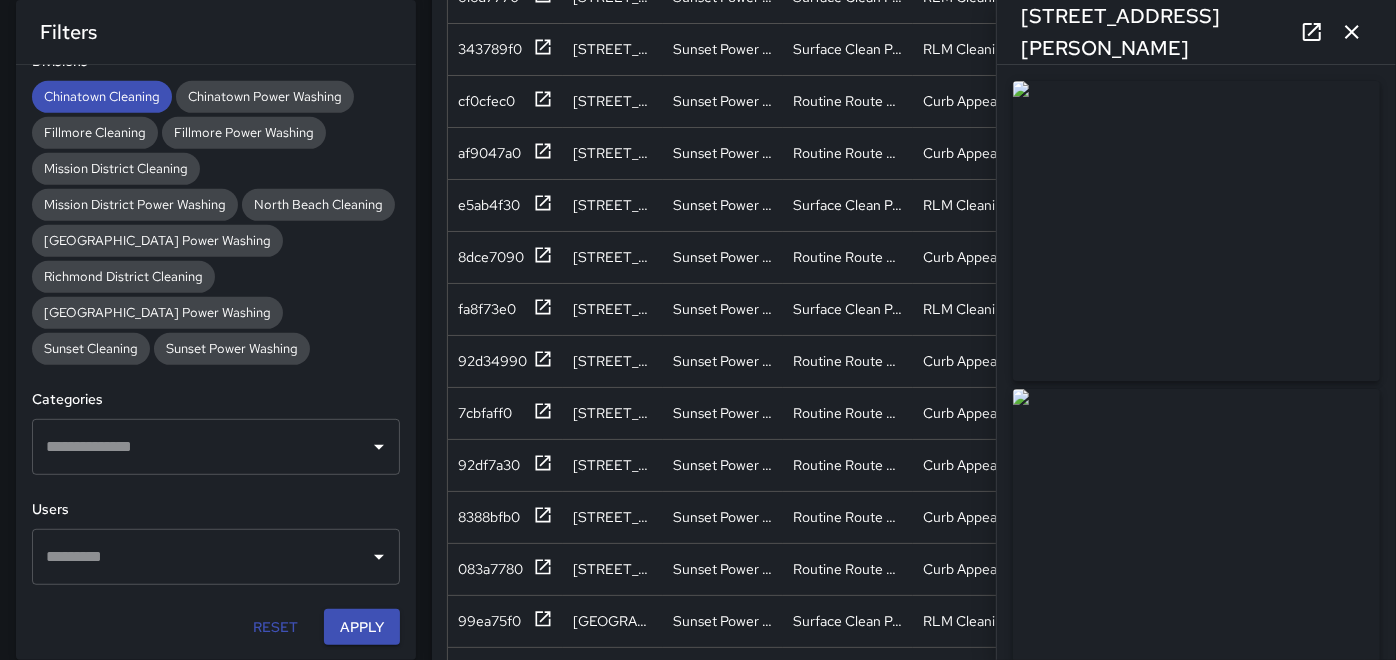 scroll, scrollTop: 555, scrollLeft: 0, axis: vertical 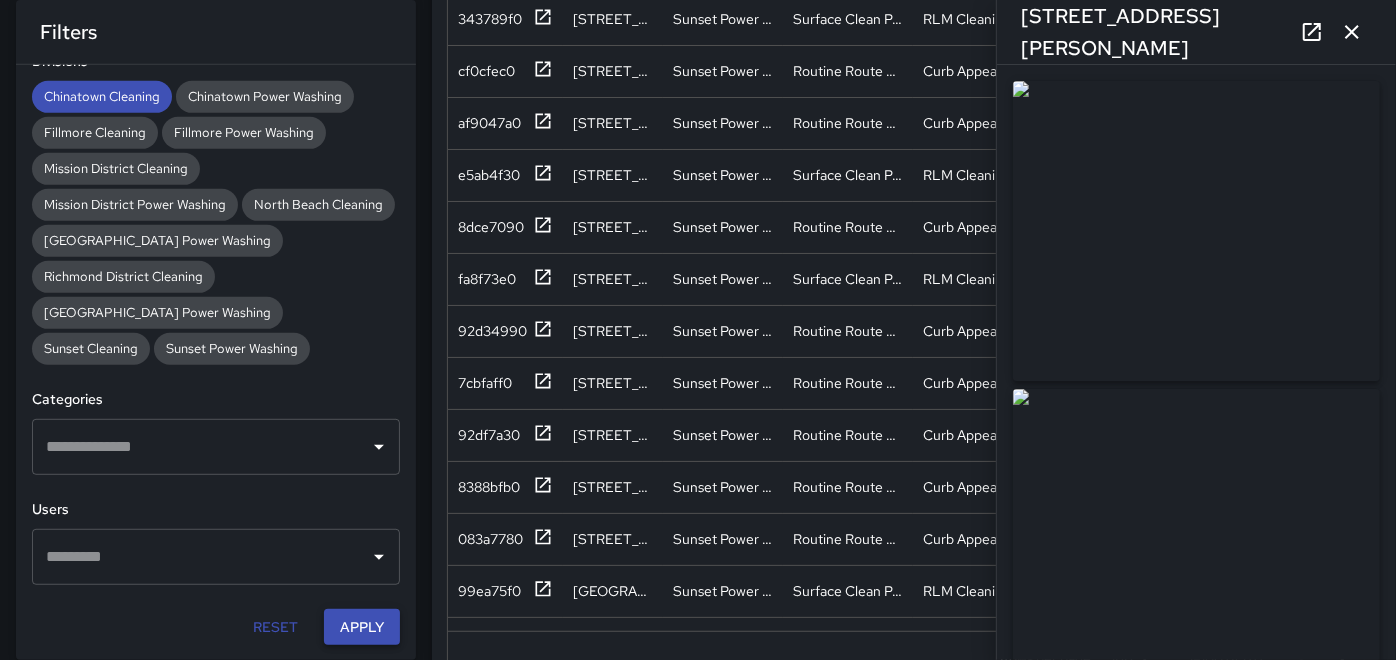 click on "Apply" at bounding box center (362, 627) 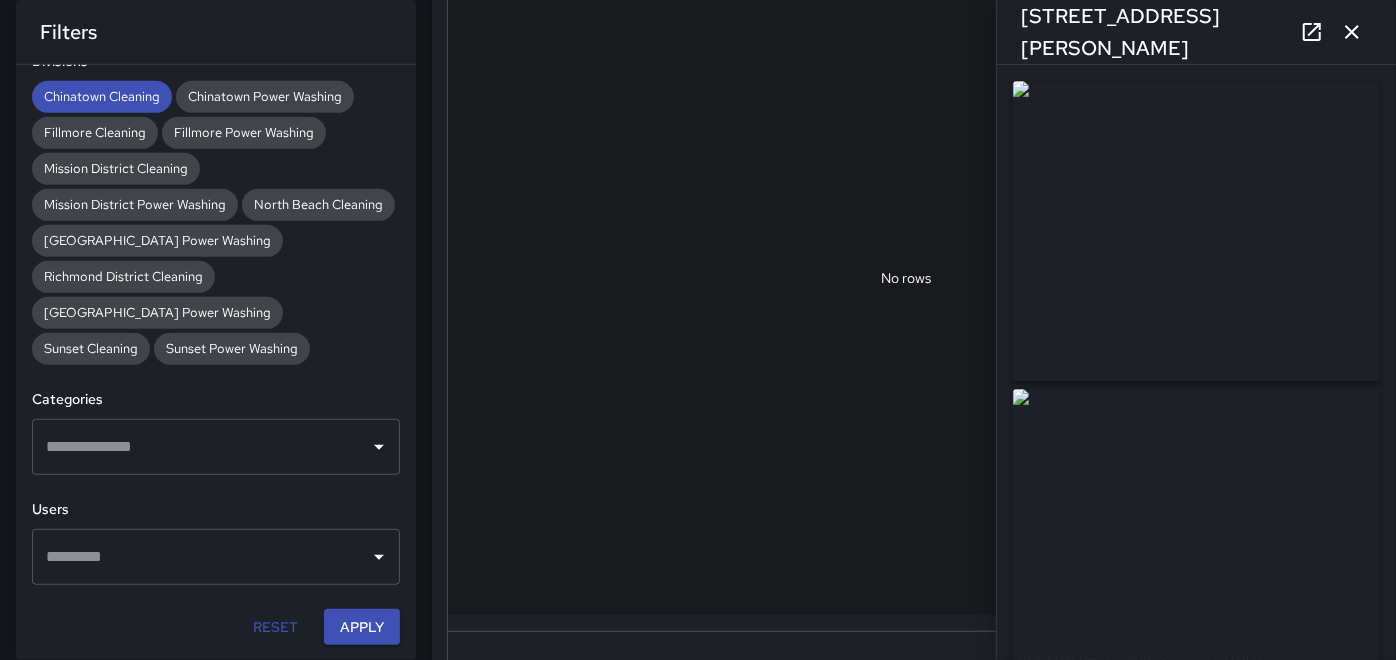 click 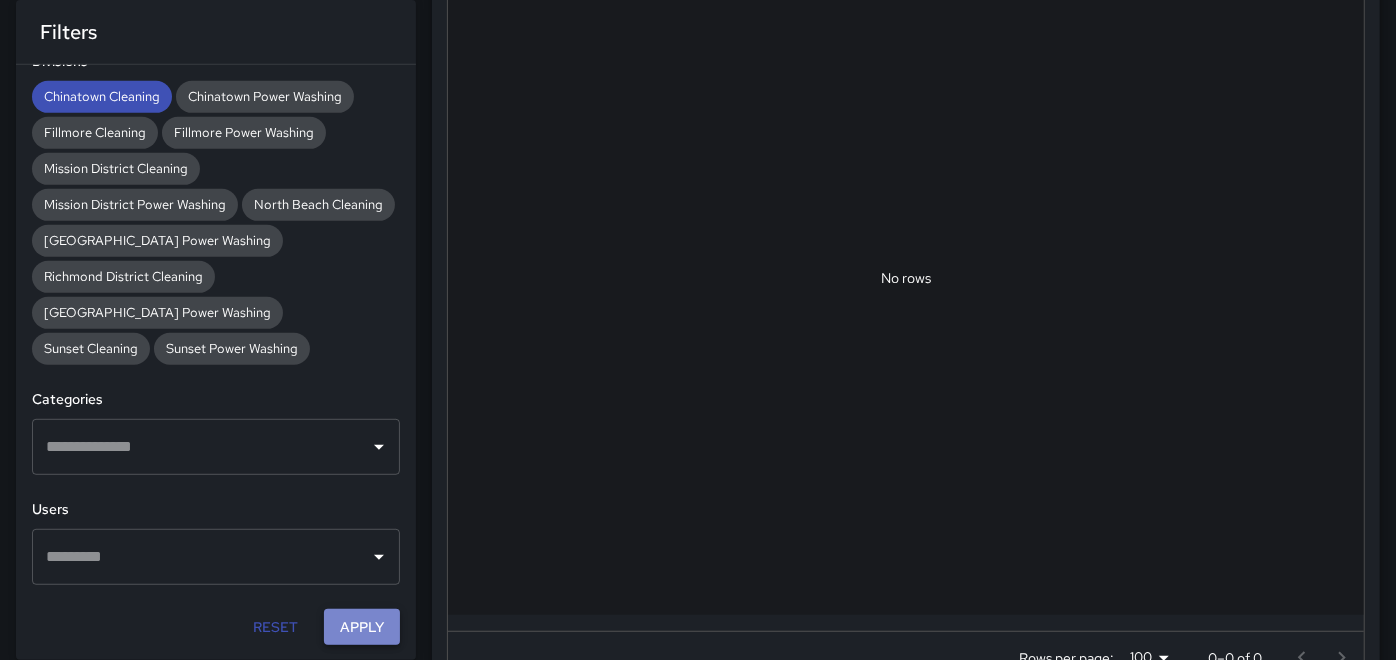 click on "Apply" at bounding box center (362, 627) 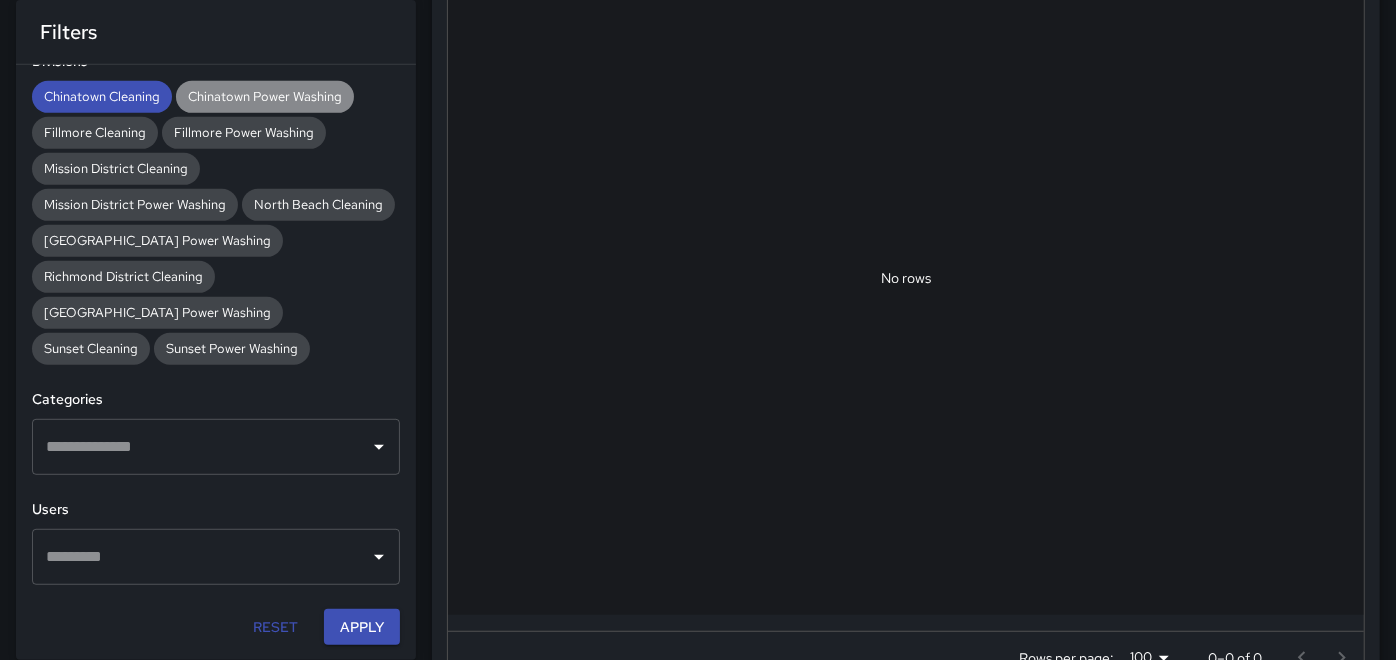 click on "Chinatown Power Washing" at bounding box center (265, 96) 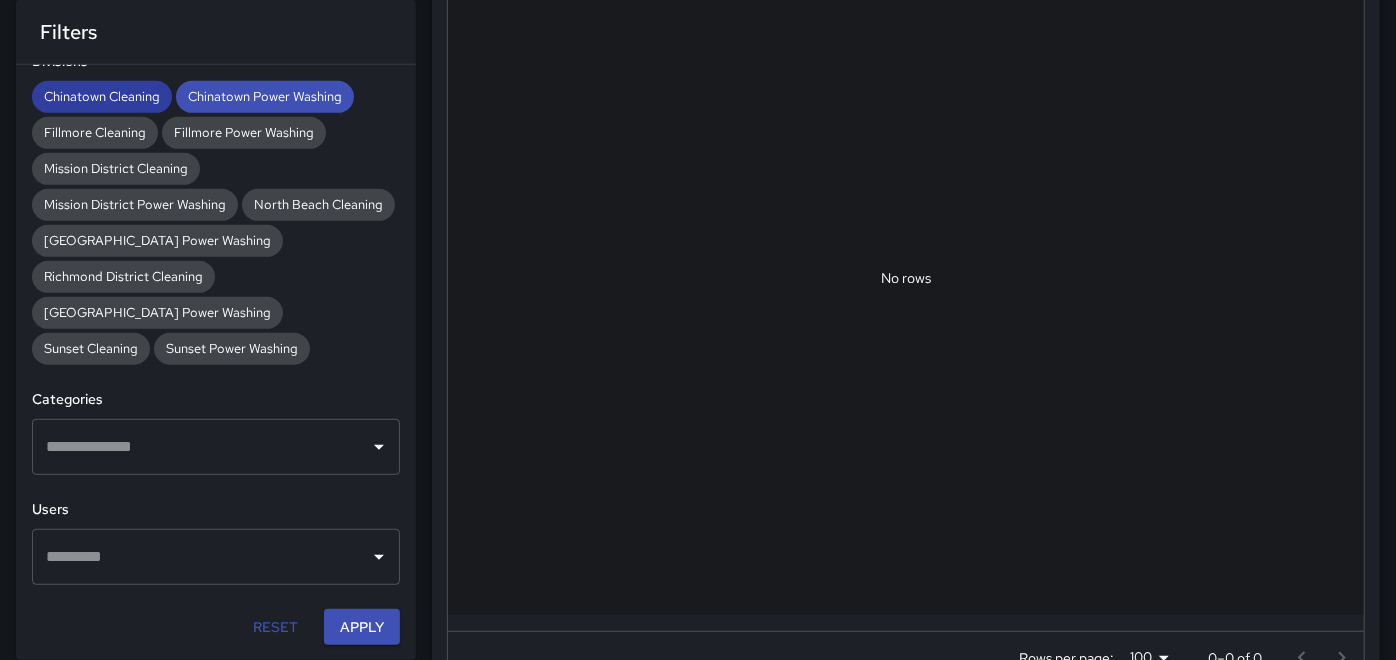 click on "Chinatown Cleaning" at bounding box center (102, 97) 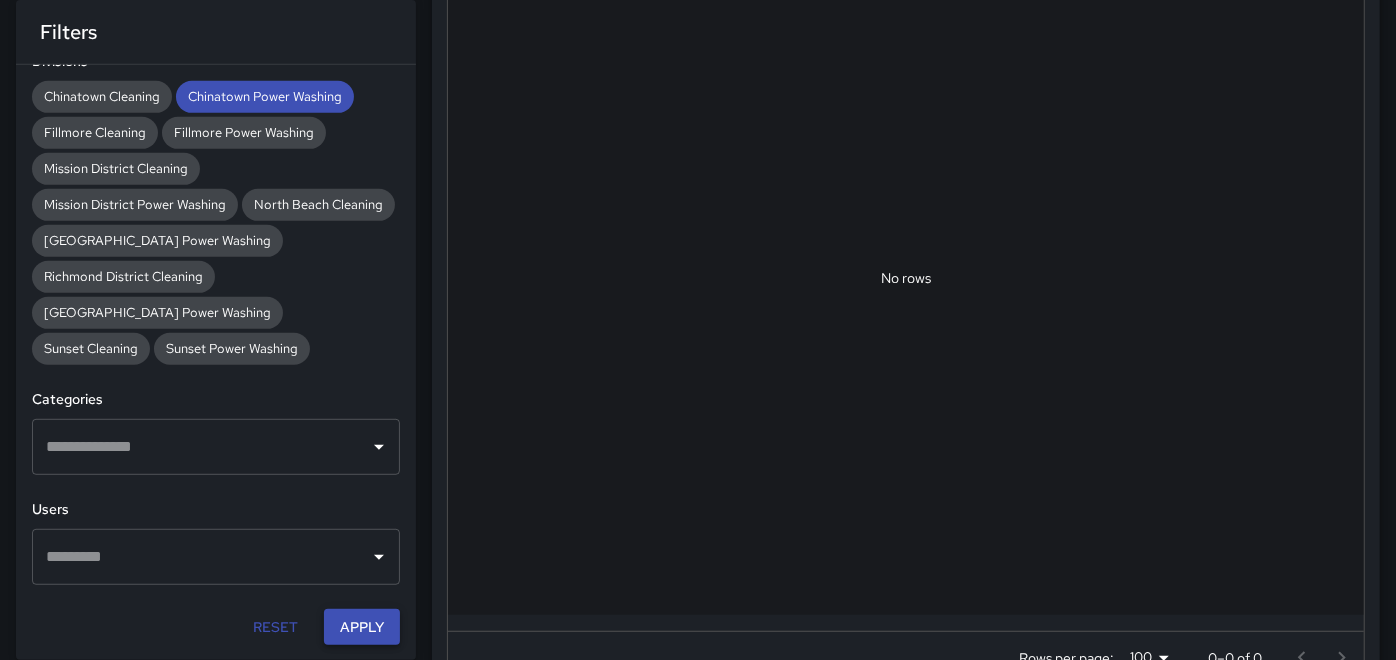 click on "Apply" at bounding box center (362, 627) 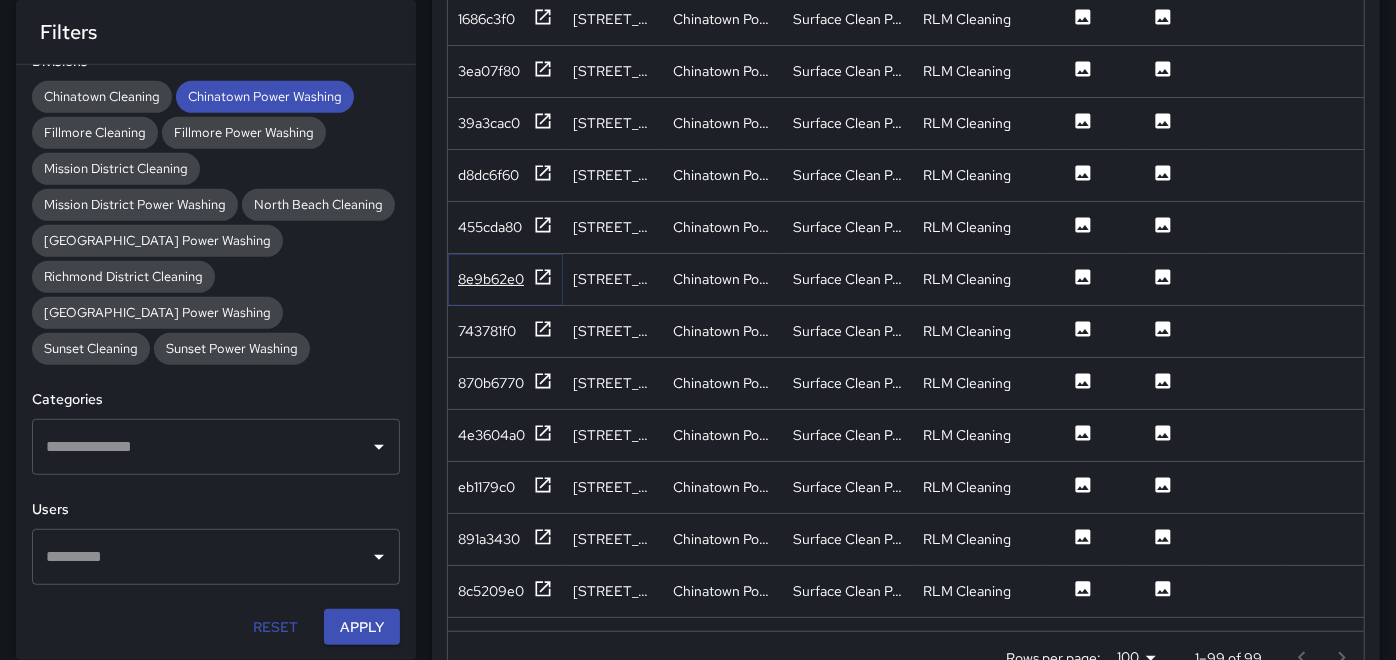 click 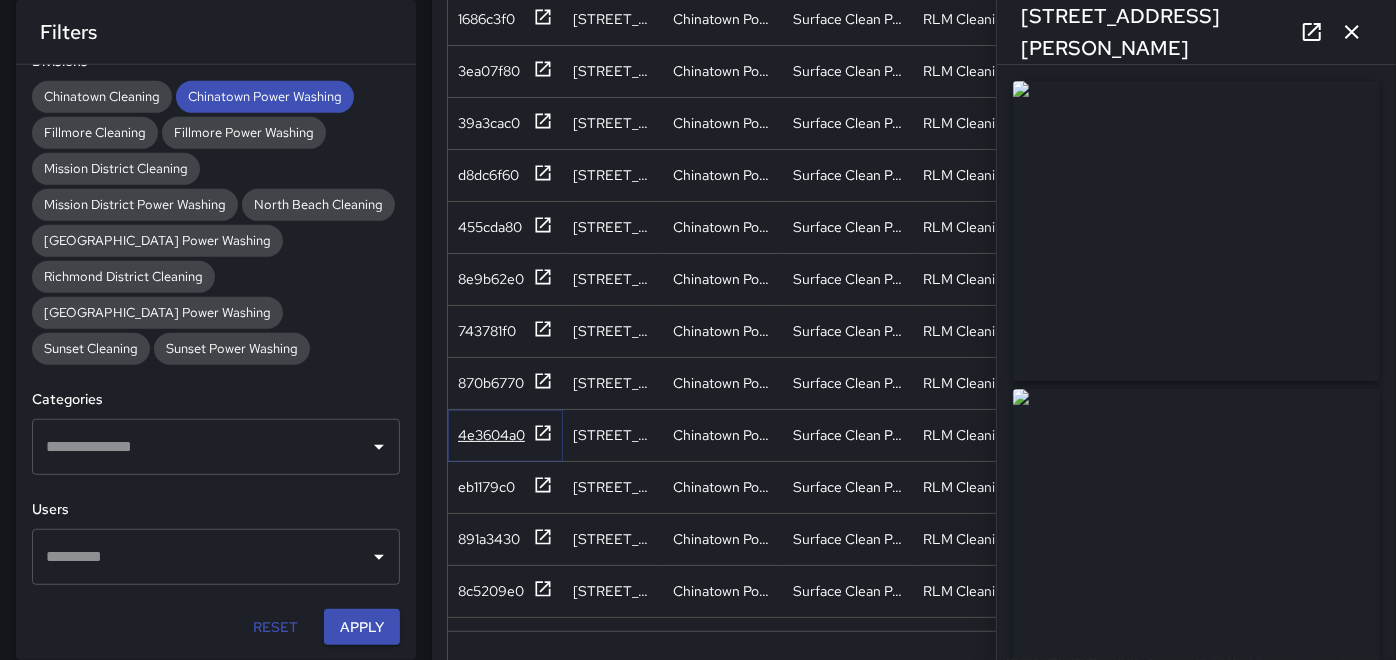 click 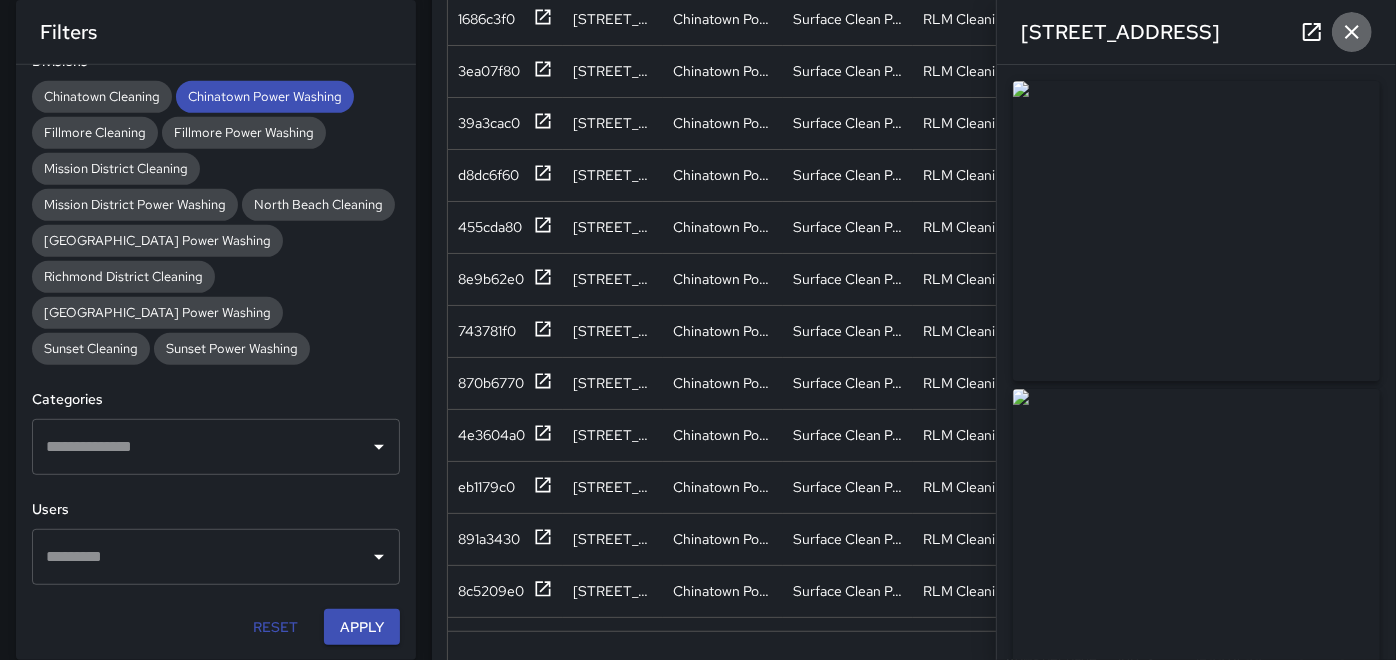 click at bounding box center [1352, 32] 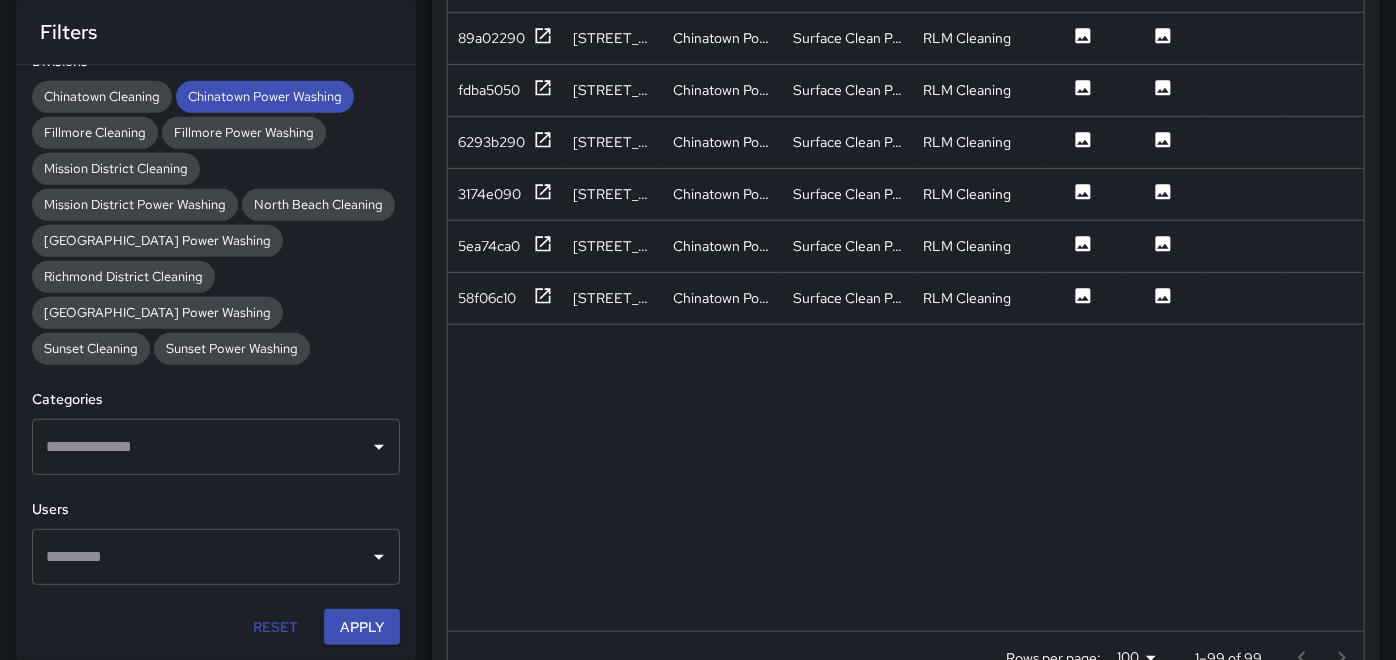 scroll, scrollTop: 888, scrollLeft: 0, axis: vertical 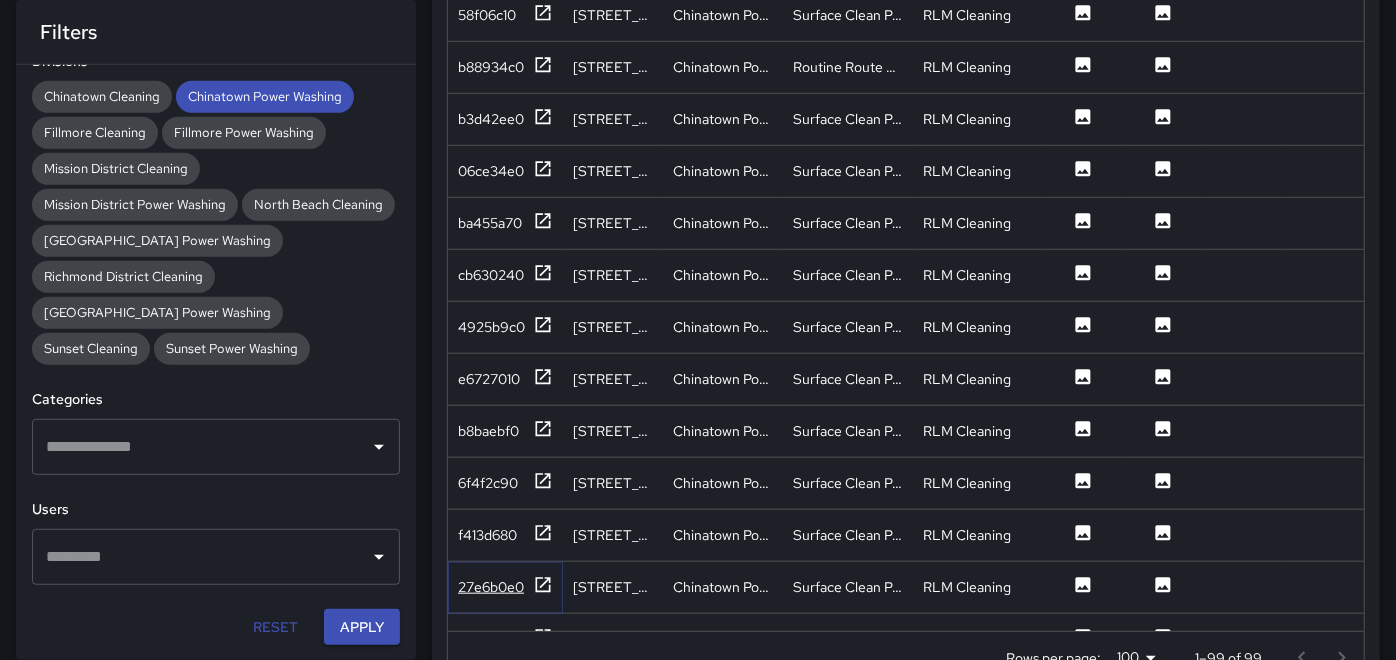 click 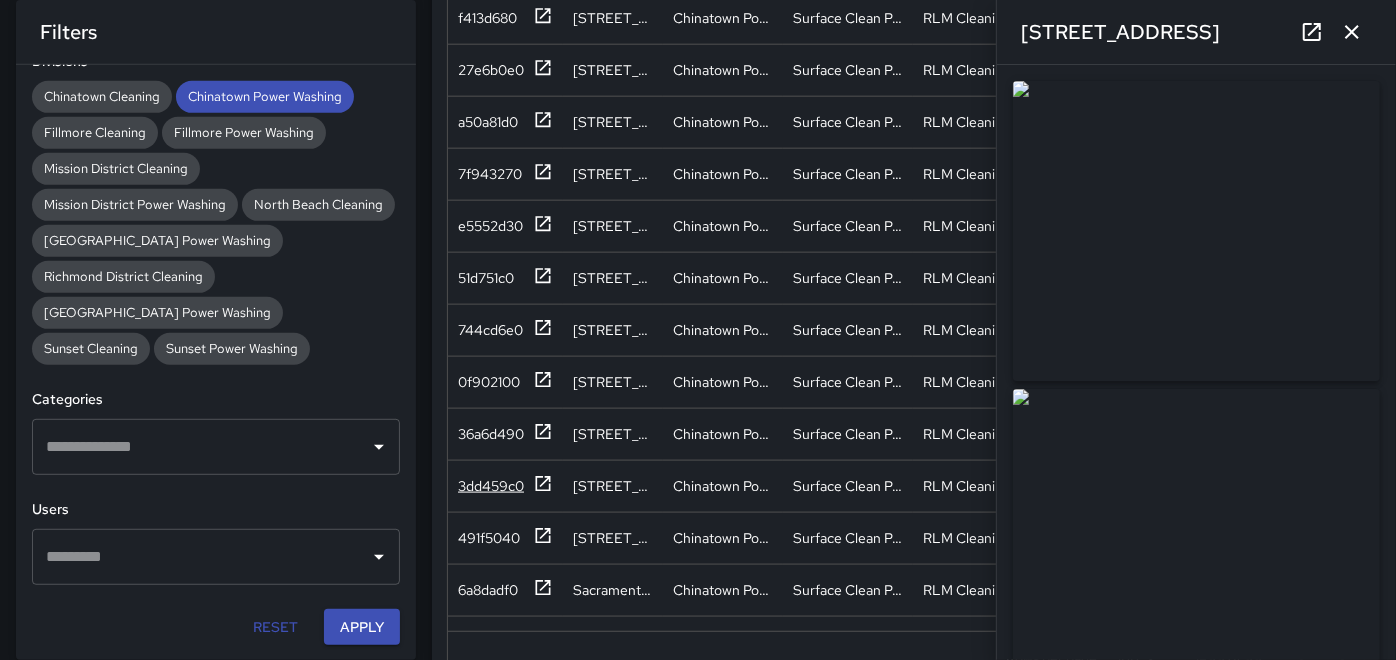scroll, scrollTop: 1555, scrollLeft: 0, axis: vertical 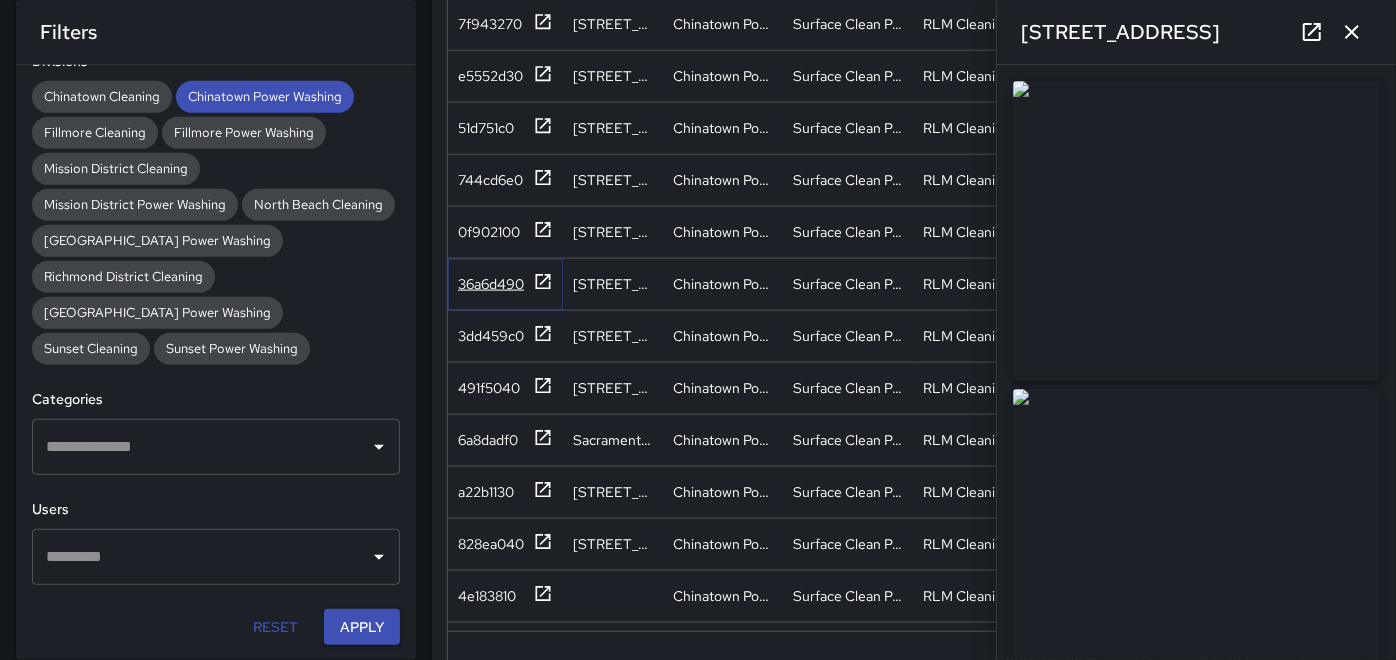 click 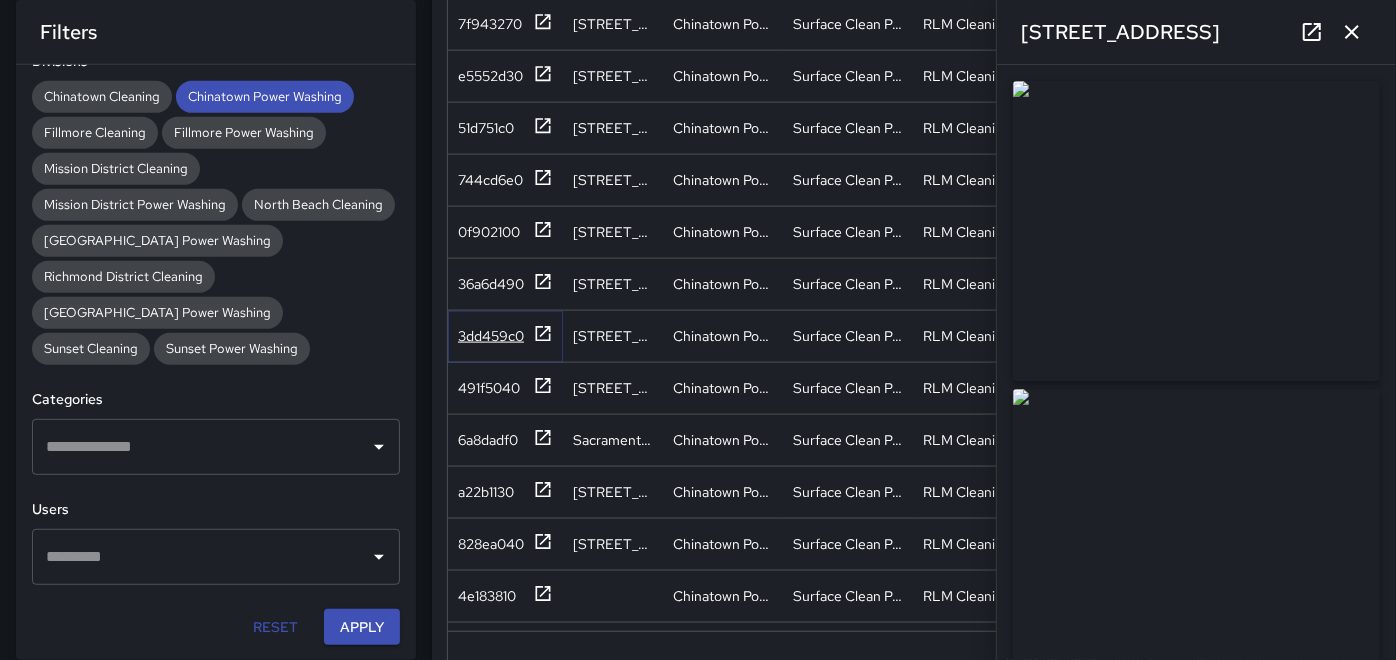 click 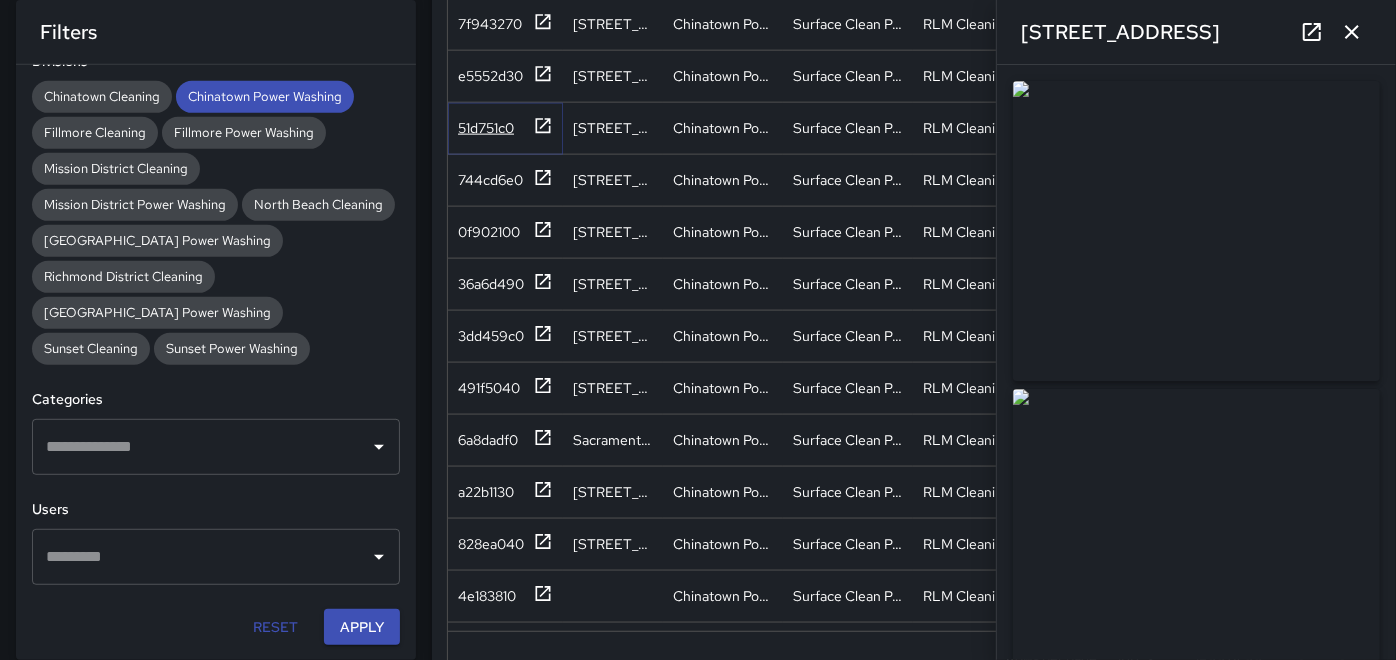 click 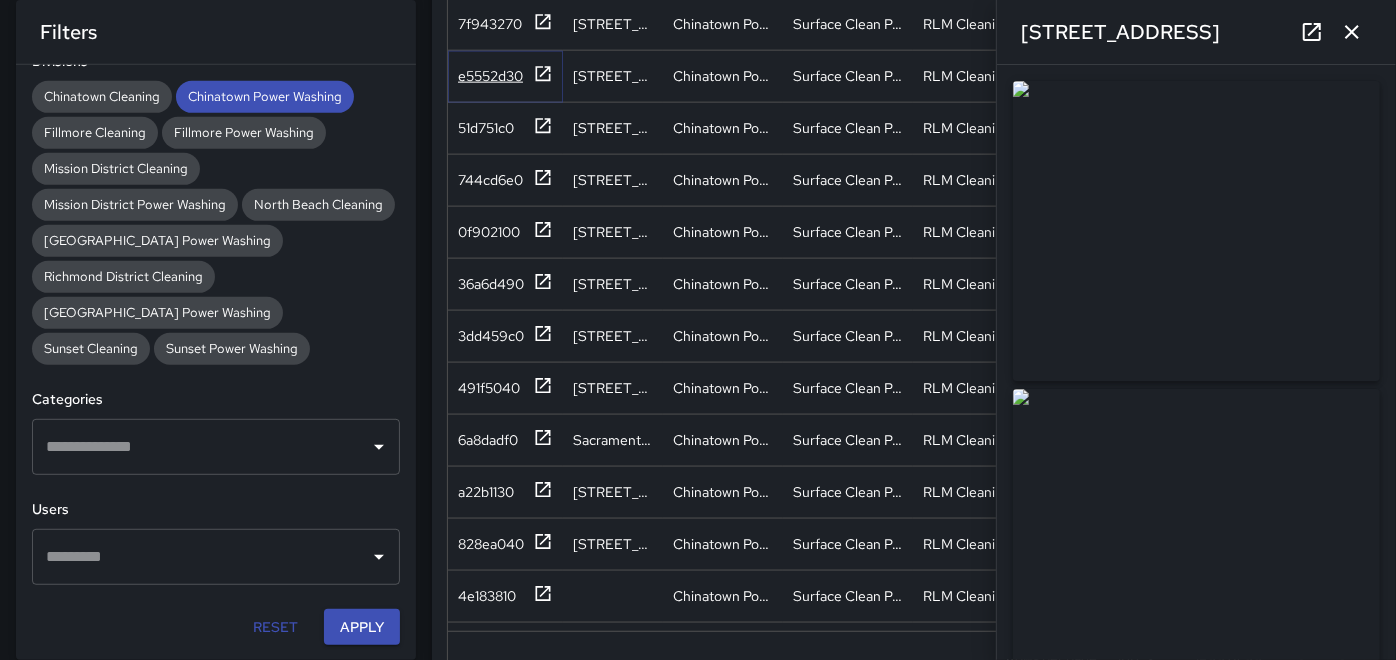 click 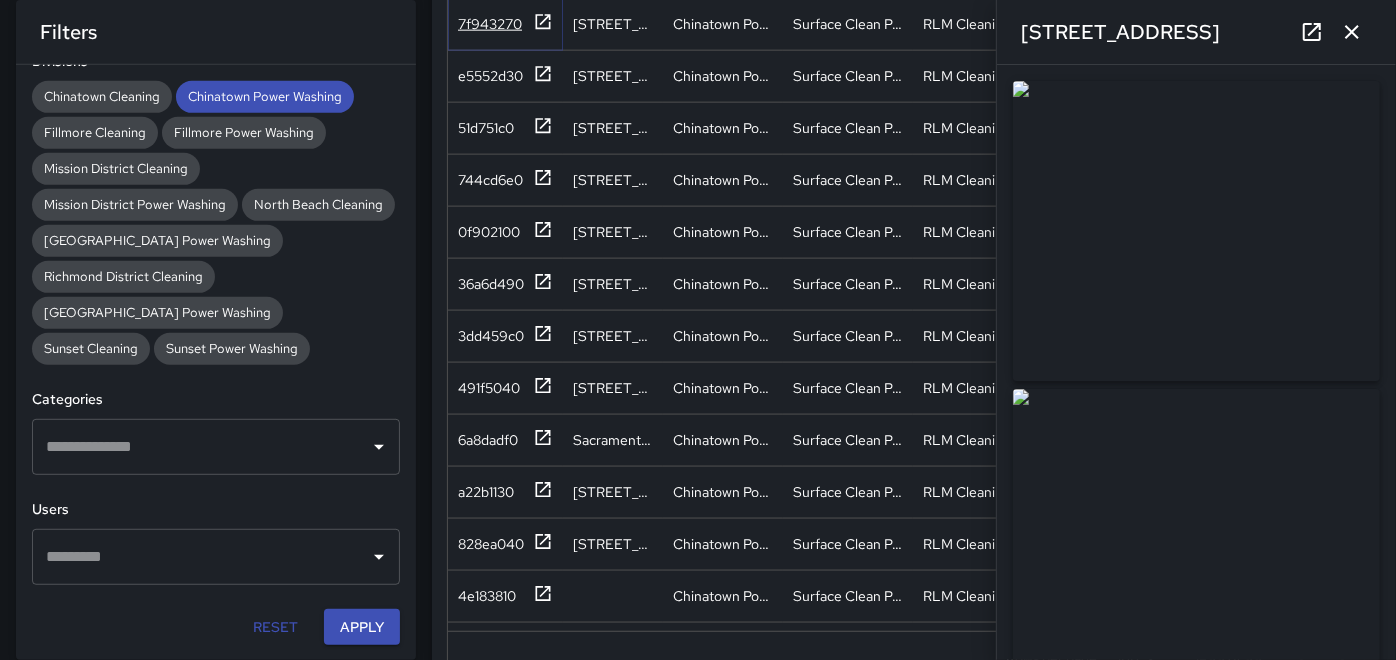 click 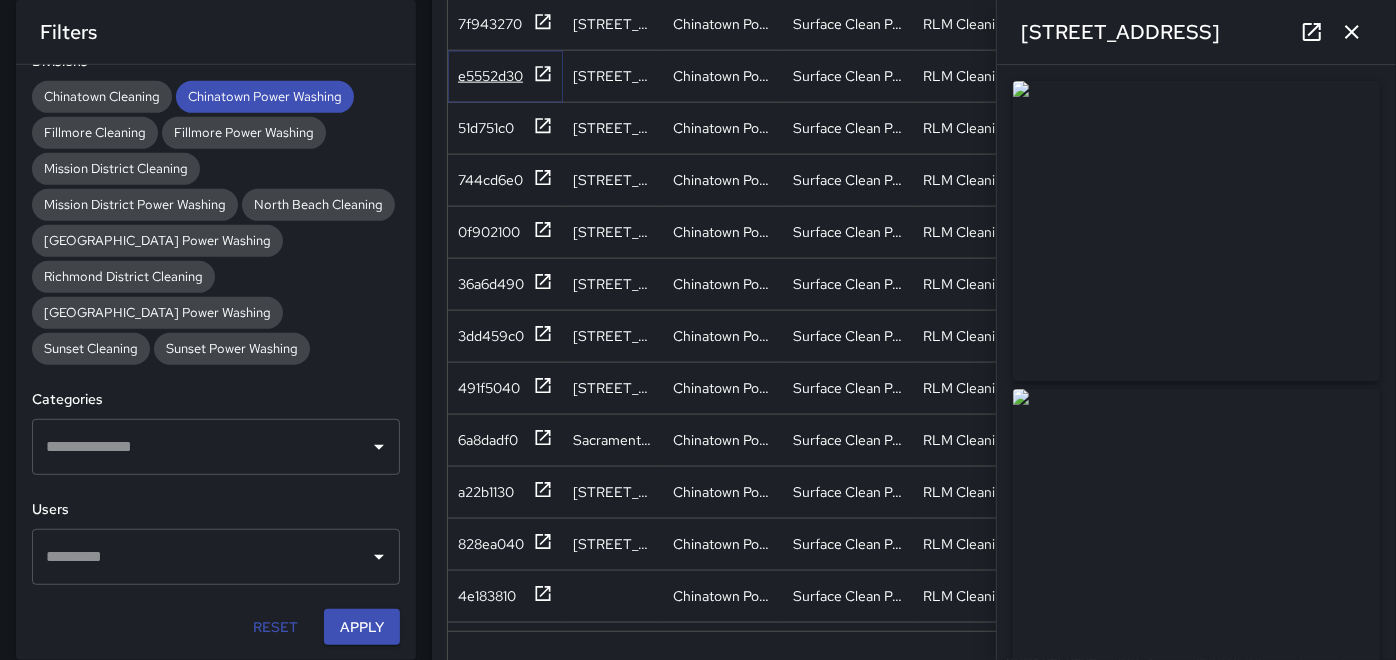 click 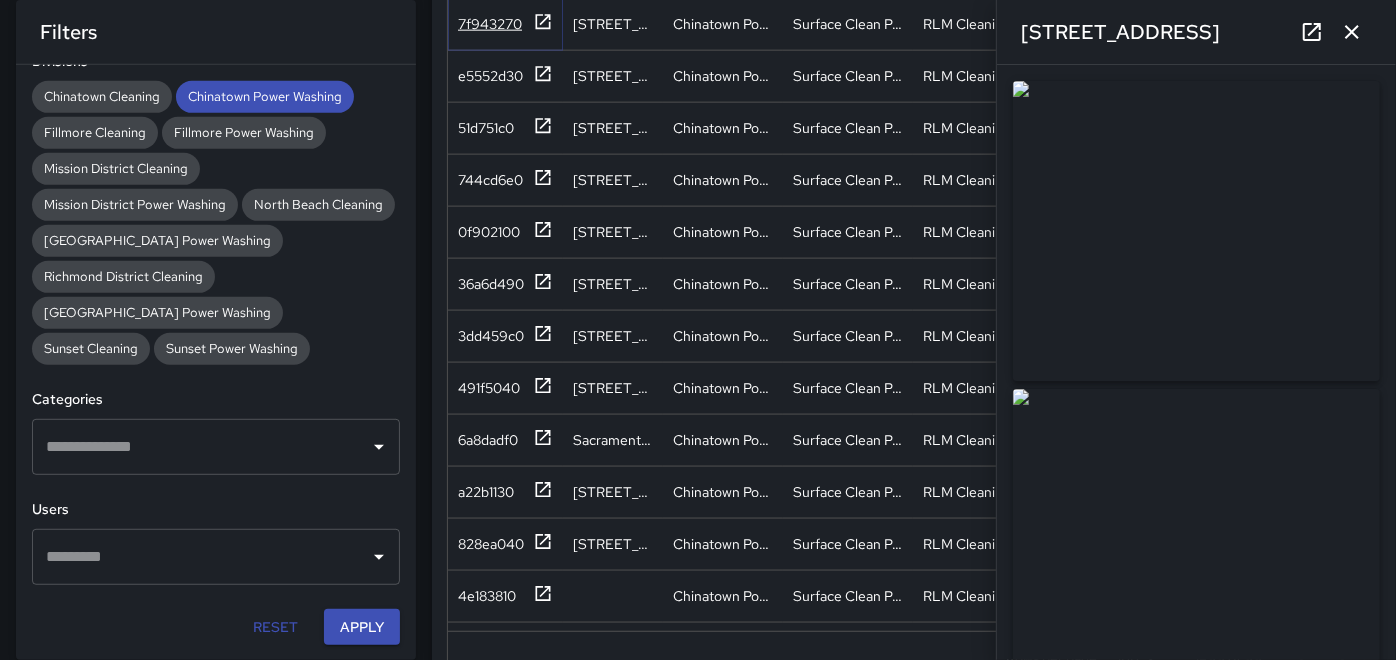 click 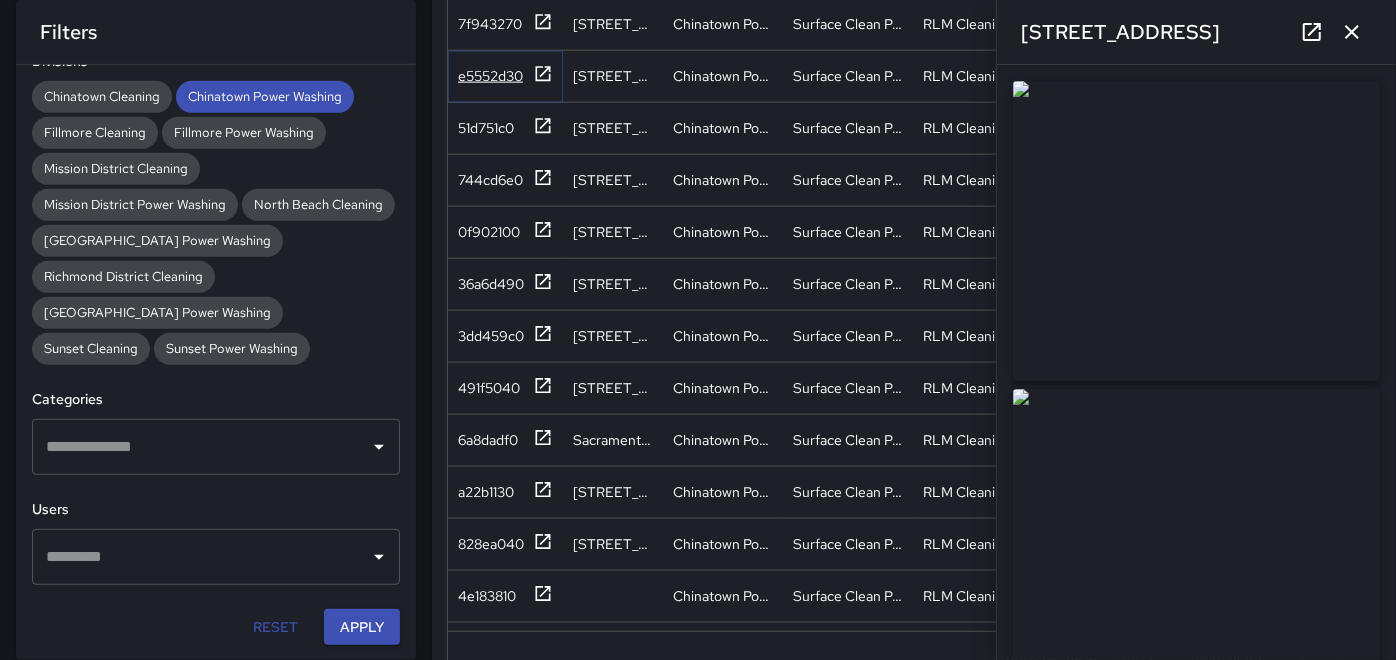 click 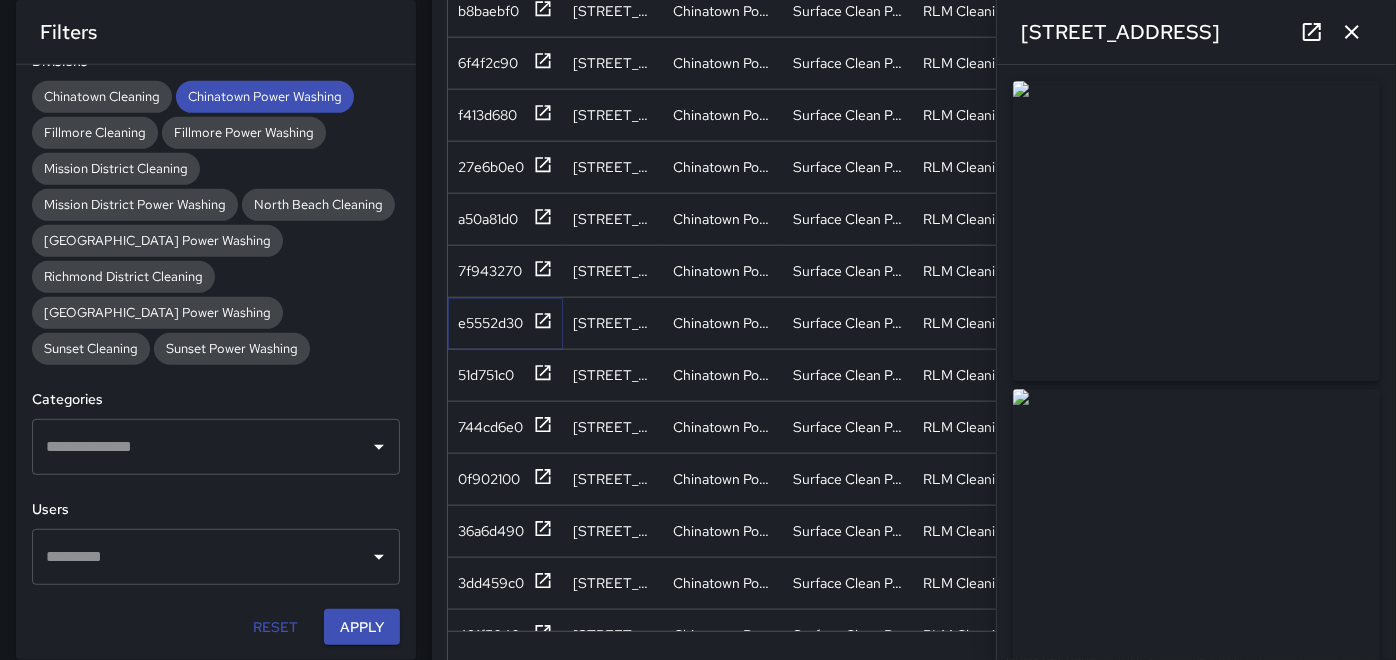 scroll, scrollTop: 1111, scrollLeft: 0, axis: vertical 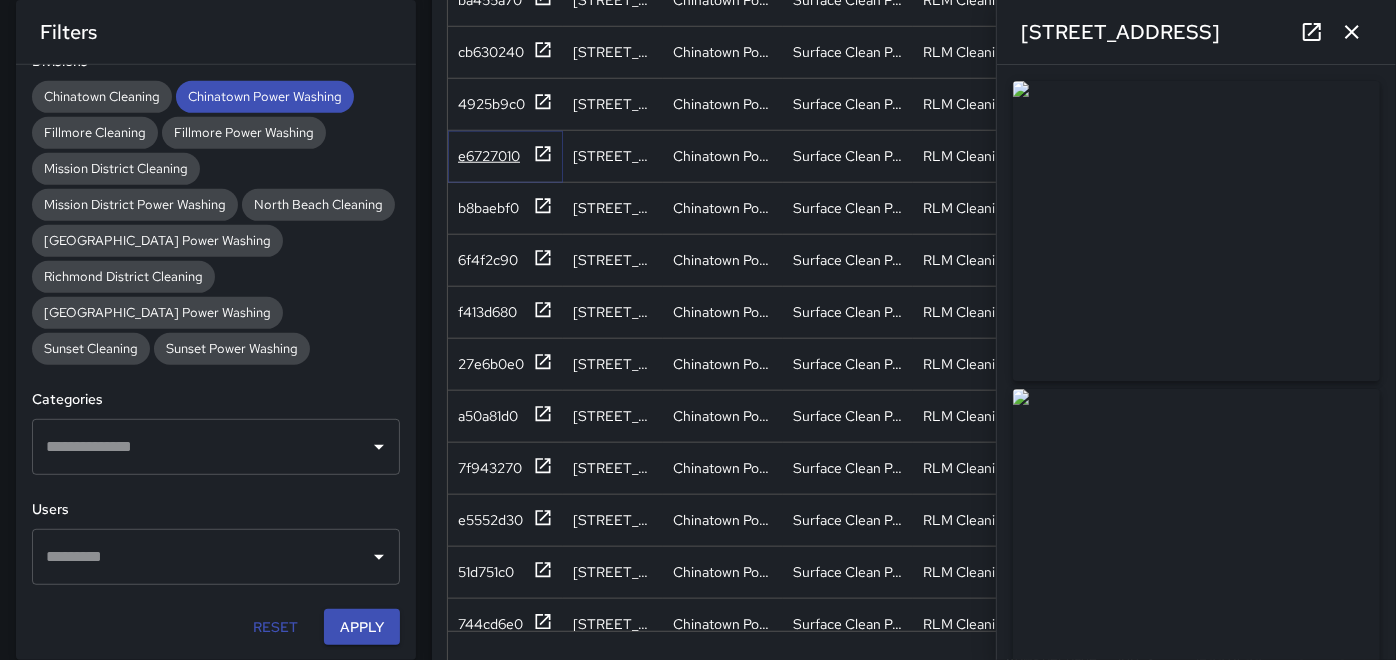 click 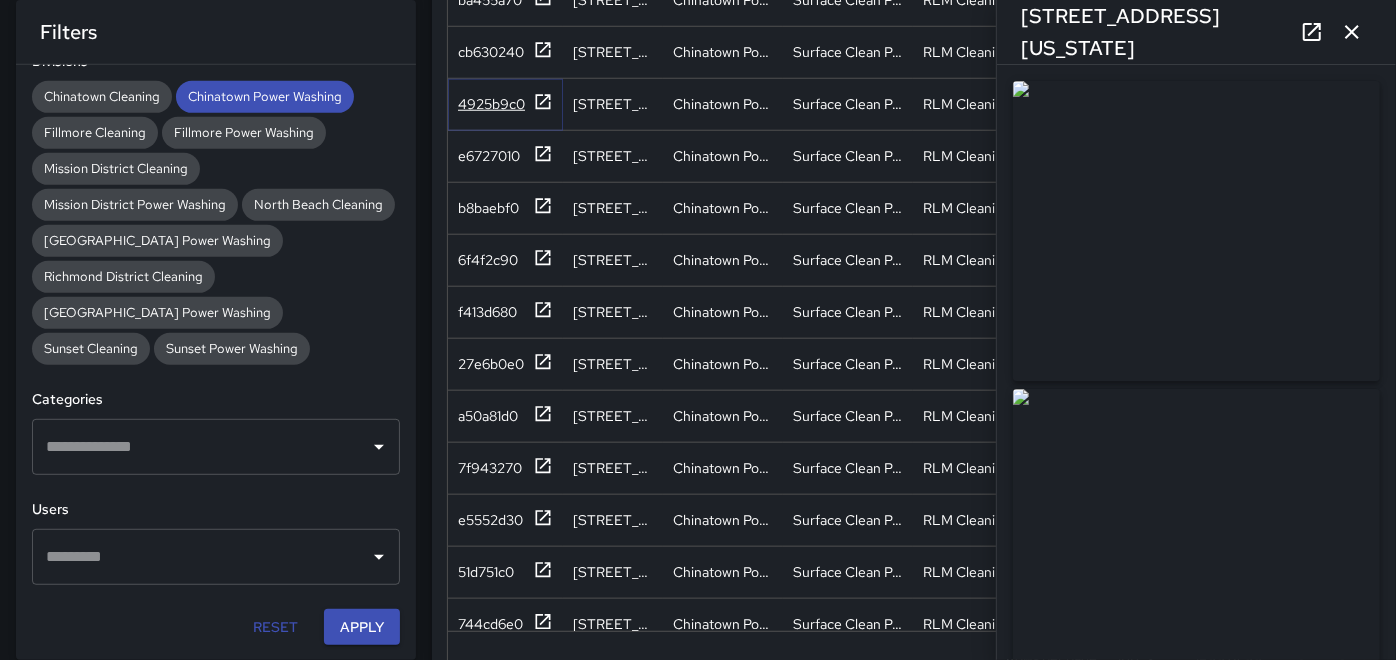 click 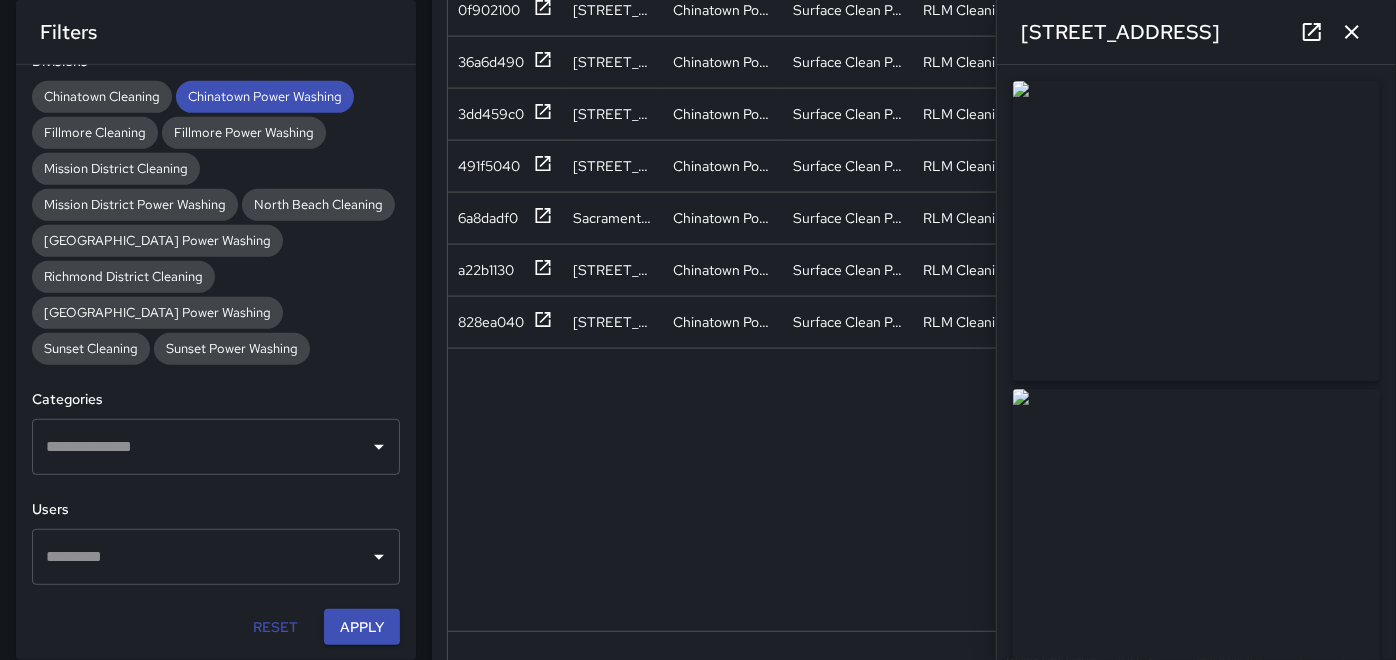 scroll, scrollTop: 1777, scrollLeft: 0, axis: vertical 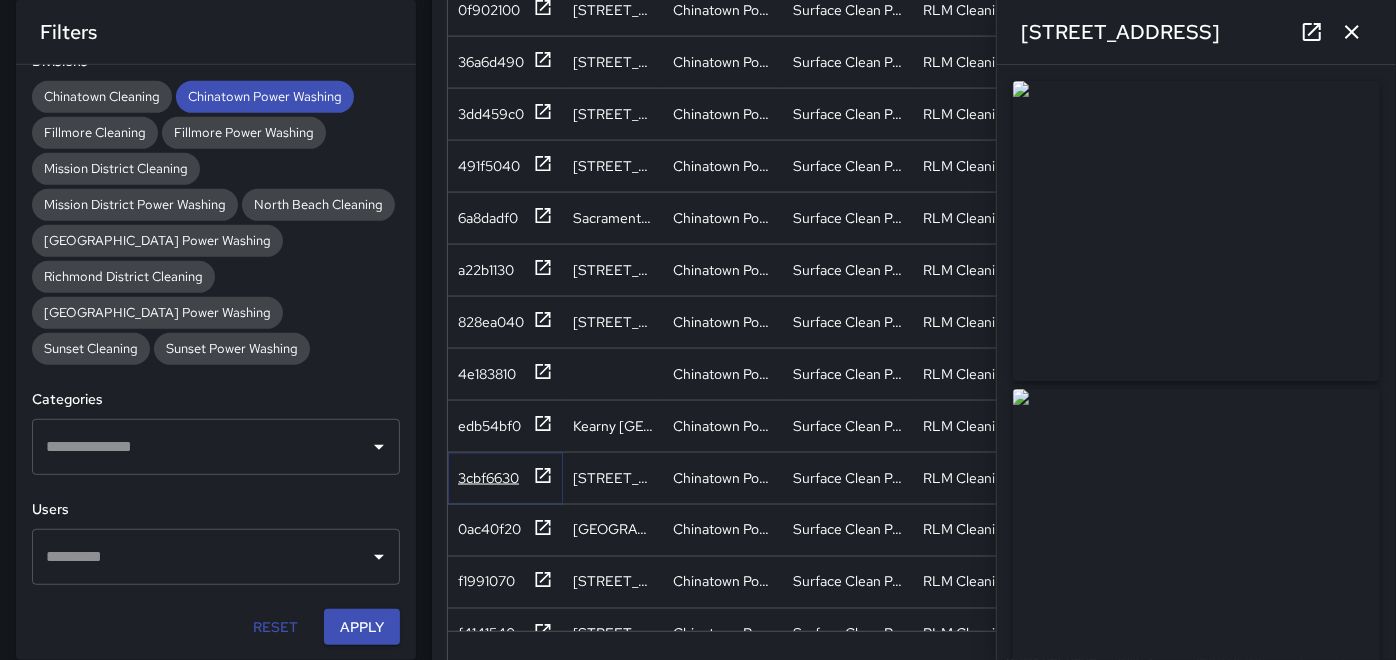 click 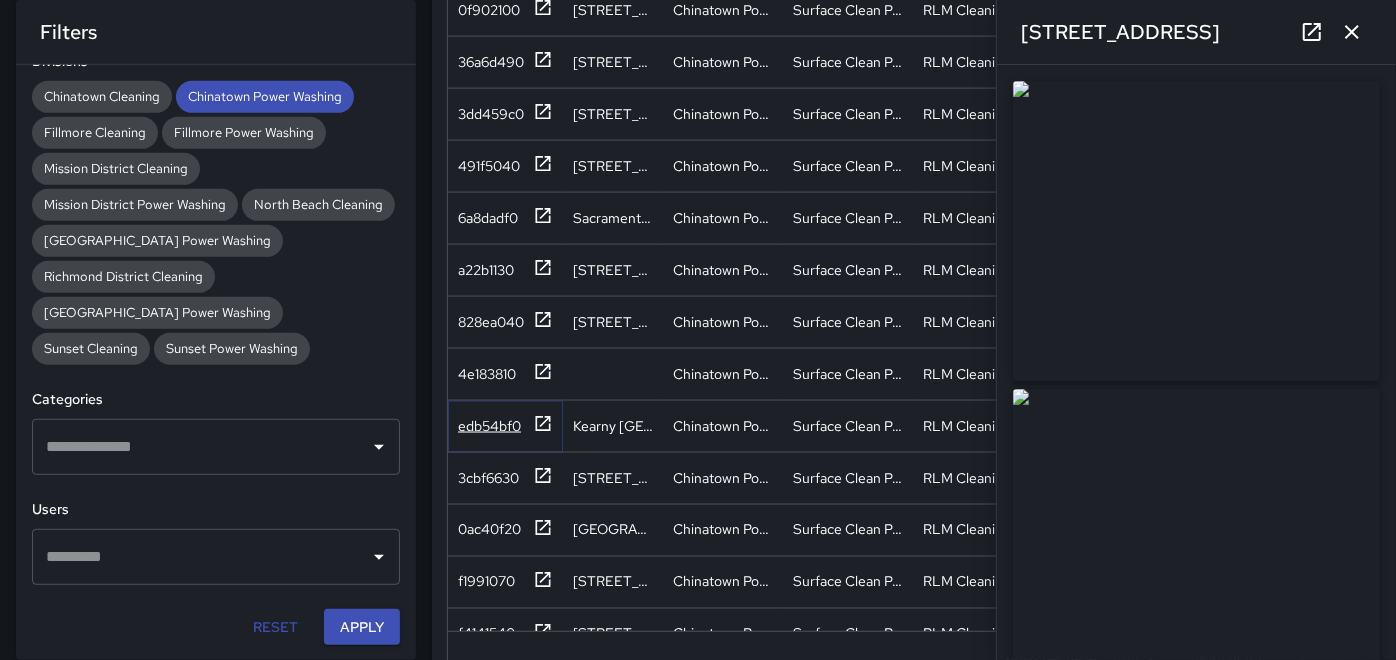click 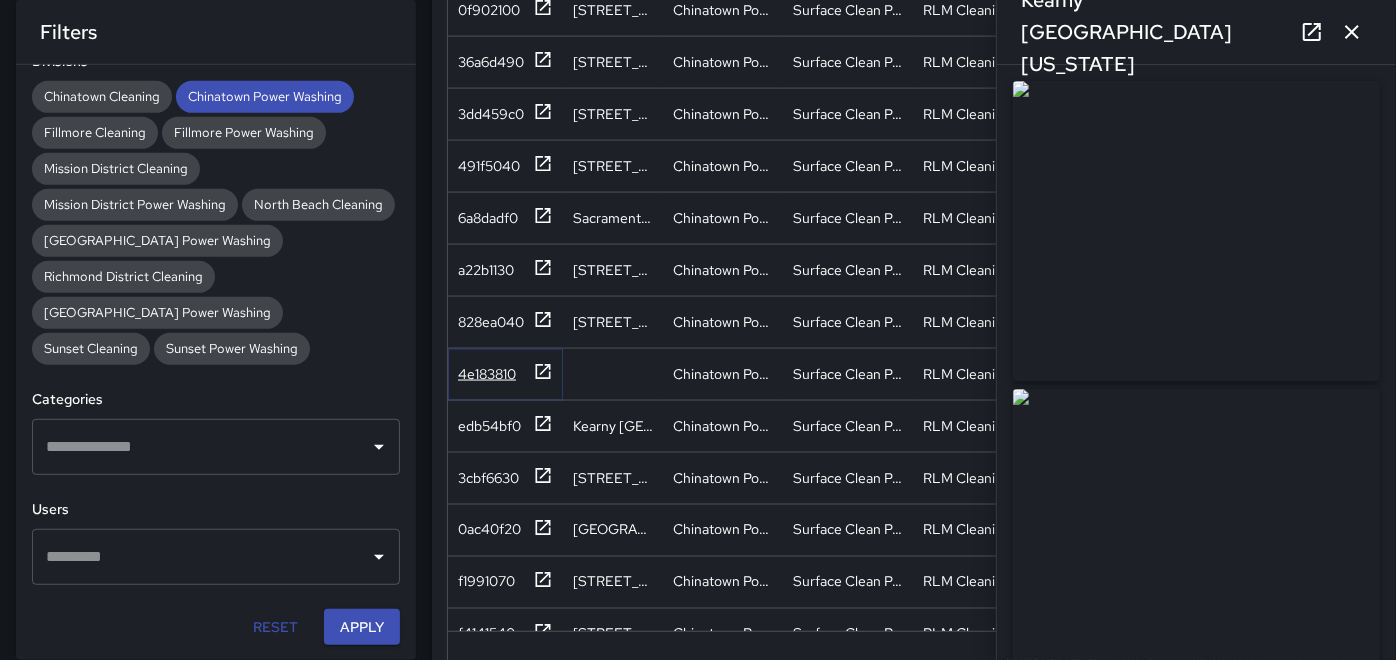 click 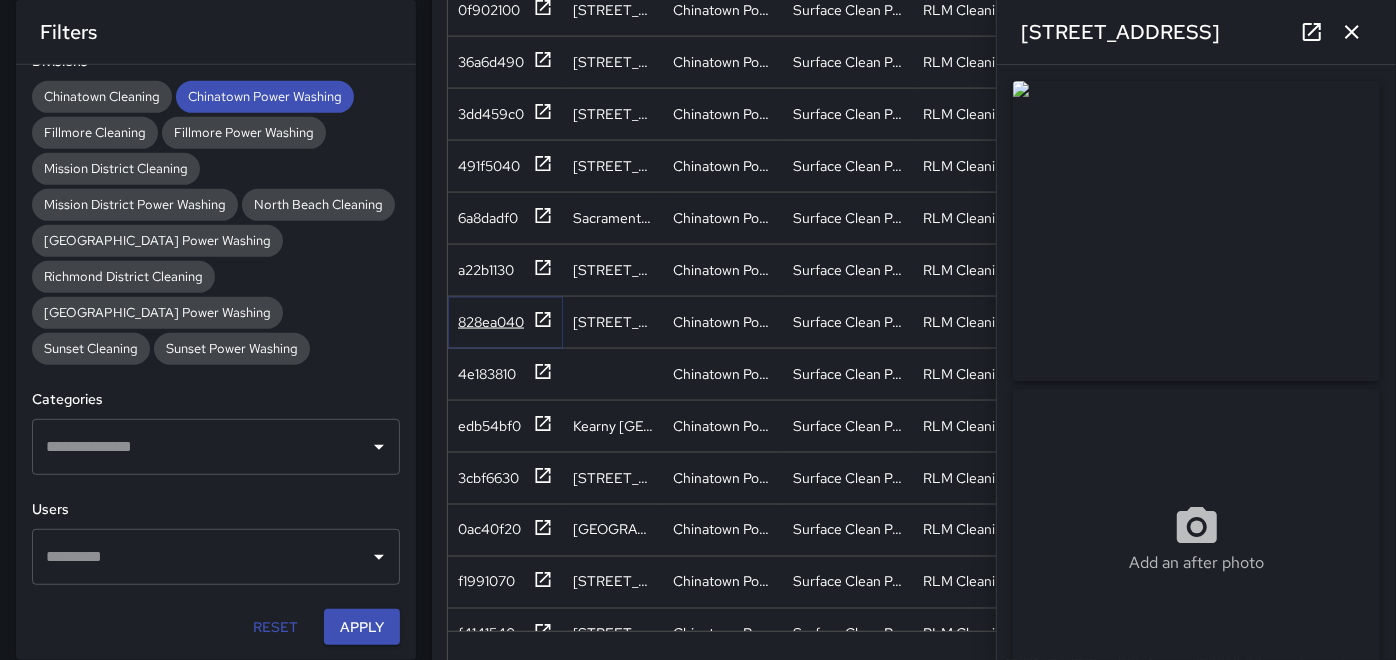 click 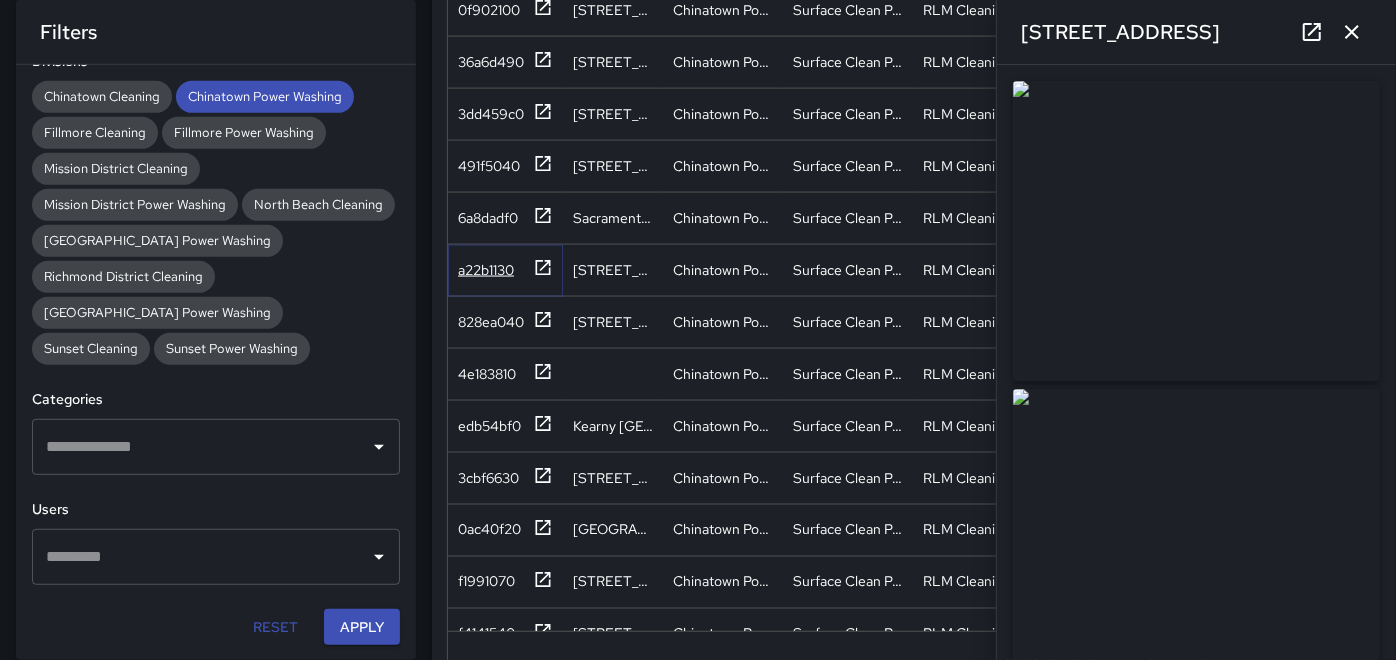 click 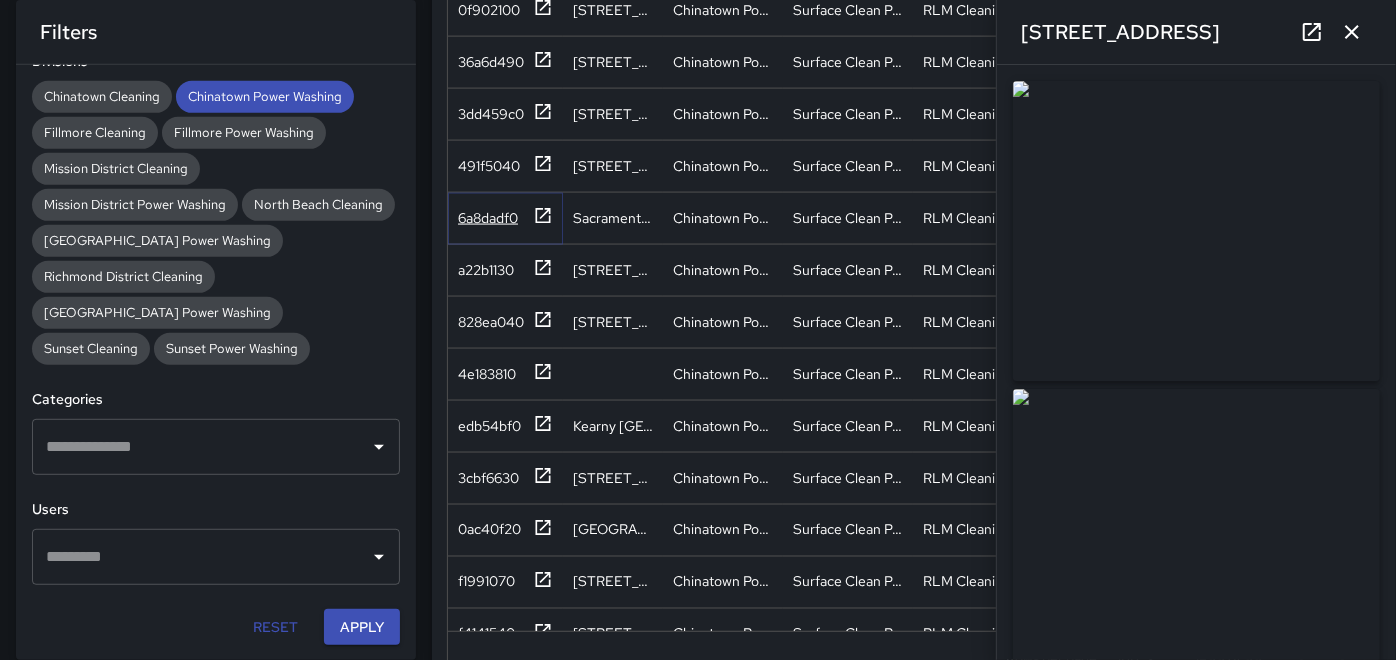 click 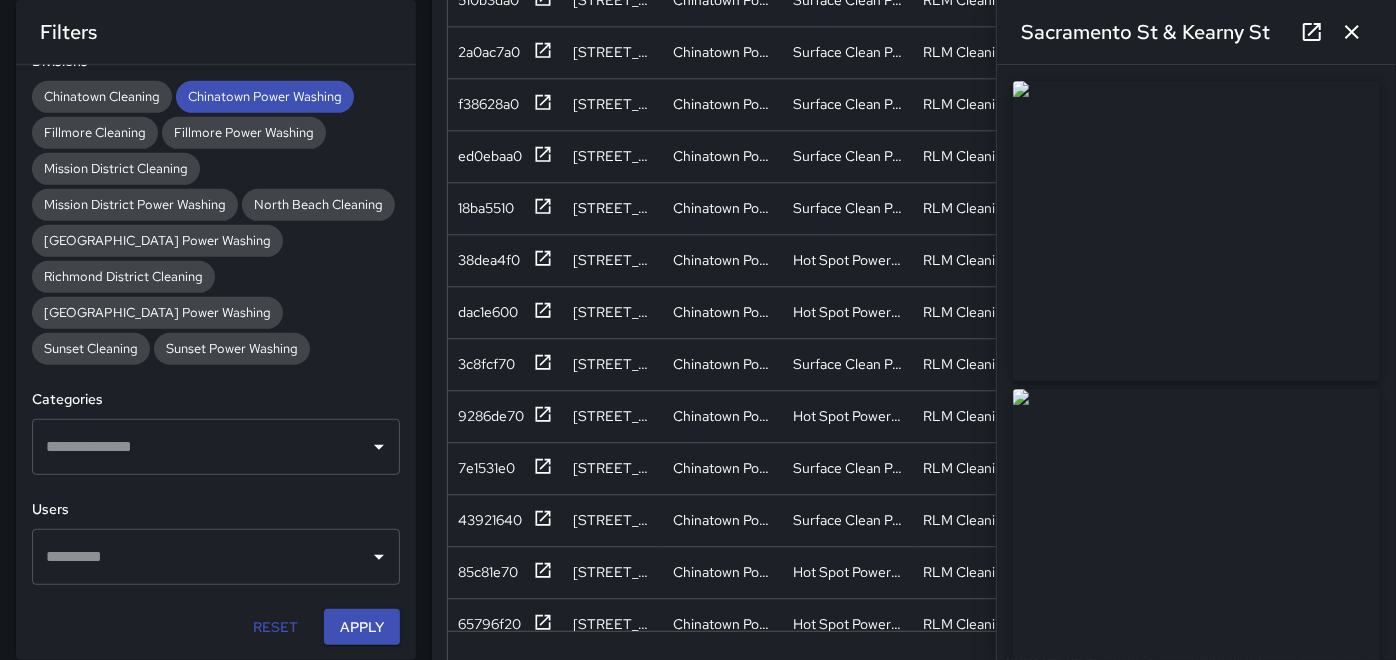 scroll, scrollTop: 3228, scrollLeft: 0, axis: vertical 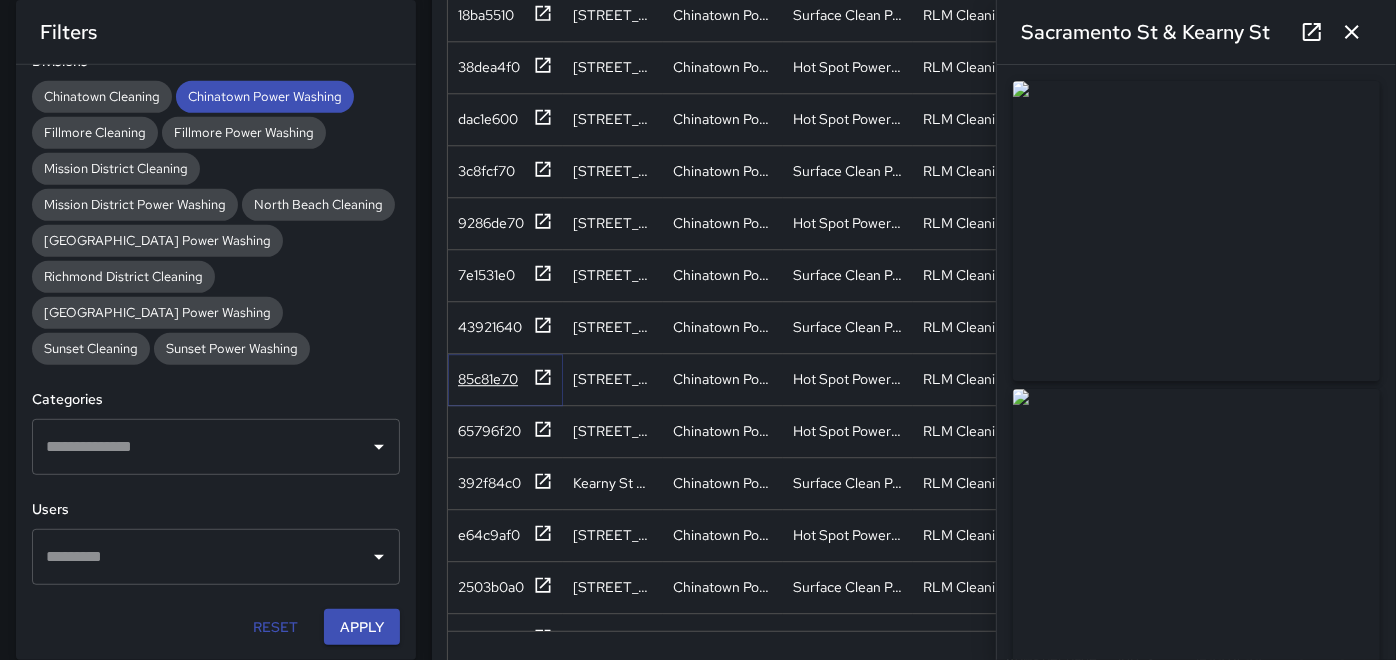 click 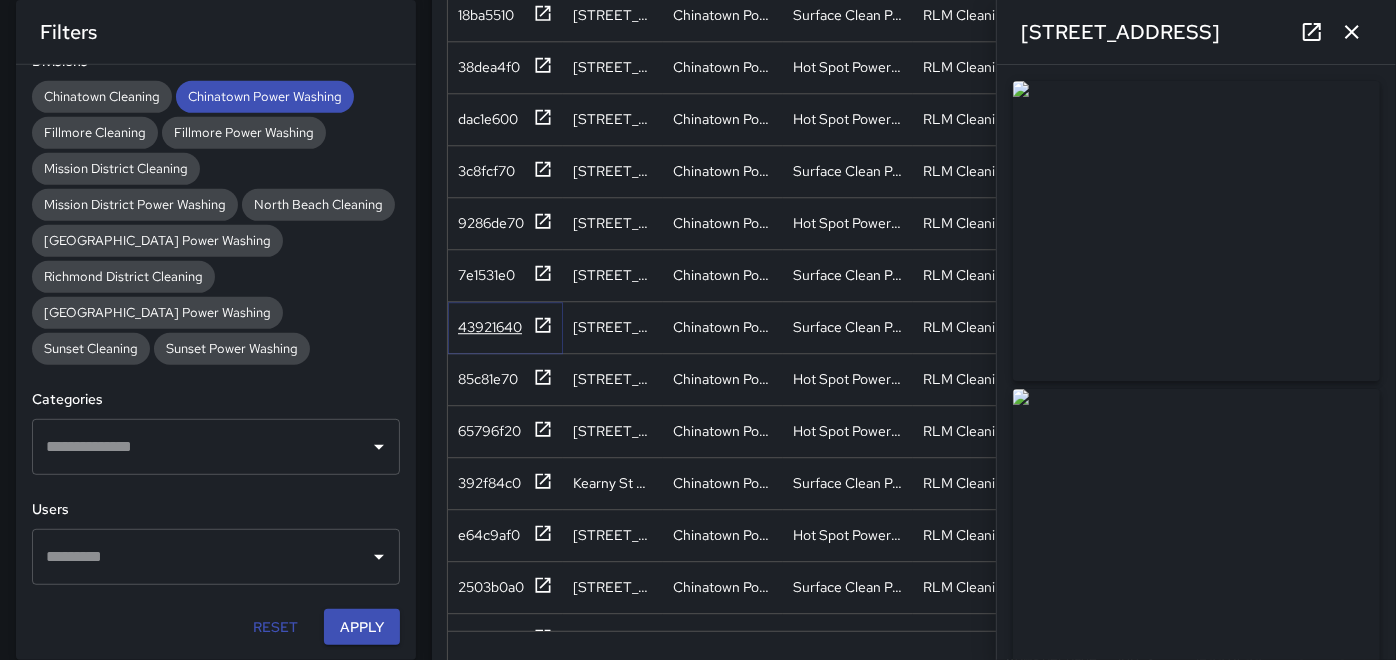 click 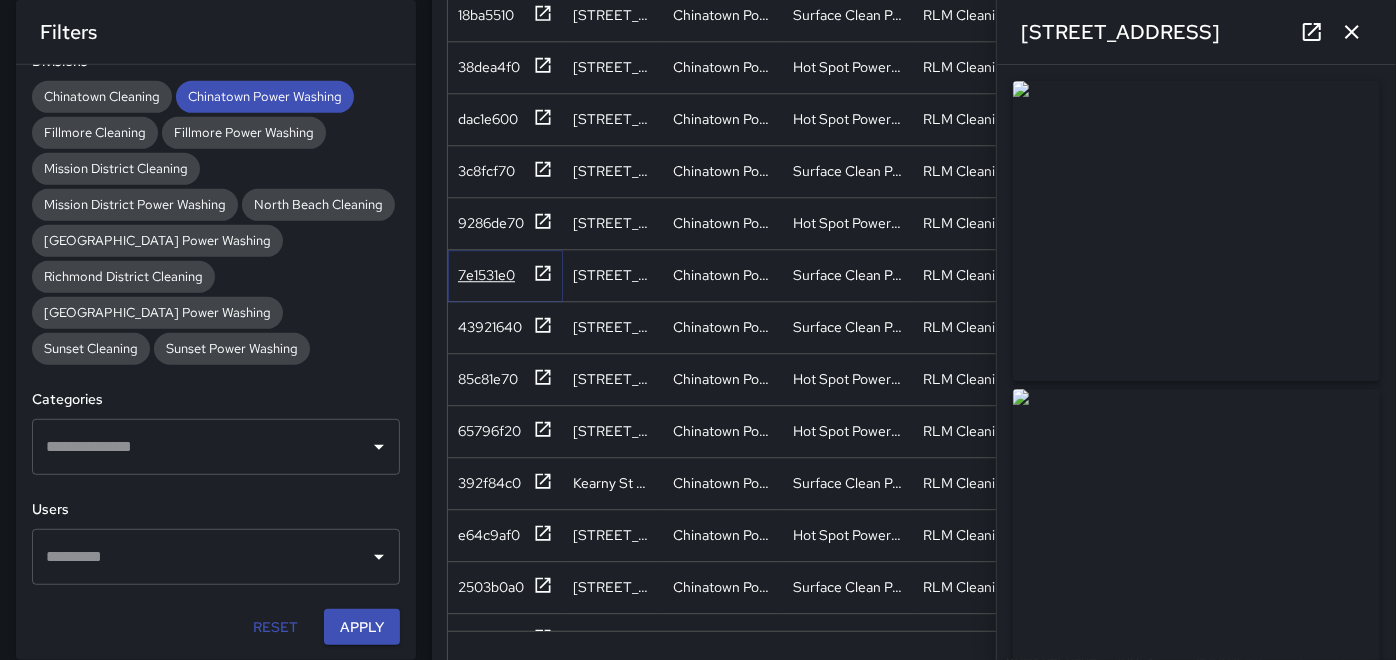 click 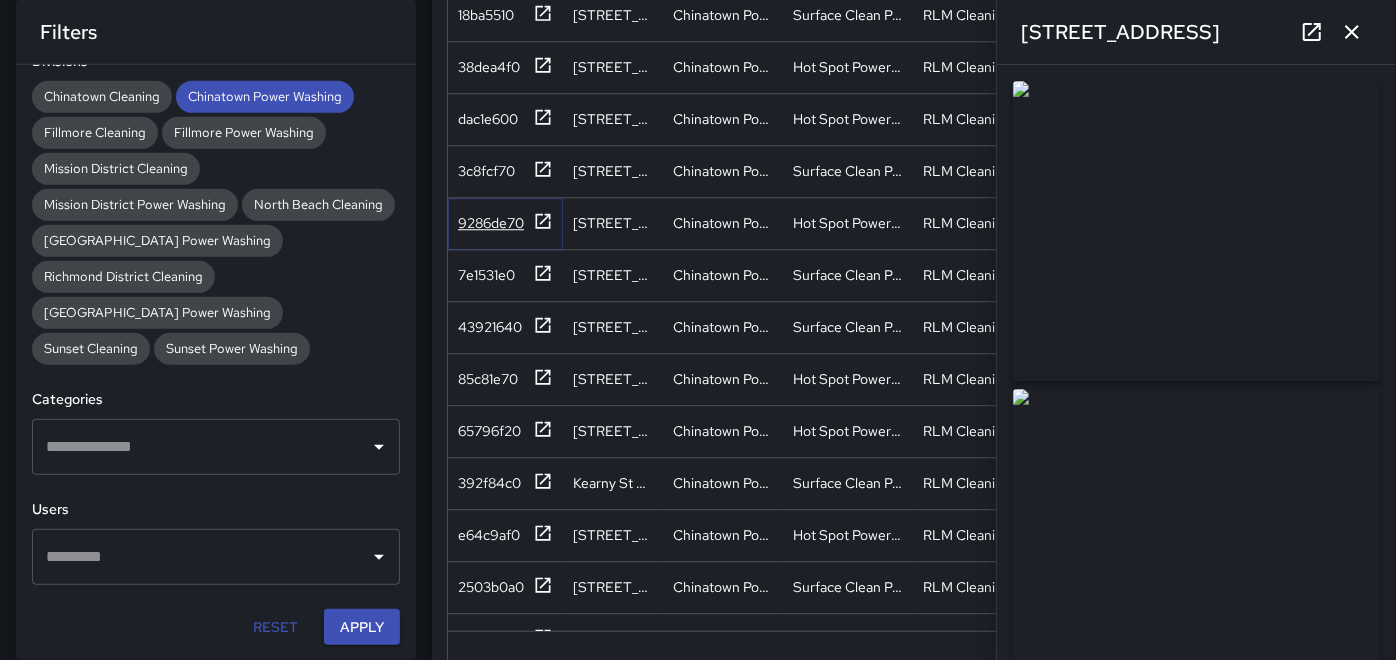 click 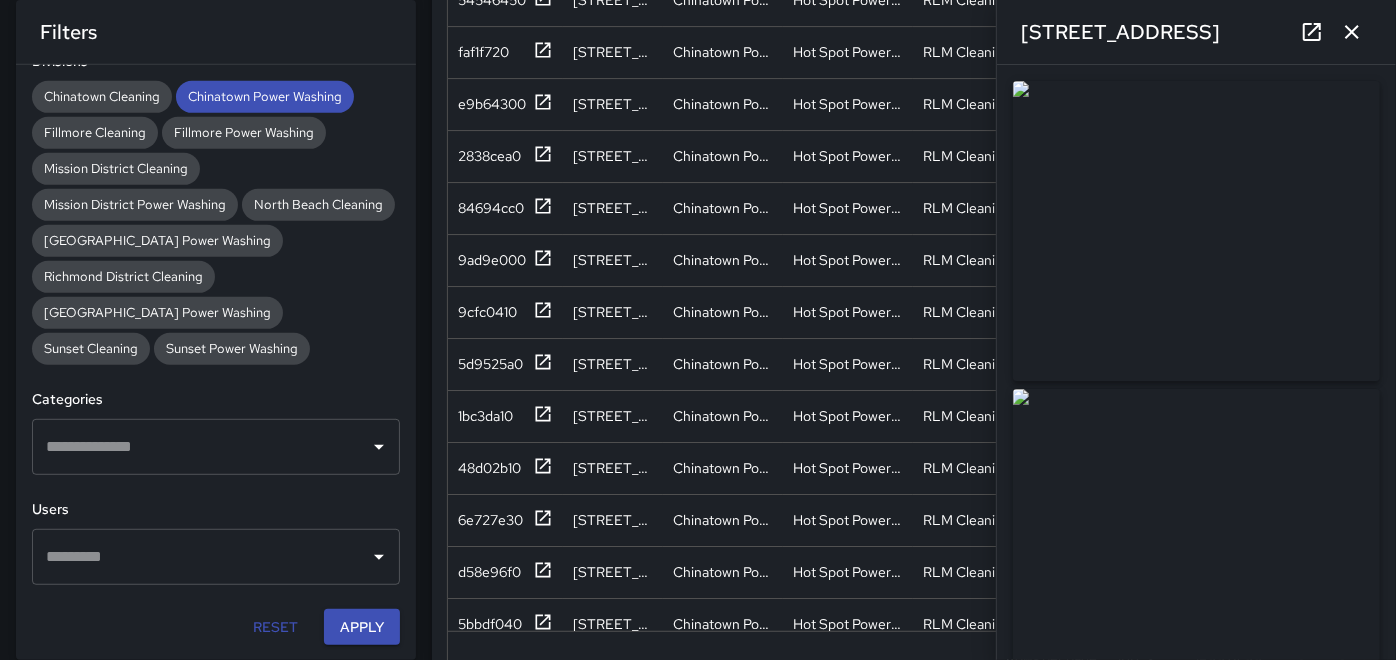 scroll, scrollTop: 4177, scrollLeft: 0, axis: vertical 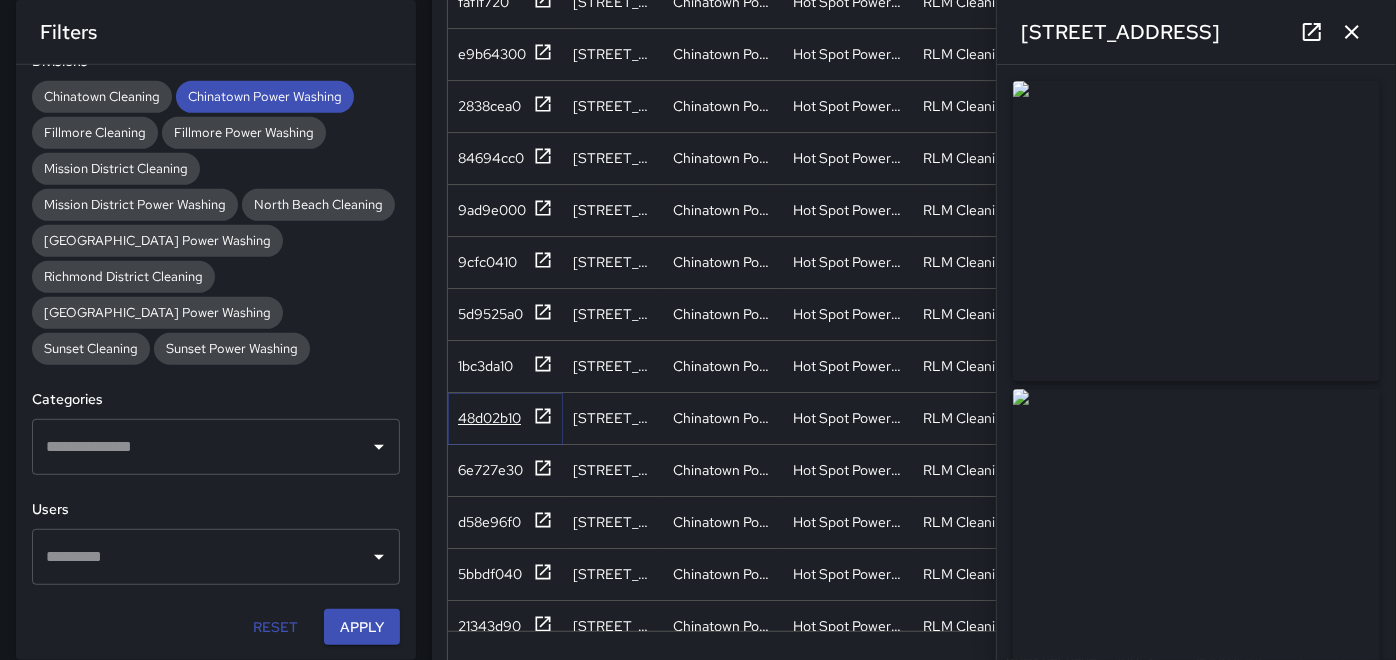 click 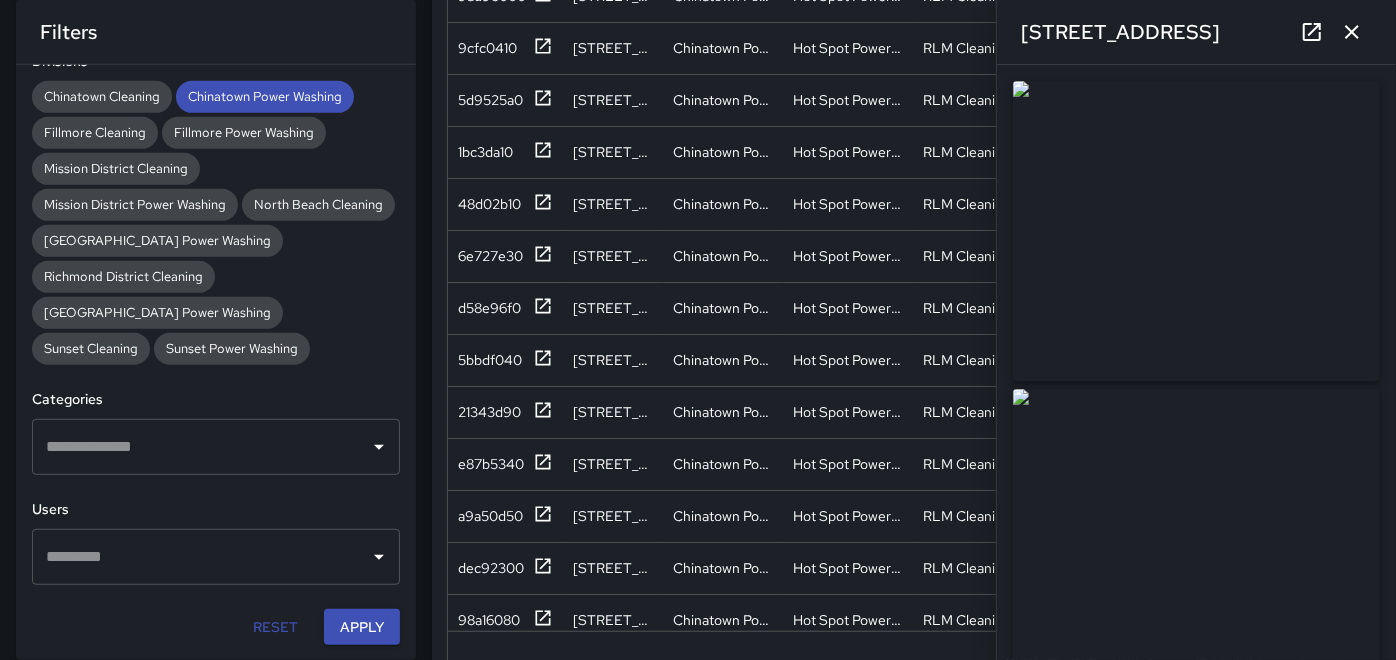 scroll, scrollTop: 4399, scrollLeft: 0, axis: vertical 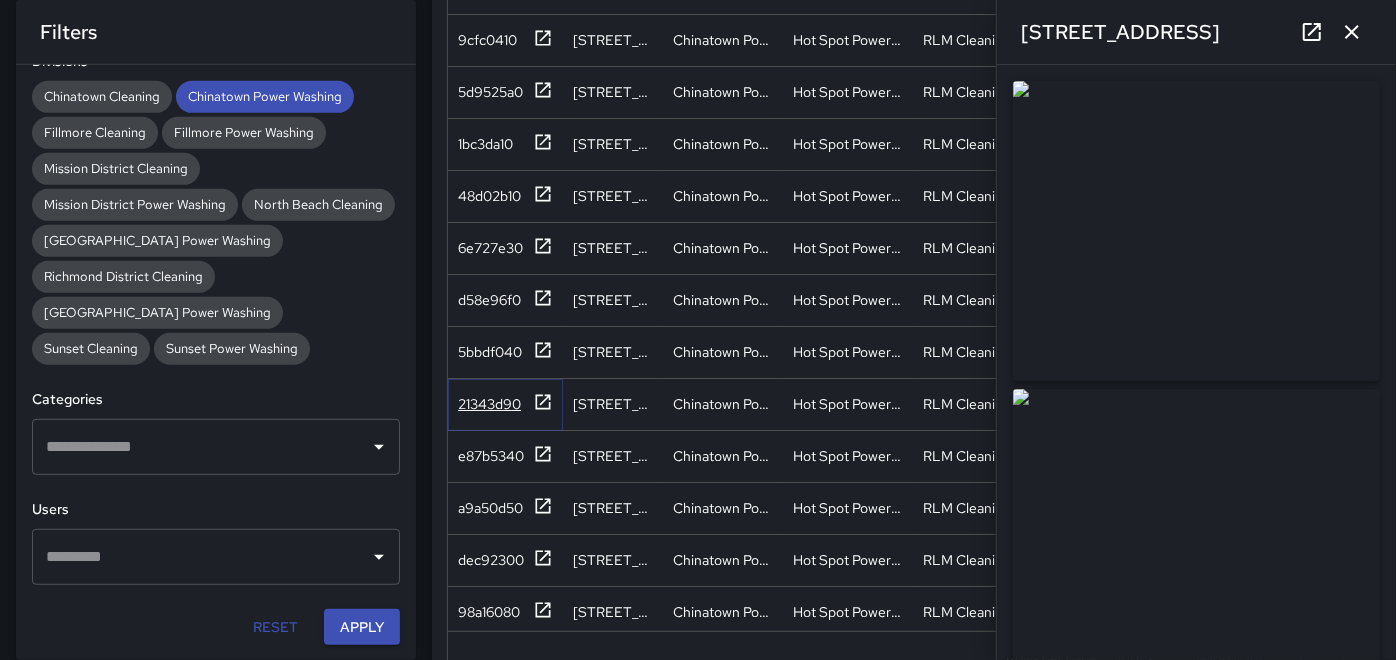 click 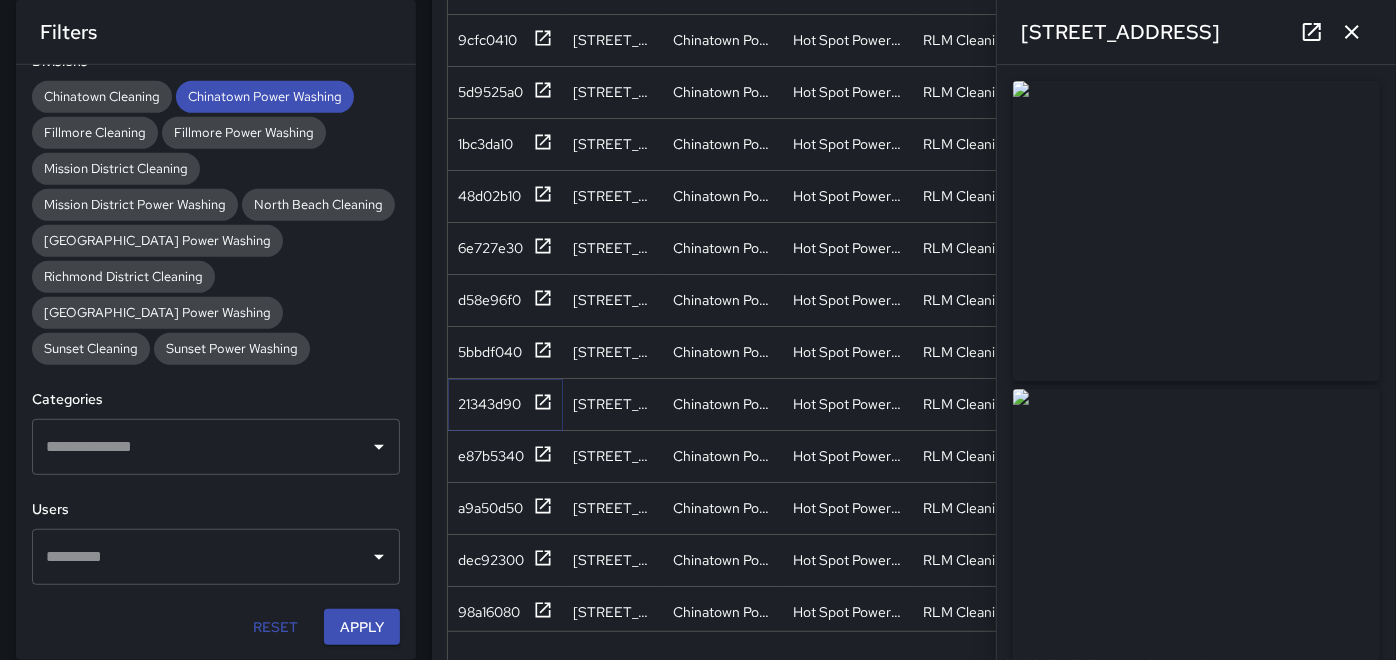 scroll, scrollTop: 4474, scrollLeft: 0, axis: vertical 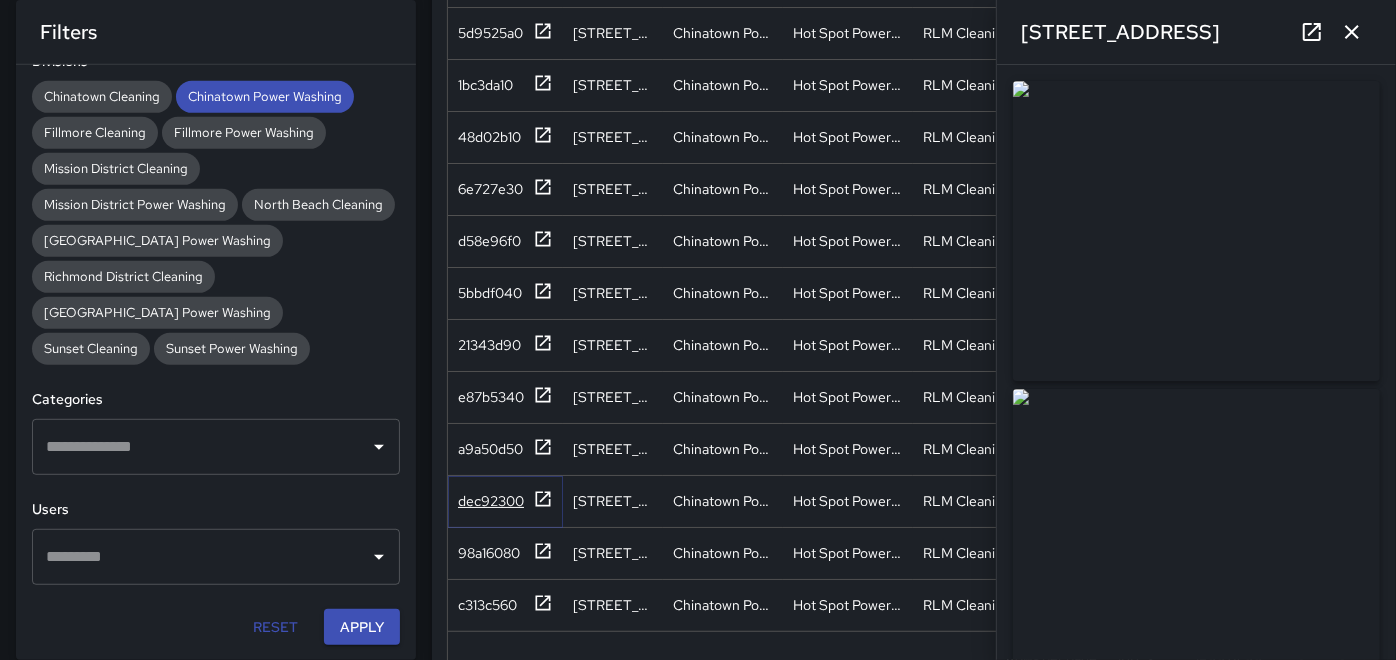click 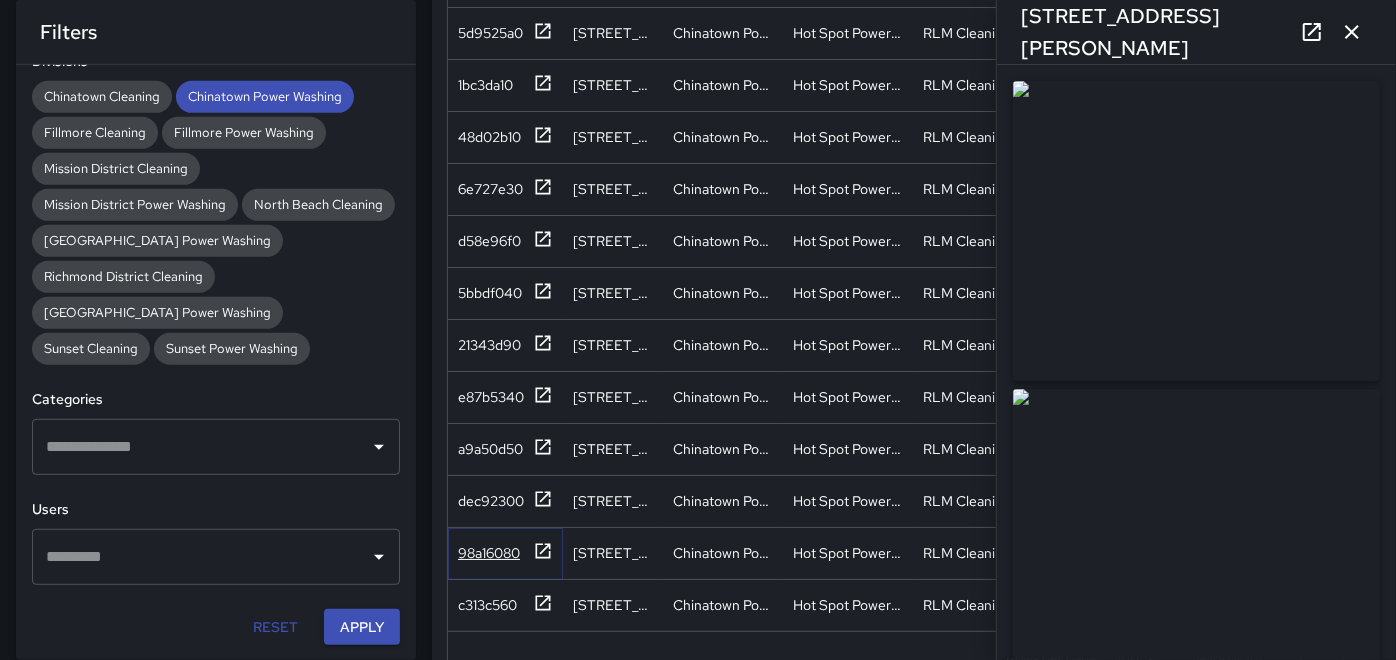 click 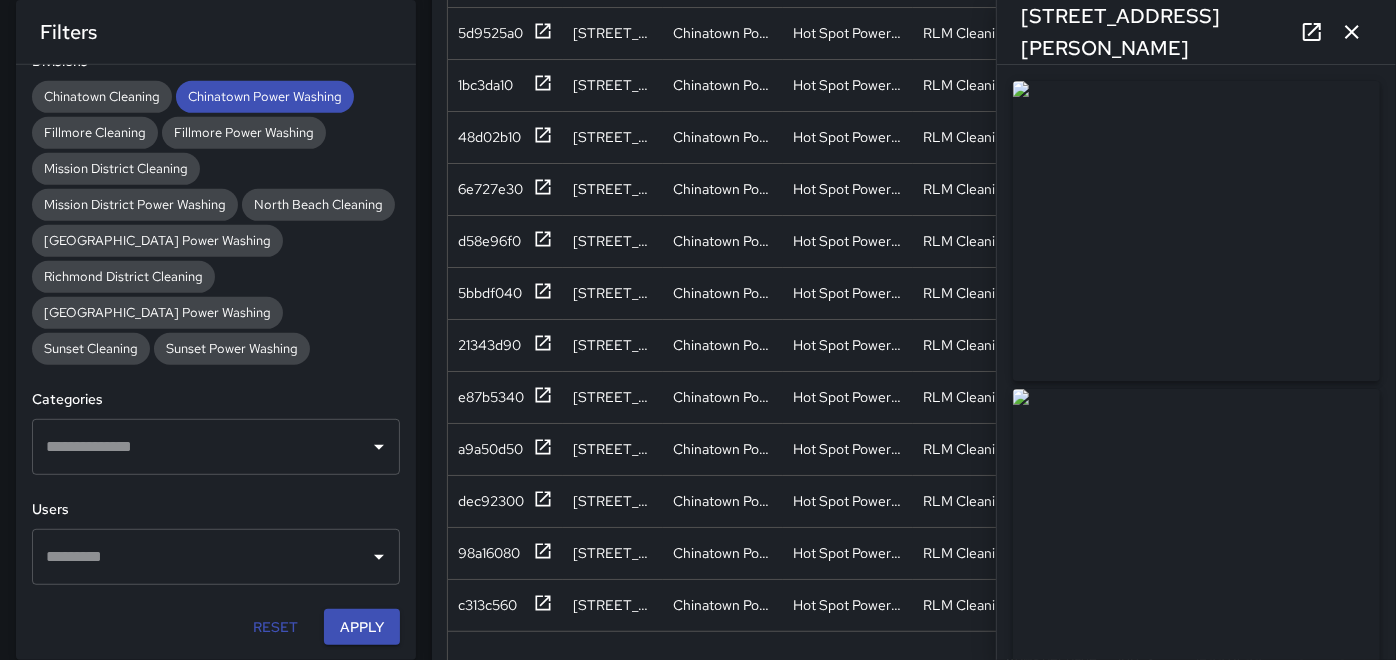 drag, startPoint x: 1349, startPoint y: 31, endPoint x: 1312, endPoint y: 24, distance: 37.65634 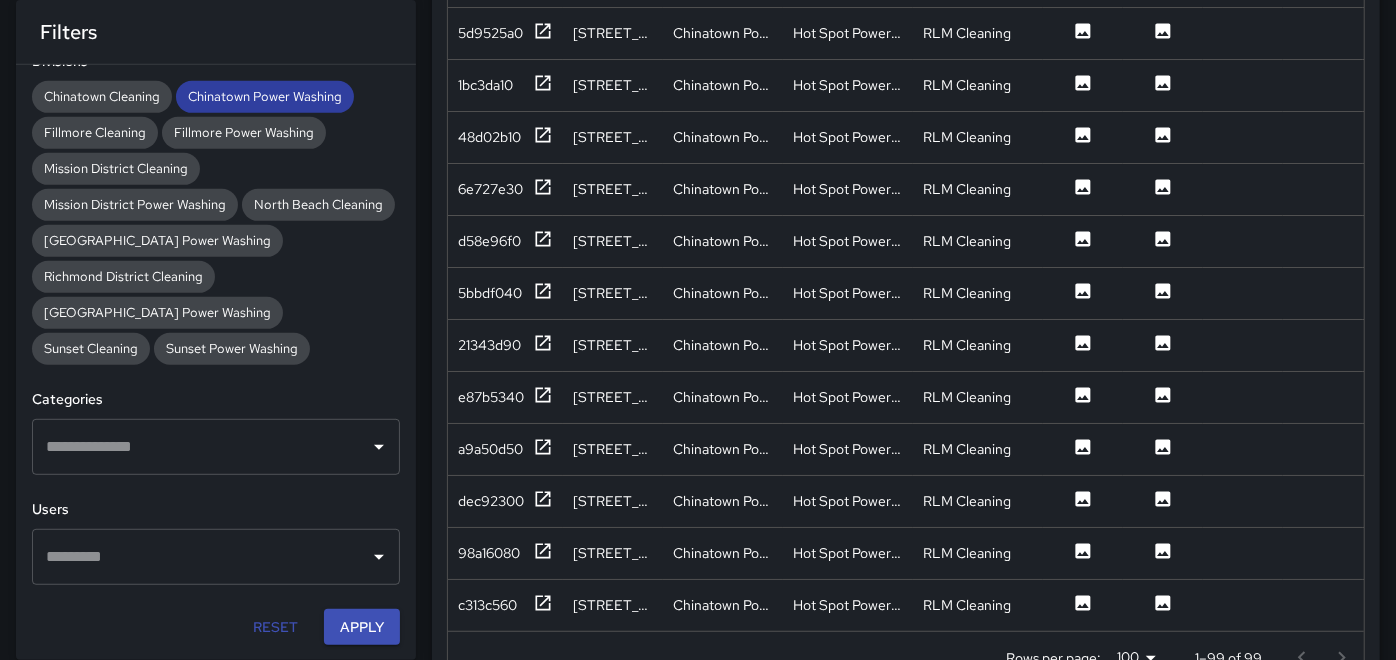 click on "Chinatown Power Washing" at bounding box center [265, 96] 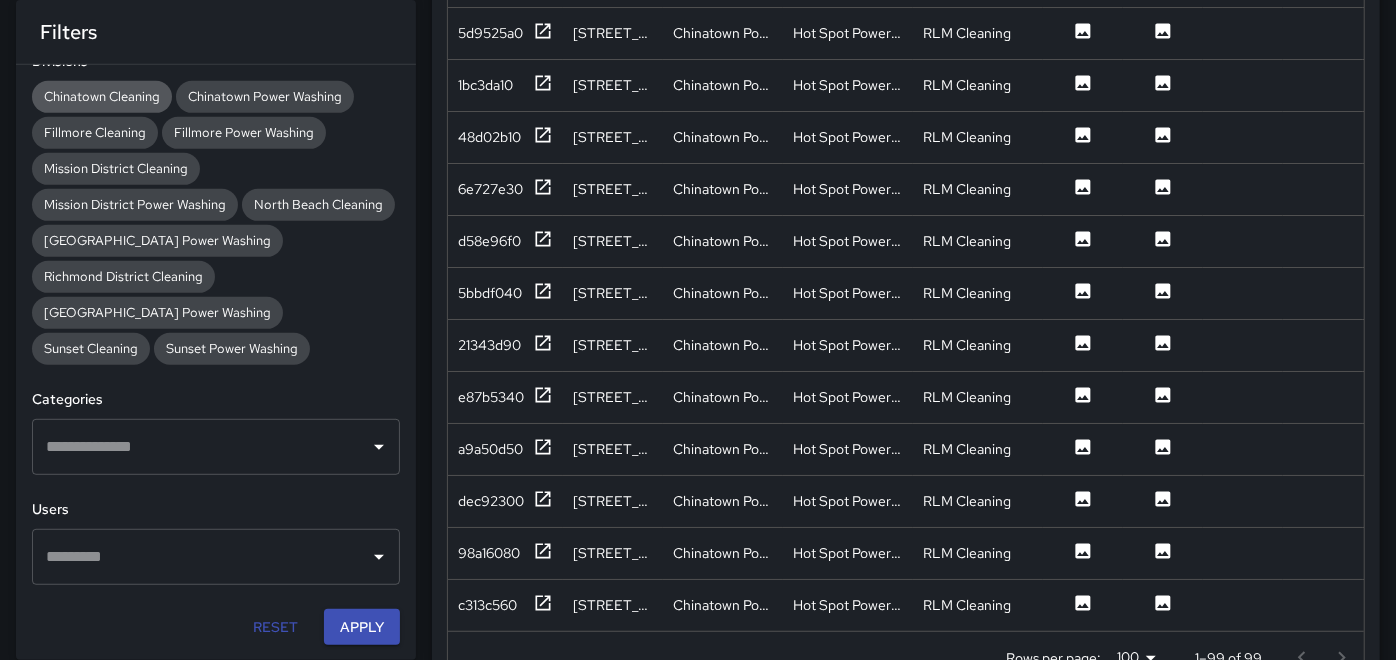 scroll, scrollTop: 139, scrollLeft: 0, axis: vertical 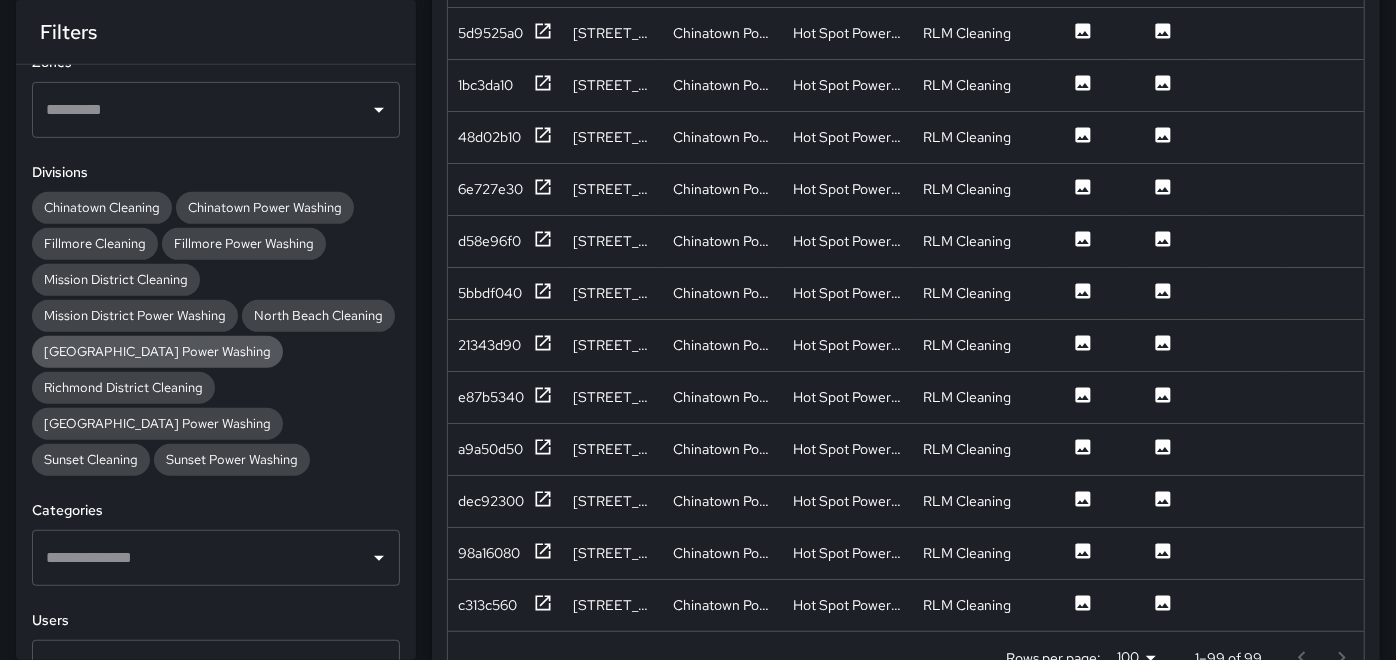 click on "[GEOGRAPHIC_DATA] Power Washing" at bounding box center (157, 351) 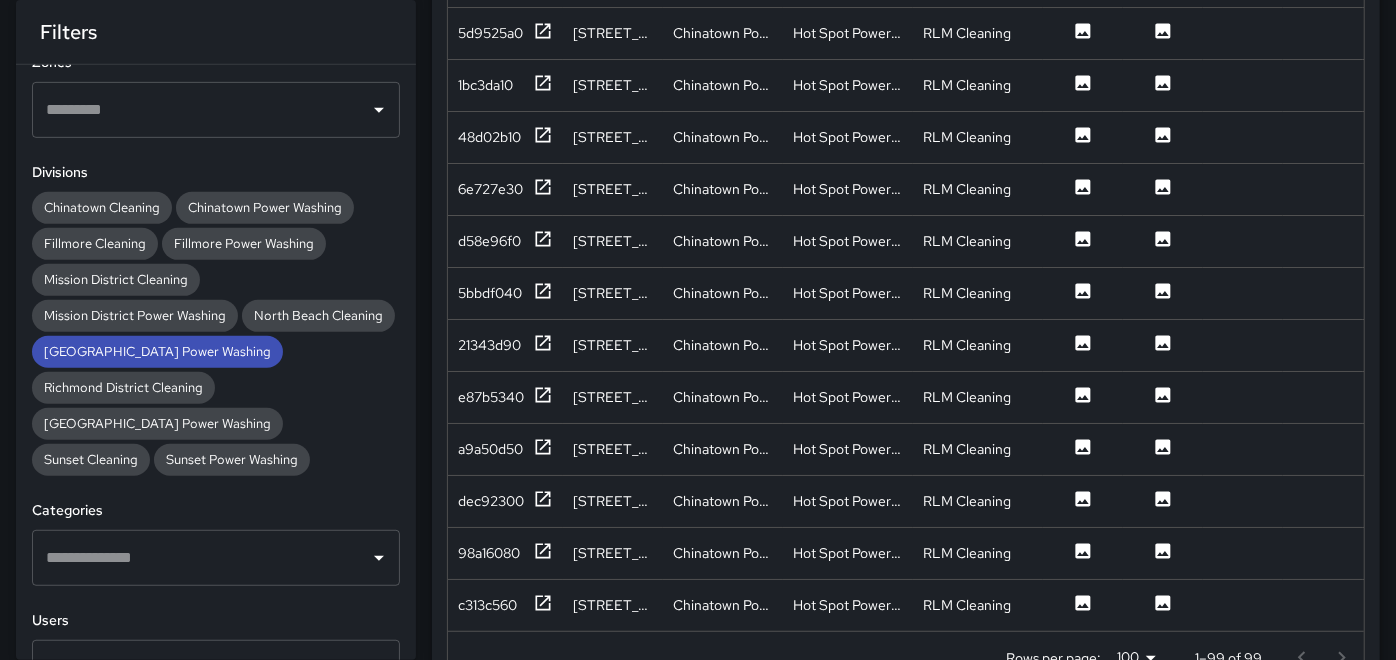click on "Completed Tasks Export Search Search  ID Address Division Category Completed By Before Photo After Photo Notes Quantity Fixed Asset Source Date Created [STREET_ADDRESS][PERSON_NAME] Power Washing Hot Spot Power Washed RLM Cleaning Jia [DATE] 5:49:53 PM 9ad9e000 [STREET_ADDRESS] Power Washing Hot Spot Power Washed RLM Cleaning Jia [DATE] 5:14:44 PM 9cfc0410 [STREET_ADDRESS] Power Washing Hot Spot Power Washed RLM Cleaning Jia [DATE] 4:53:19 PM 5d9525a0 [GEOGRAPHIC_DATA] Power Washing Hot Spot Power Washed RLM Cleaning Jia [DATE] 4:08:35 PM 1bc3da10 [STREET_ADDRESS] Power Washing Hot Spot Power Washed RLM Cleaning Jia [DATE] 3:52:26 PM 48d02b10 [STREET_ADDRESS] Power Washing Hot Spot Power Washed RLM Cleaning Jia [DATE] 3:32:13 PM 6e727e30 [STREET_ADDRESS] Power Washing Hot Spot Power Washed RLM Cleaning Jia [DATE] 12:41:28 PM d58e96f0 [STREET_ADDRESS] Power Washing Hot Spot Power Washed RLM Cleaning Jia 5bbdf040" at bounding box center (898, 184) 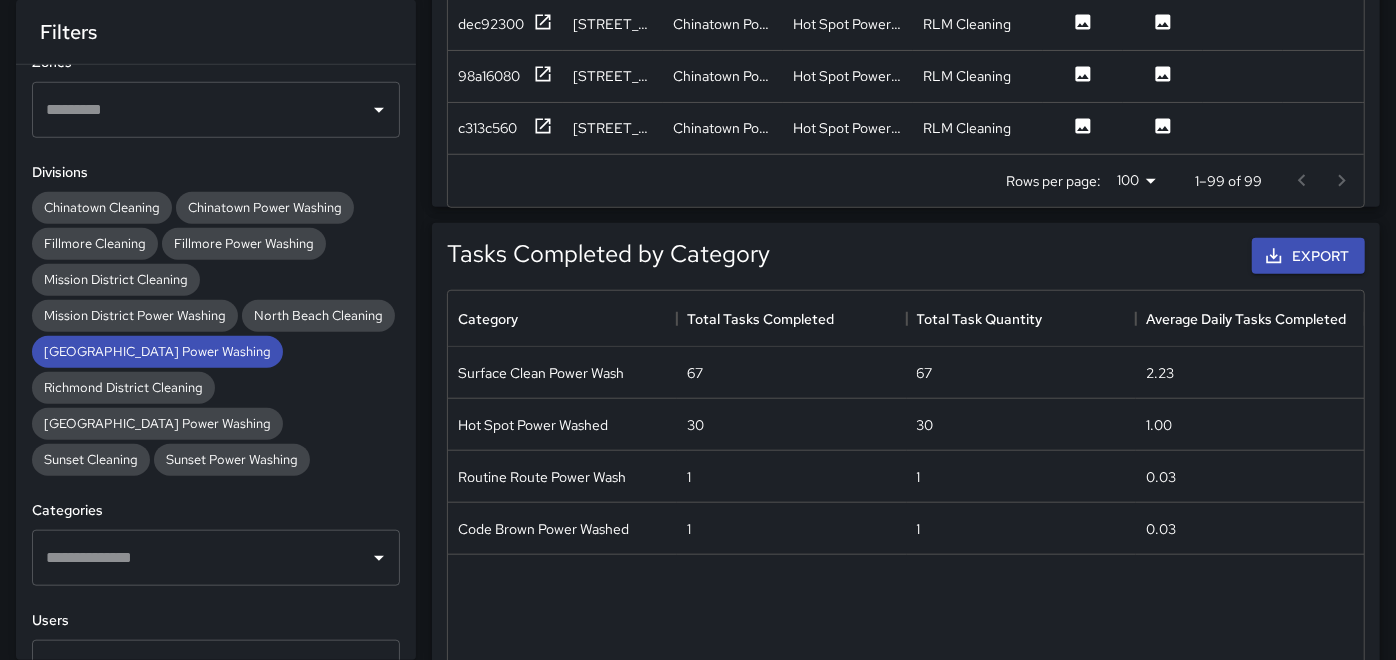 scroll, scrollTop: 1111, scrollLeft: 0, axis: vertical 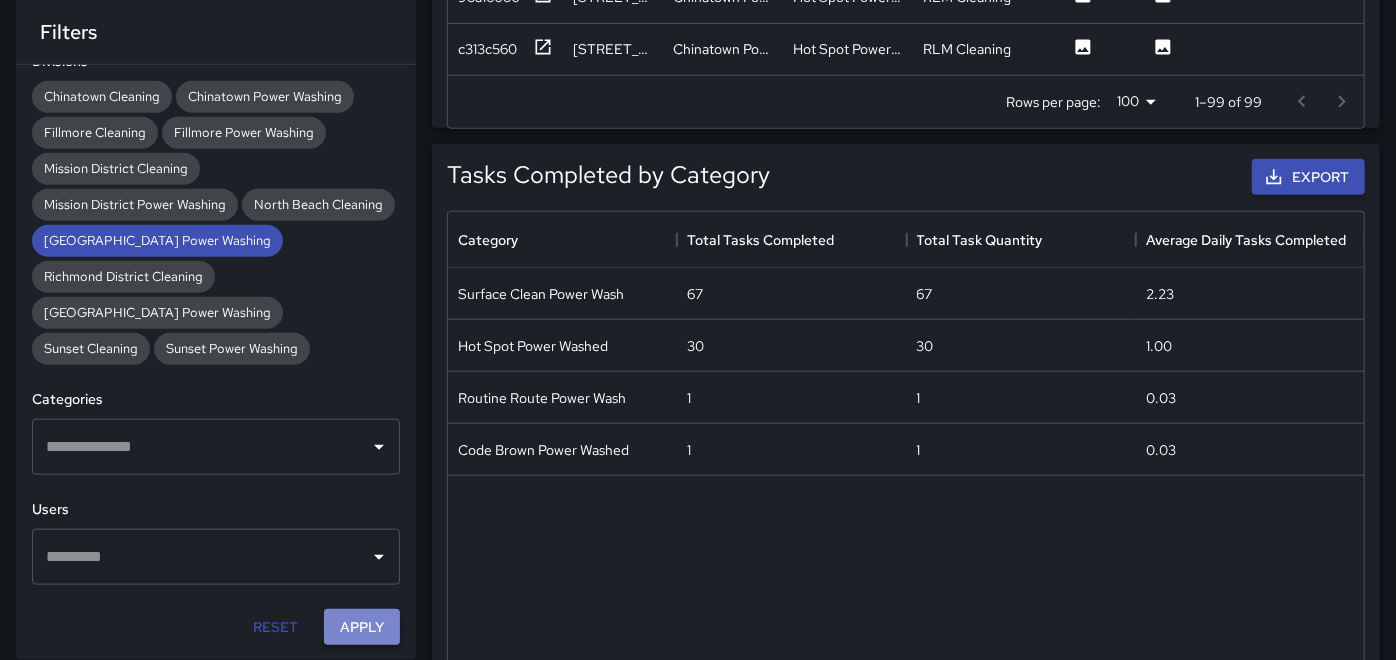 click on "Apply" at bounding box center (362, 627) 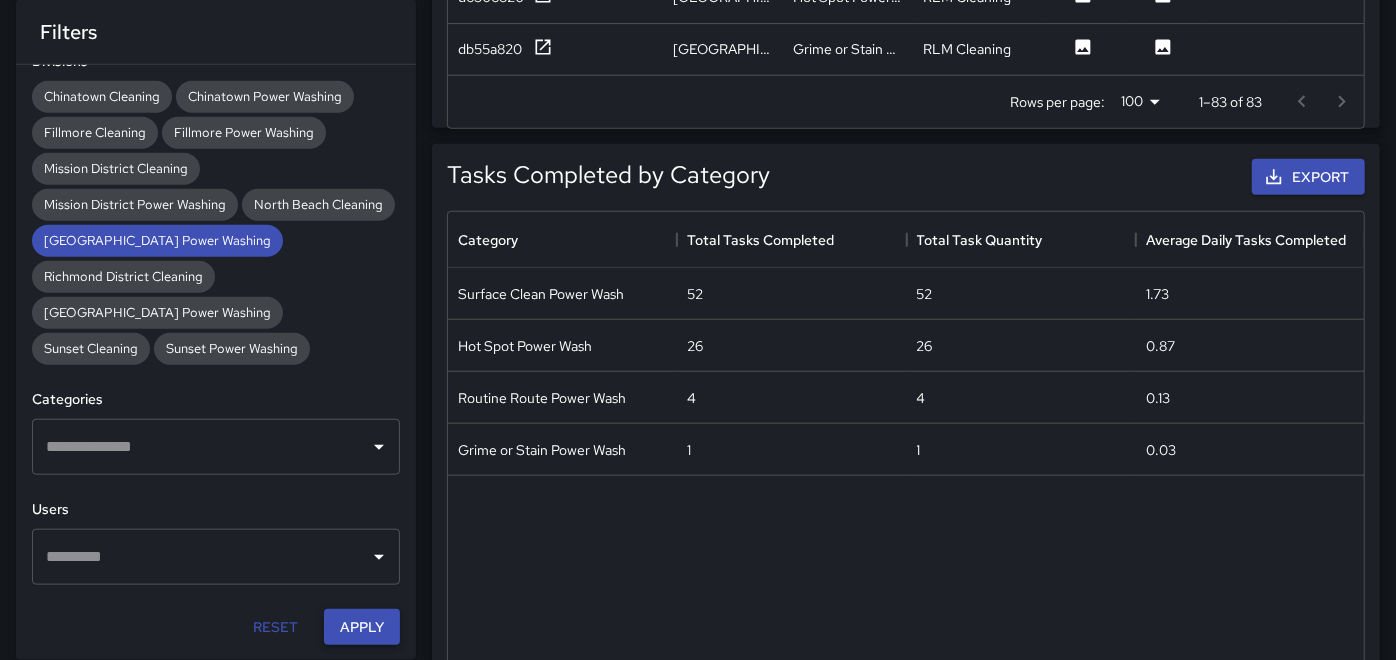 scroll, scrollTop: 3643, scrollLeft: 0, axis: vertical 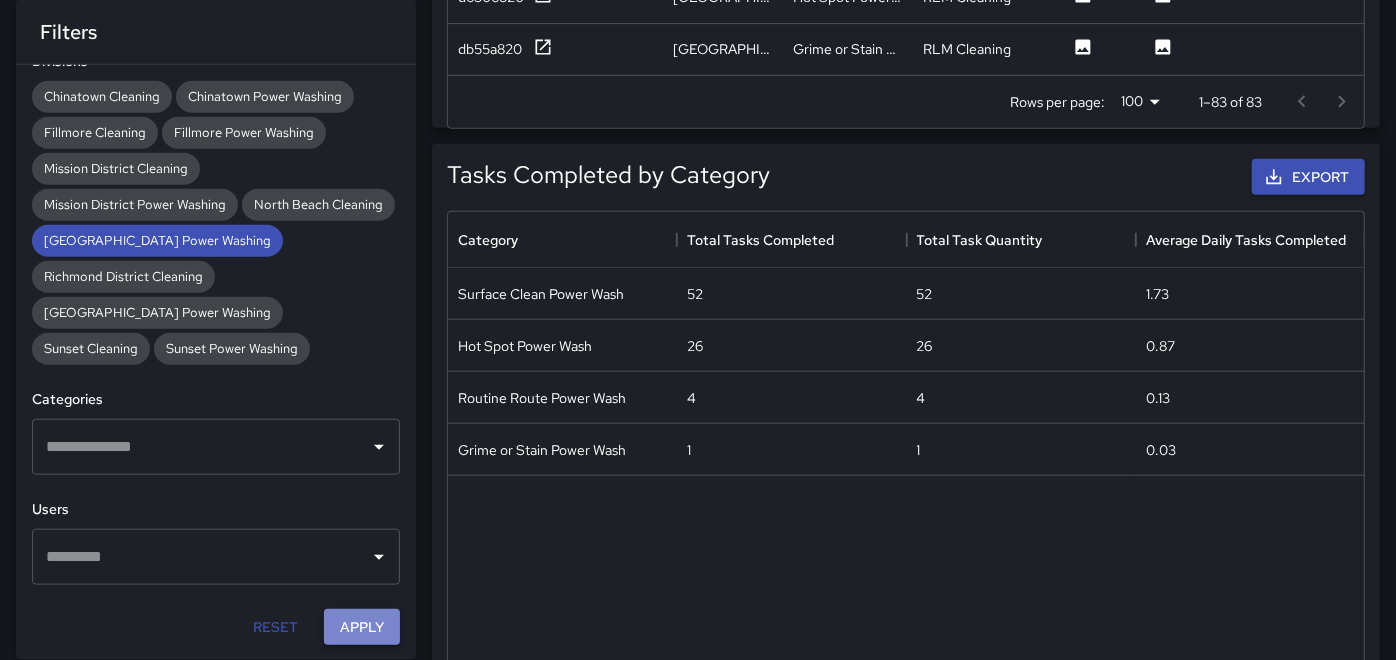 click on "Apply" at bounding box center [362, 627] 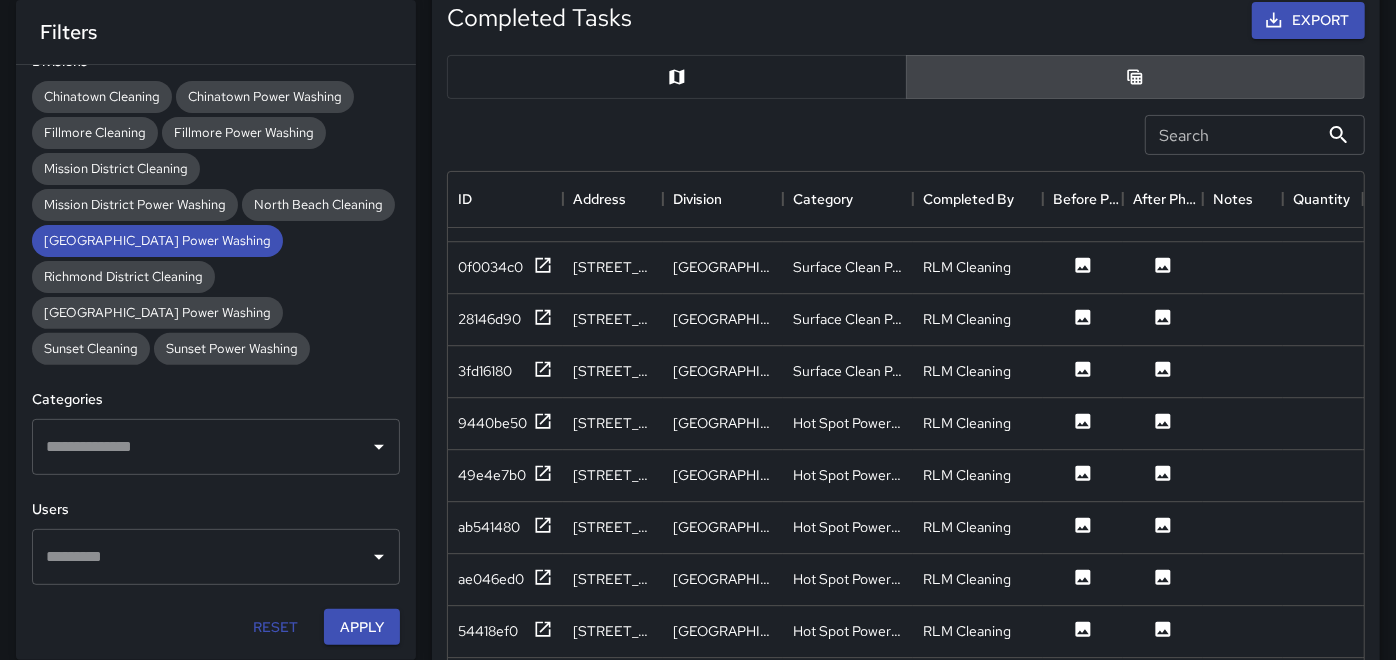 scroll, scrollTop: 222, scrollLeft: 0, axis: vertical 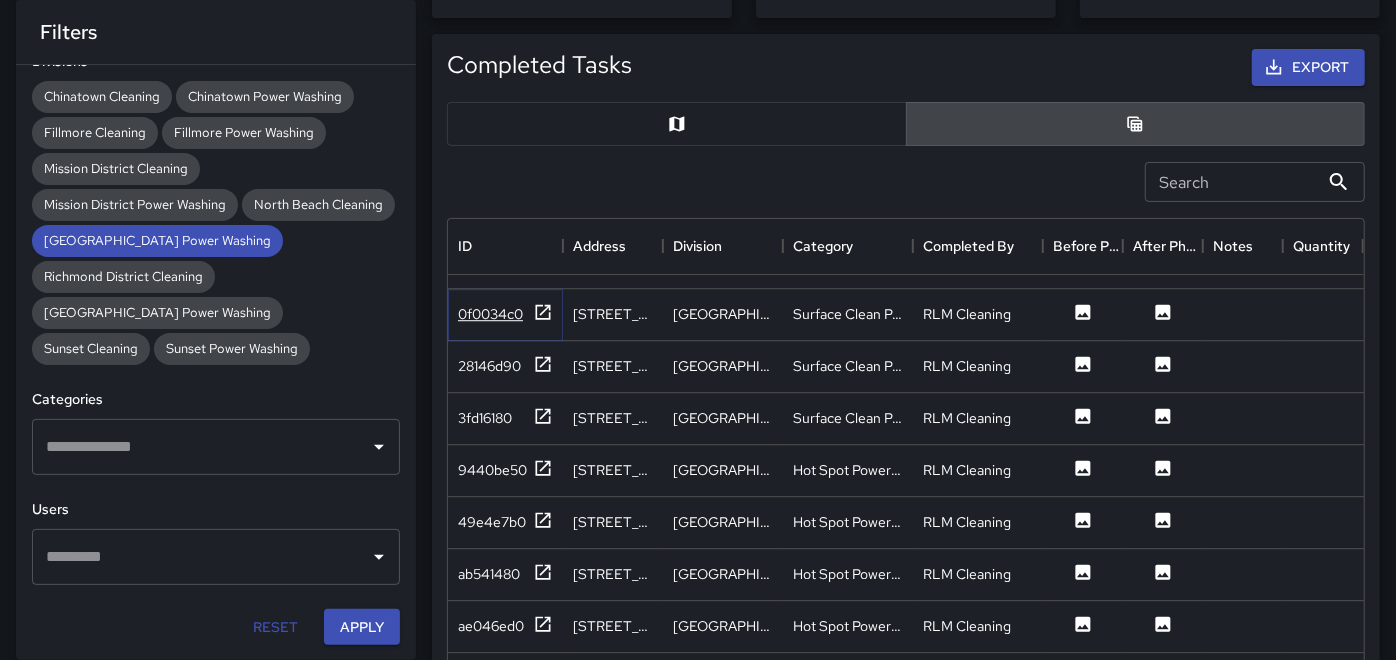 click 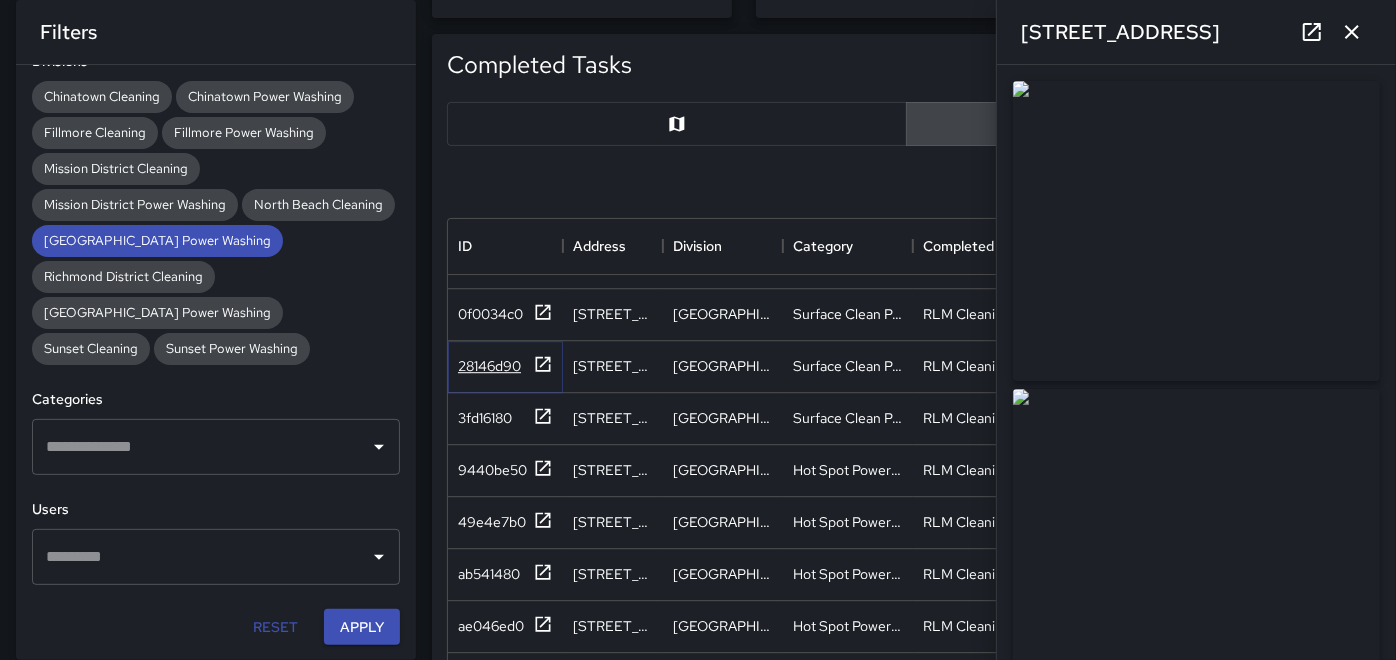 click 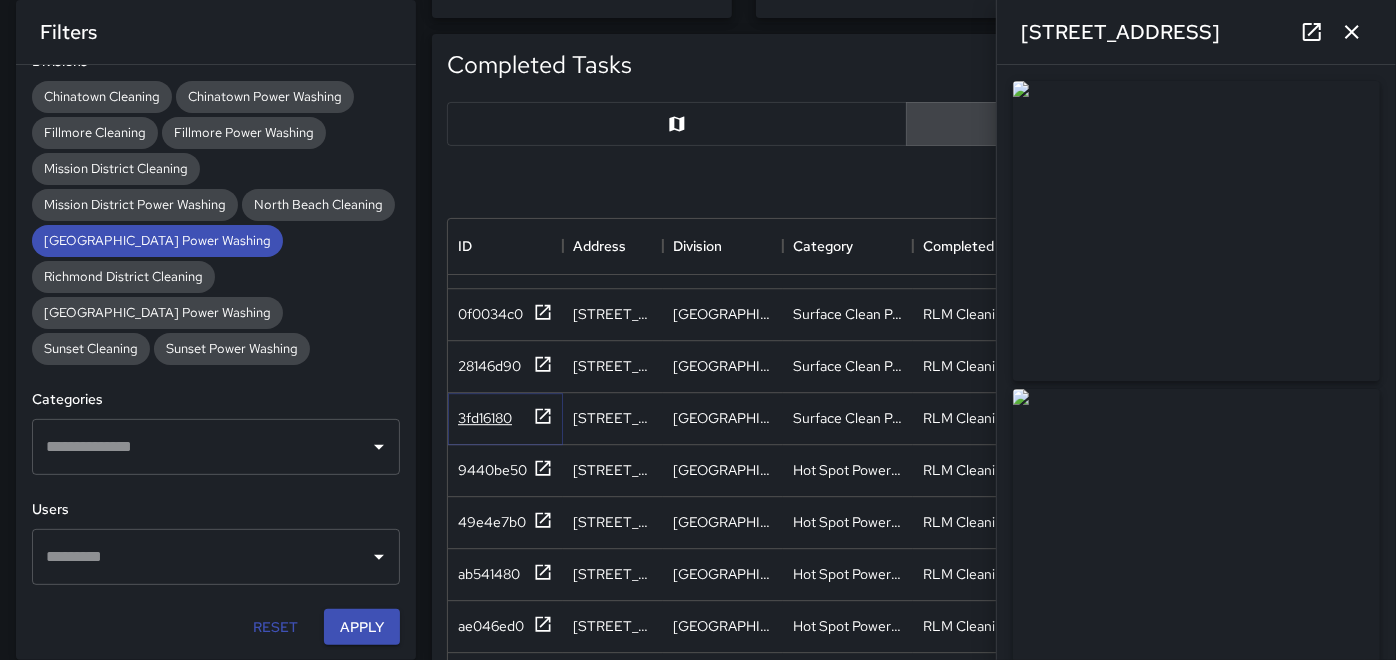 click 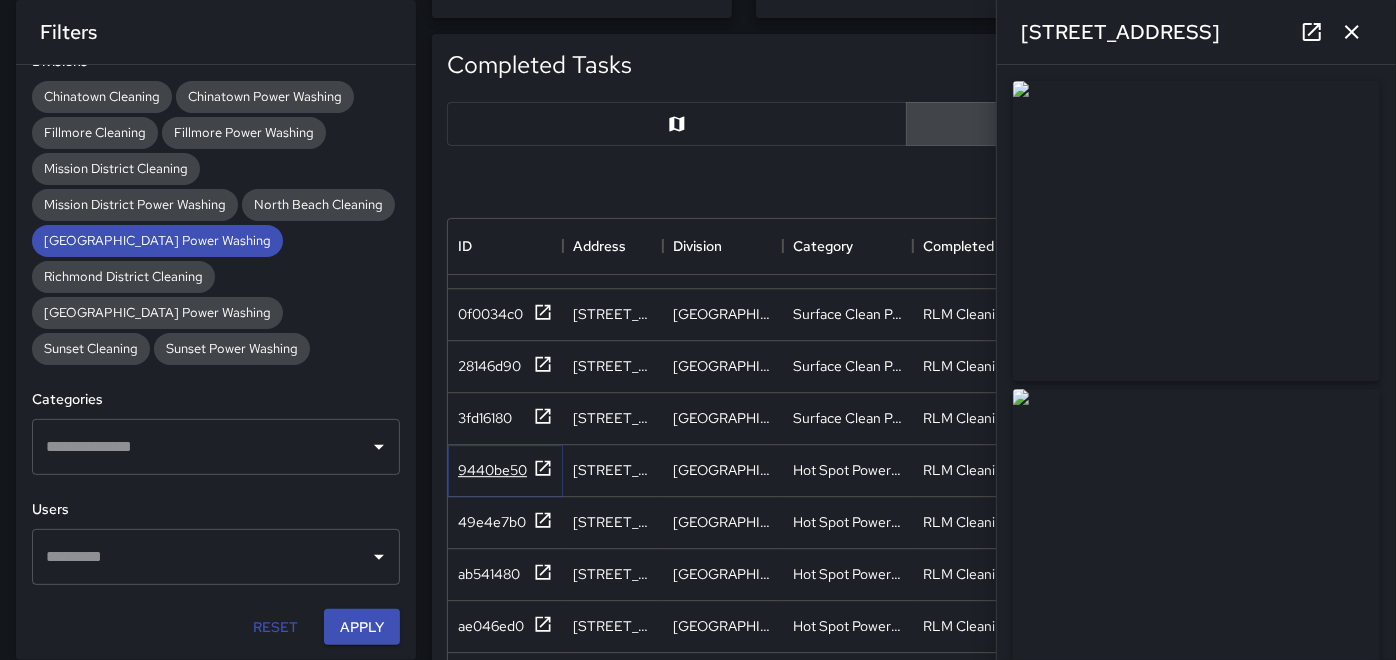 click 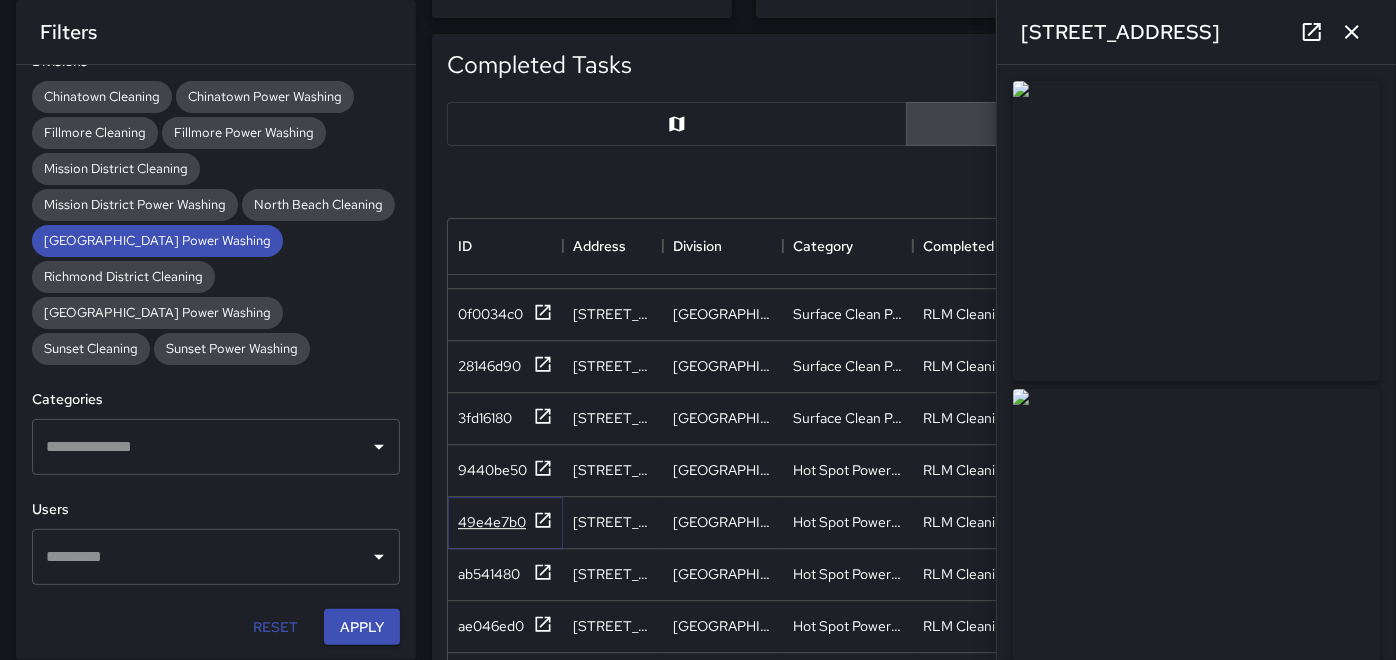 click 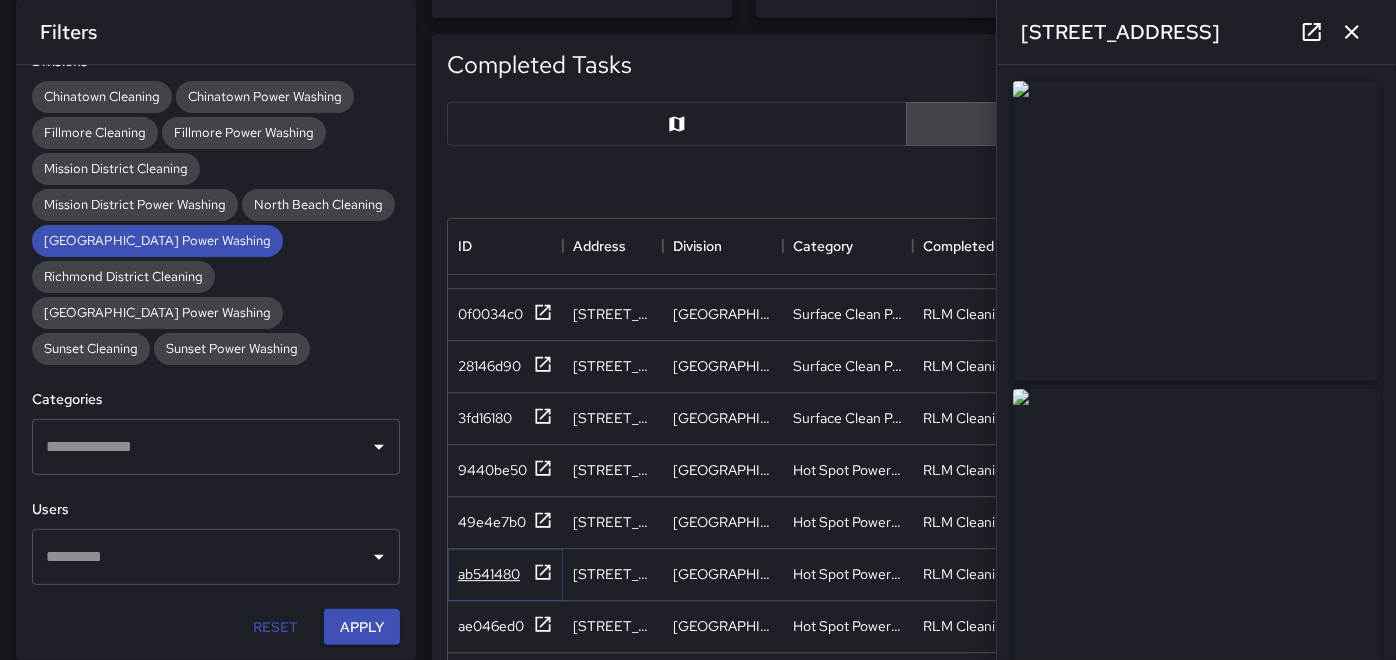 click 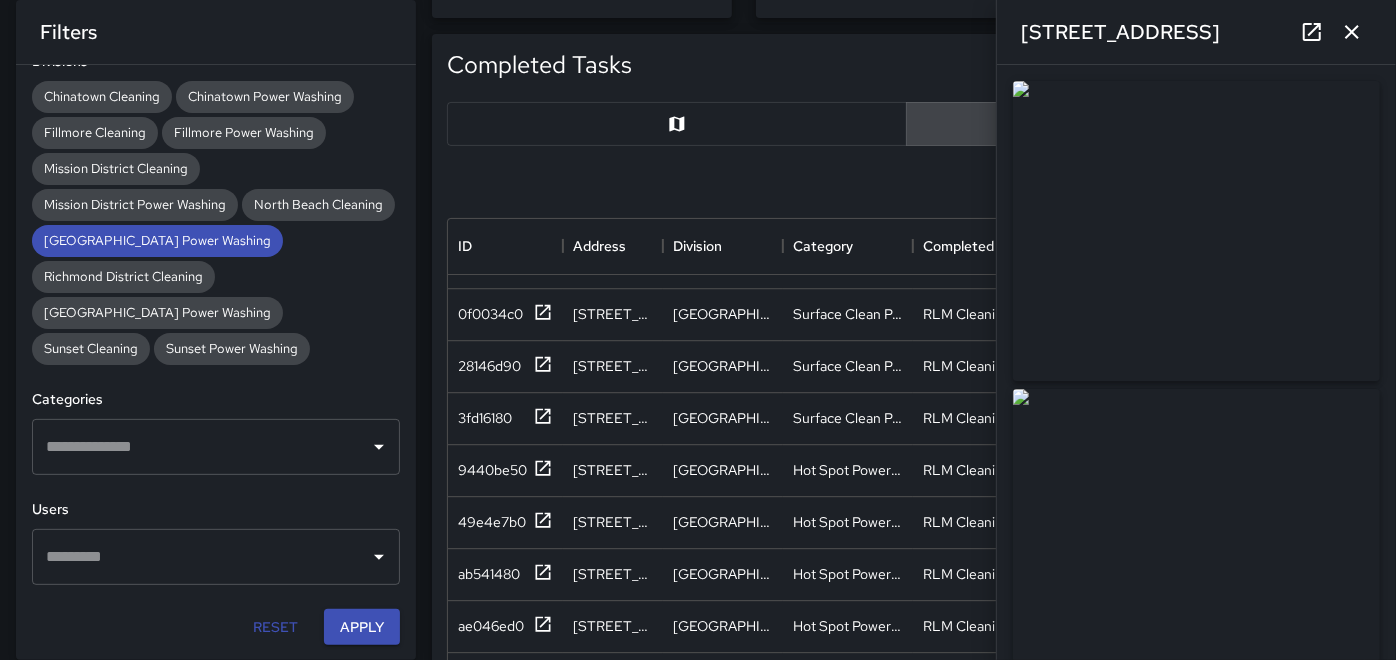 scroll, scrollTop: 3642, scrollLeft: 0, axis: vertical 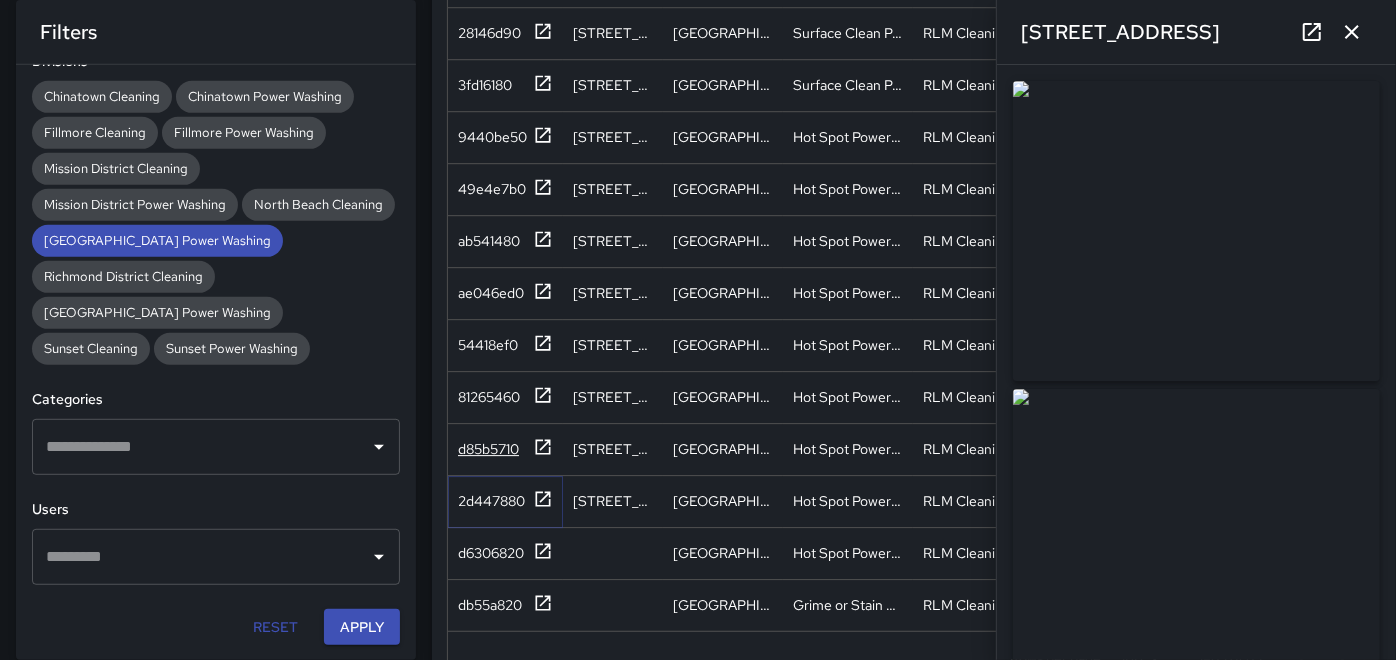 drag, startPoint x: 547, startPoint y: 481, endPoint x: 545, endPoint y: 437, distance: 44.04543 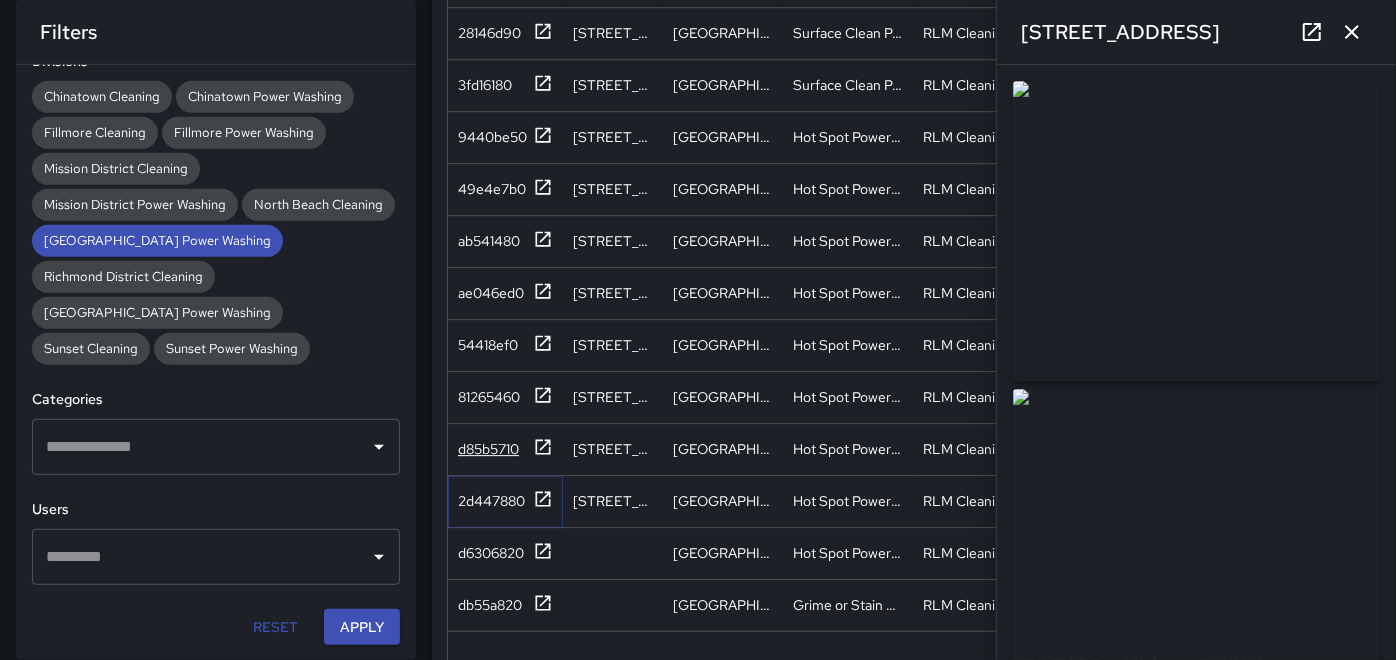 click 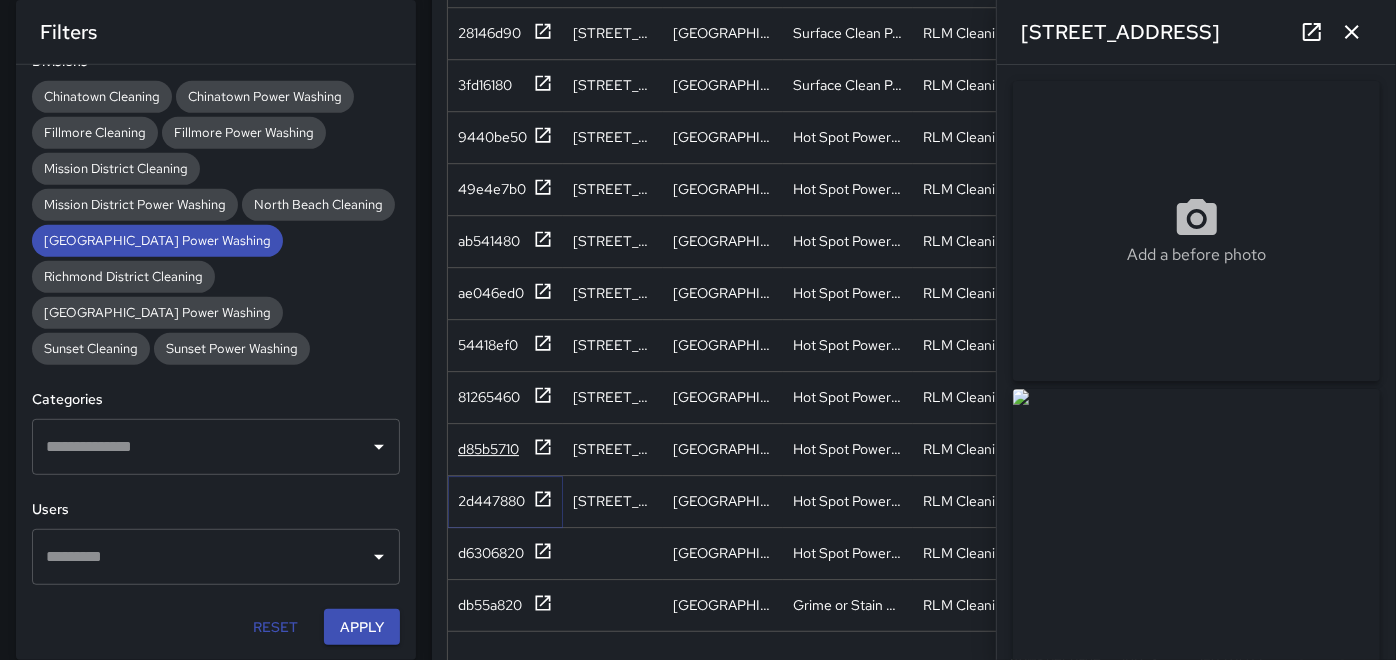 type on "**********" 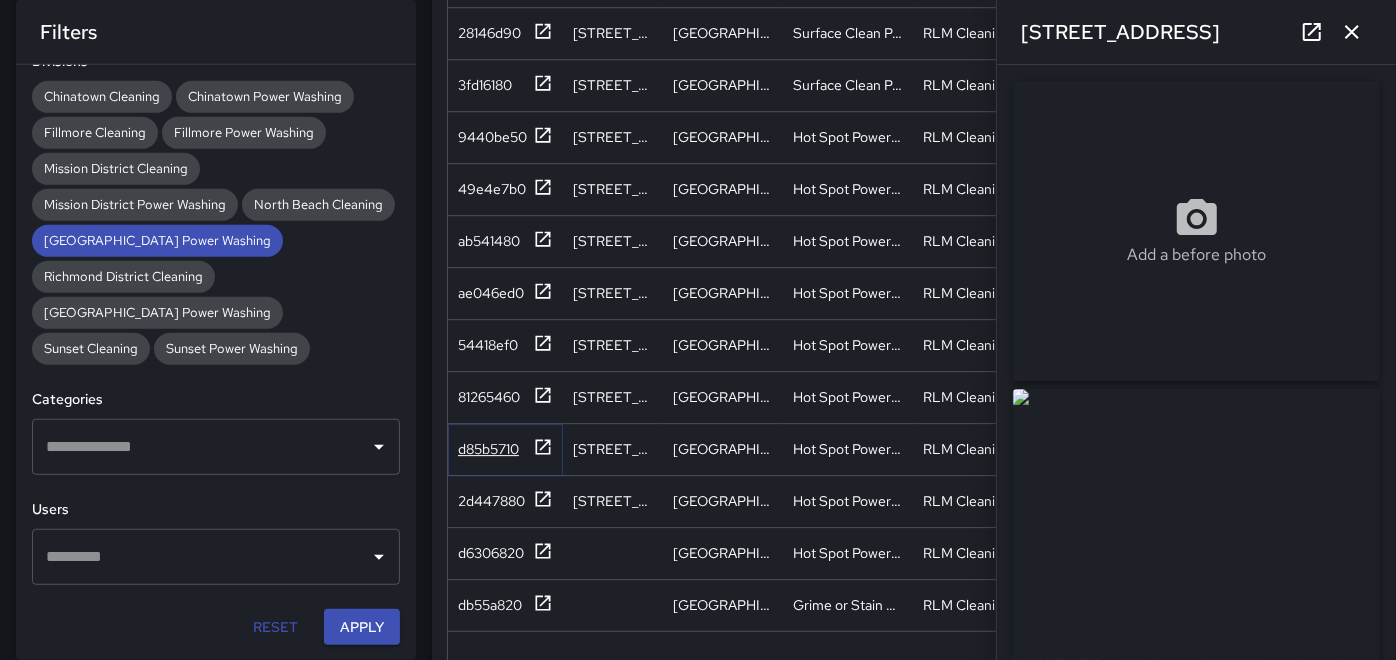 click 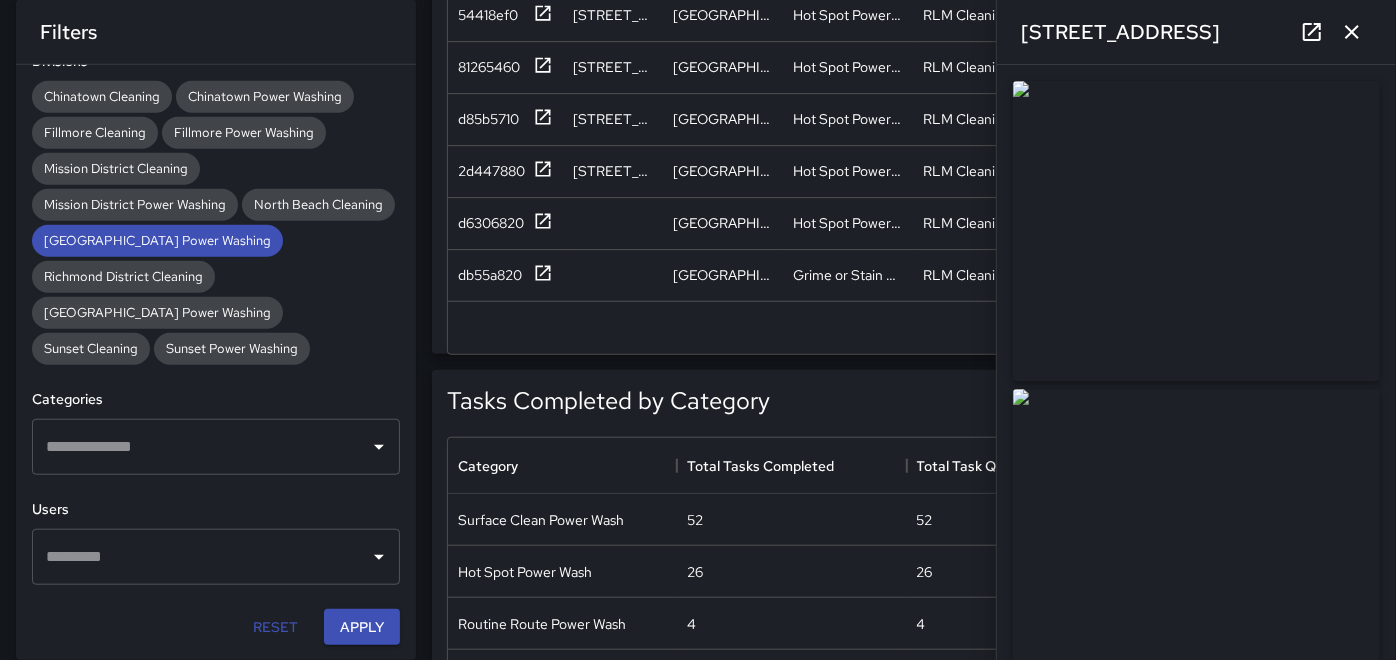 scroll, scrollTop: 1111, scrollLeft: 0, axis: vertical 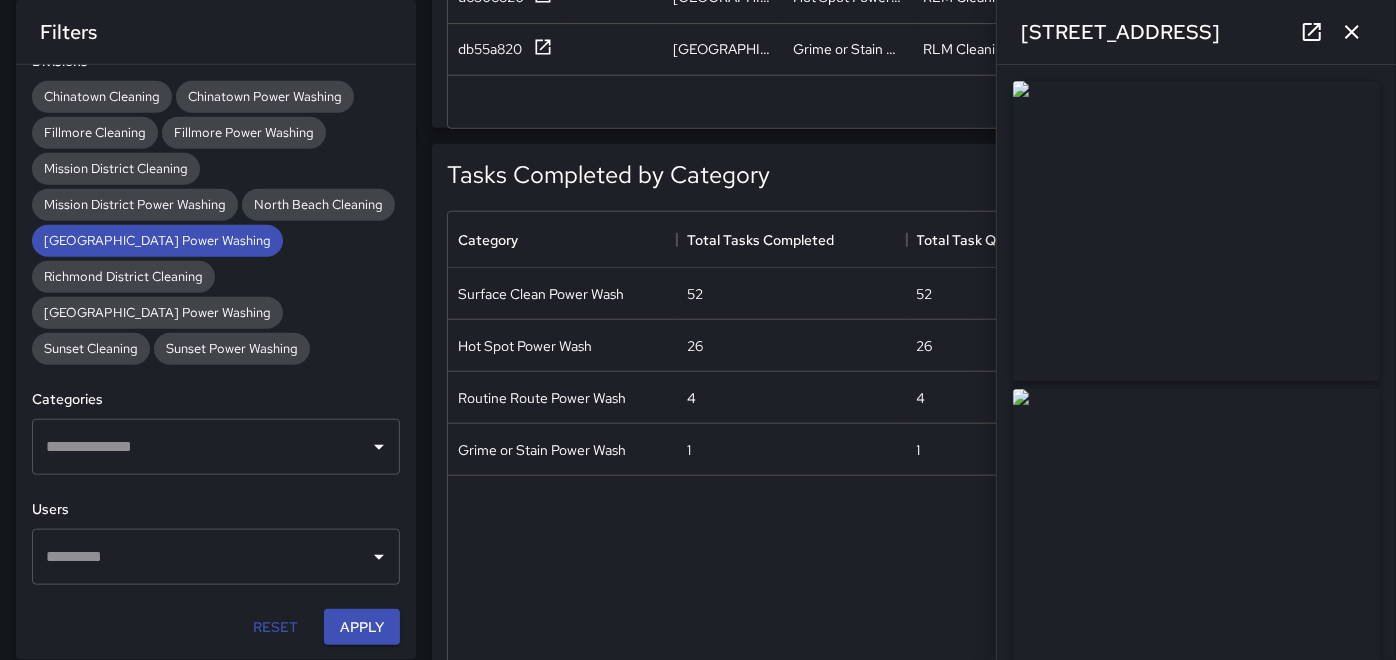 click 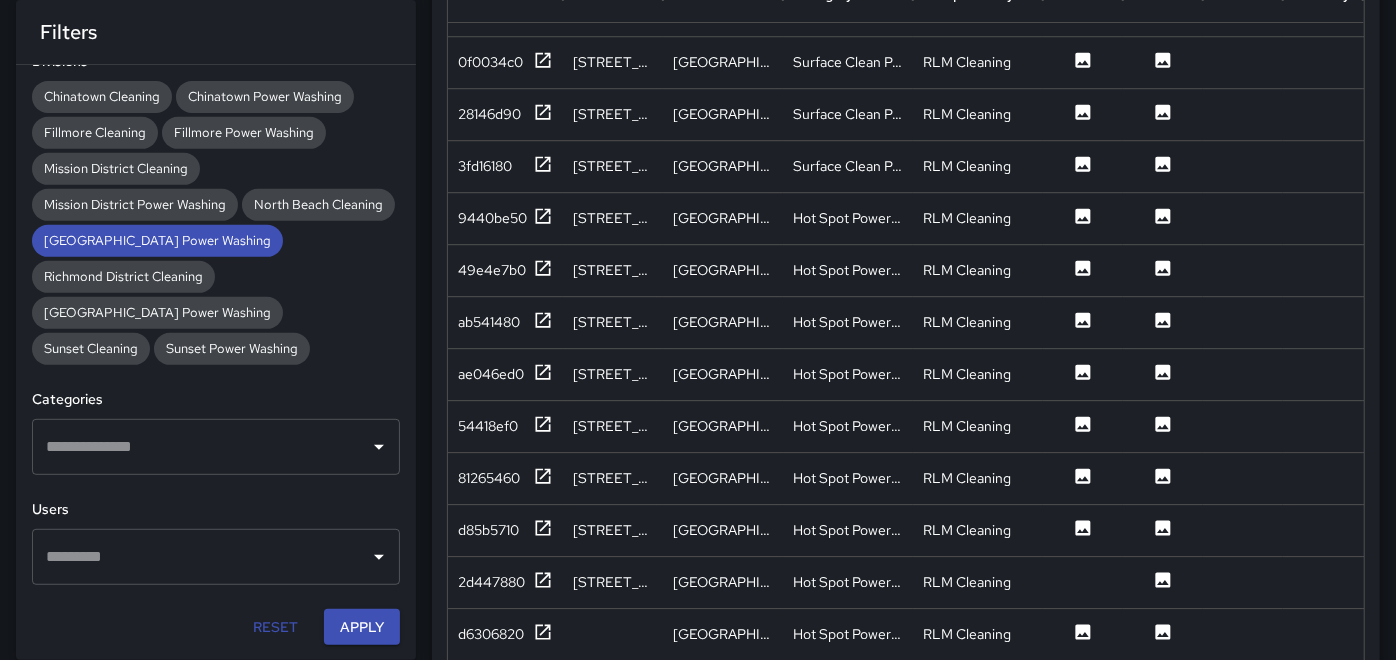 scroll, scrollTop: 444, scrollLeft: 0, axis: vertical 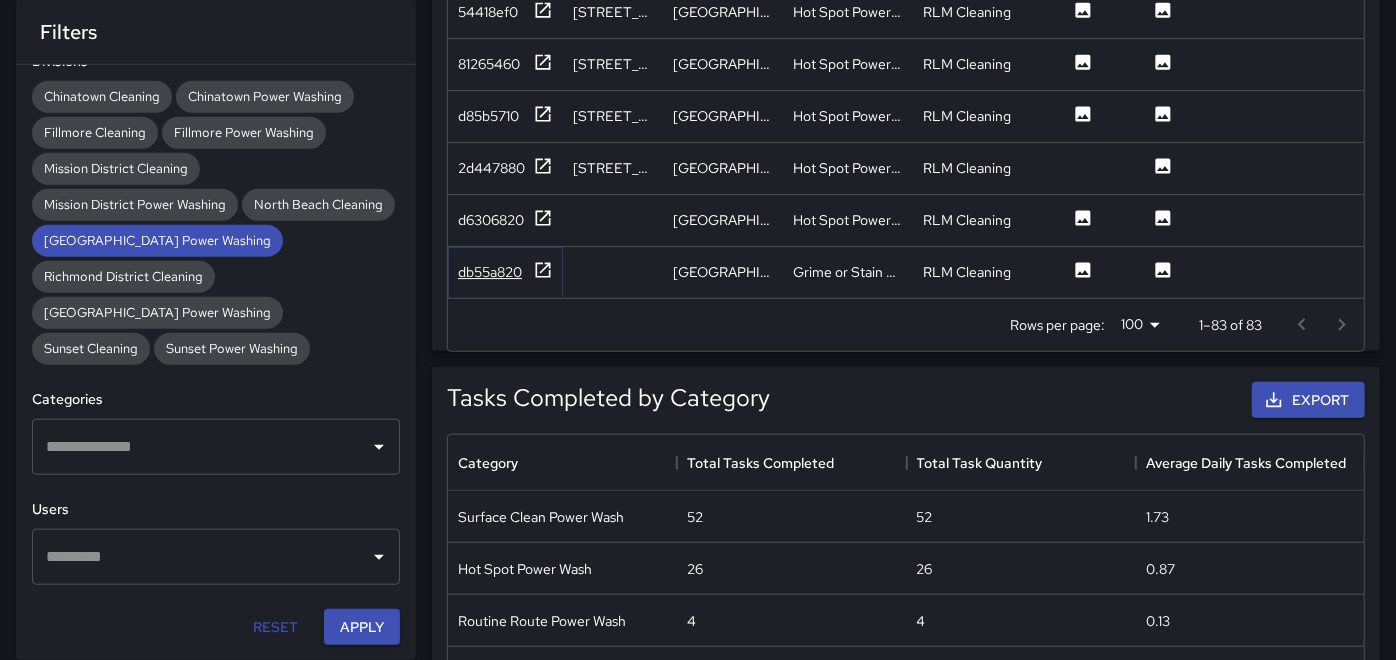 click 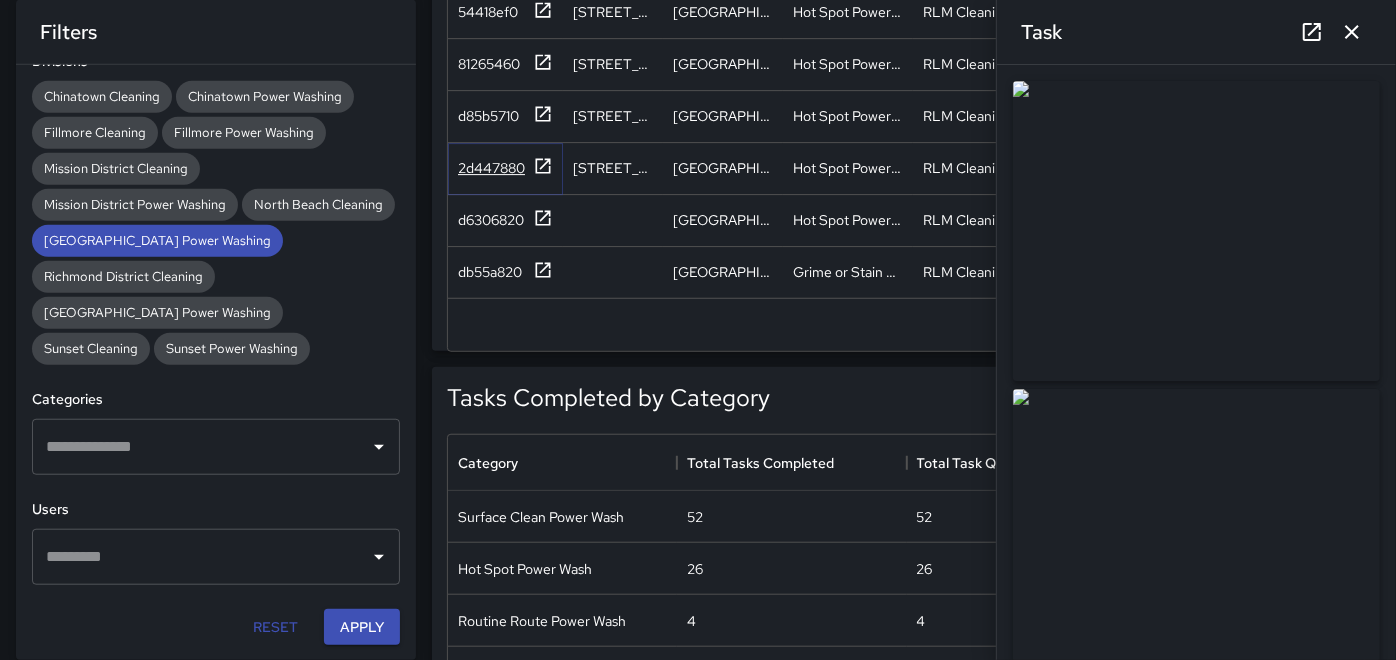 click 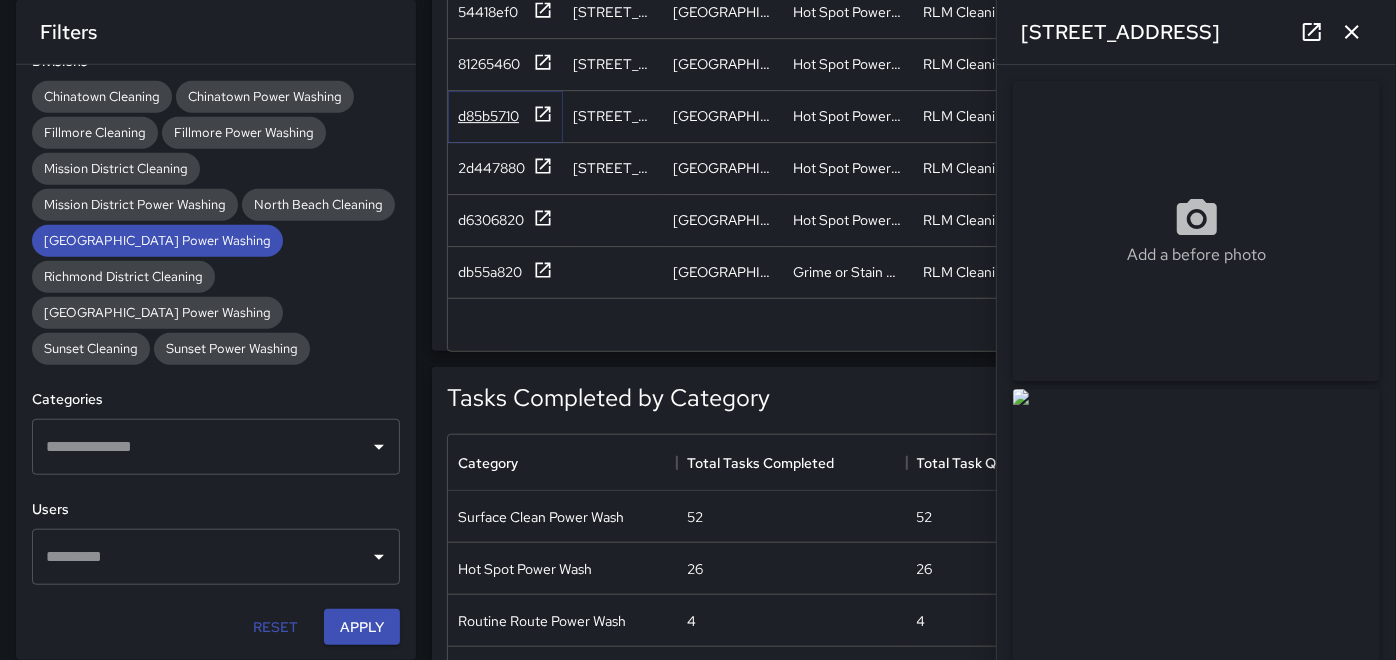 click 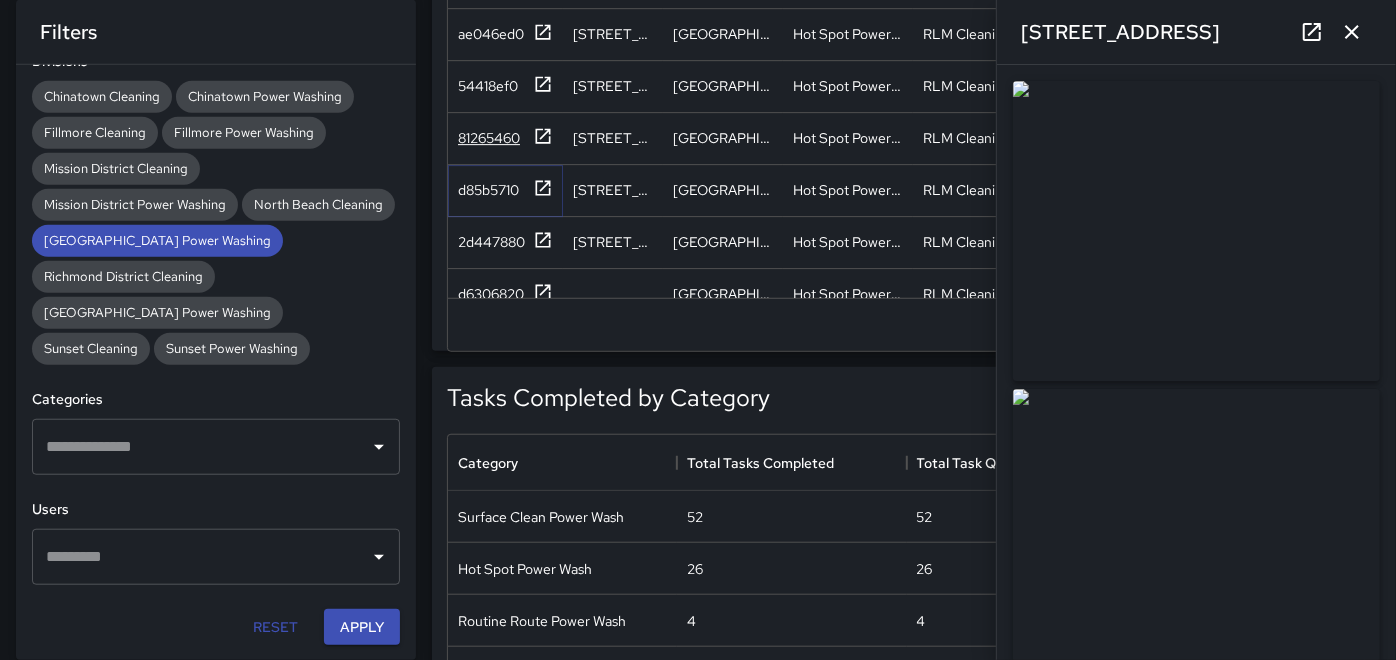 scroll, scrollTop: 3531, scrollLeft: 0, axis: vertical 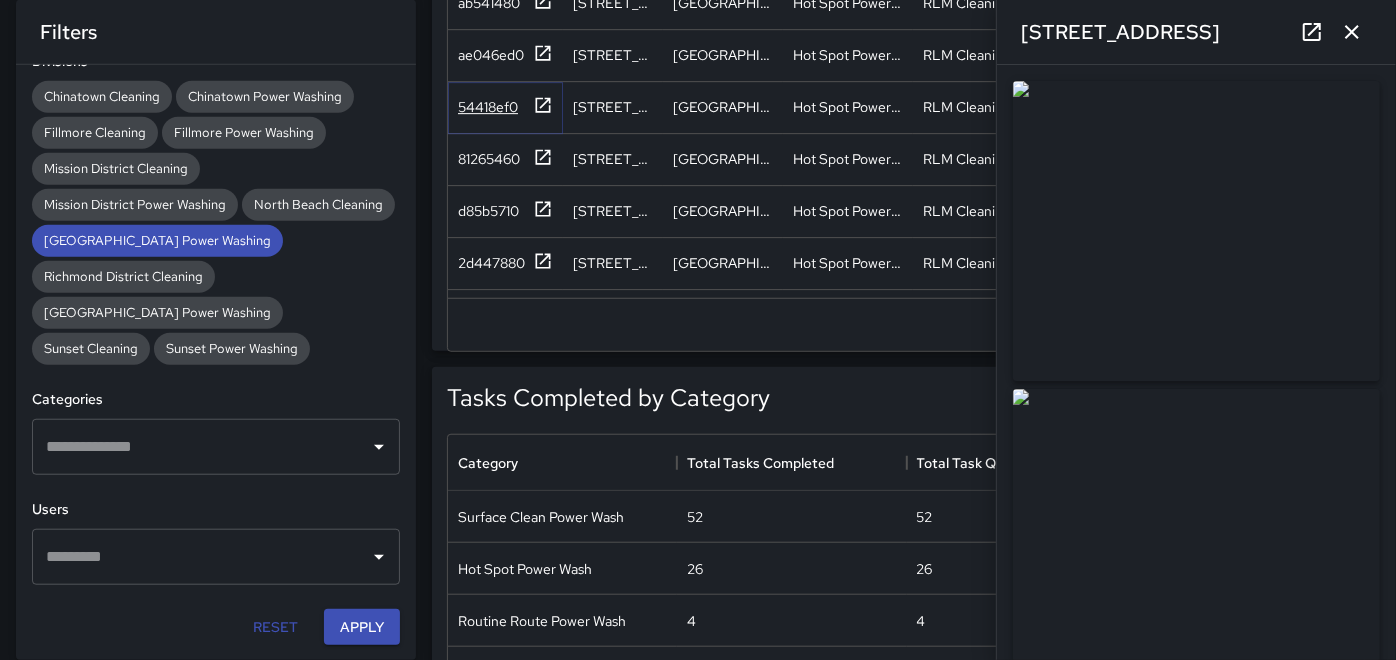 click 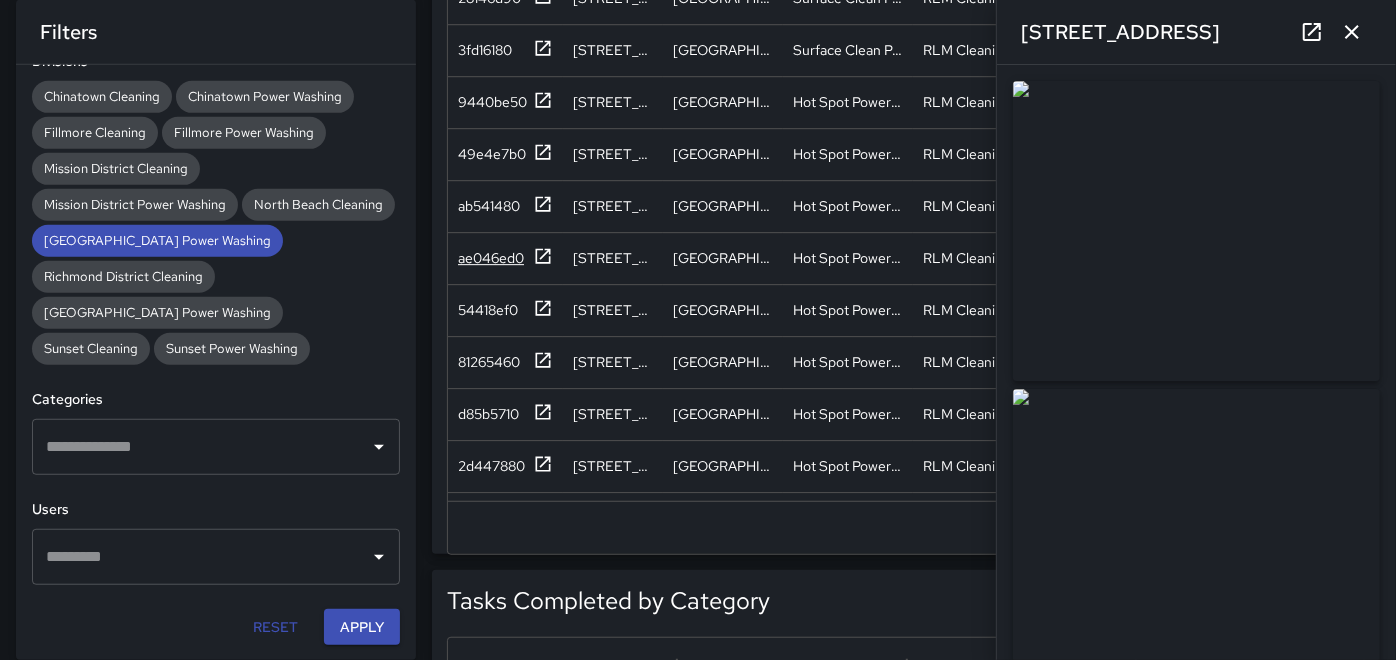 scroll, scrollTop: 555, scrollLeft: 0, axis: vertical 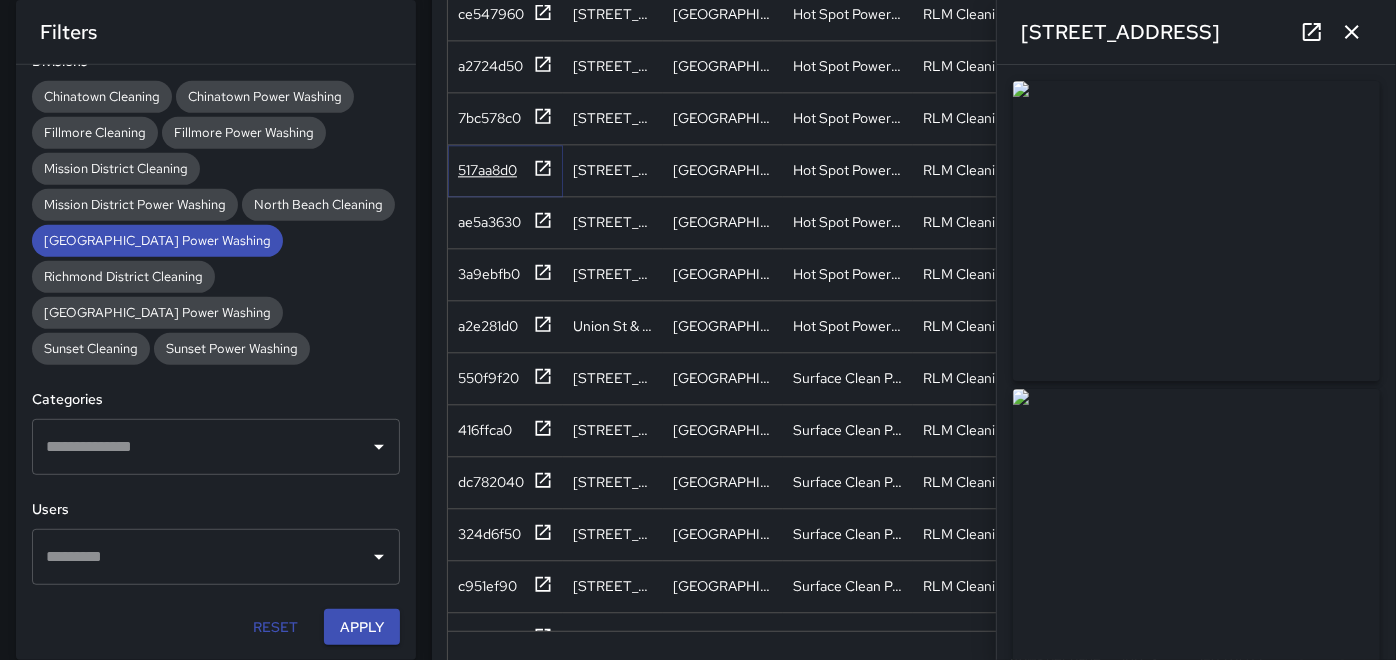 click 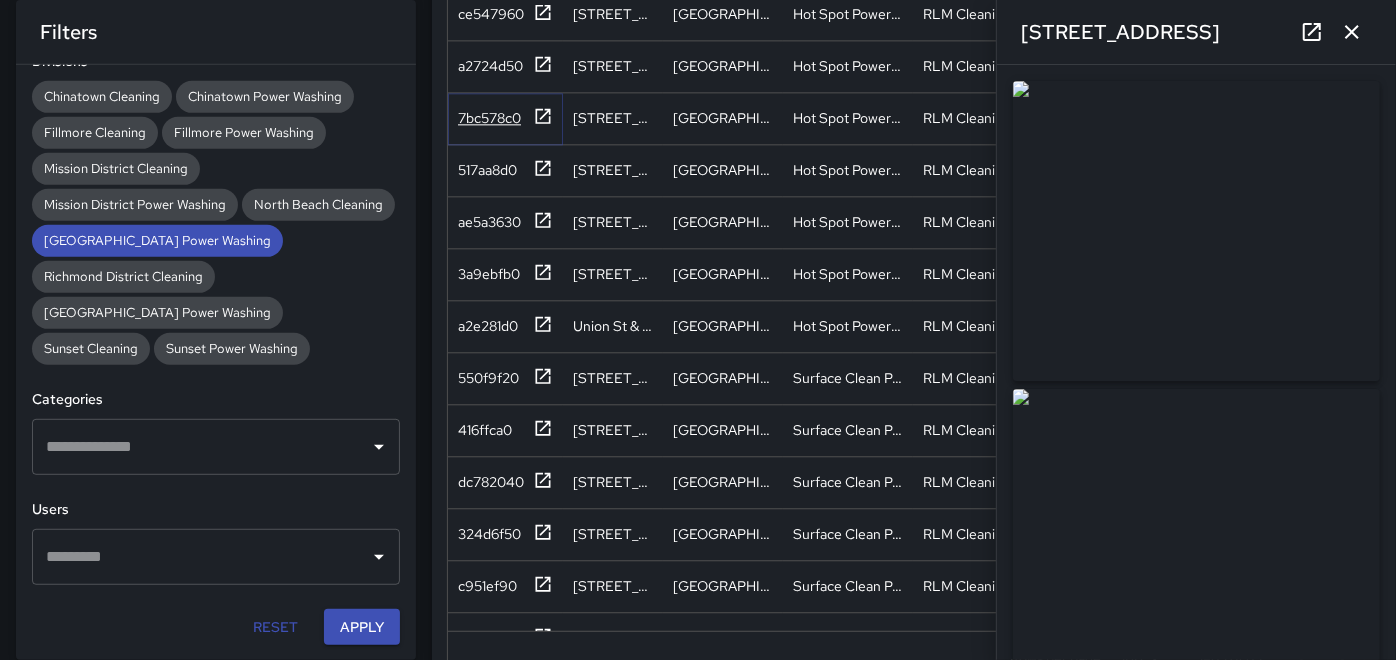 click 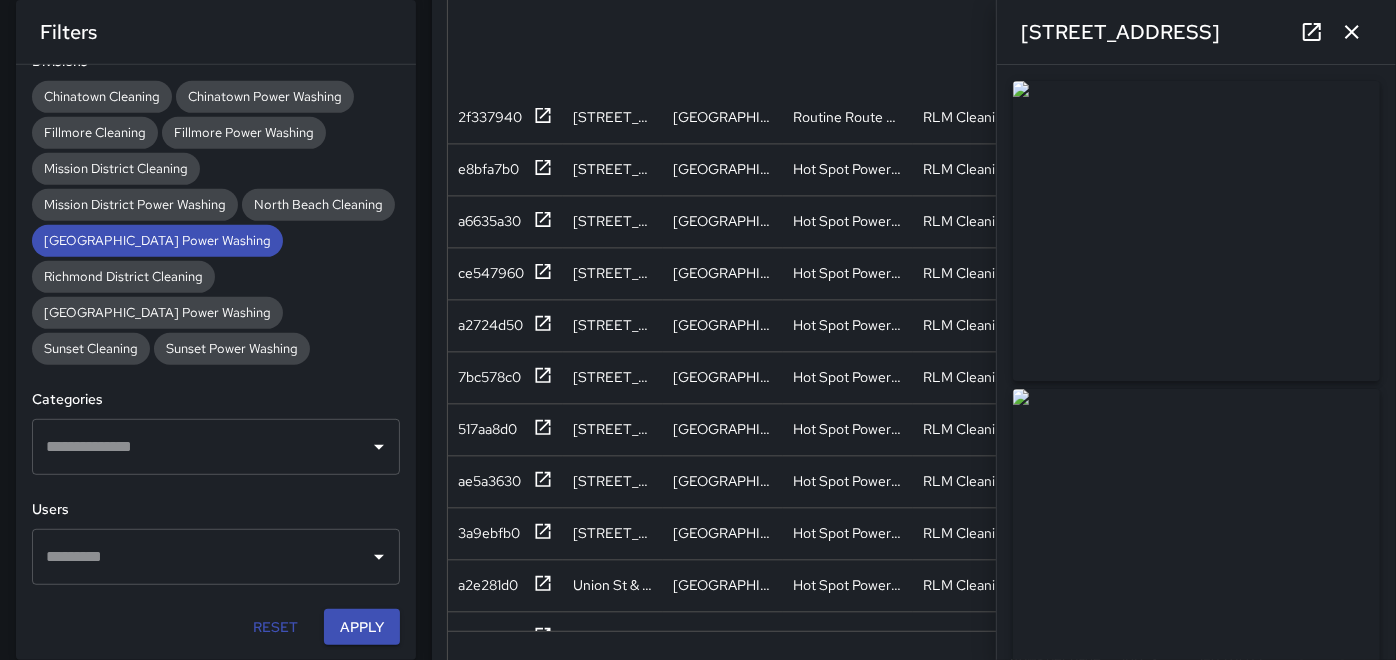 scroll, scrollTop: 2309, scrollLeft: 0, axis: vertical 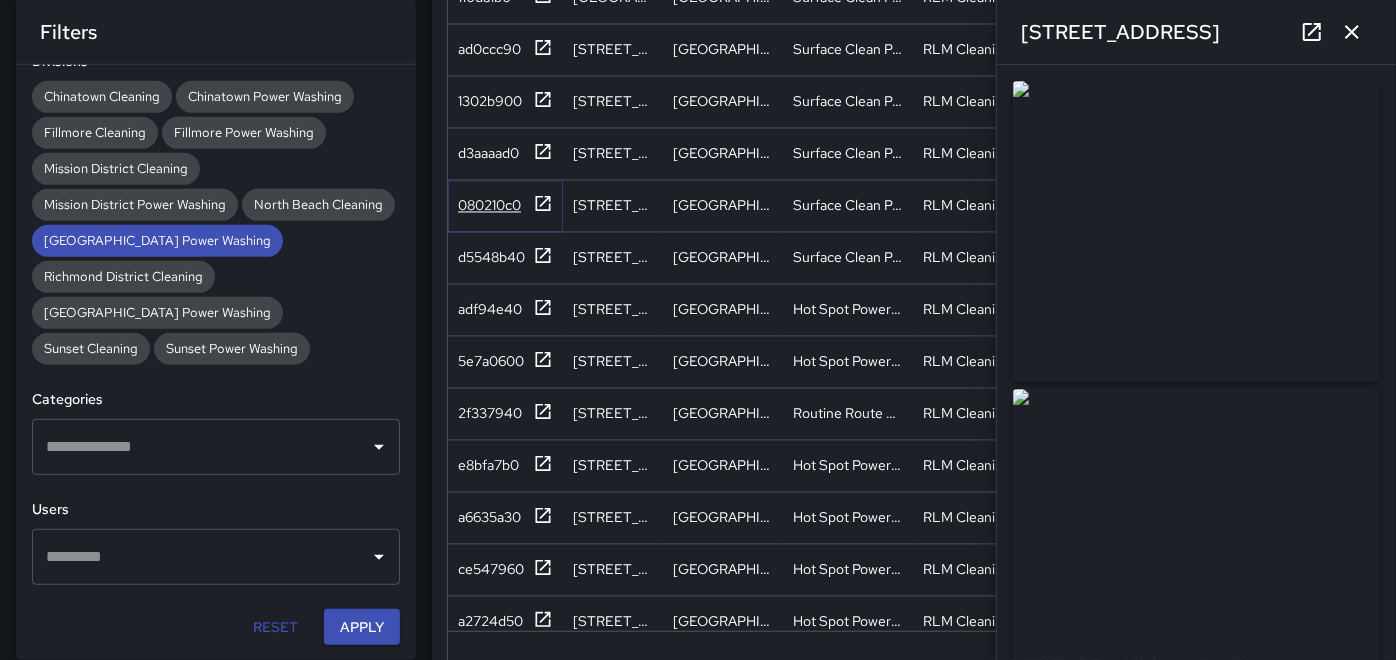 drag, startPoint x: 545, startPoint y: 203, endPoint x: 545, endPoint y: 191, distance: 12 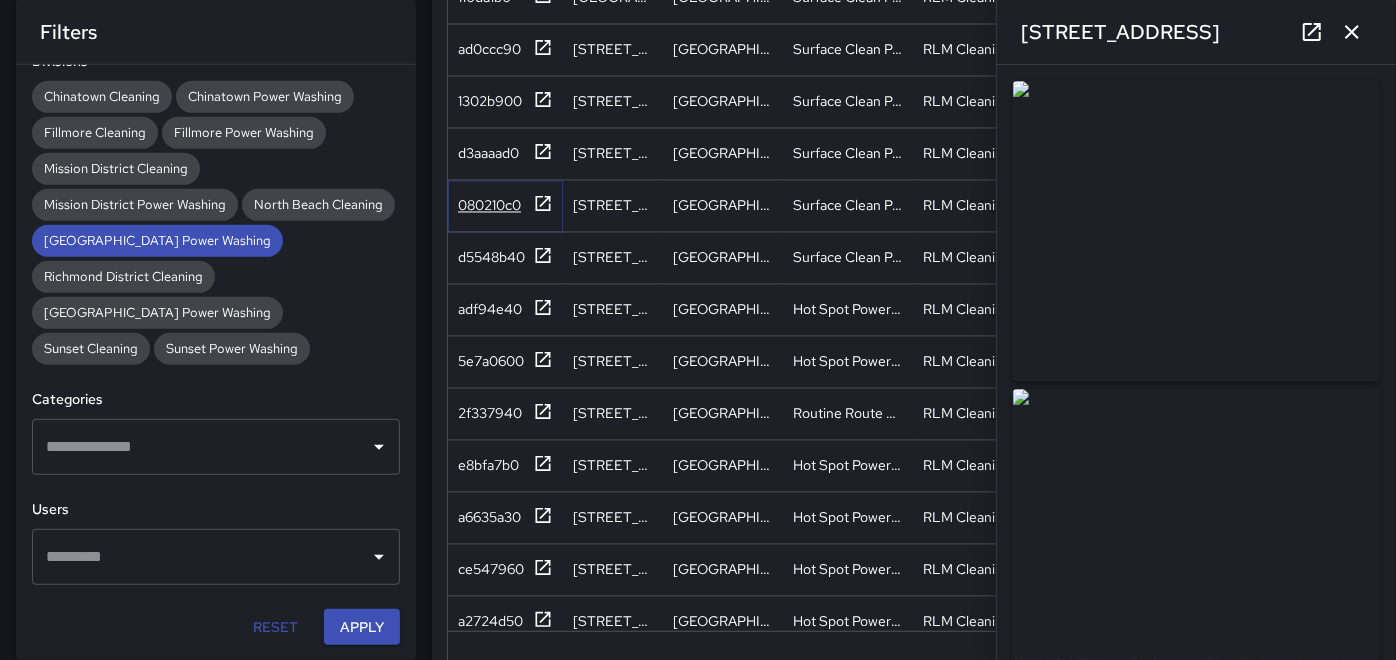 click 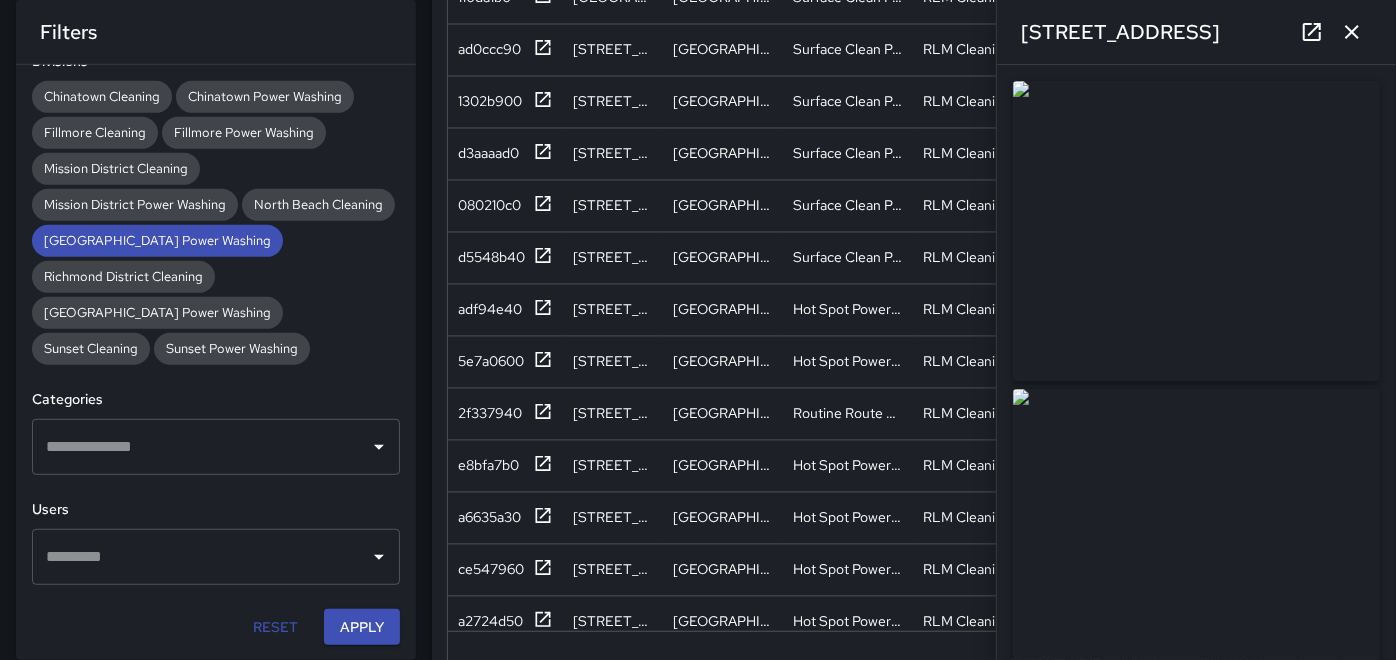 drag, startPoint x: 1355, startPoint y: 29, endPoint x: 1318, endPoint y: 28, distance: 37.01351 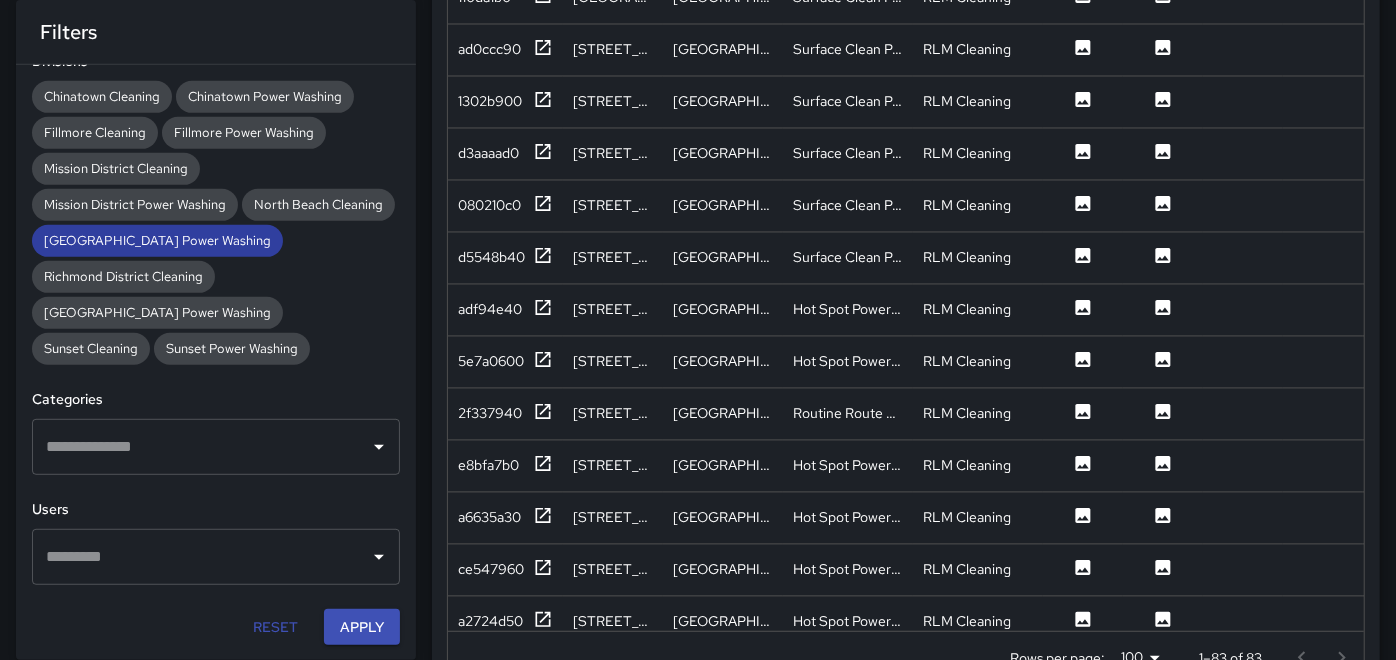 click on "[GEOGRAPHIC_DATA] Power Washing" at bounding box center [157, 240] 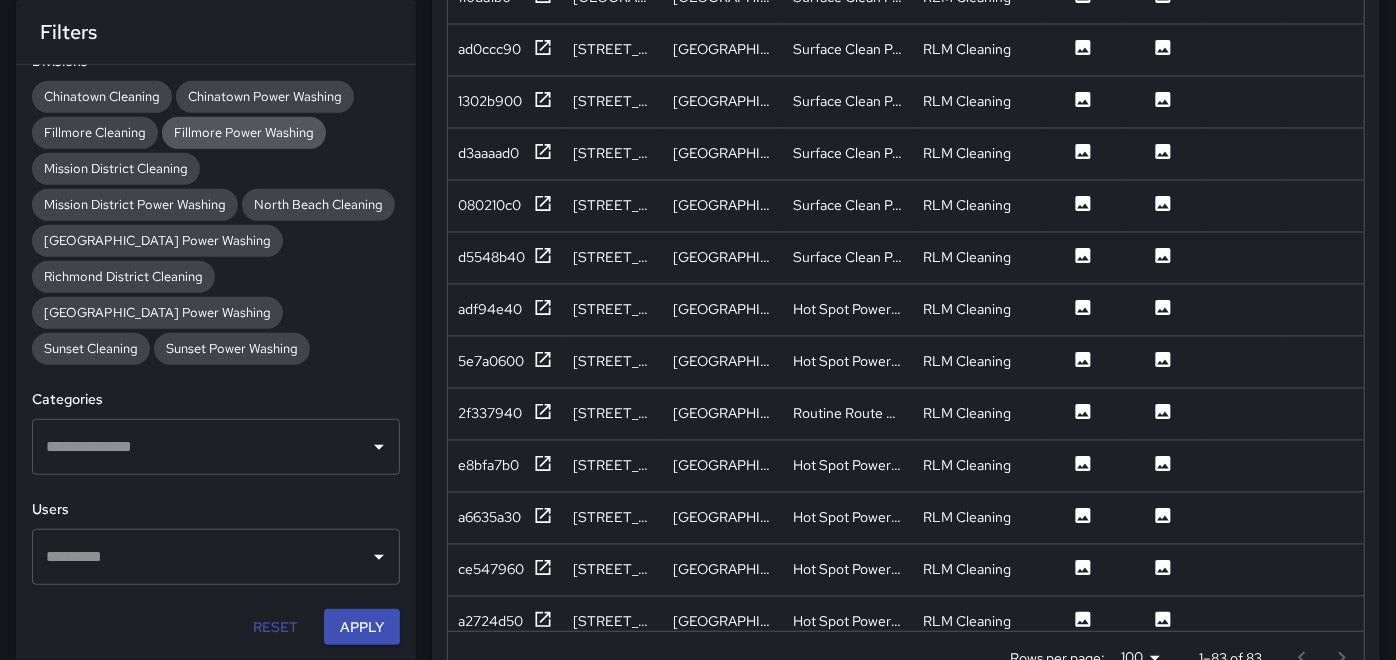 click on "Fillmore Power Washing" at bounding box center [244, 133] 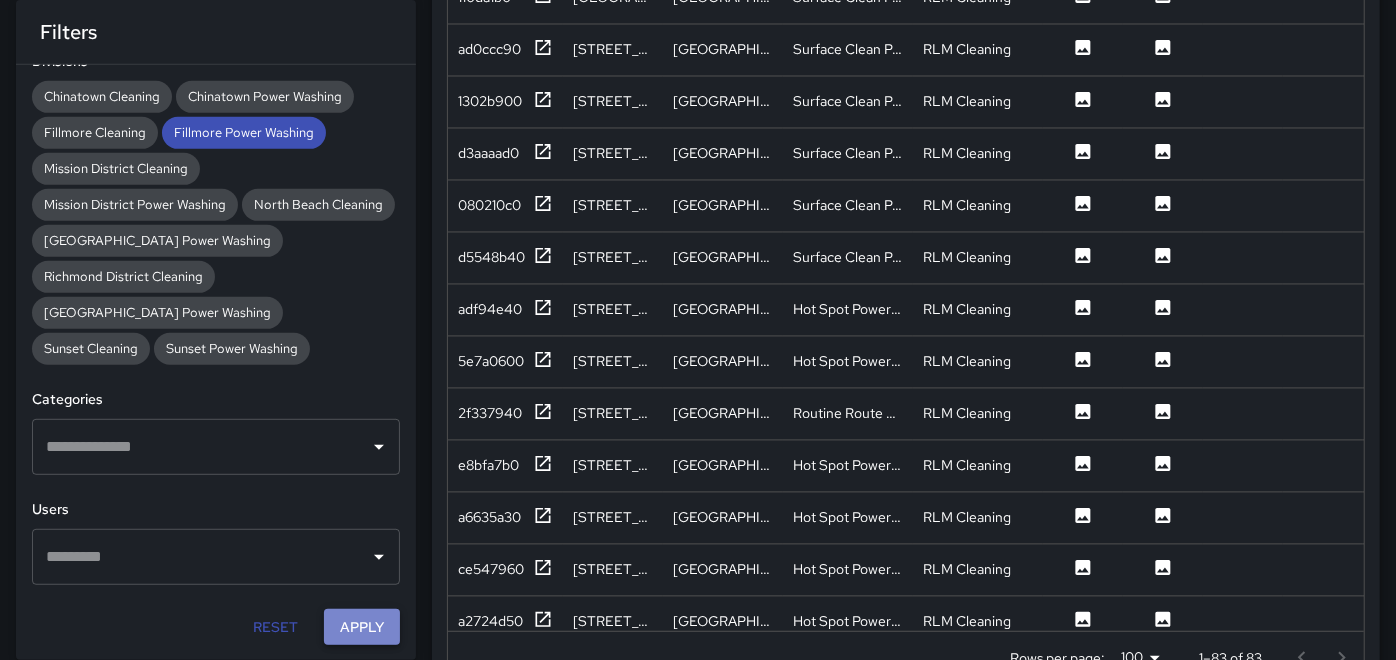 click on "Apply" at bounding box center [362, 627] 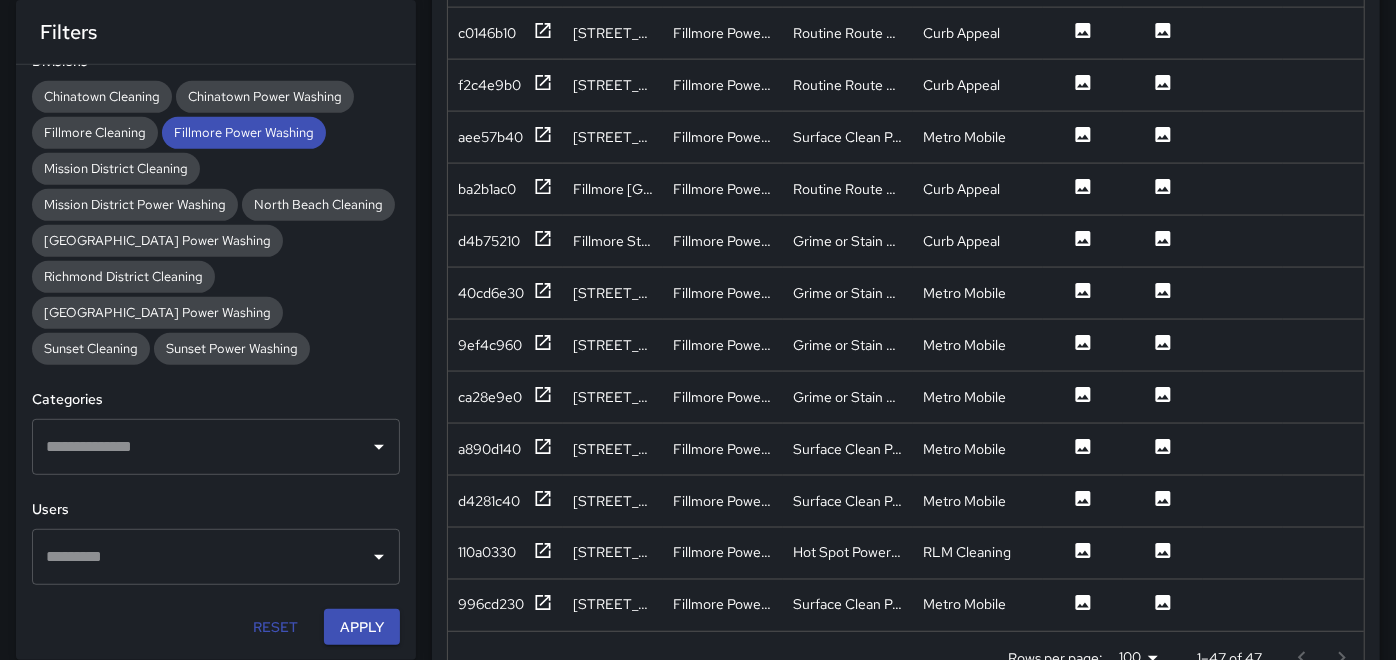 scroll, scrollTop: 1771, scrollLeft: 0, axis: vertical 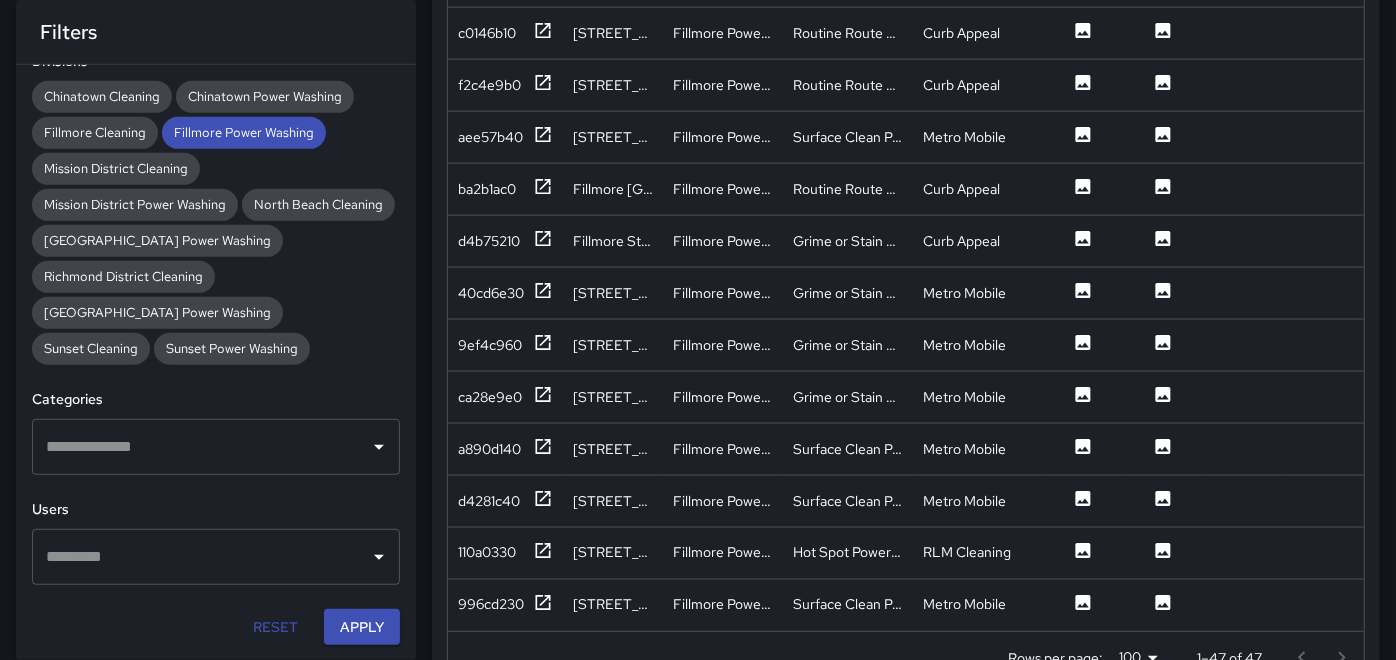 click on "Completed Tasks Export Search Search  ID Address Division Category Completed By Before Photo After Photo Notes Quantity Fixed Asset Source Date Created 22e23b40 [GEOGRAPHIC_DATA][US_STATE] Power Washing Routine Route Power Wash Curb Appeal Jia [DATE] 10:40:07 AM ae472020 [STREET_ADDRESS] Fillmore Power Washing Routine Route Power Wash Curb Appeal Jia [DATE] 5:18:55 PM 82efb6a0 [STREET_ADDRESS] [GEOGRAPHIC_DATA] Power Washing Routine Route Power Wash Curb Appeal Jia [DATE] 4:27:36 PM c0146b10 [STREET_ADDRESS] Fillmore Power Washing Routine Route Power Wash Curb Appeal Jia [DATE] 3:24:53 PM f2c4e9b0 [GEOGRAPHIC_DATA] Fillmore Power Washing Routine Route Power Wash Curb Appeal Jia [DATE] 2:00:24 PM aee57b40 [STREET_ADDRESS][GEOGRAPHIC_DATA] Power Washing Surface Clean Power Wash Metro Mobile Jia [DATE] 8:50:42 AM ba2b1ac0 [GEOGRAPHIC_DATA] Power Washing Routine Route Power Wash Curb Appeal Jia [DATE] 11:35:39 AM d4b75210 [GEOGRAPHIC_DATA] St Curb Appeal Jia" at bounding box center (906, 192) 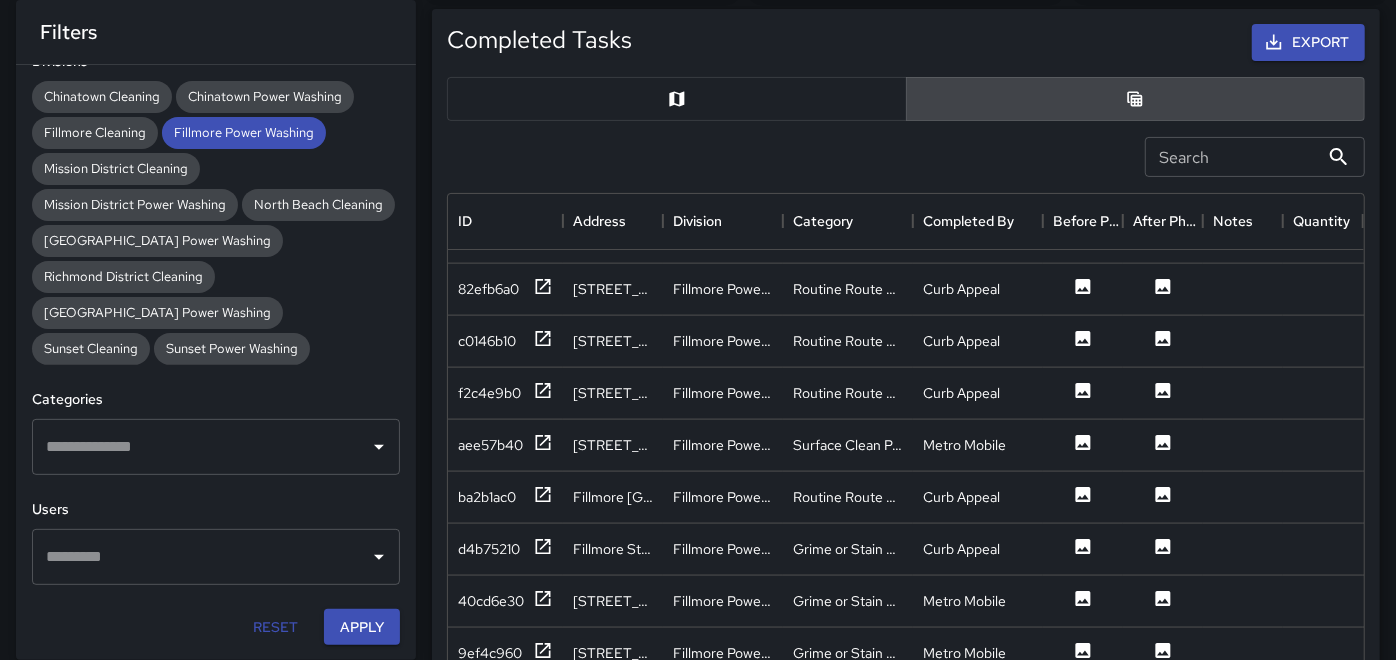 scroll, scrollTop: 0, scrollLeft: 0, axis: both 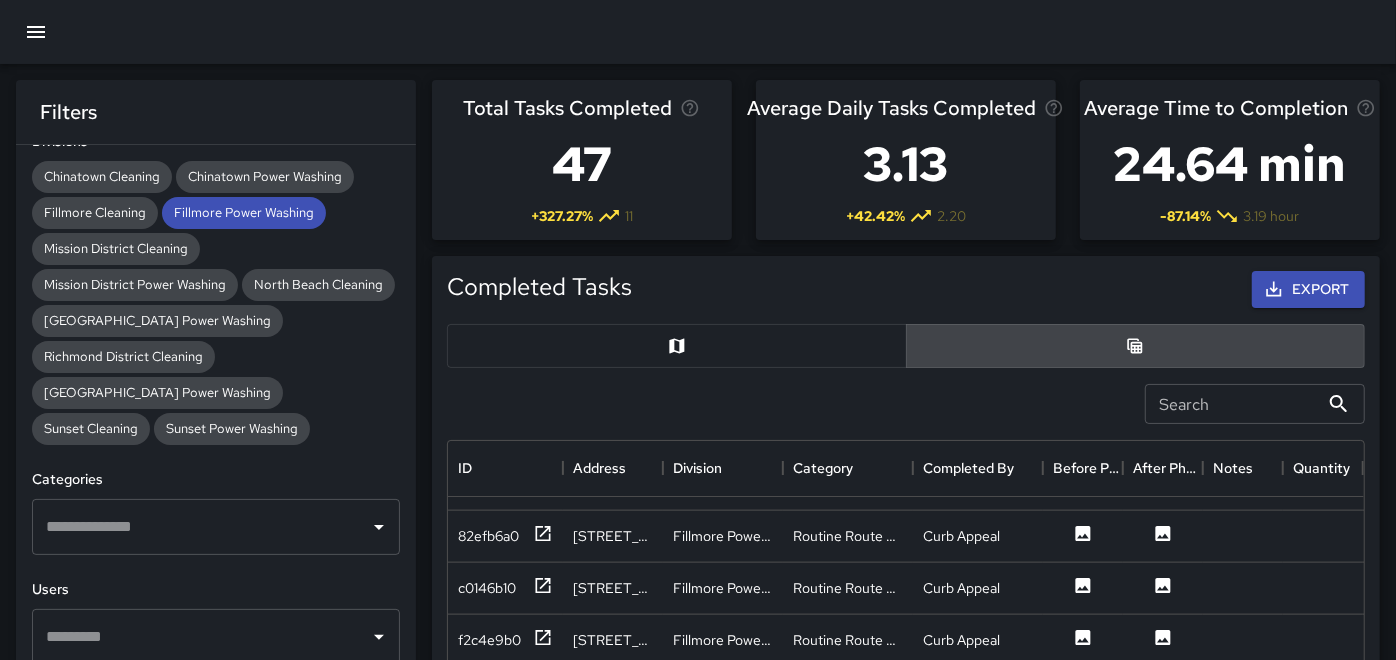 click at bounding box center (677, 346) 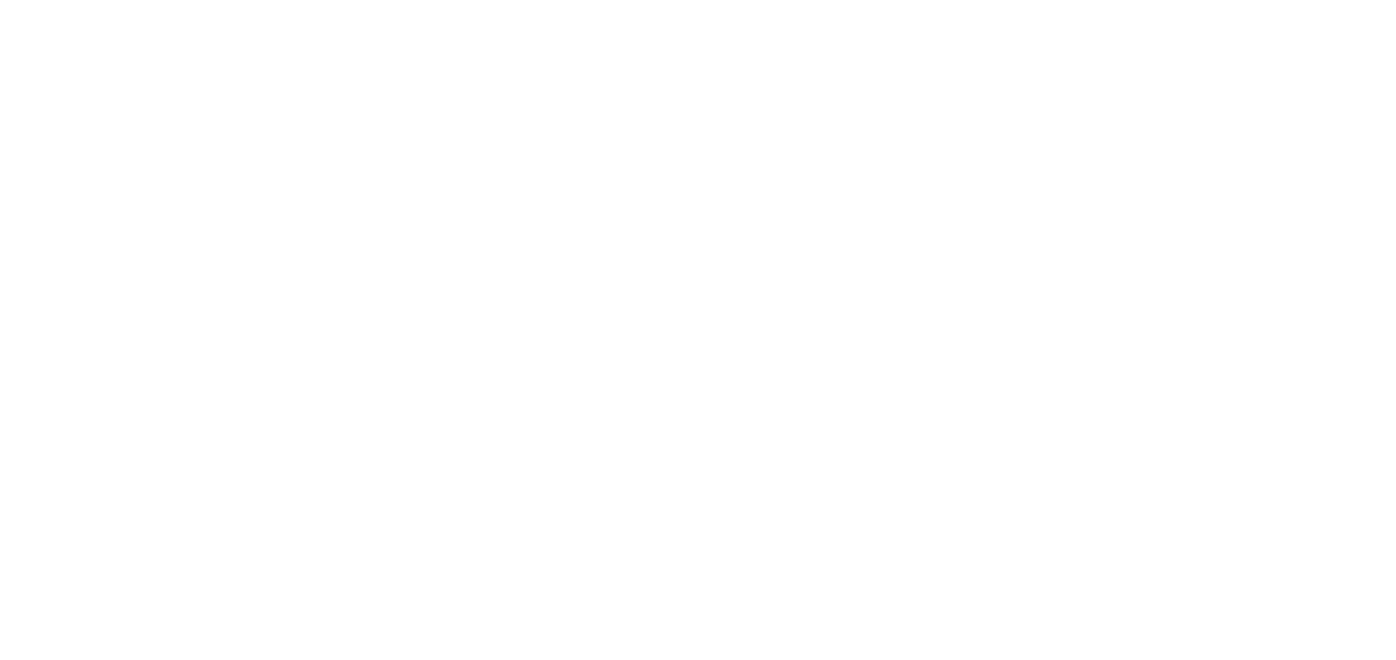 scroll, scrollTop: 0, scrollLeft: 0, axis: both 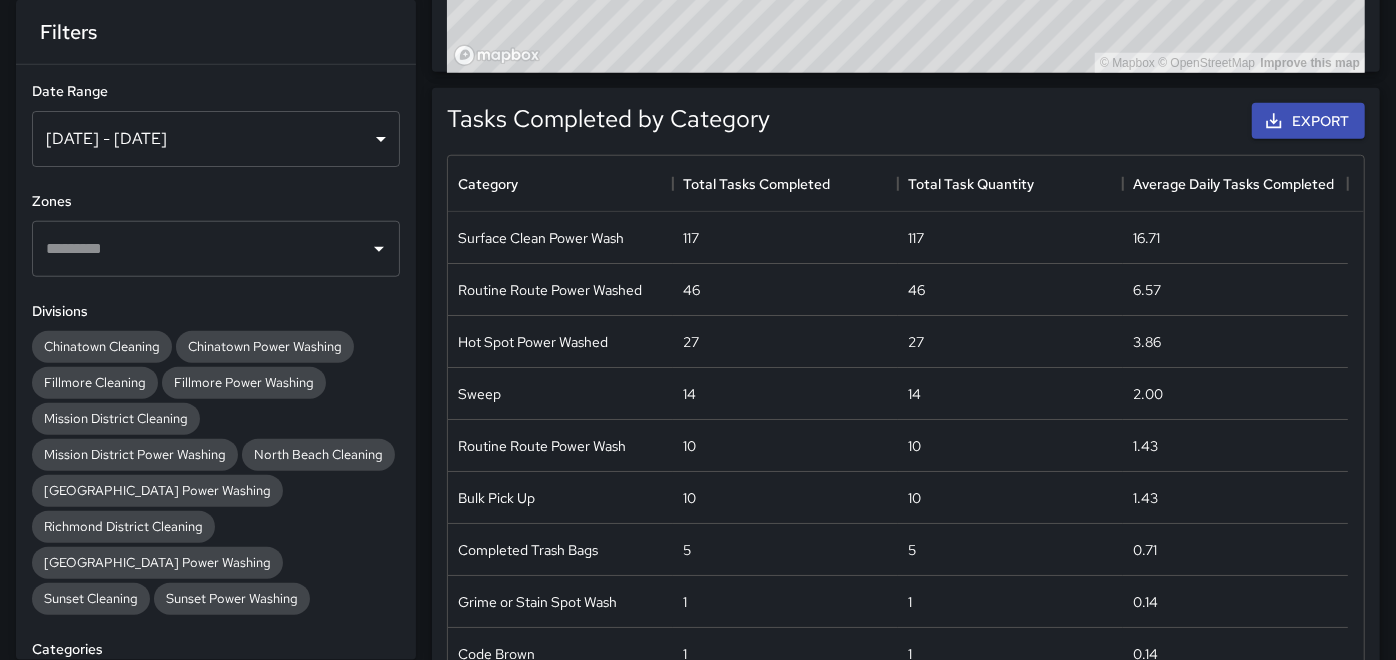 click on "Jun 27, 2025 - Jul 03, 2025" at bounding box center (216, 139) 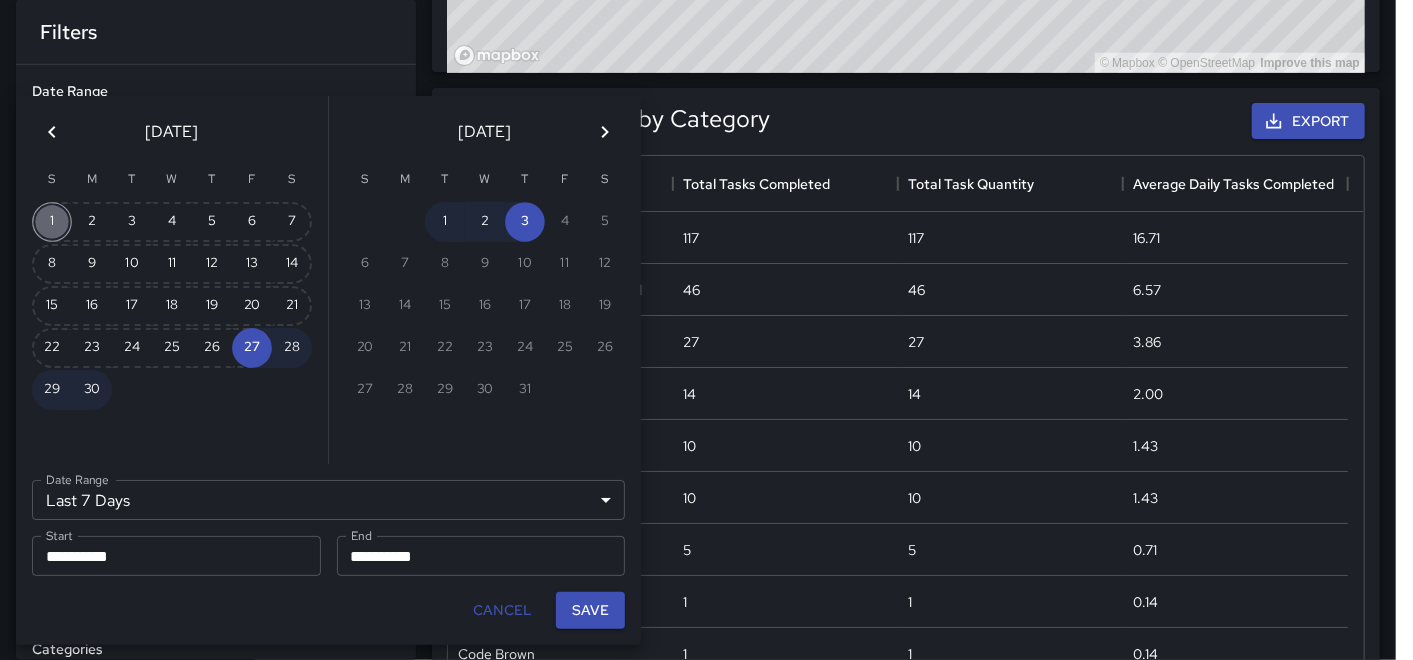 click on "1" at bounding box center [52, 222] 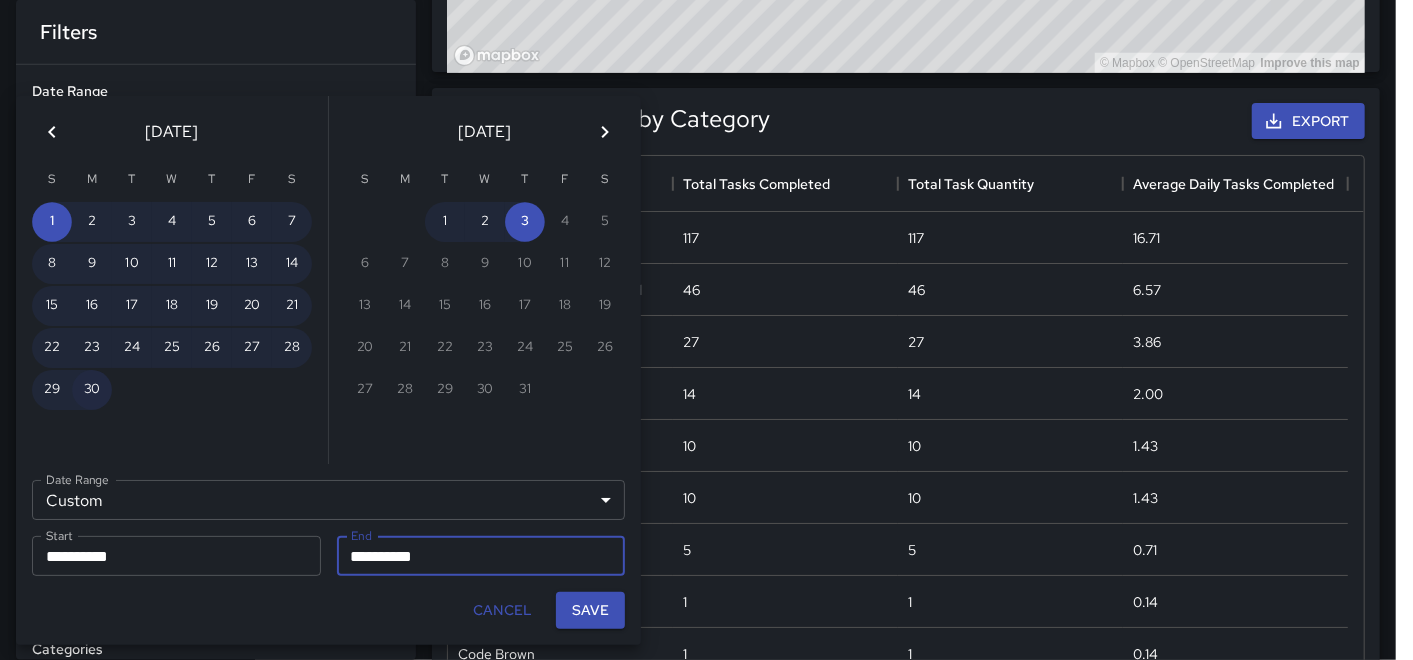 click on "30" at bounding box center [92, 390] 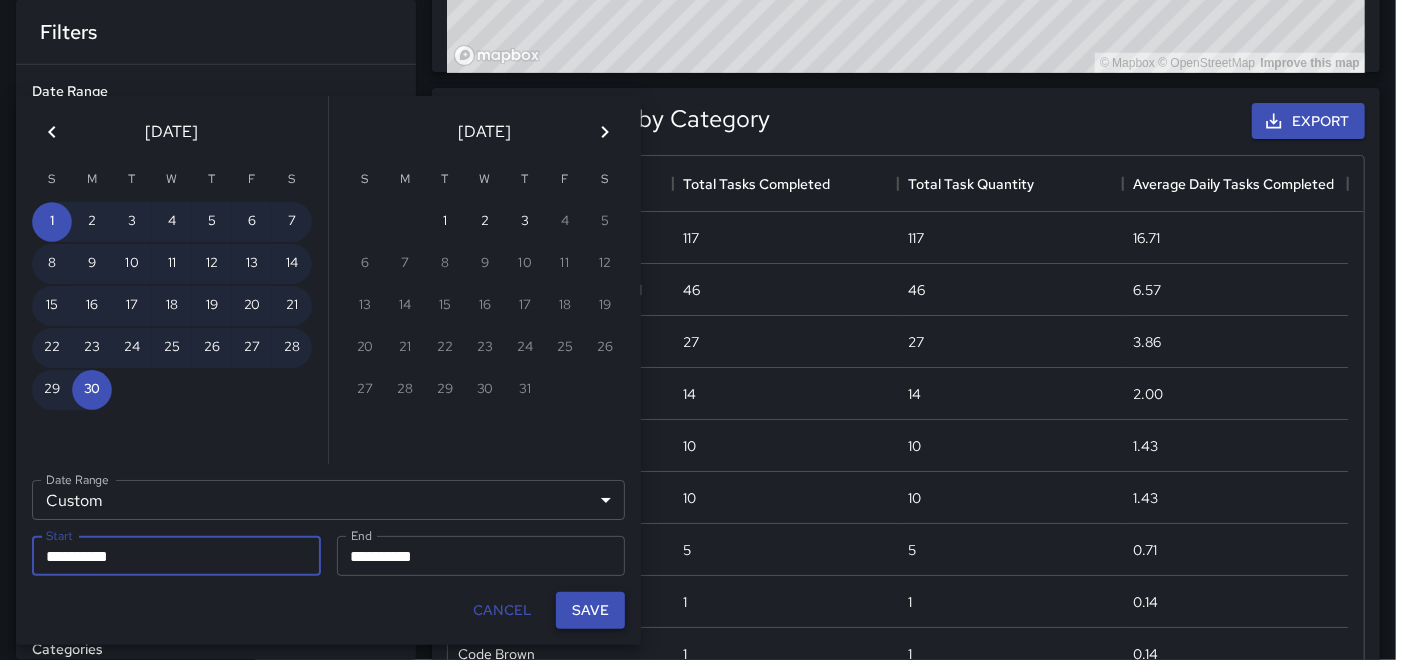 click on "Save" at bounding box center [590, 610] 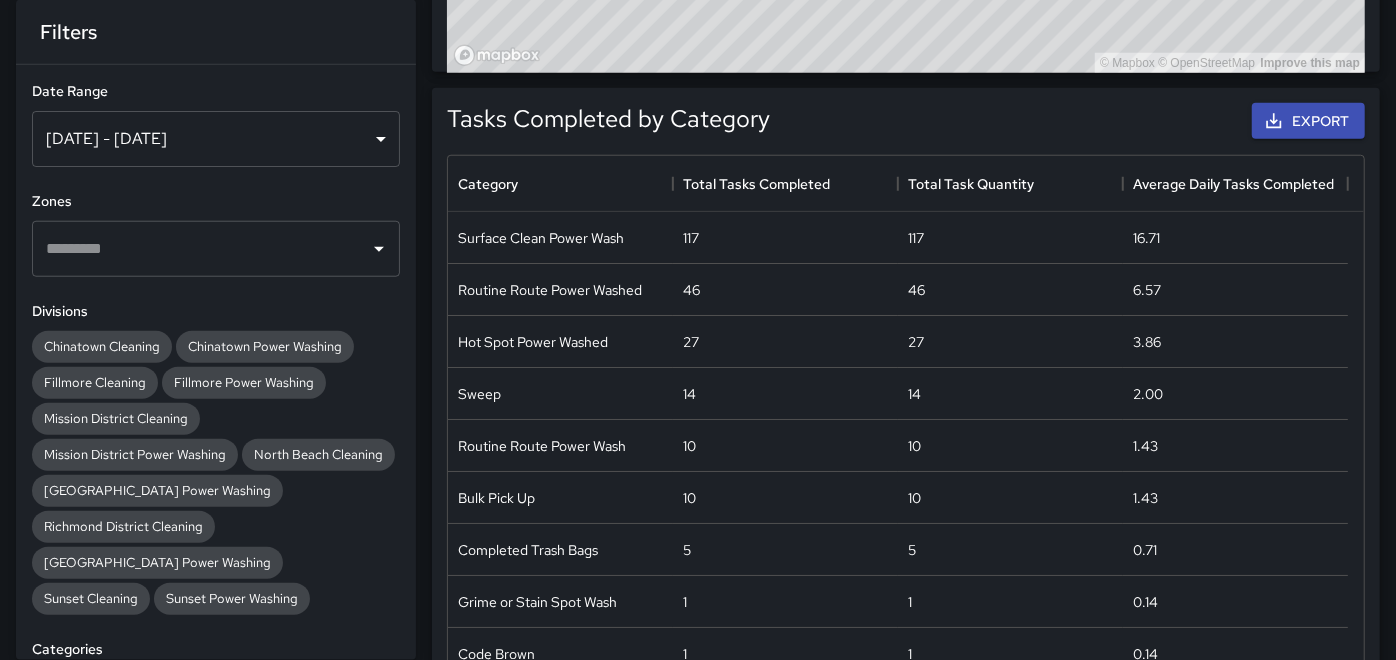 scroll, scrollTop: 18, scrollLeft: 17, axis: both 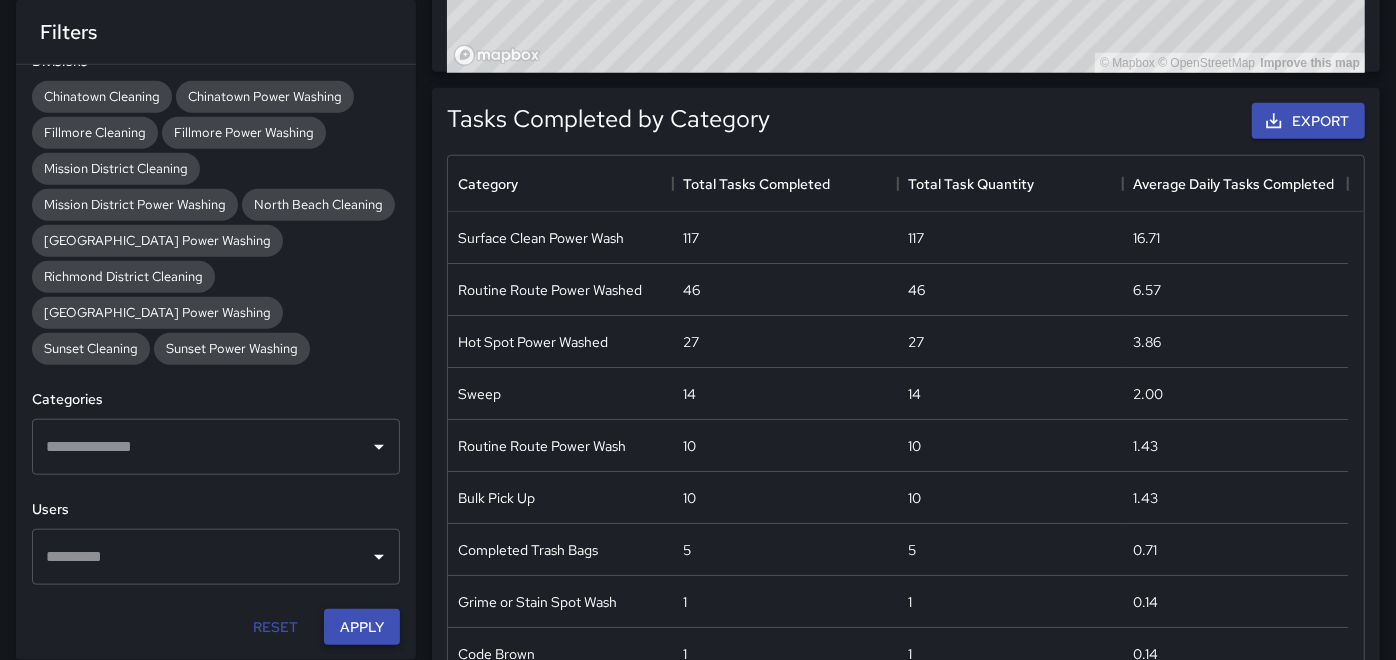 click on "Apply" at bounding box center (362, 627) 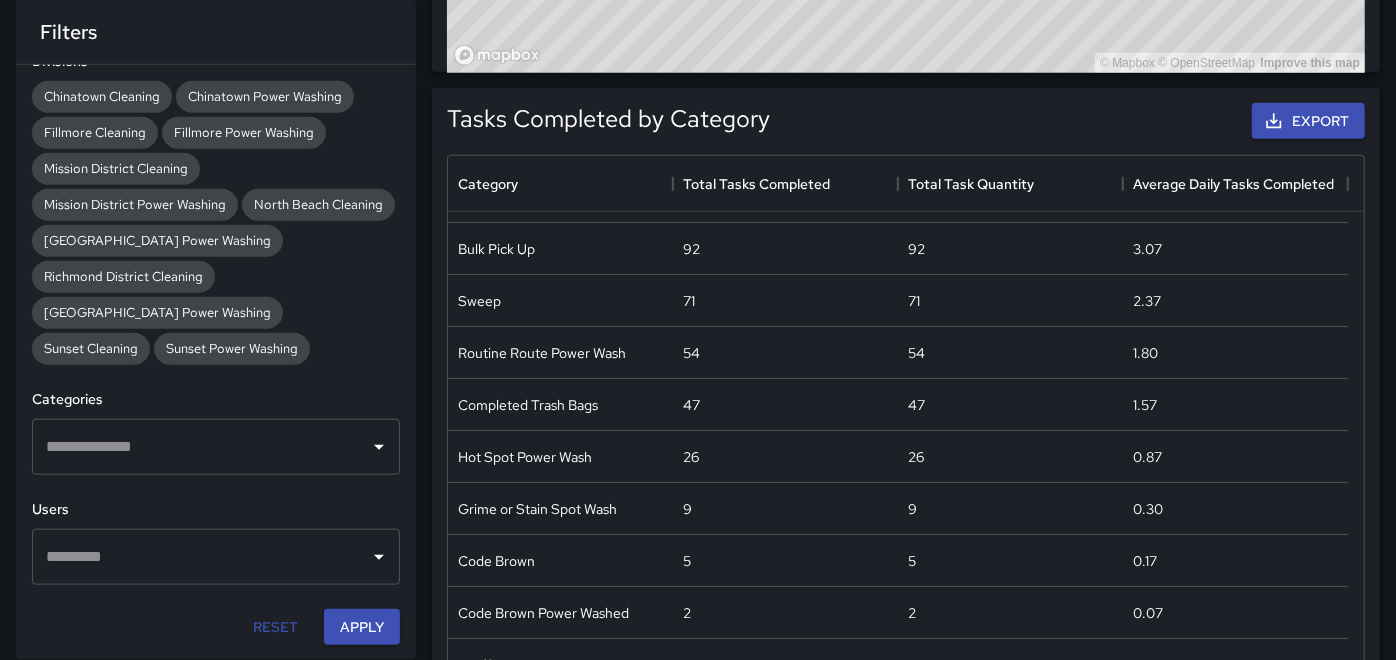 scroll, scrollTop: 0, scrollLeft: 0, axis: both 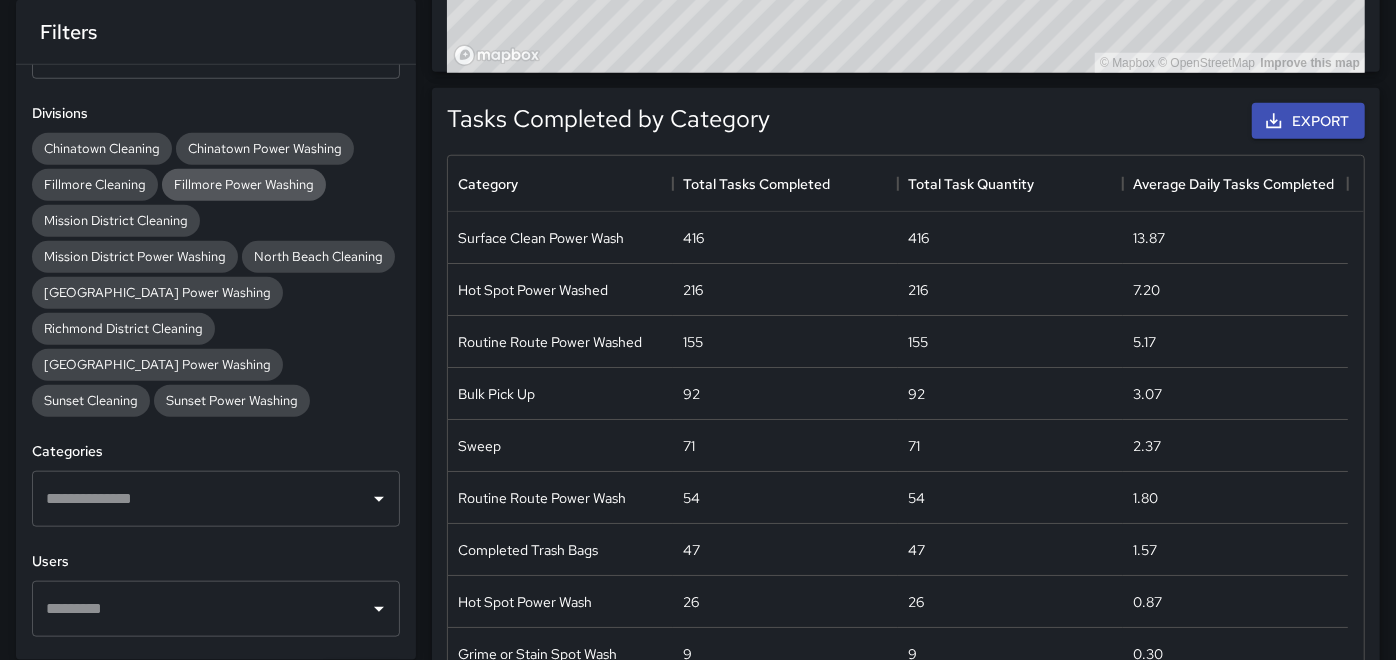 click on "Fillmore Power Washing" at bounding box center [244, 184] 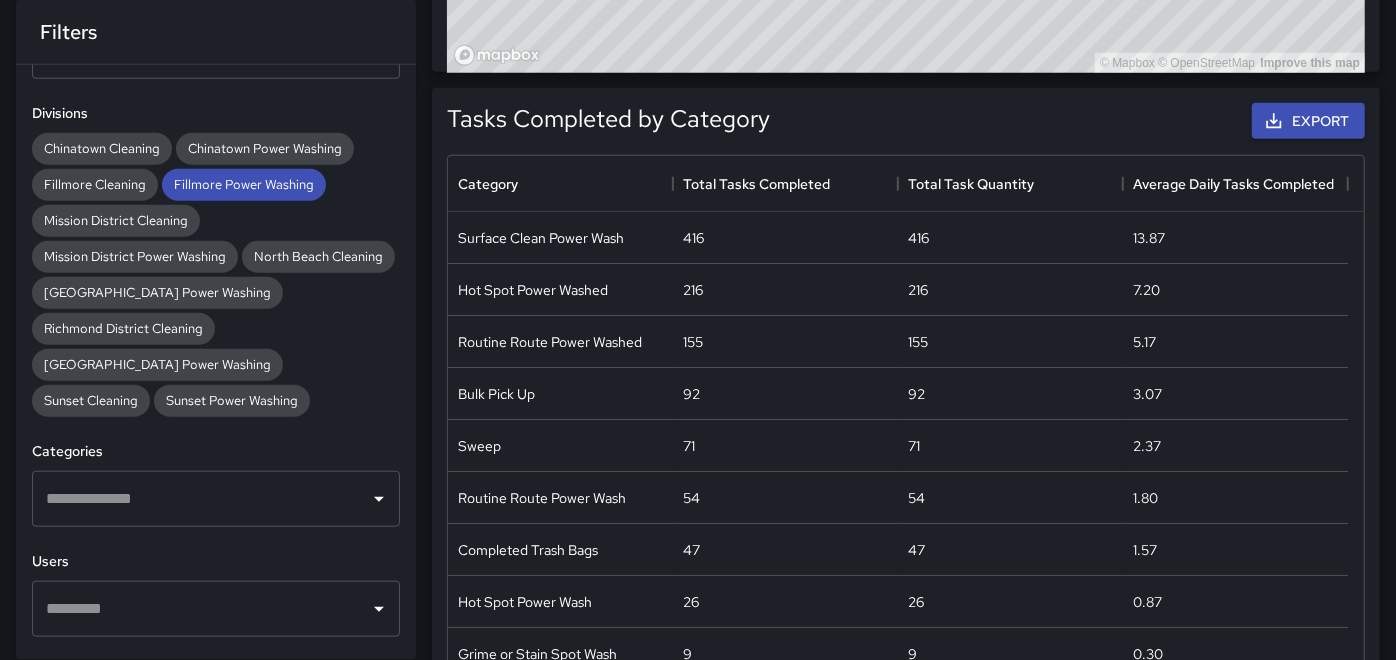 scroll, scrollTop: 250, scrollLeft: 0, axis: vertical 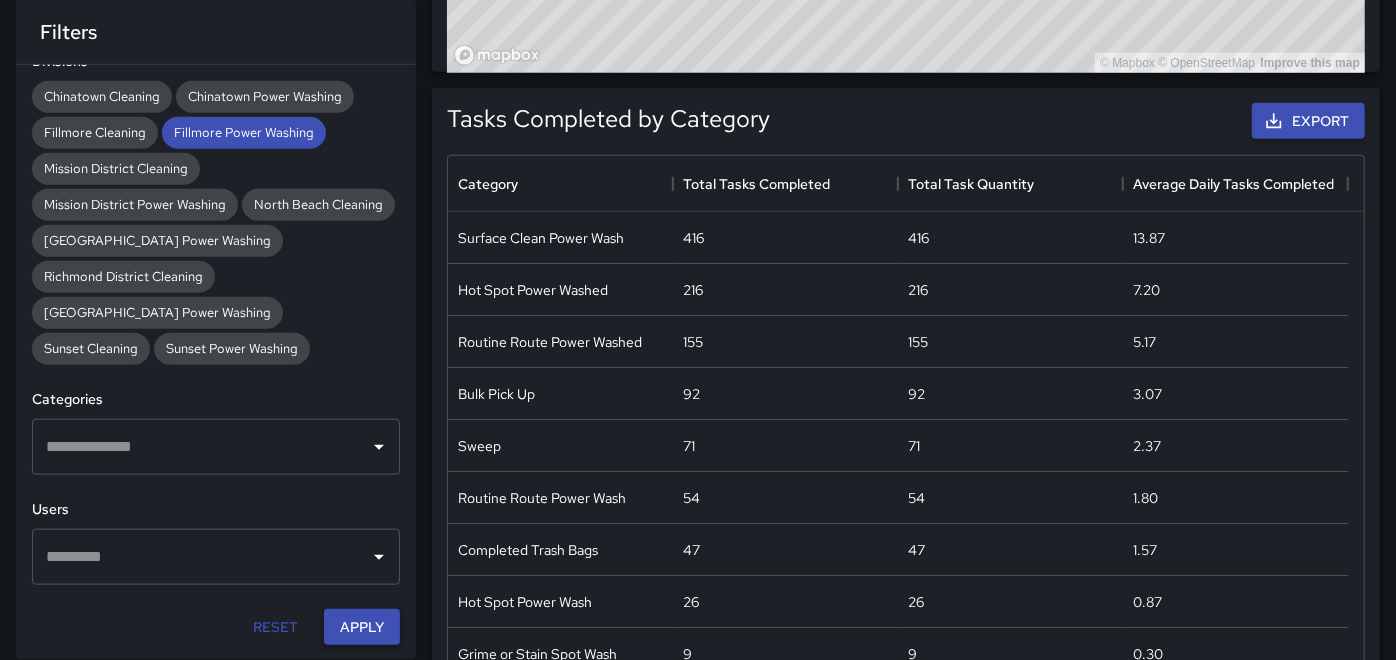 click on "Apply" at bounding box center [362, 627] 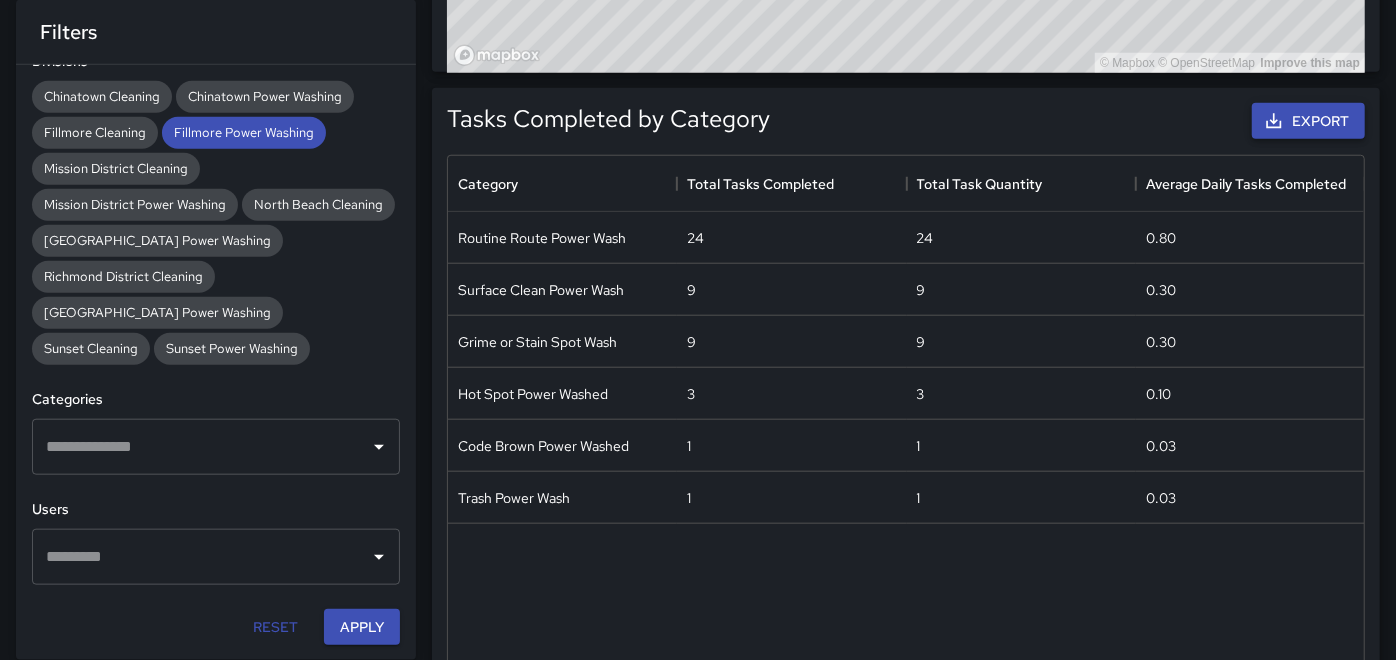 click on "Export" at bounding box center (1308, 121) 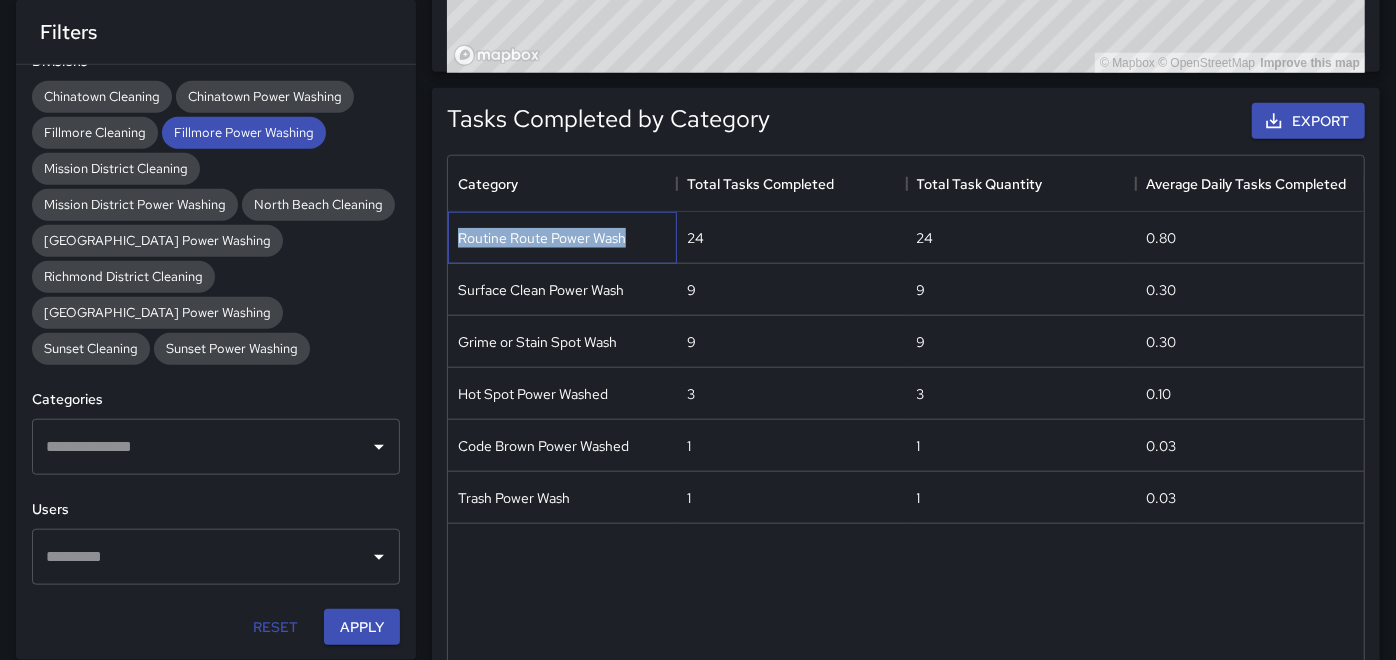drag, startPoint x: 628, startPoint y: 242, endPoint x: 445, endPoint y: 247, distance: 183.0683 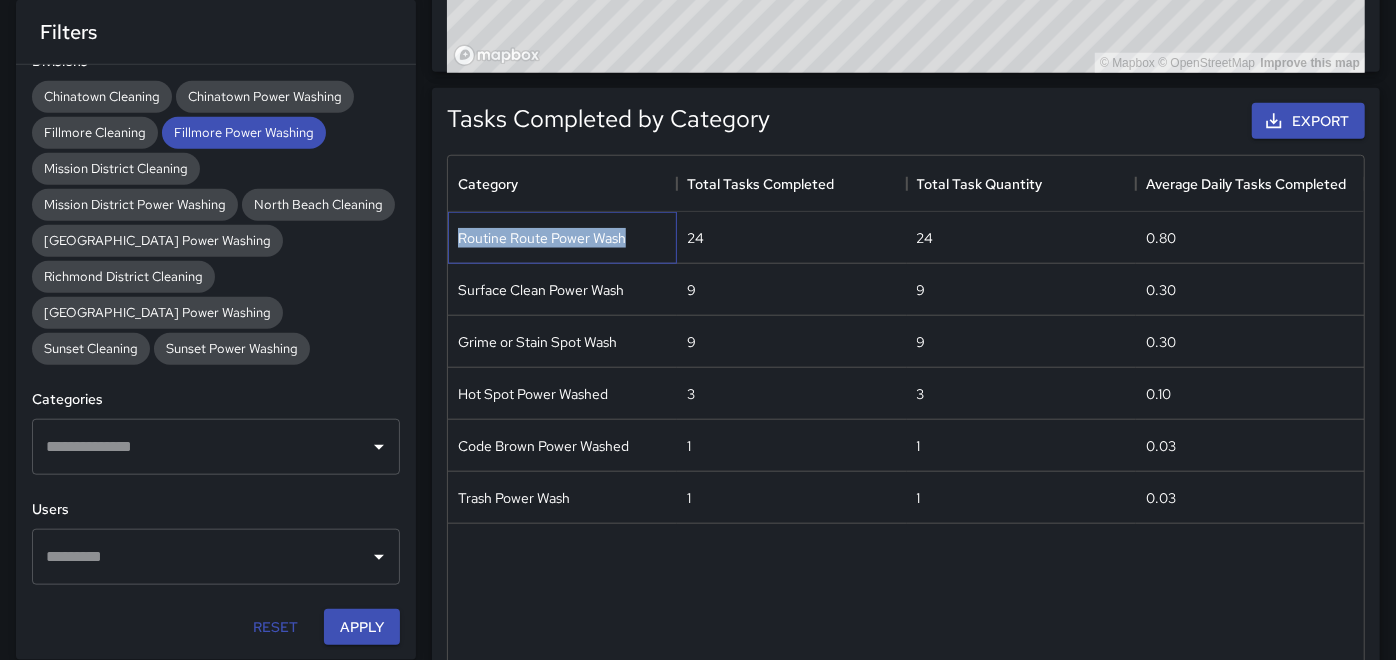 click on "Category Total Tasks Completed Total Task Quantity Average Daily Tasks Completed Routine Route Power Wash 24 24 0.80 Surface Clean Power Wash 9 9 0.30 Grime or Stain Spot Wash 9 9 0.30 Hot Spot Power Washed 3 3 0.10 Code Brown Power Washed 1 1 0.03 Trash Power Wash 1 1 0.03" at bounding box center [898, 447] 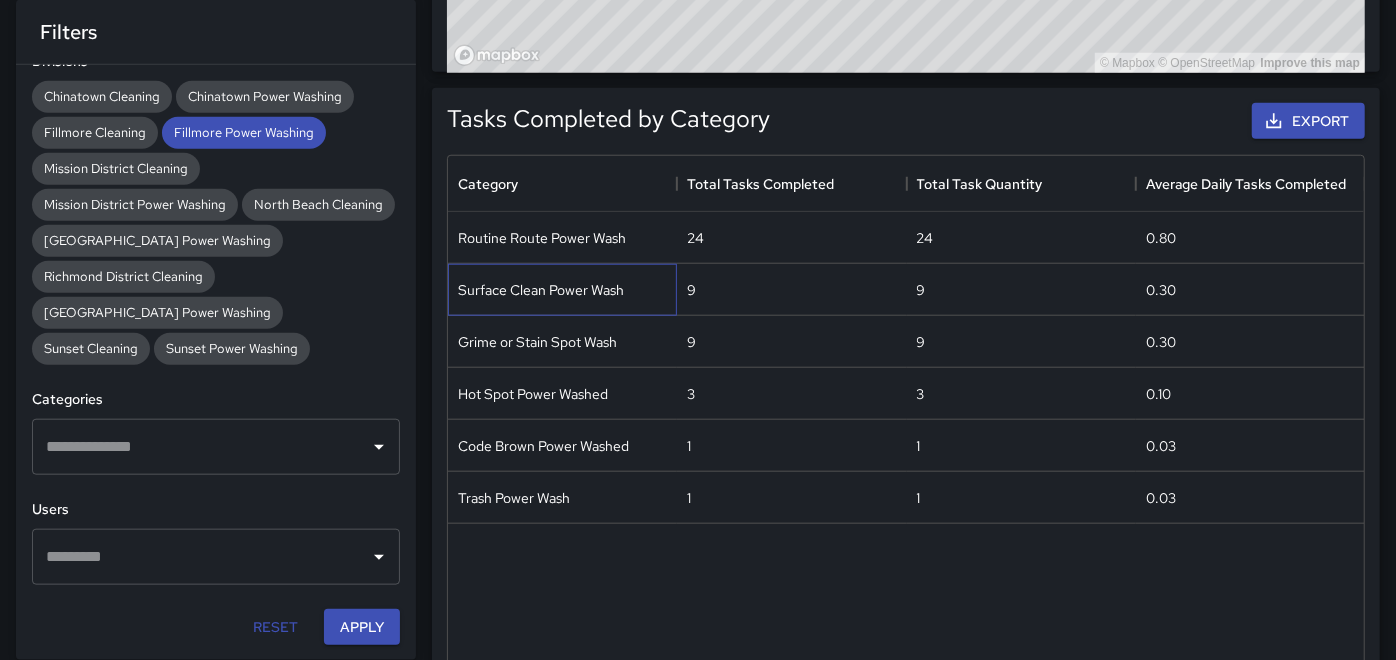 click on "Surface Clean Power Wash" at bounding box center (541, 290) 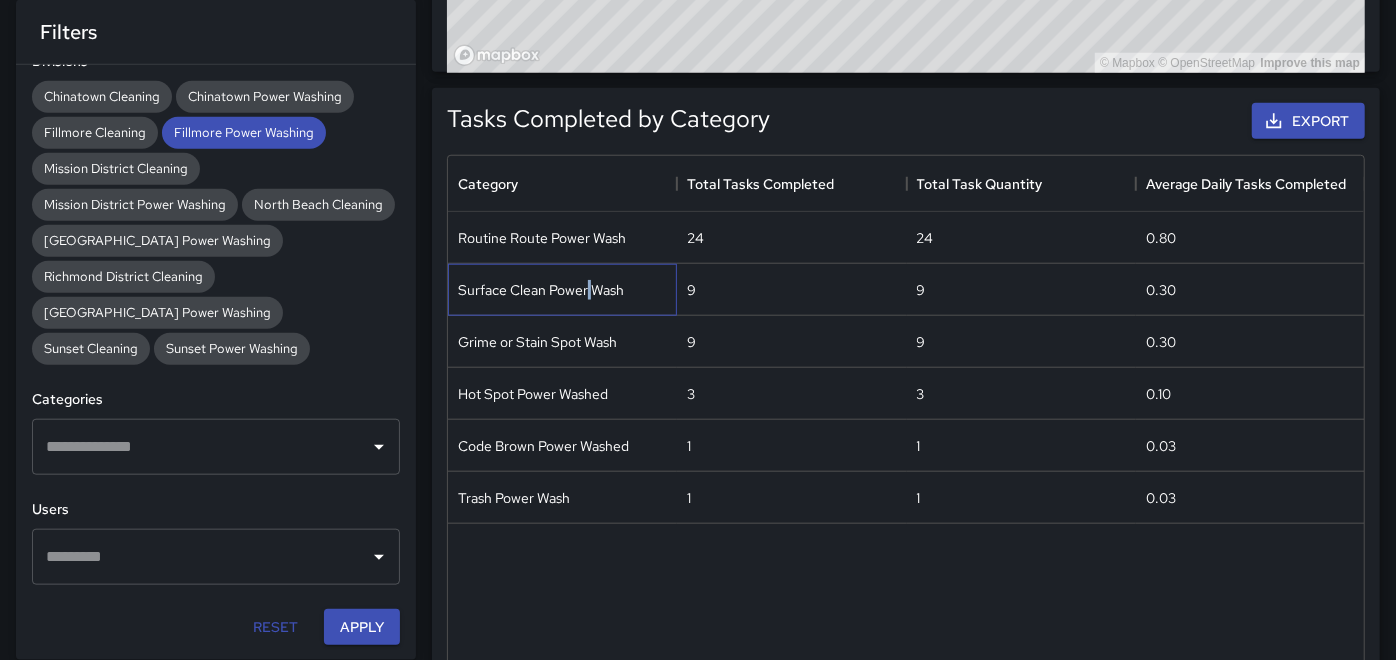 click on "Surface Clean Power Wash" at bounding box center (541, 290) 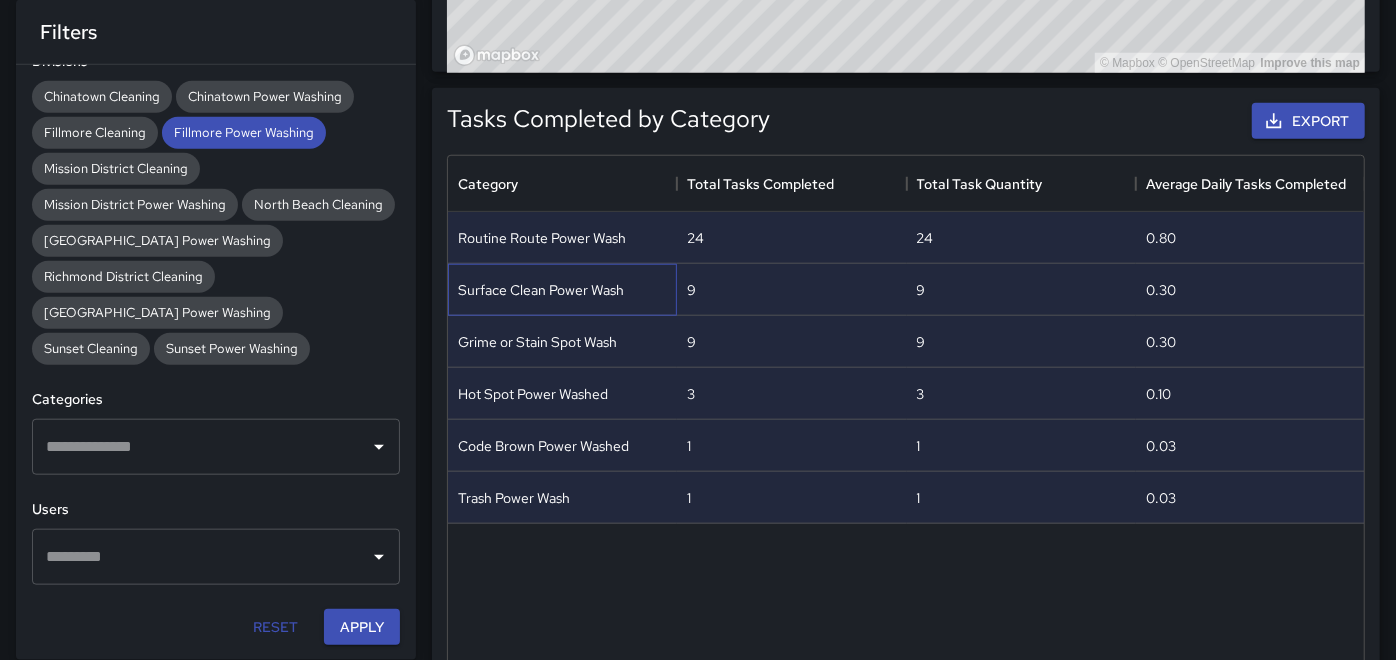 click on "Surface Clean Power Wash" at bounding box center [541, 290] 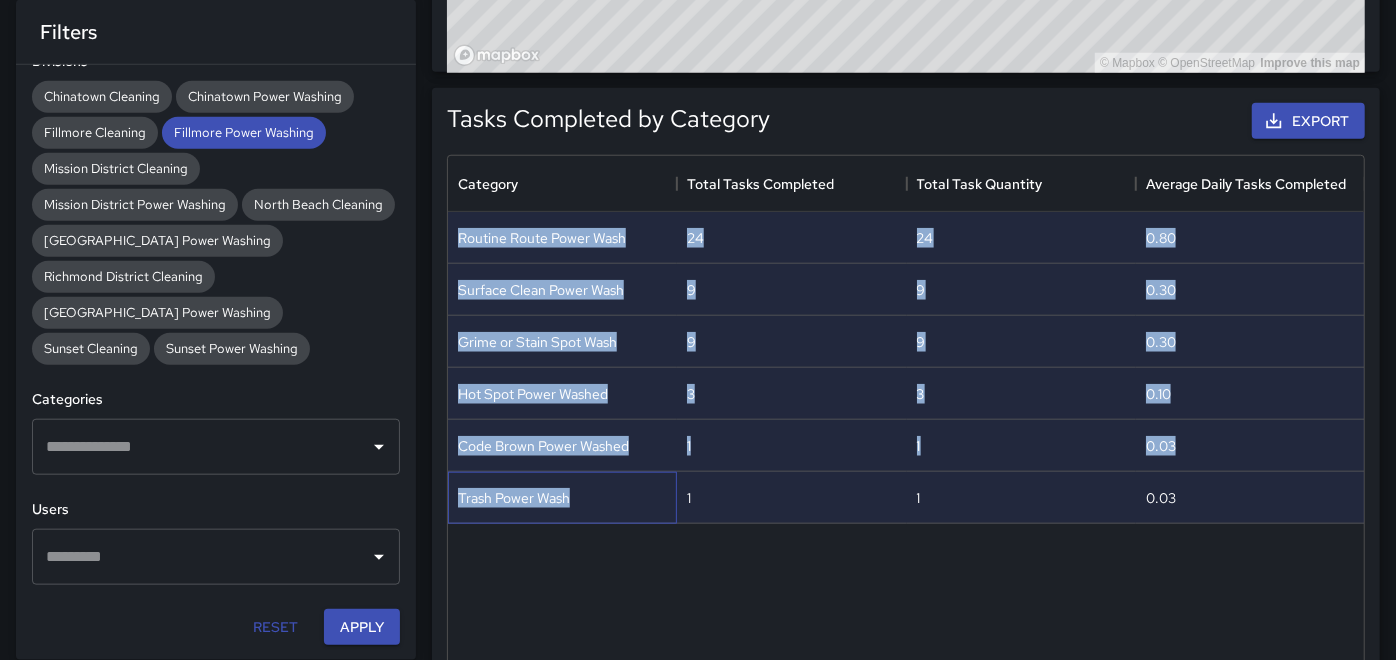 drag, startPoint x: 653, startPoint y: 507, endPoint x: 457, endPoint y: 234, distance: 336.0729 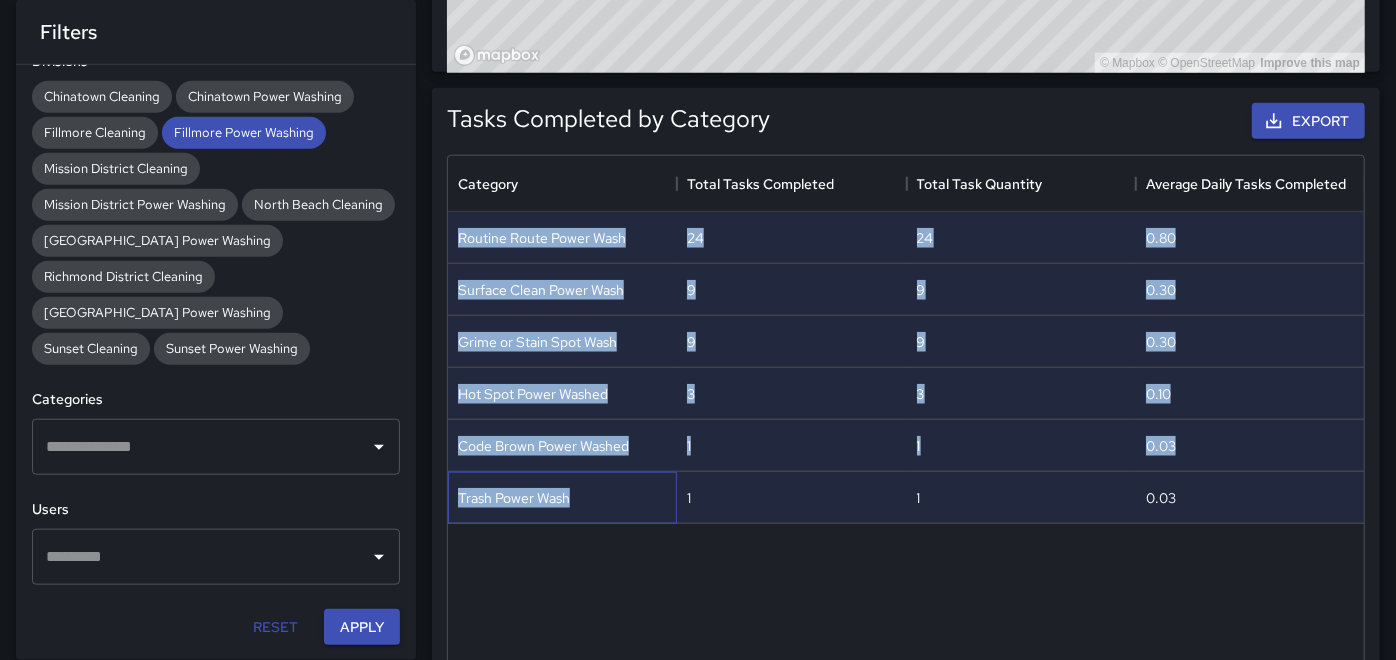 click on "Routine Route Power Wash 24 24 0.80 Surface Clean Power Wash 9 9 0.30 Grime or Stain Spot Wash 9 9 0.30 Hot Spot Power Washed 3 3 0.10 Code Brown Power Washed 1 1 0.03 Trash Power Wash 1 1 0.03" at bounding box center (906, 368) 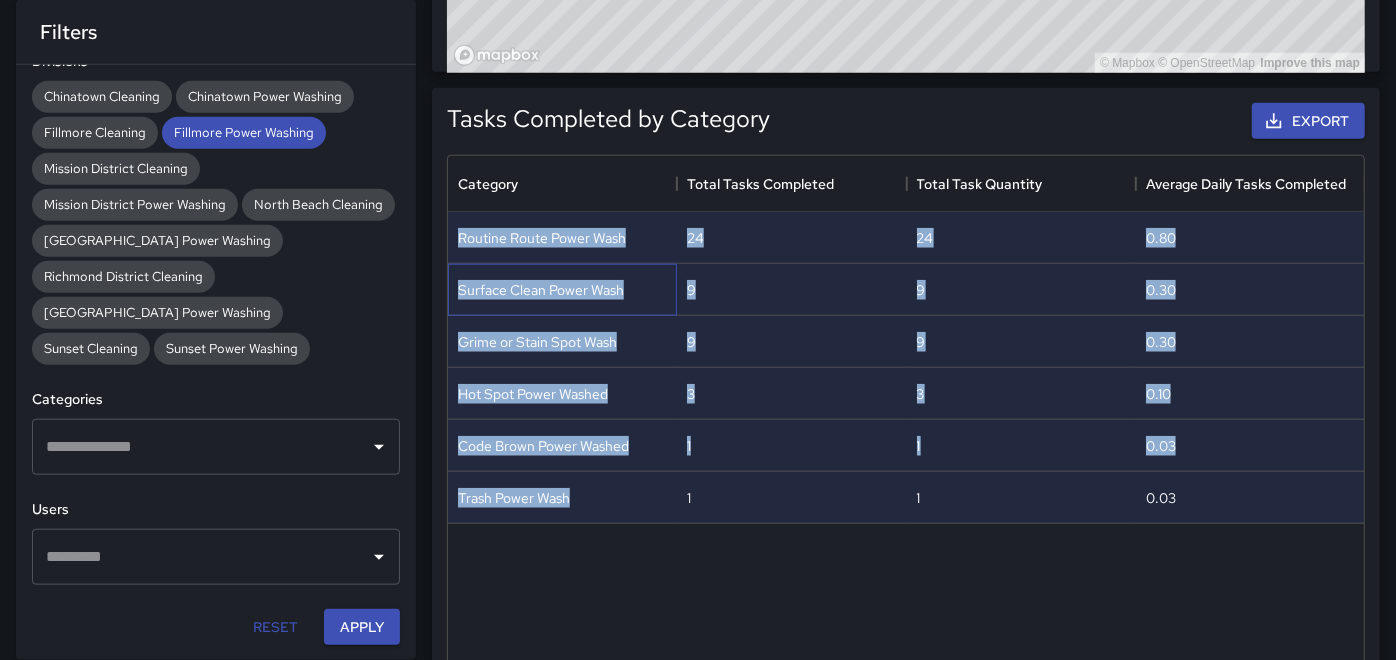 click on "Surface Clean Power Wash" at bounding box center (541, 290) 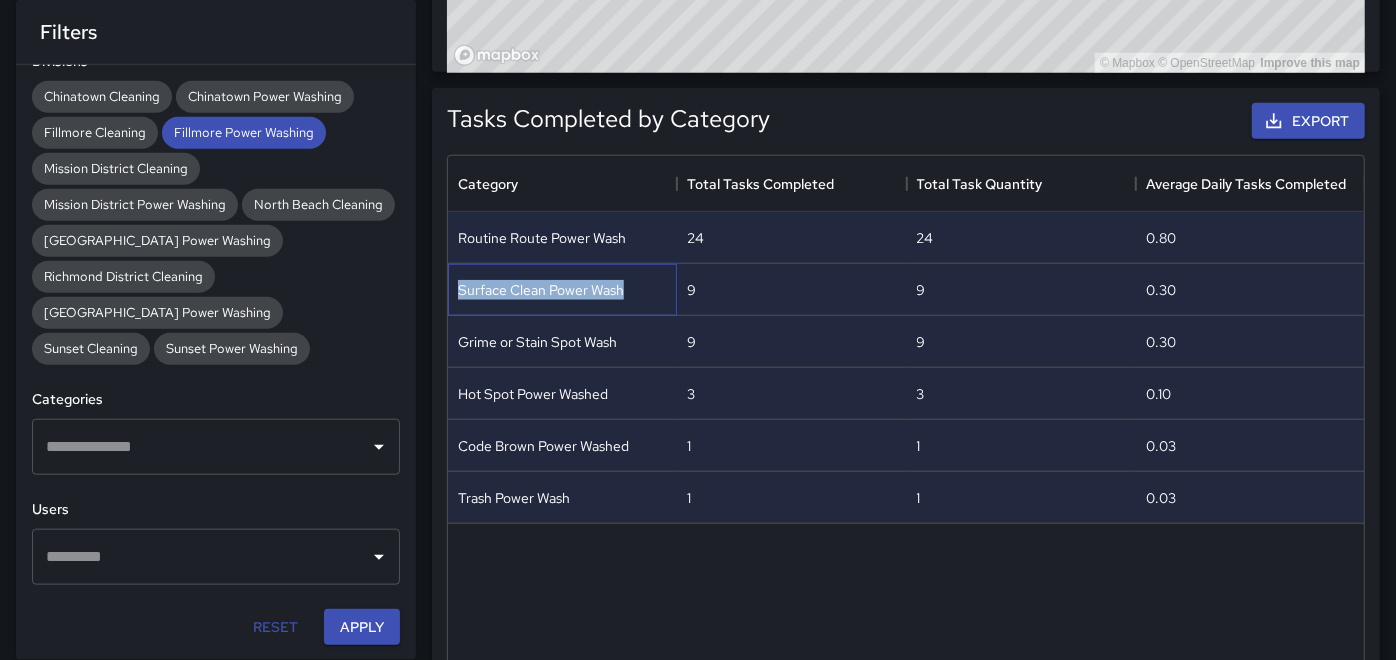drag, startPoint x: 644, startPoint y: 293, endPoint x: 458, endPoint y: 290, distance: 186.02419 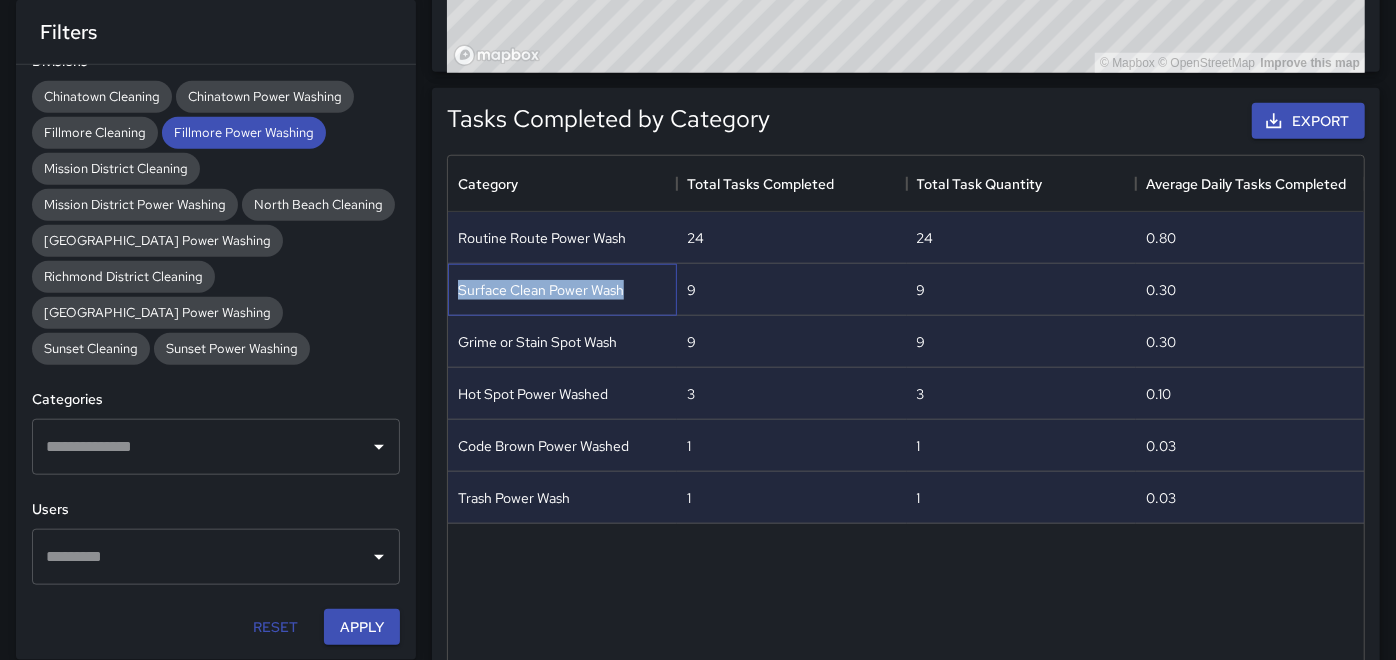 click on "Surface Clean Power Wash" at bounding box center [562, 290] 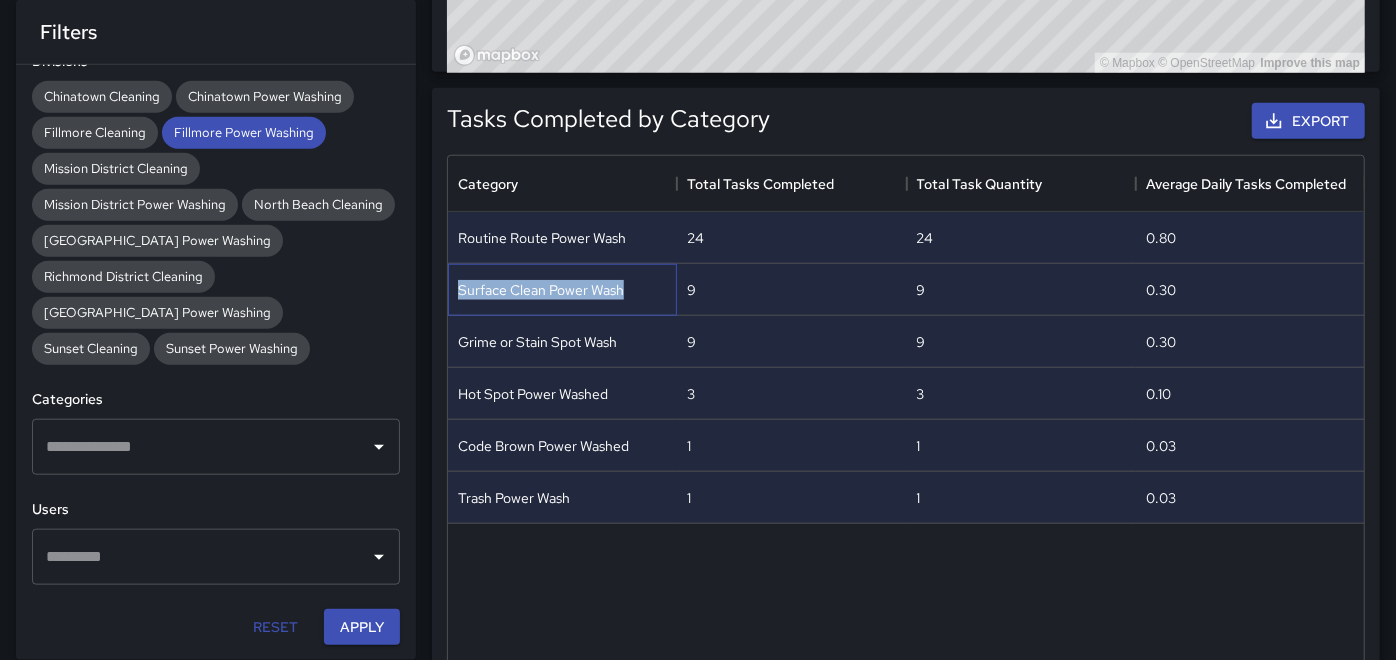 copy on "Surface Clean Power Wash" 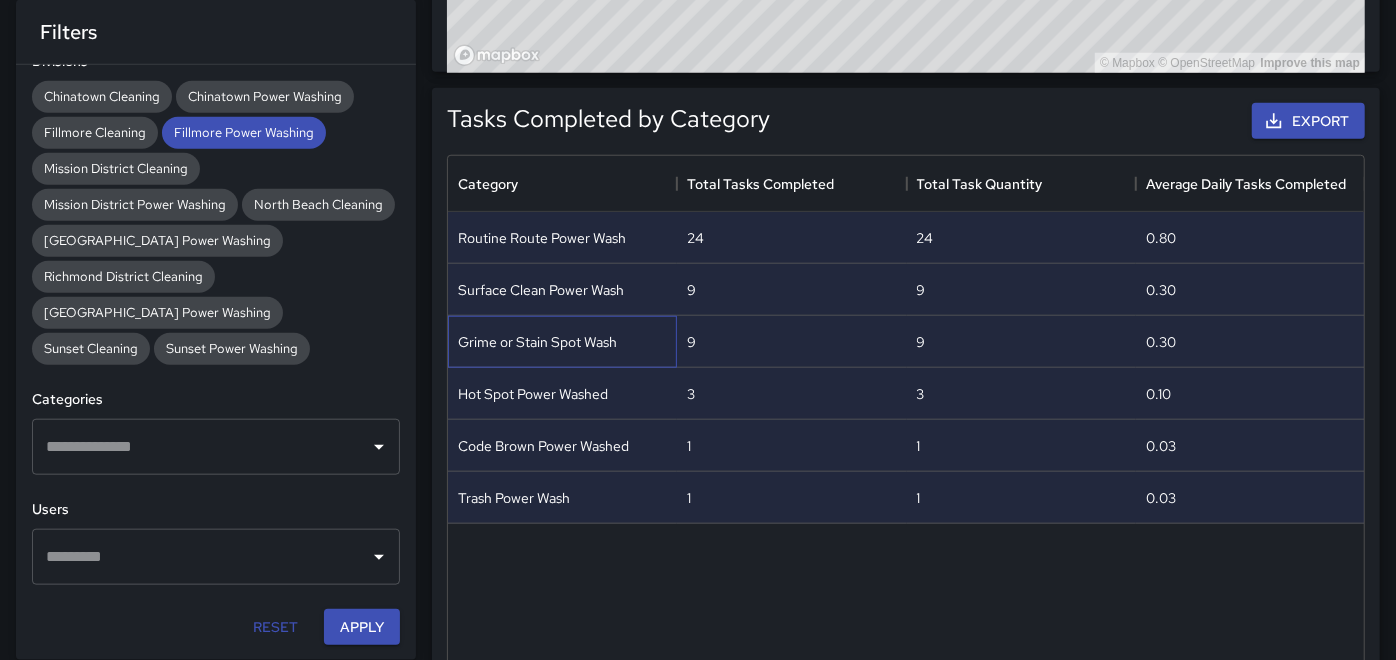 click on "Grime or Stain Spot Wash" at bounding box center [562, 342] 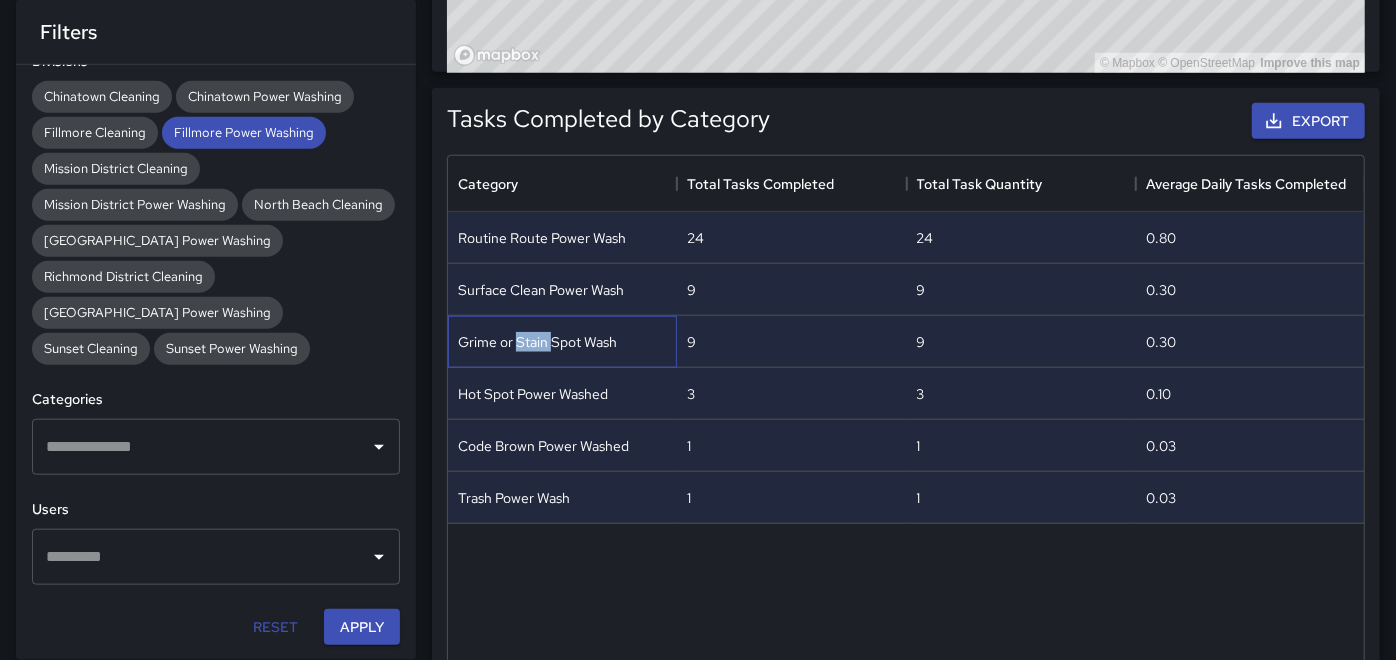 click on "Grime or Stain Spot Wash" at bounding box center (537, 342) 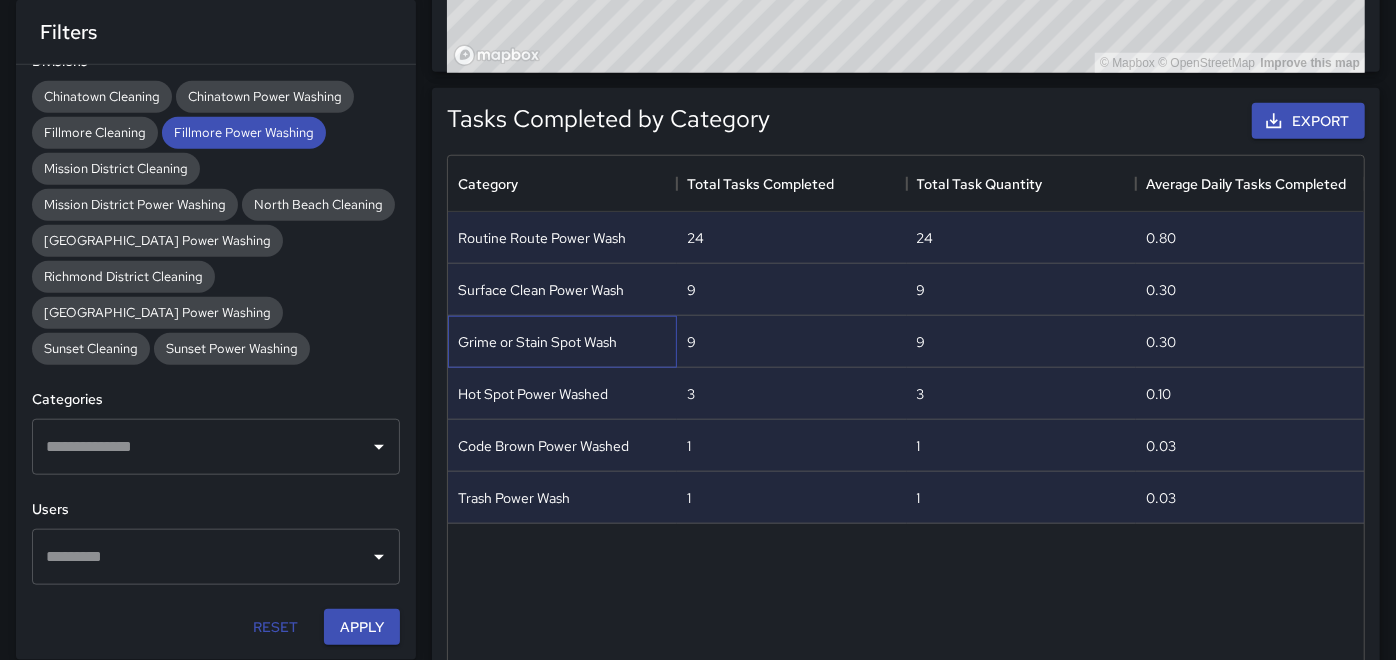 click on "Grime or Stain Spot Wash" at bounding box center [537, 342] 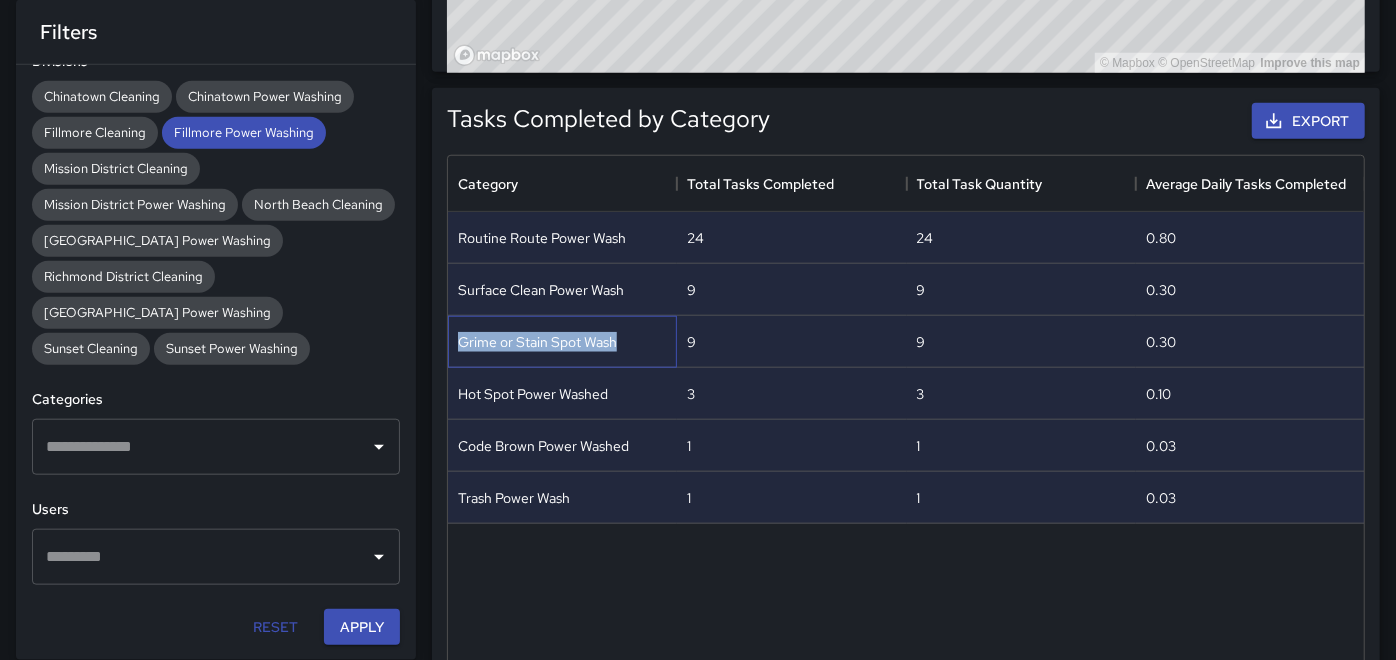drag, startPoint x: 618, startPoint y: 343, endPoint x: 459, endPoint y: 345, distance: 159.01257 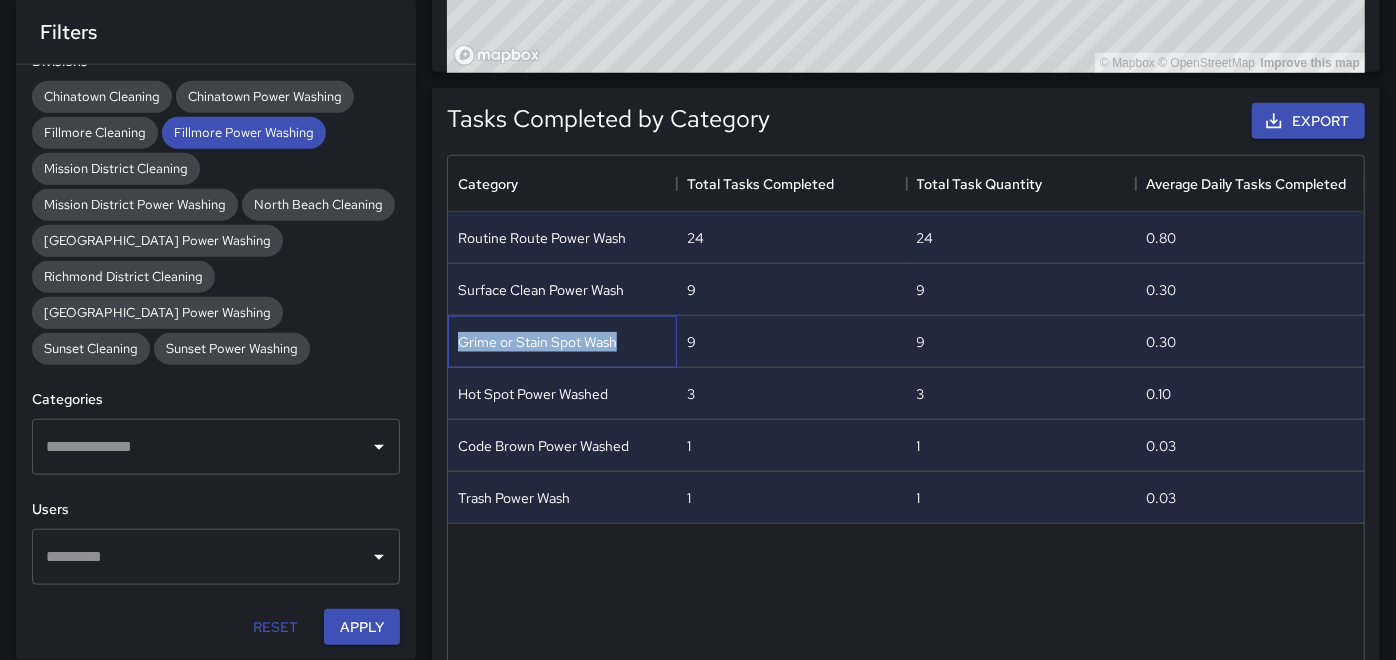 click on "Grime or Stain Spot Wash" at bounding box center (562, 342) 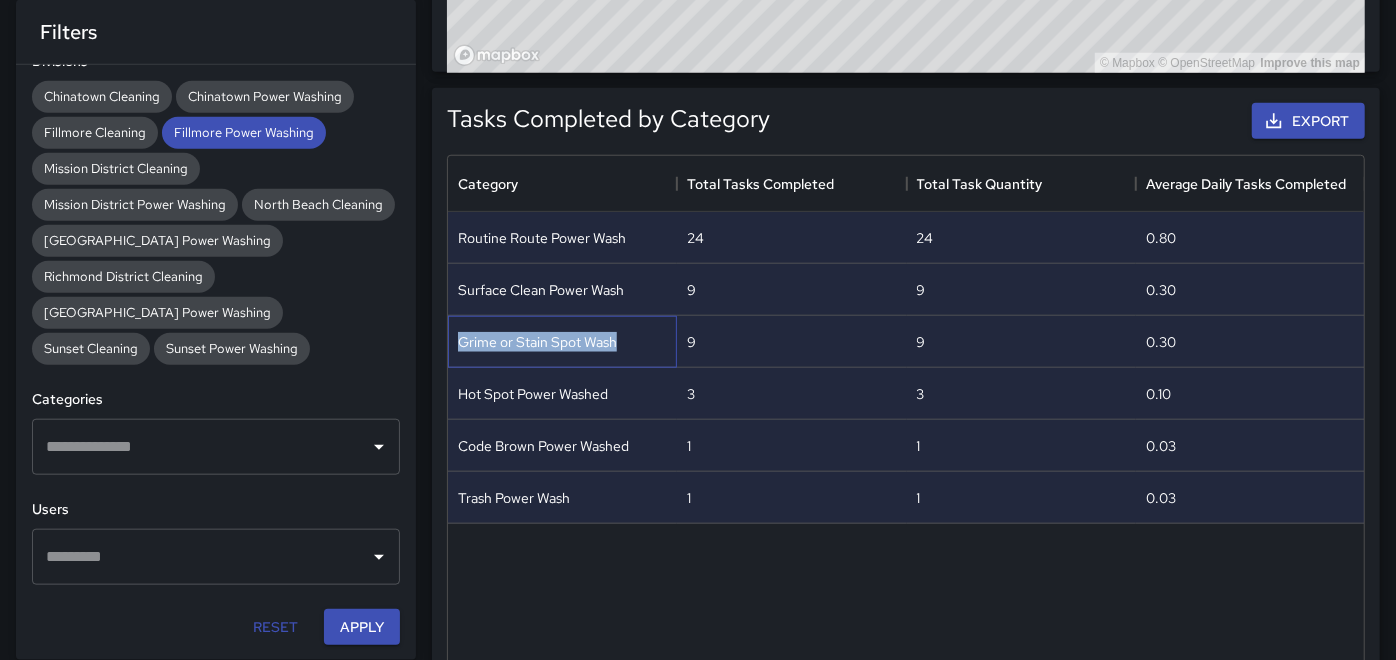 copy on "Grime or Stain Spot Wash" 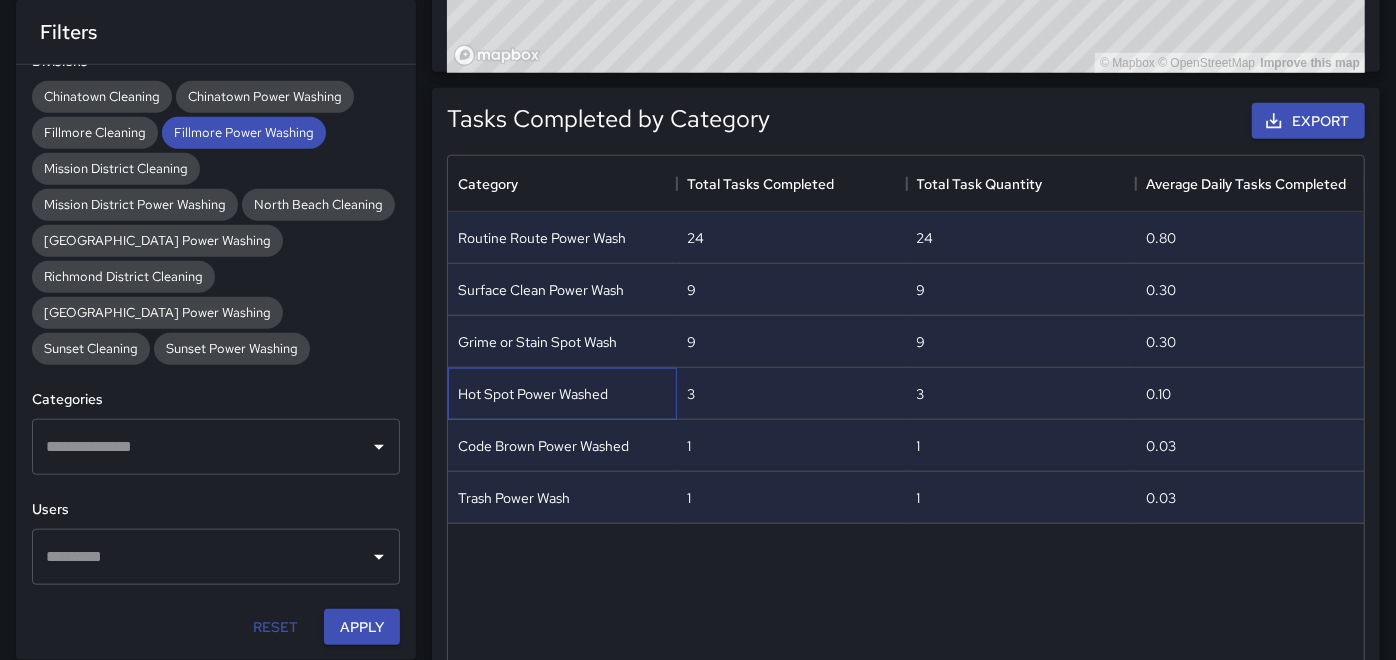 click on "Hot Spot Power Washed" at bounding box center [533, 394] 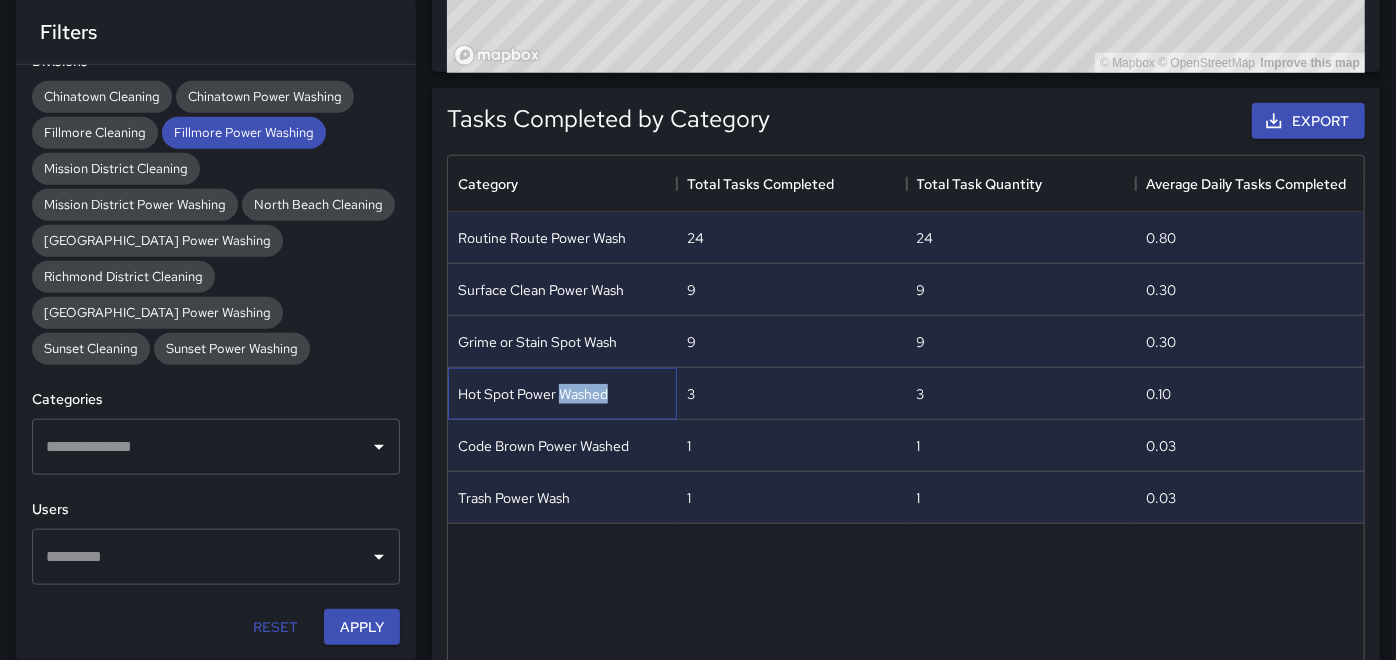 click on "Hot Spot Power Washed" at bounding box center (533, 394) 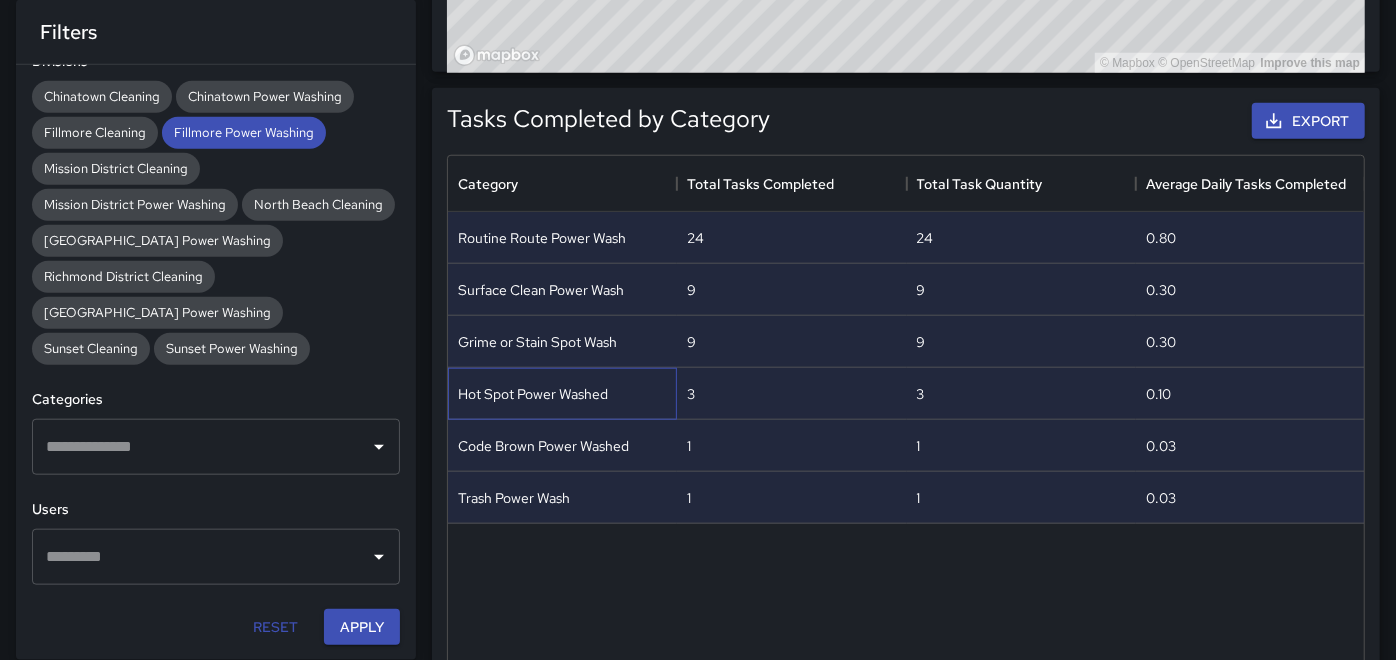 click on "Hot Spot Power Washed" at bounding box center (533, 394) 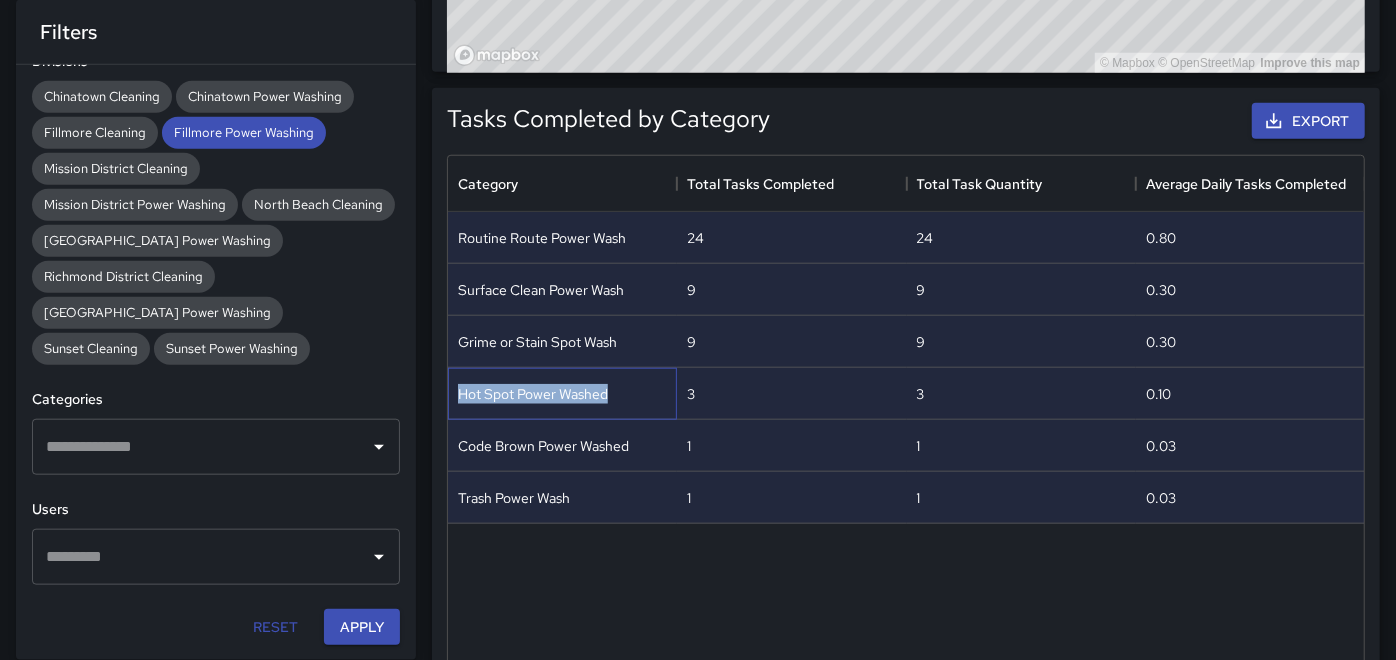 drag, startPoint x: 538, startPoint y: 385, endPoint x: 448, endPoint y: 393, distance: 90.35486 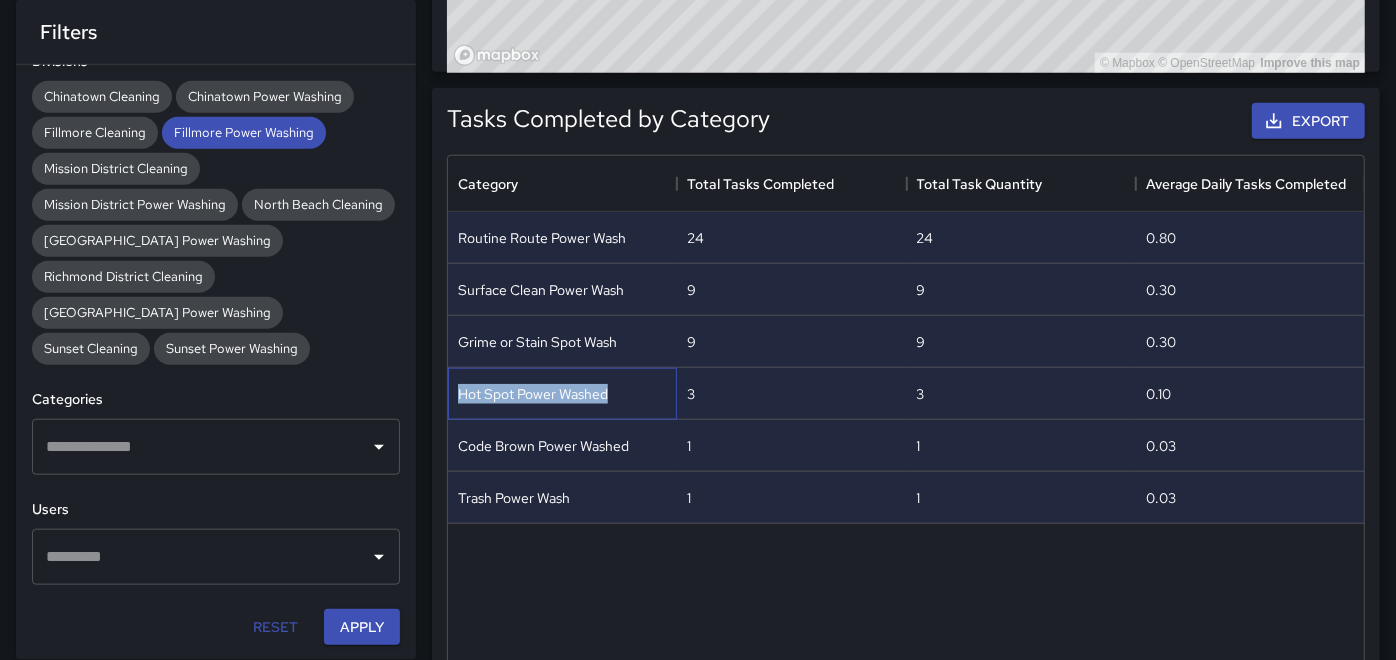 click on "Hot Spot Power Washed" at bounding box center [562, 394] 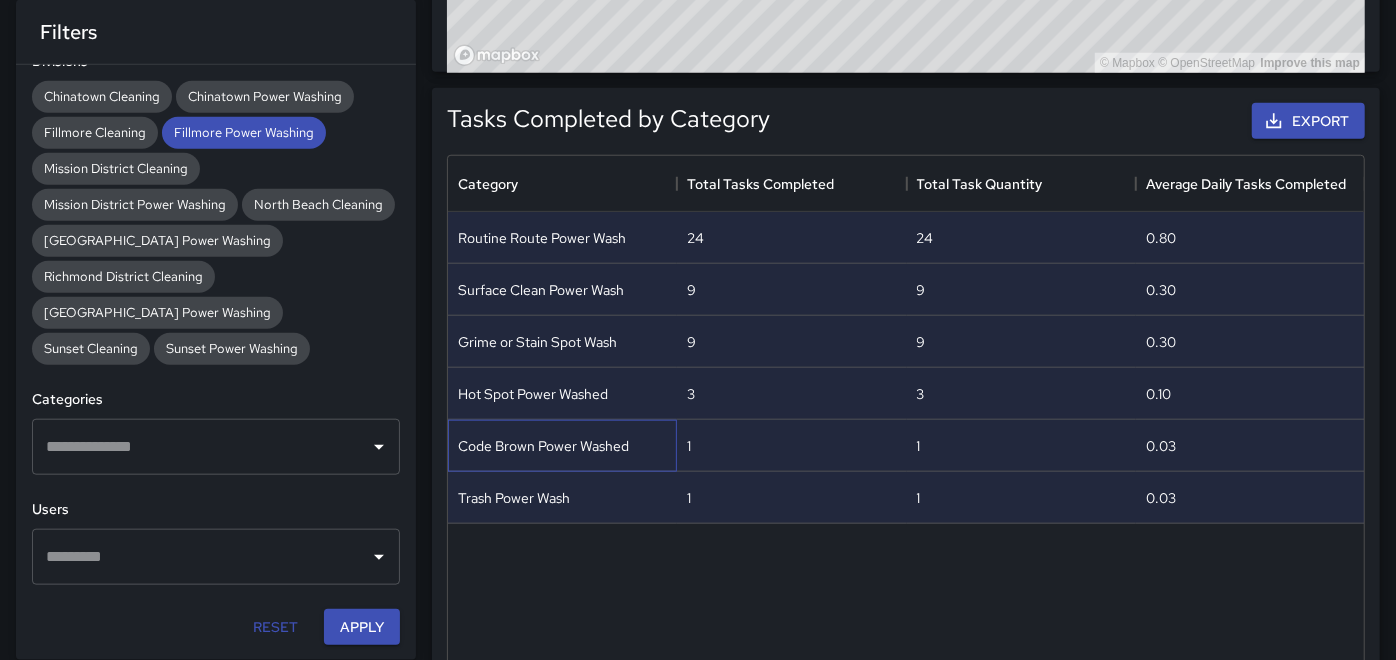click on "Code Brown Power Washed" at bounding box center [543, 446] 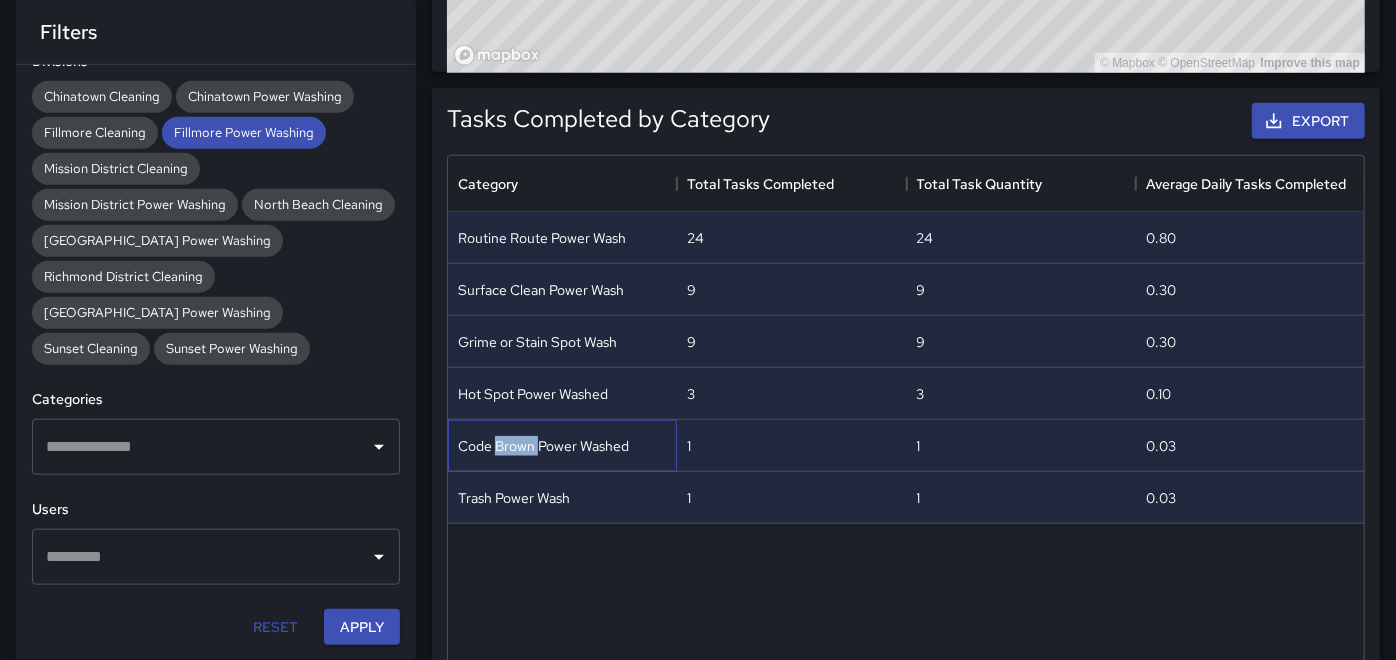 click on "Code Brown Power Washed" at bounding box center (543, 446) 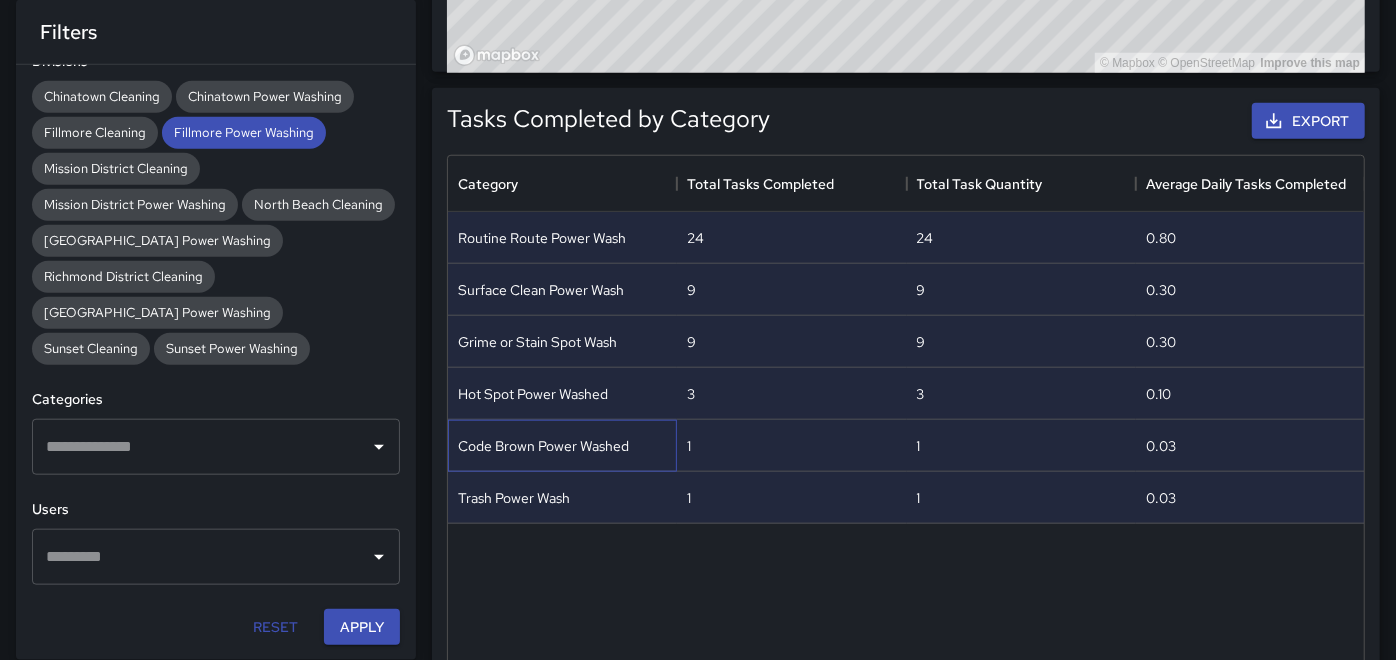 click on "Code Brown Power Washed" at bounding box center (562, 446) 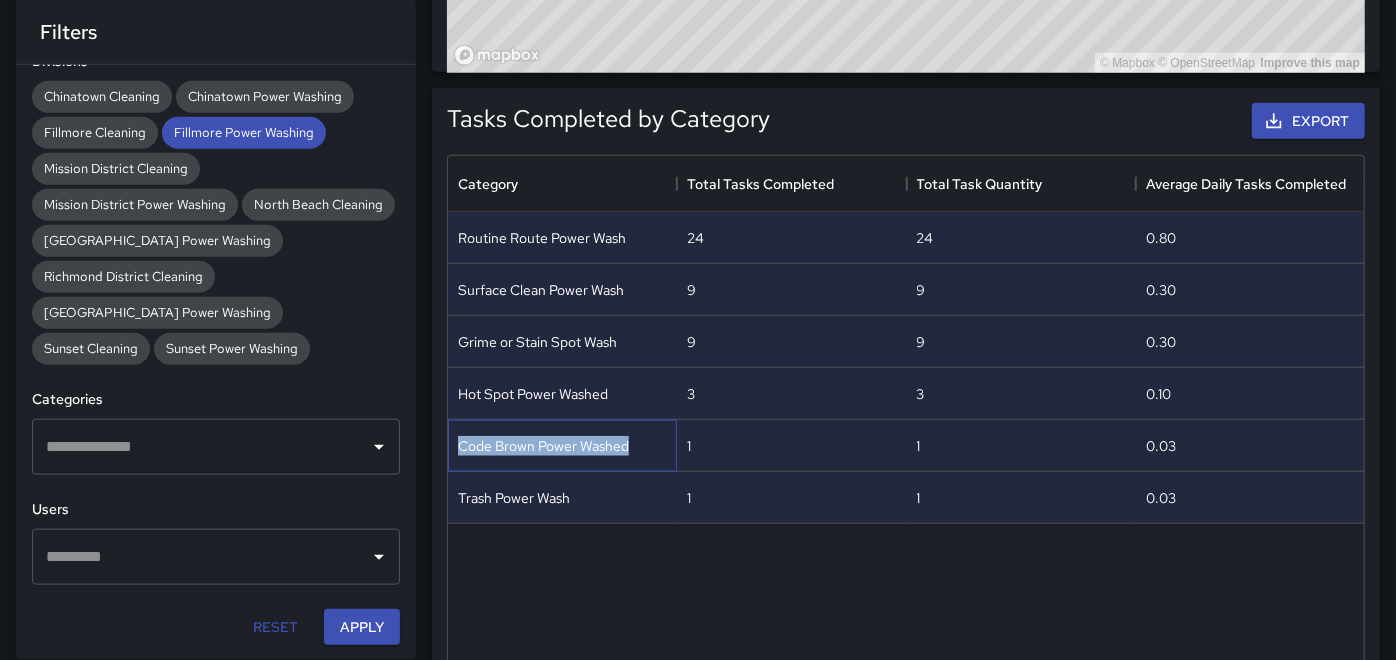drag, startPoint x: 628, startPoint y: 444, endPoint x: 450, endPoint y: 463, distance: 179.01117 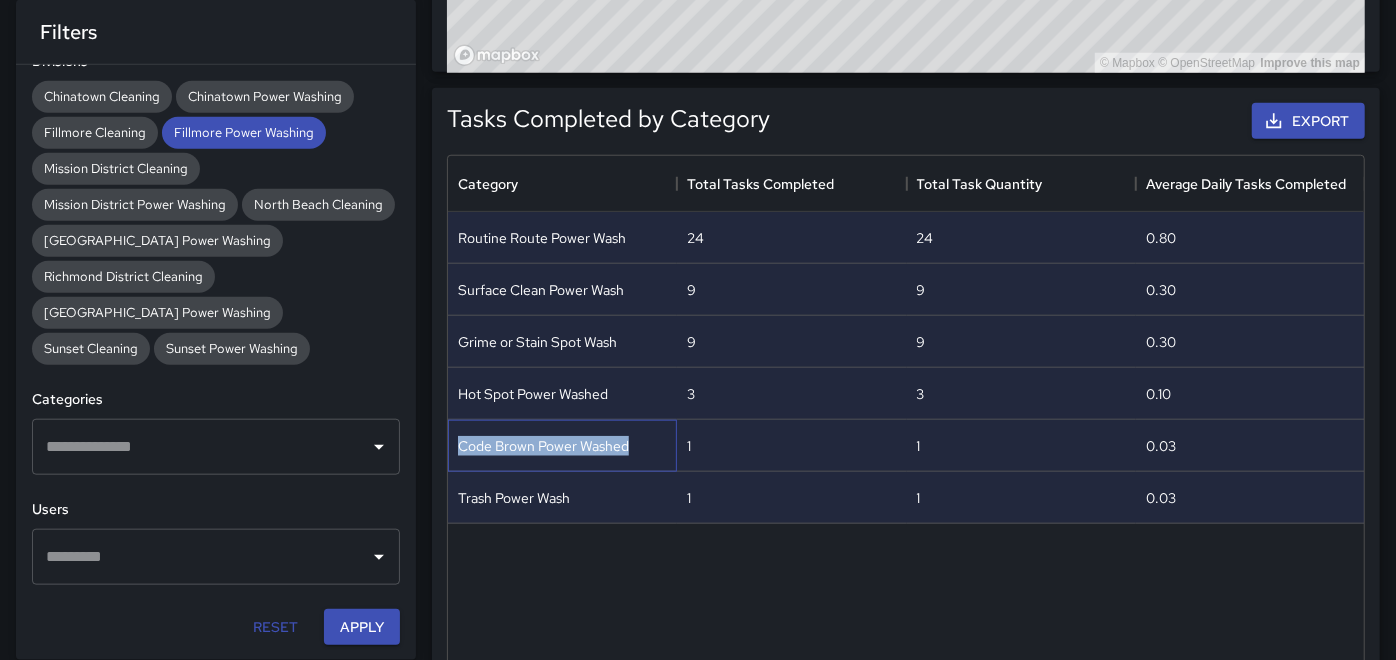 click on "Code Brown Power Washed" at bounding box center [562, 446] 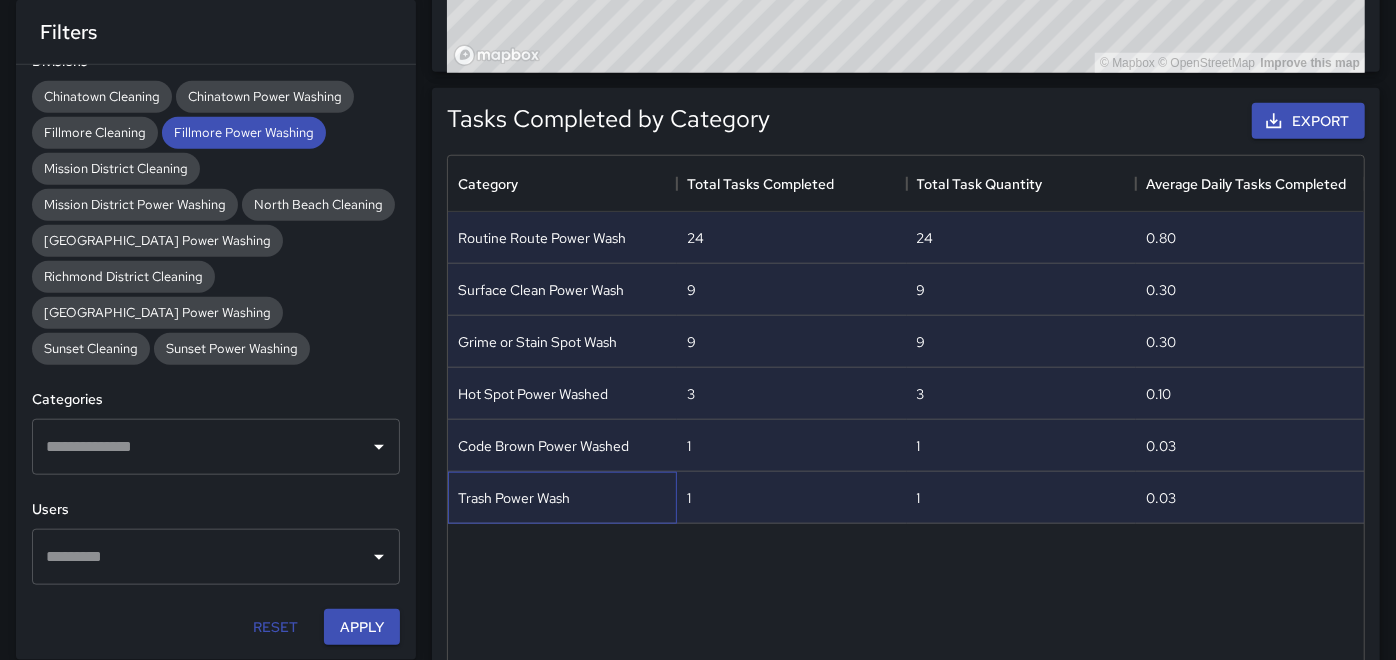 click on "Trash Power Wash" at bounding box center (514, 498) 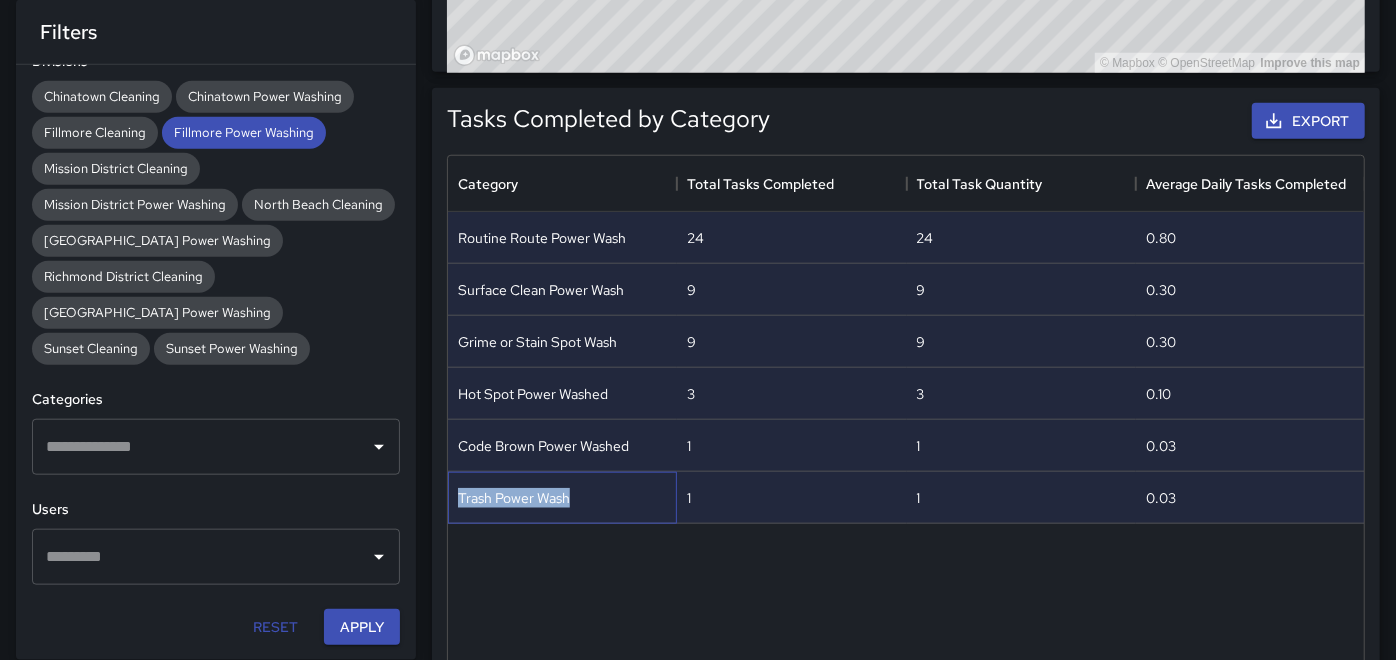 drag, startPoint x: 600, startPoint y: 494, endPoint x: 451, endPoint y: 490, distance: 149.05368 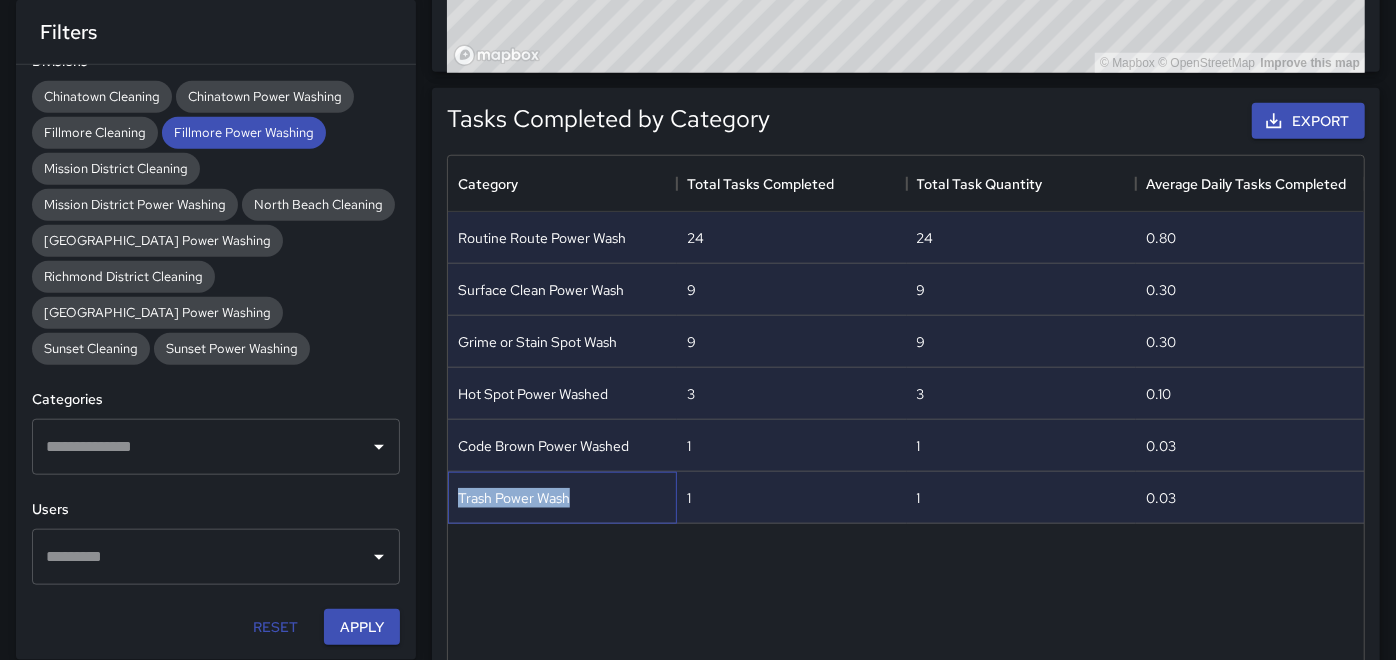 click on "Trash Power Wash" at bounding box center [562, 498] 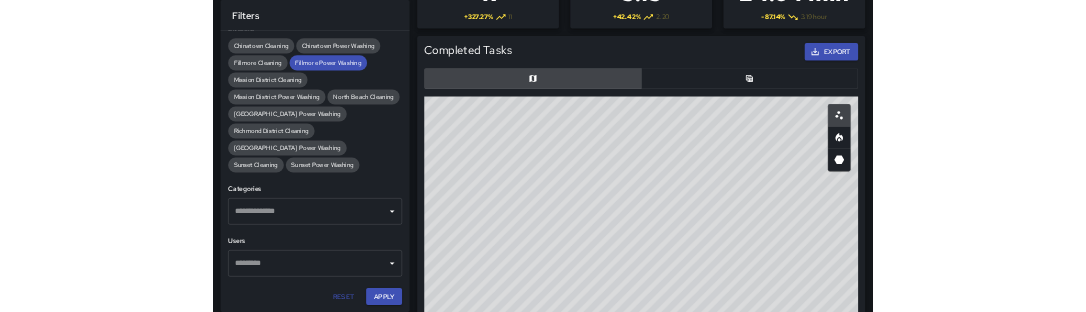scroll, scrollTop: 0, scrollLeft: 0, axis: both 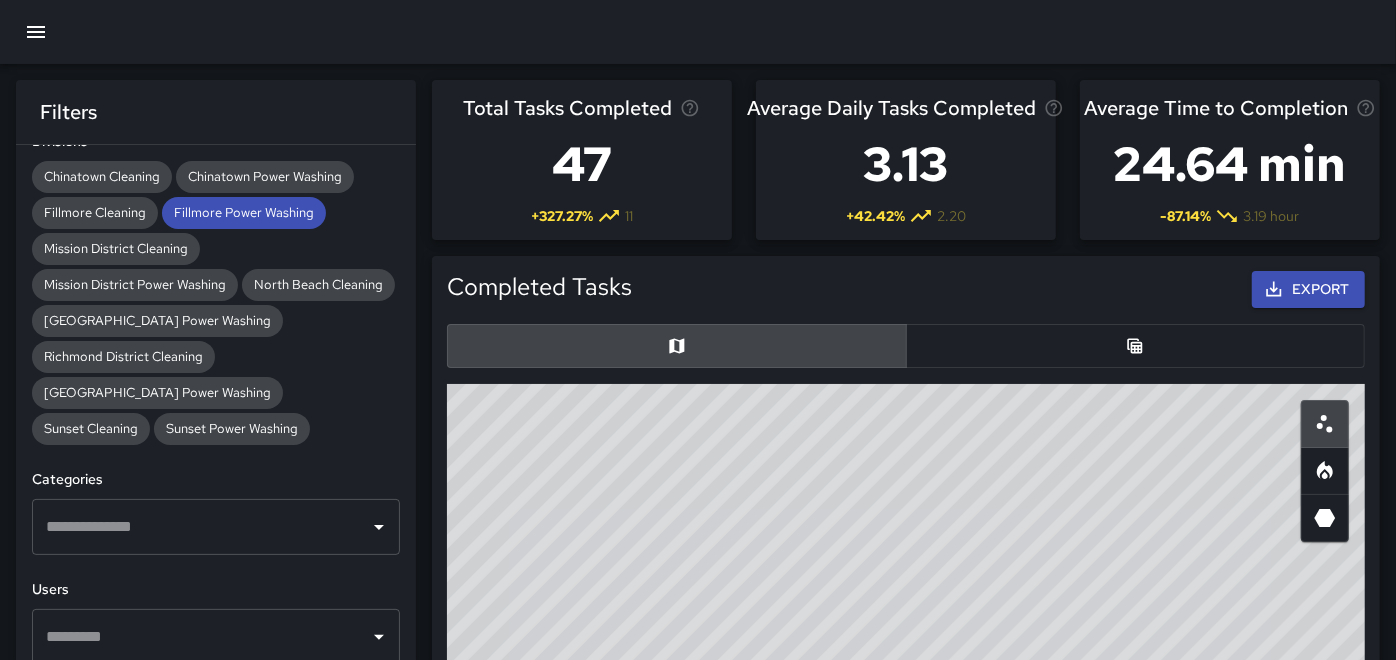 click on "© Mapbox   © OpenStreetMap   Improve this map" at bounding box center [906, 784] 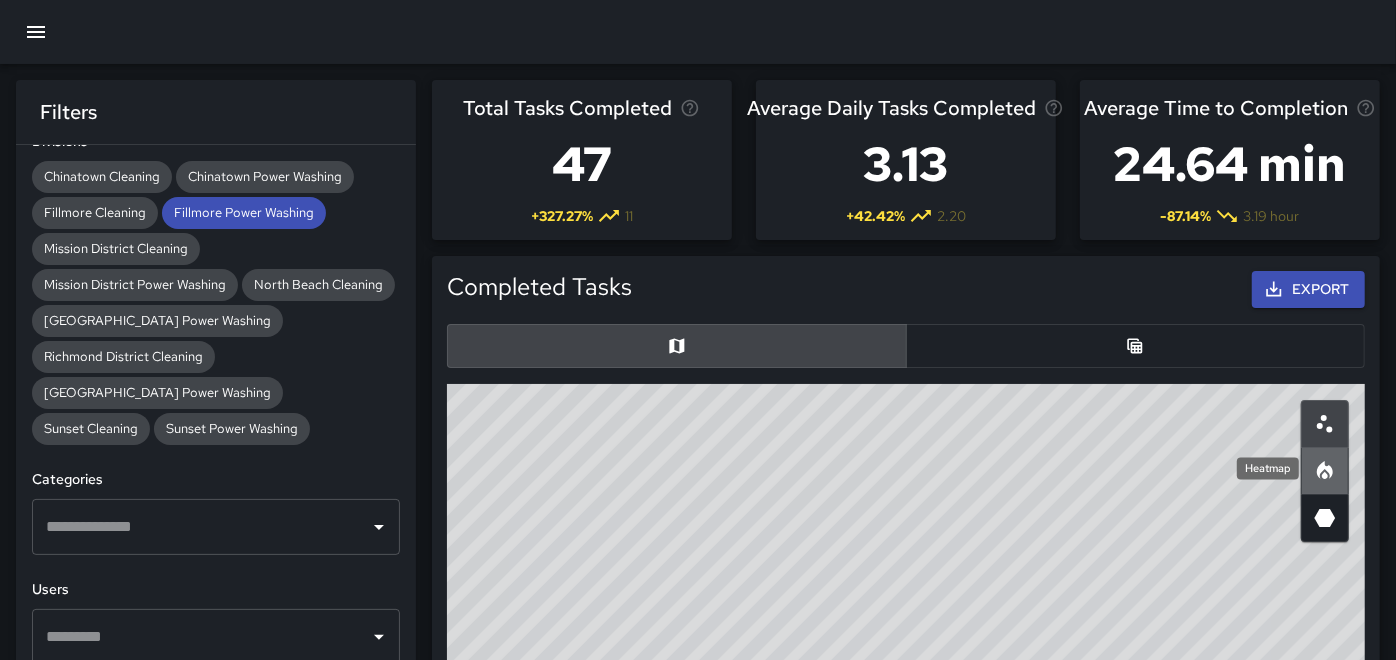click 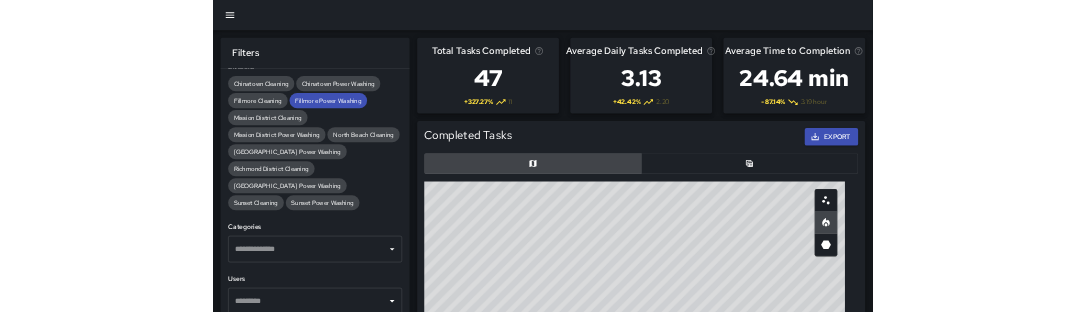 scroll, scrollTop: 581, scrollLeft: 843, axis: both 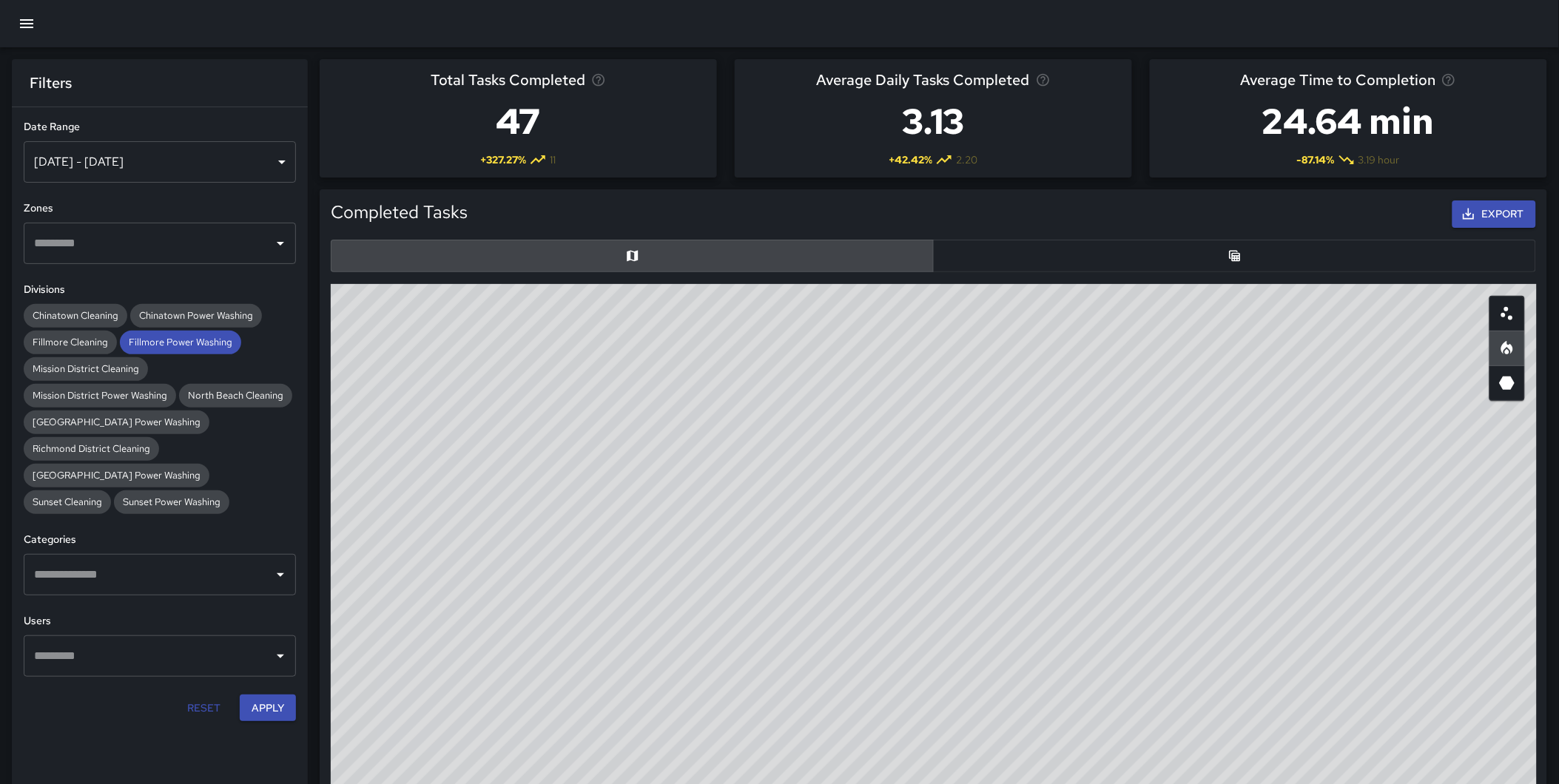 type on "heatmap" 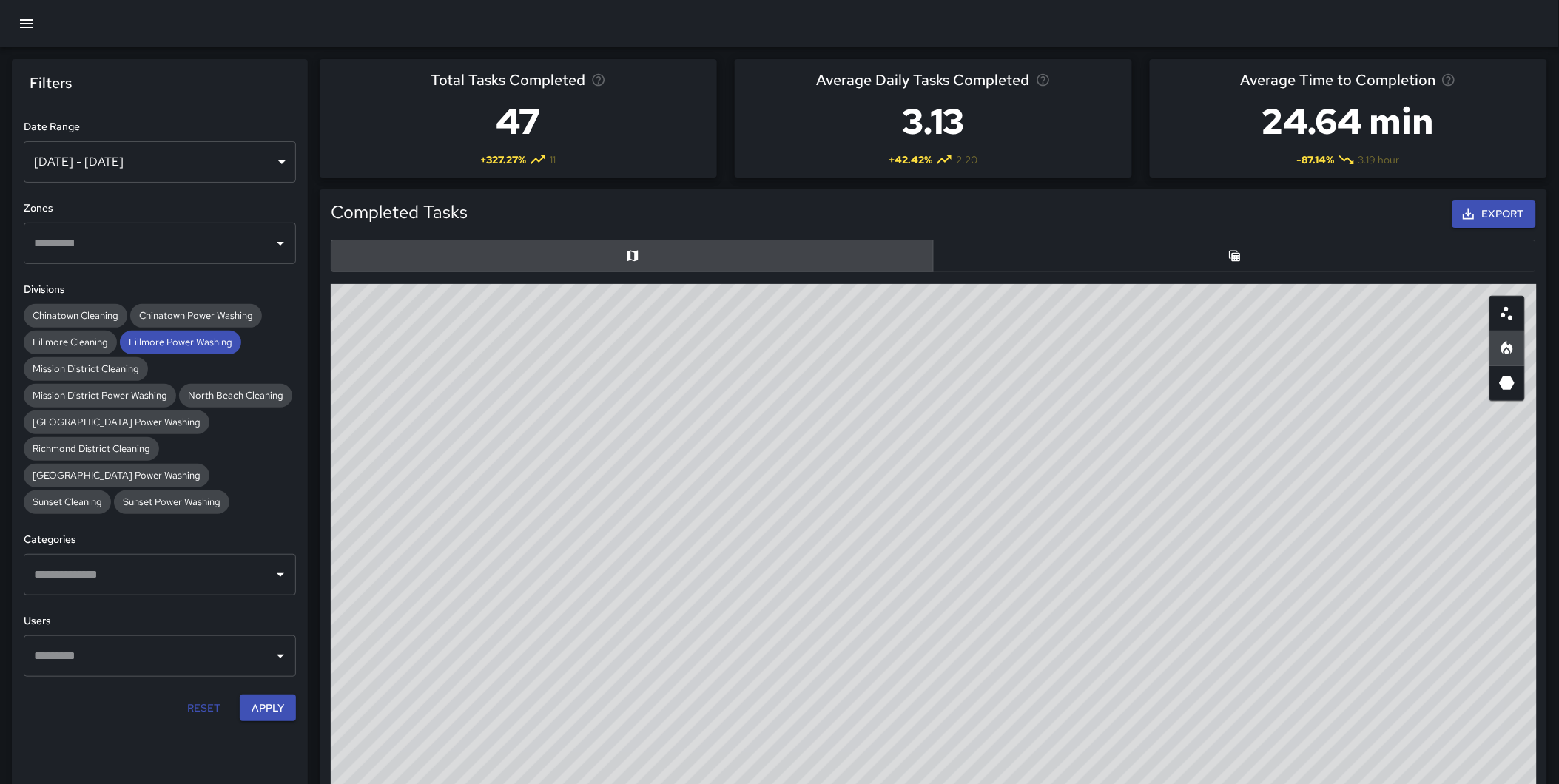 click on "© Mapbox   © OpenStreetMap   Improve this map" at bounding box center (934, 580) 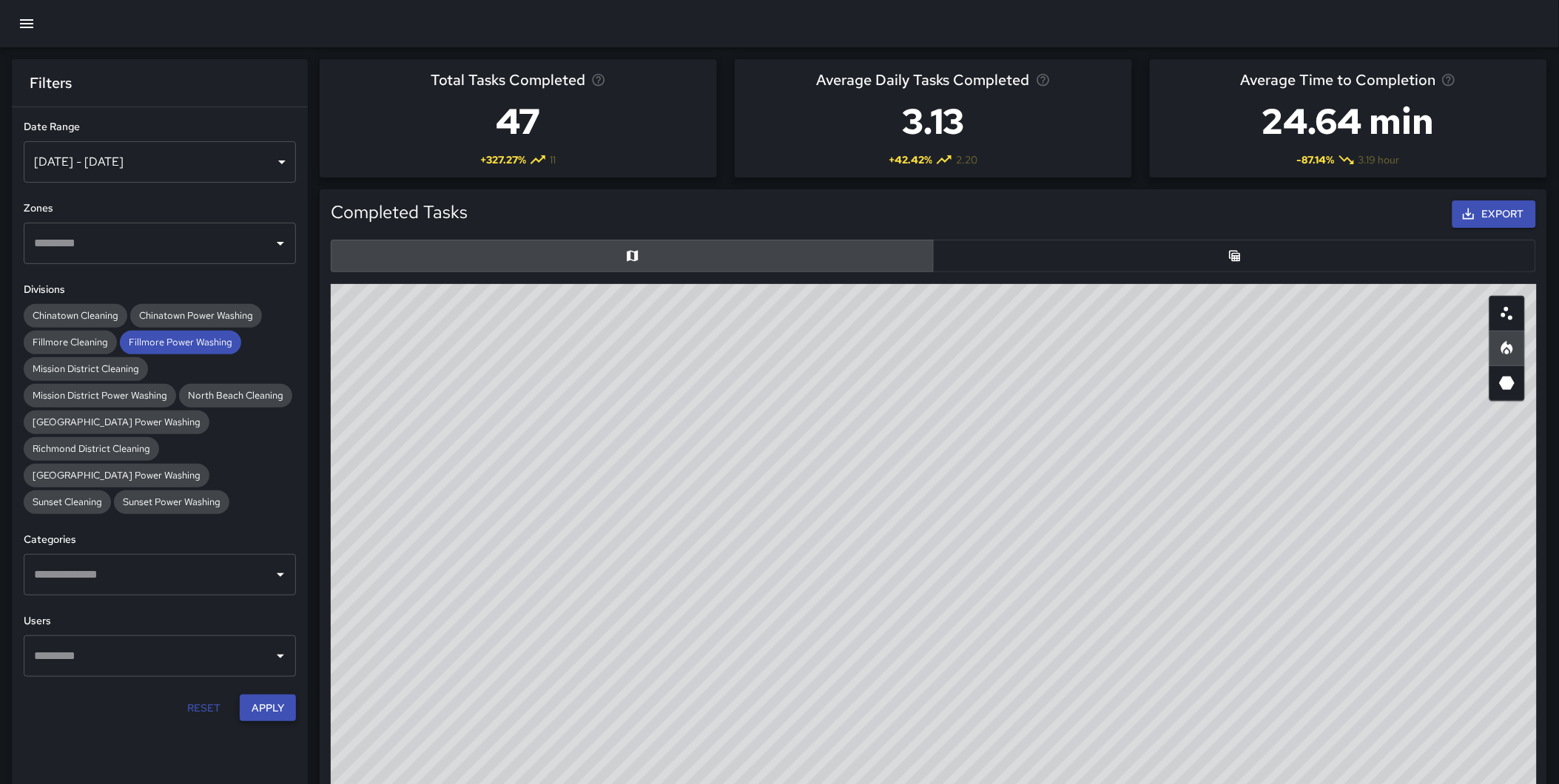 click on "Apply" at bounding box center [268, 708] 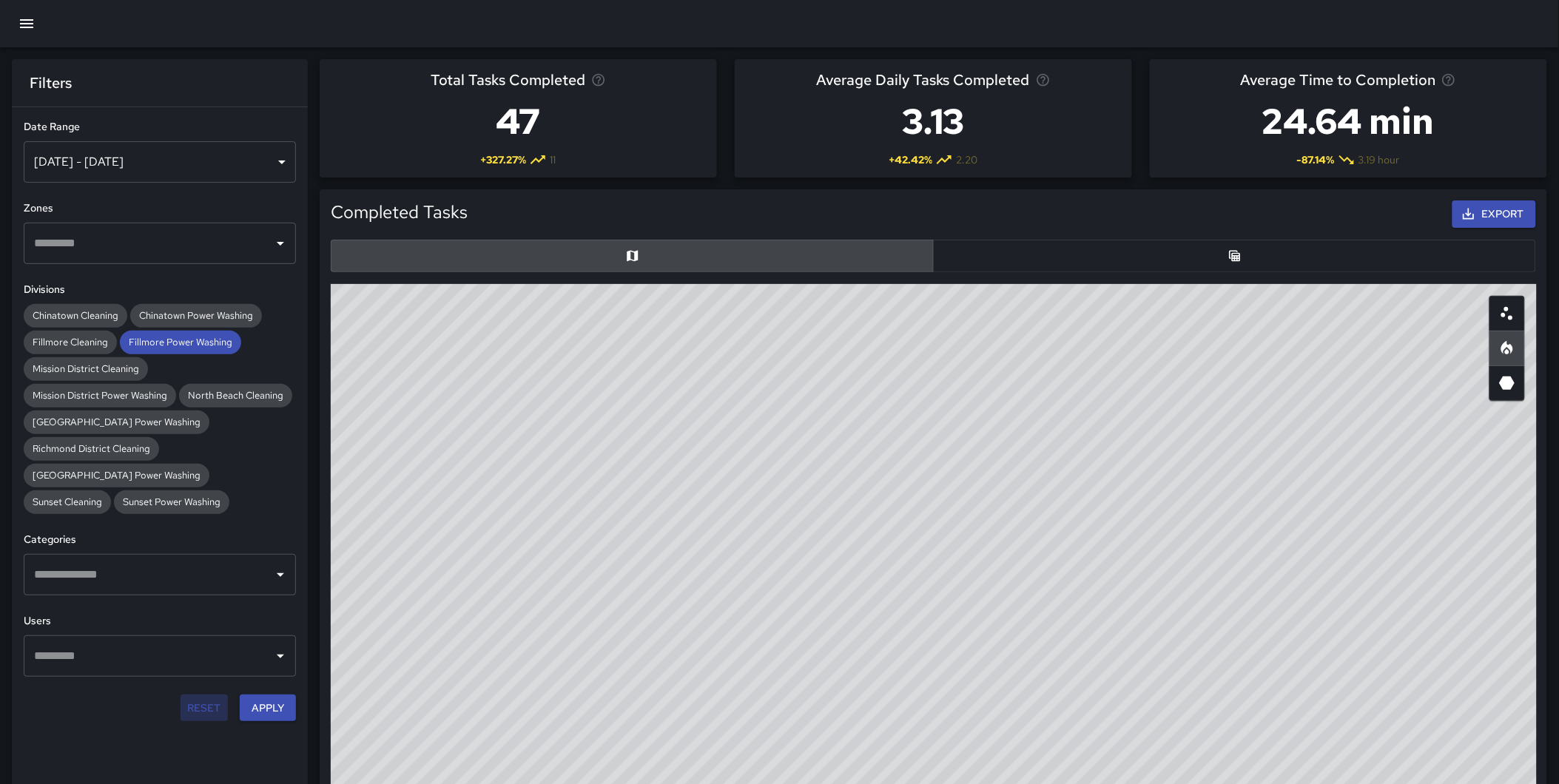 click on "Reset" at bounding box center (204, 708) 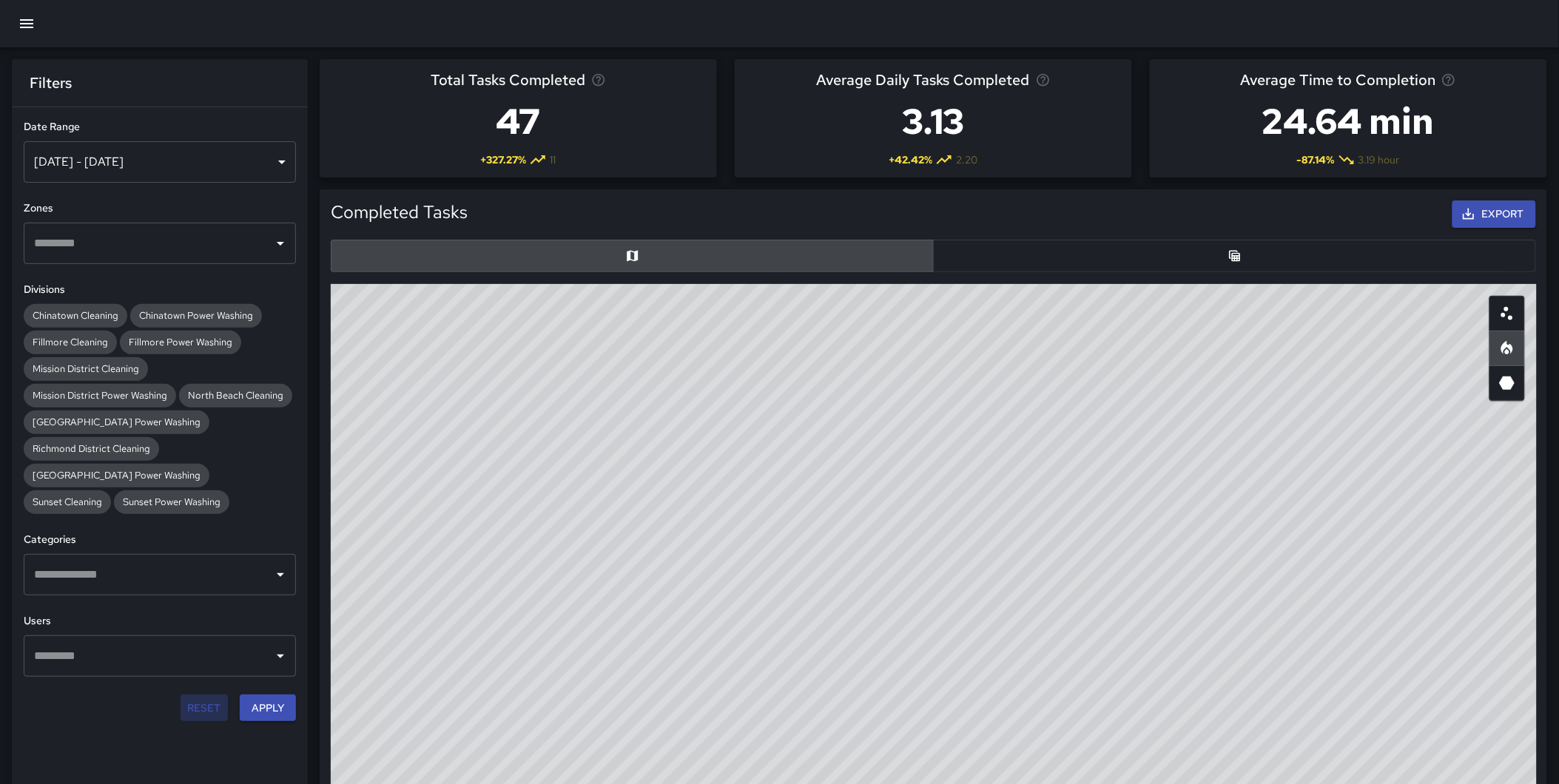 click on "Reset" at bounding box center [204, 708] 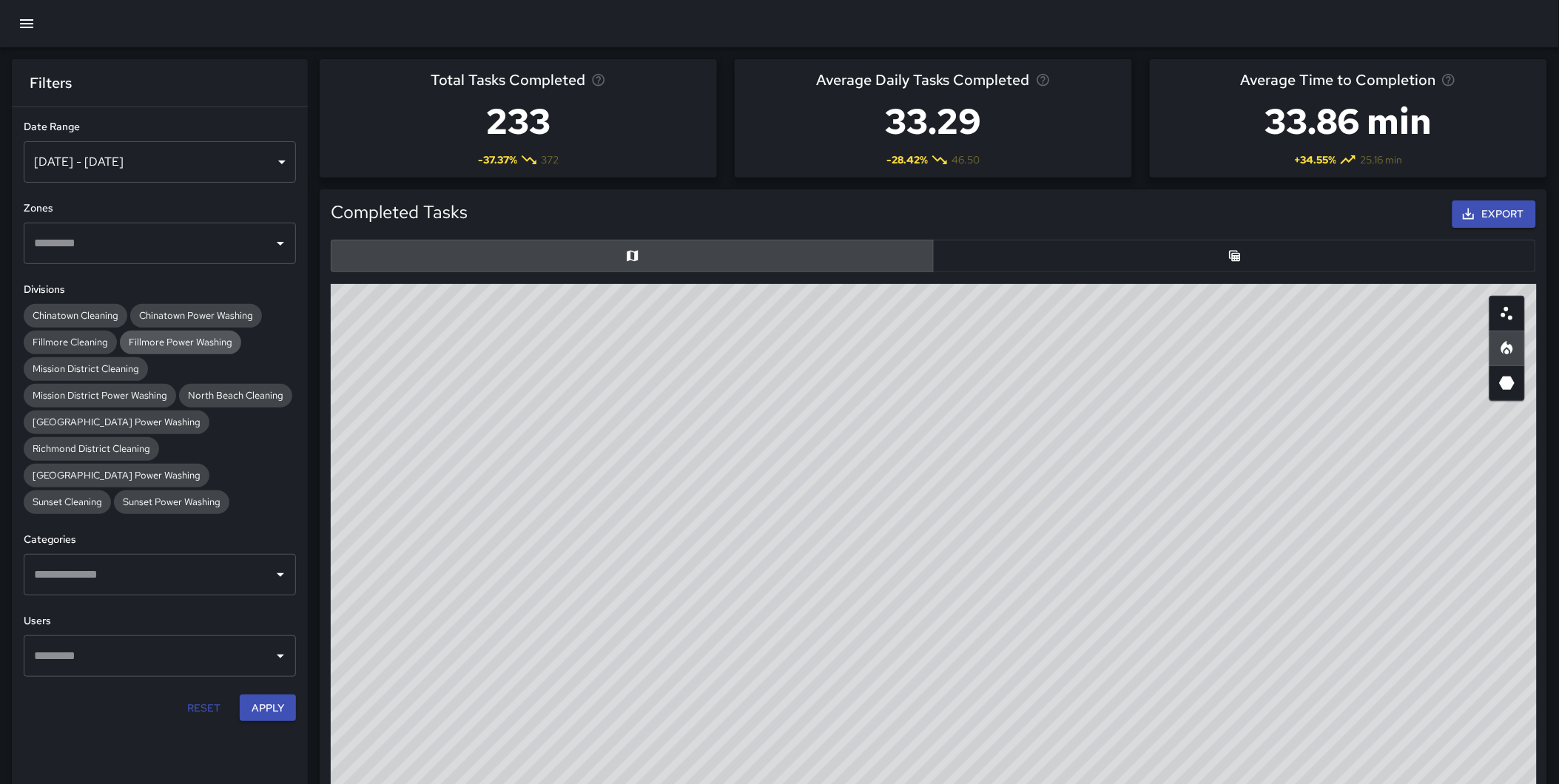 click on "Fillmore Power Washing" at bounding box center [181, 342] 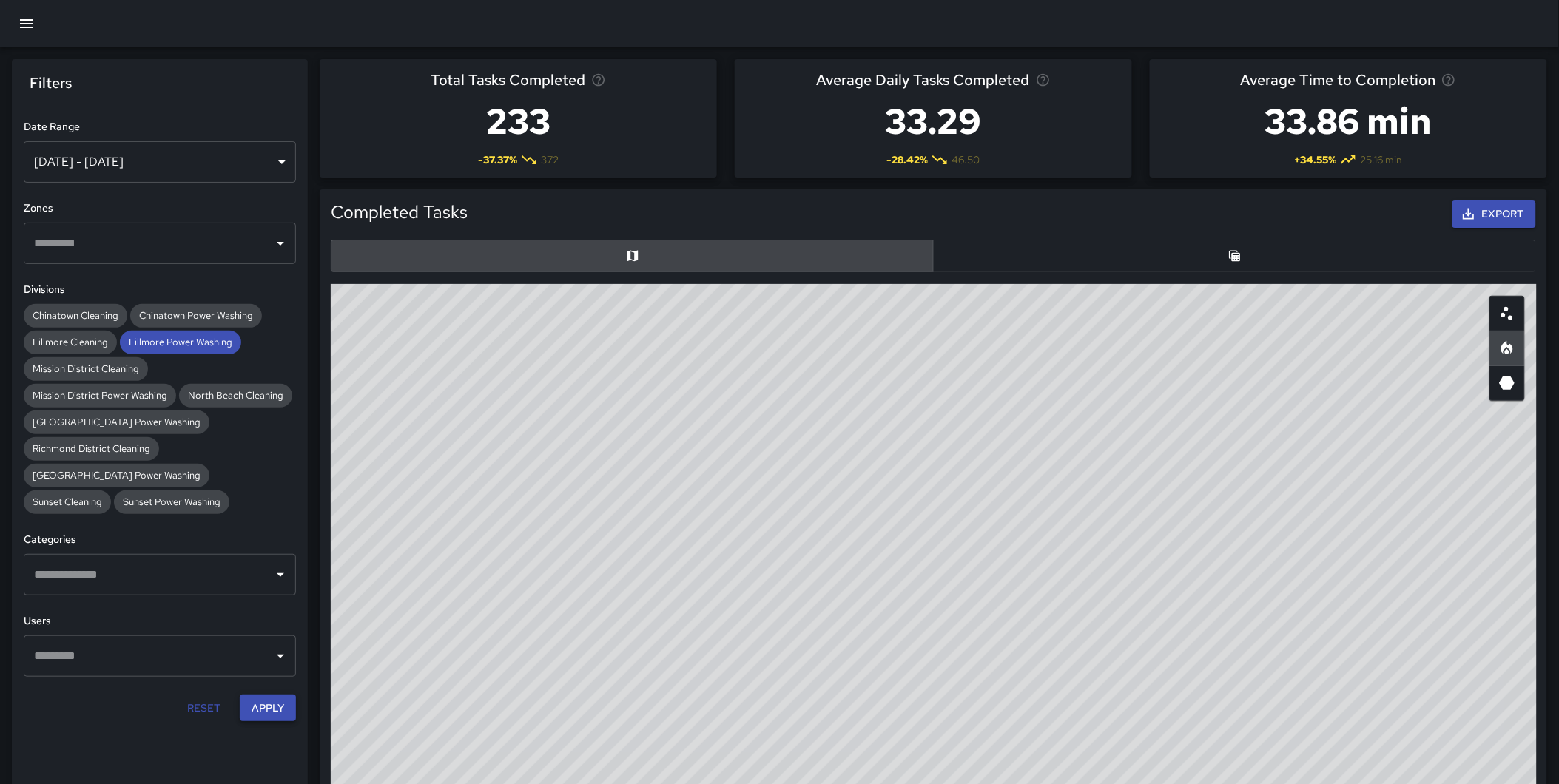 click on "Apply" at bounding box center (268, 708) 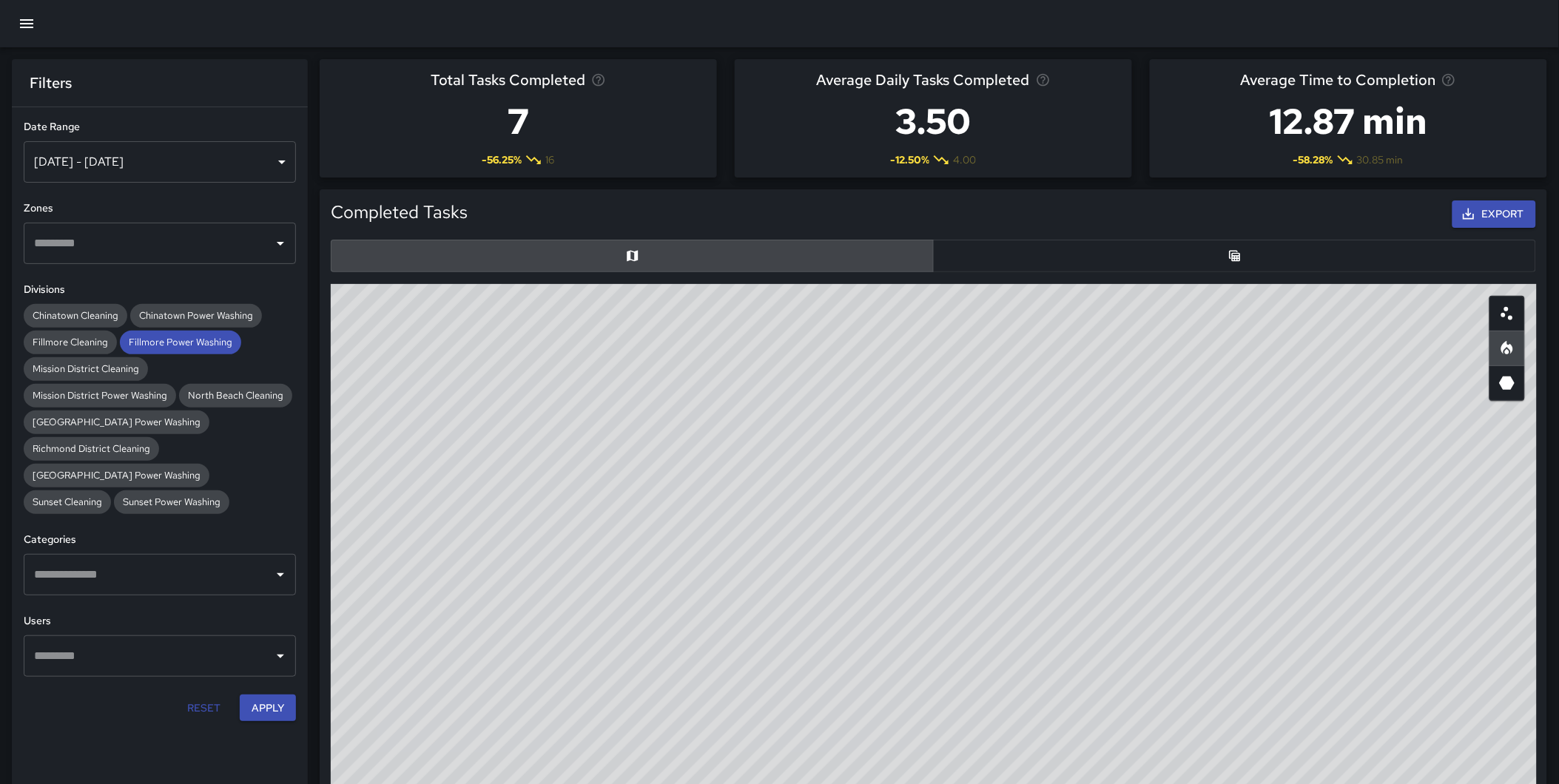 drag, startPoint x: 1024, startPoint y: 356, endPoint x: 1088, endPoint y: 541, distance: 195.7575 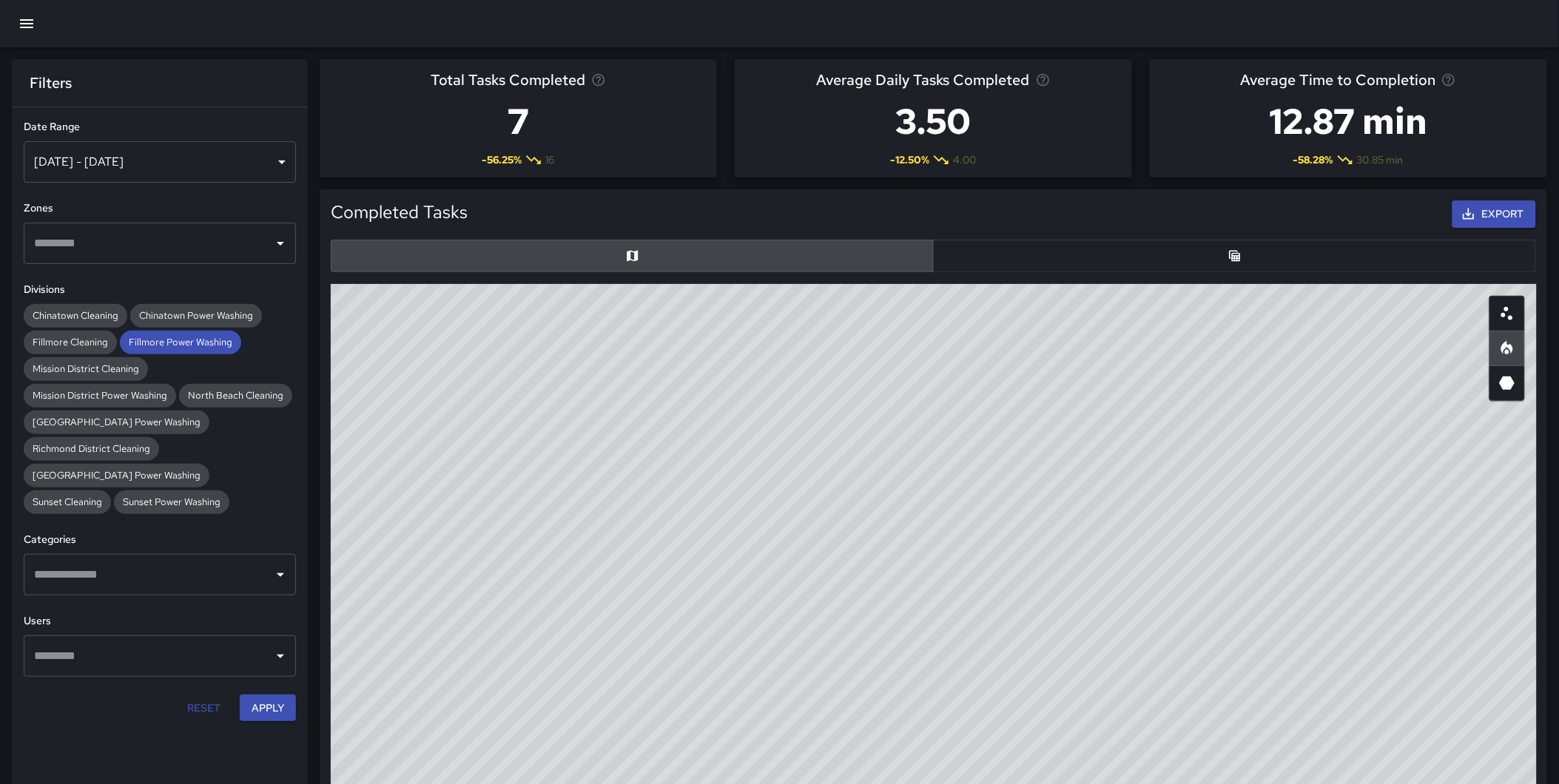 drag, startPoint x: 757, startPoint y: 660, endPoint x: 1258, endPoint y: 715, distance: 504.0099 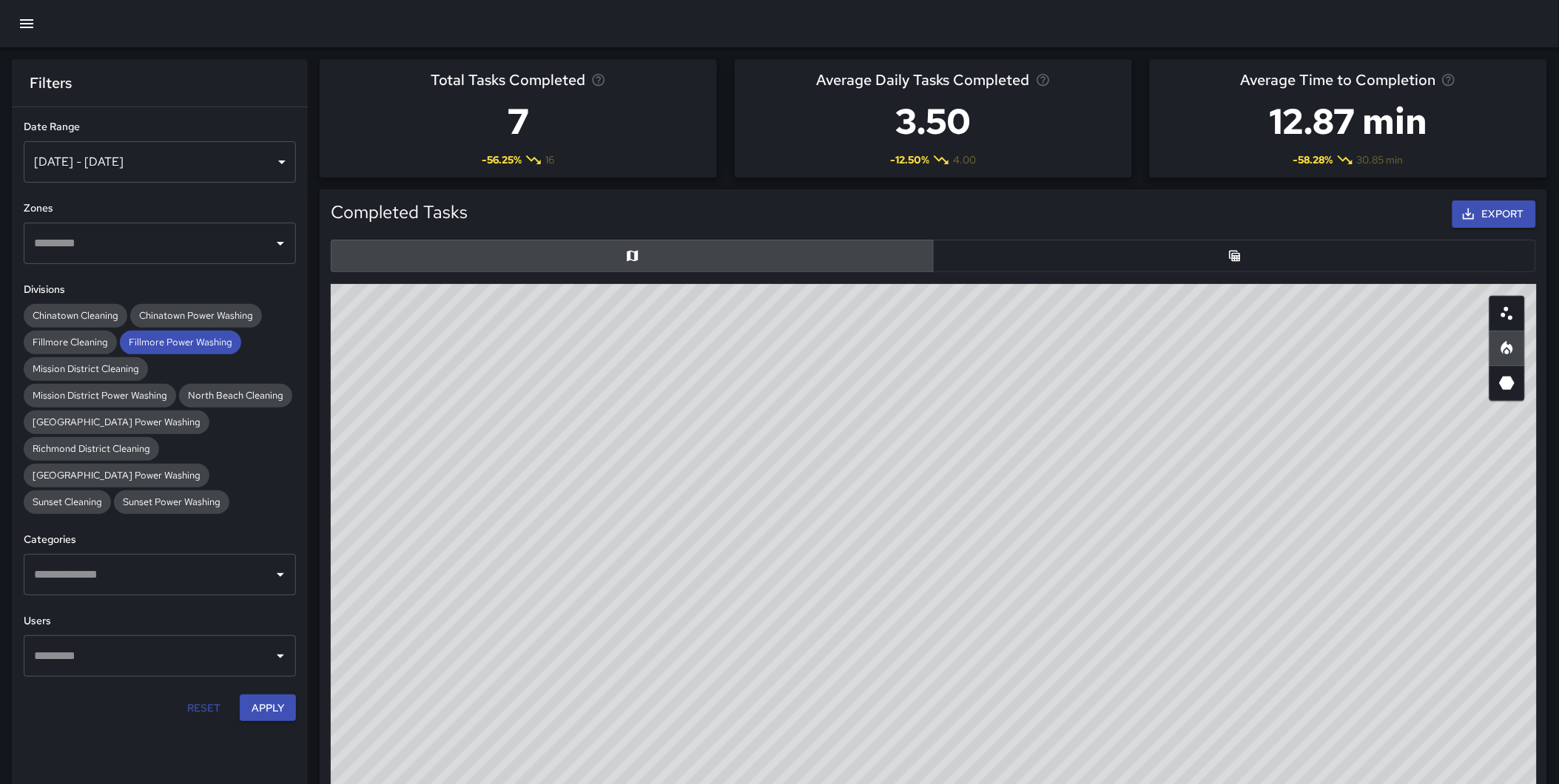 click on "© Mapbox   © OpenStreetMap   Improve this map" at bounding box center [934, 580] 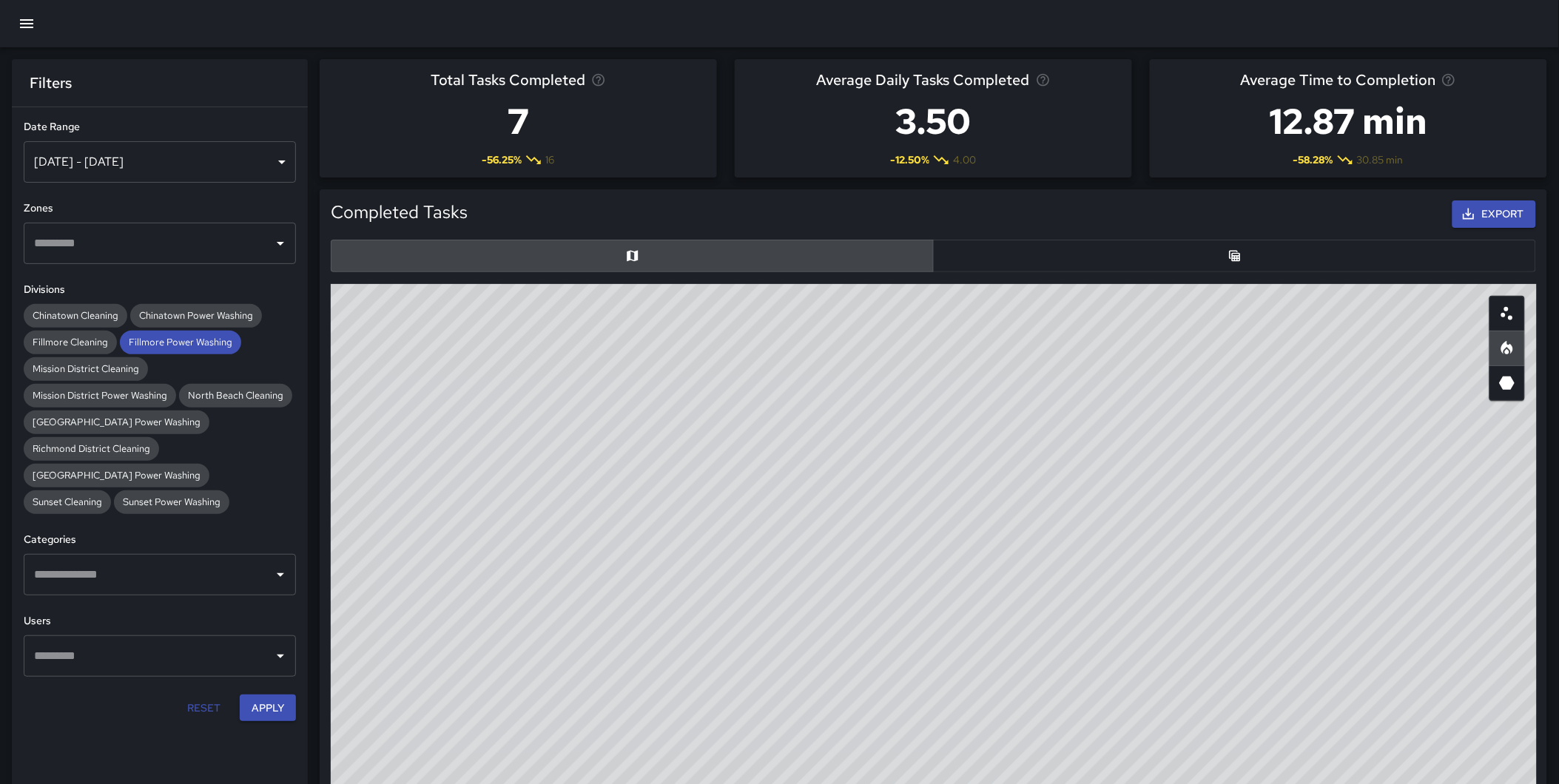 drag, startPoint x: 1382, startPoint y: 481, endPoint x: 1136, endPoint y: 367, distance: 271.13096 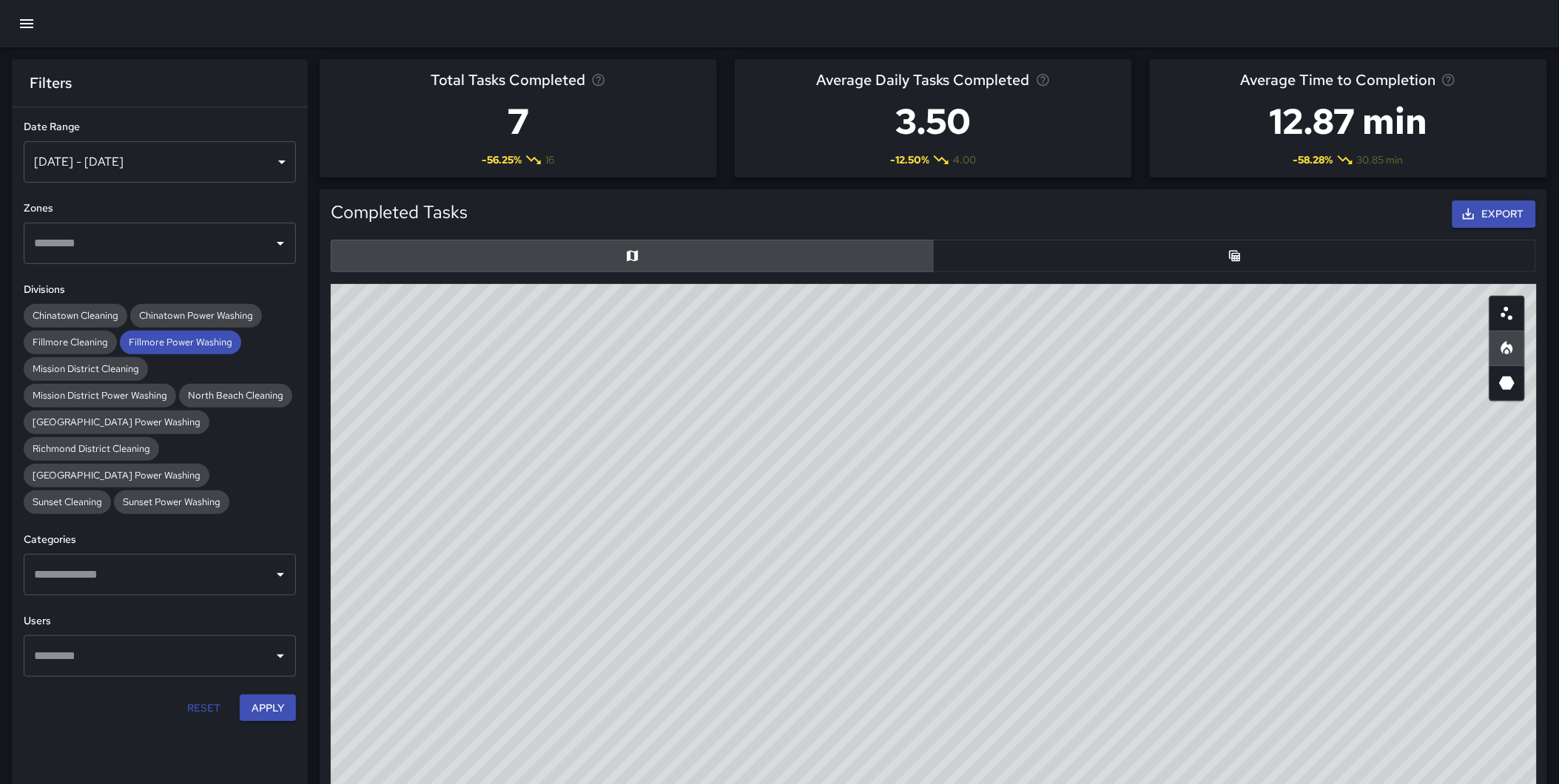 click on "© Mapbox   © OpenStreetMap   Improve this map" at bounding box center [934, 580] 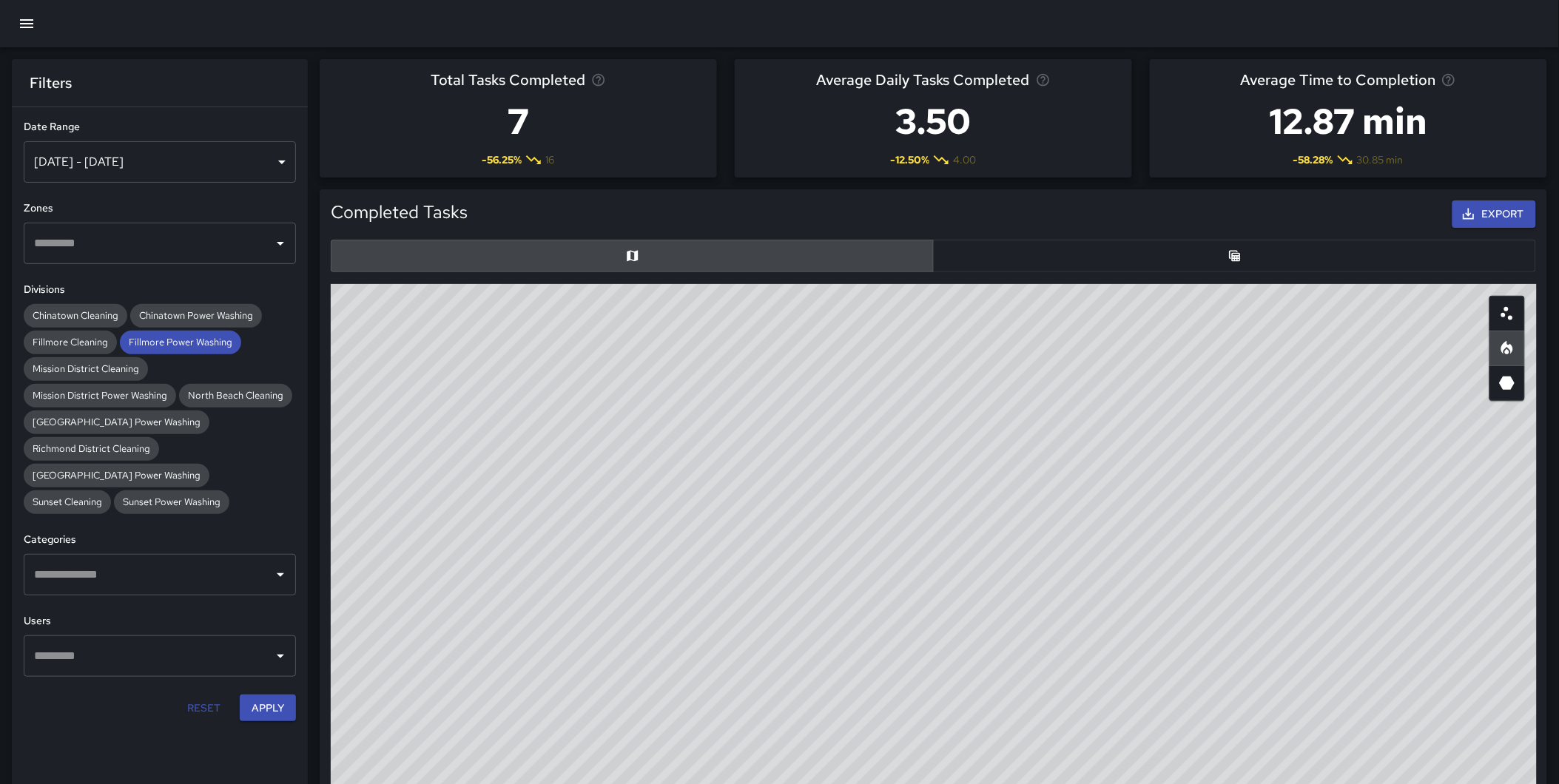 drag, startPoint x: 981, startPoint y: 642, endPoint x: 967, endPoint y: 688, distance: 48.08326 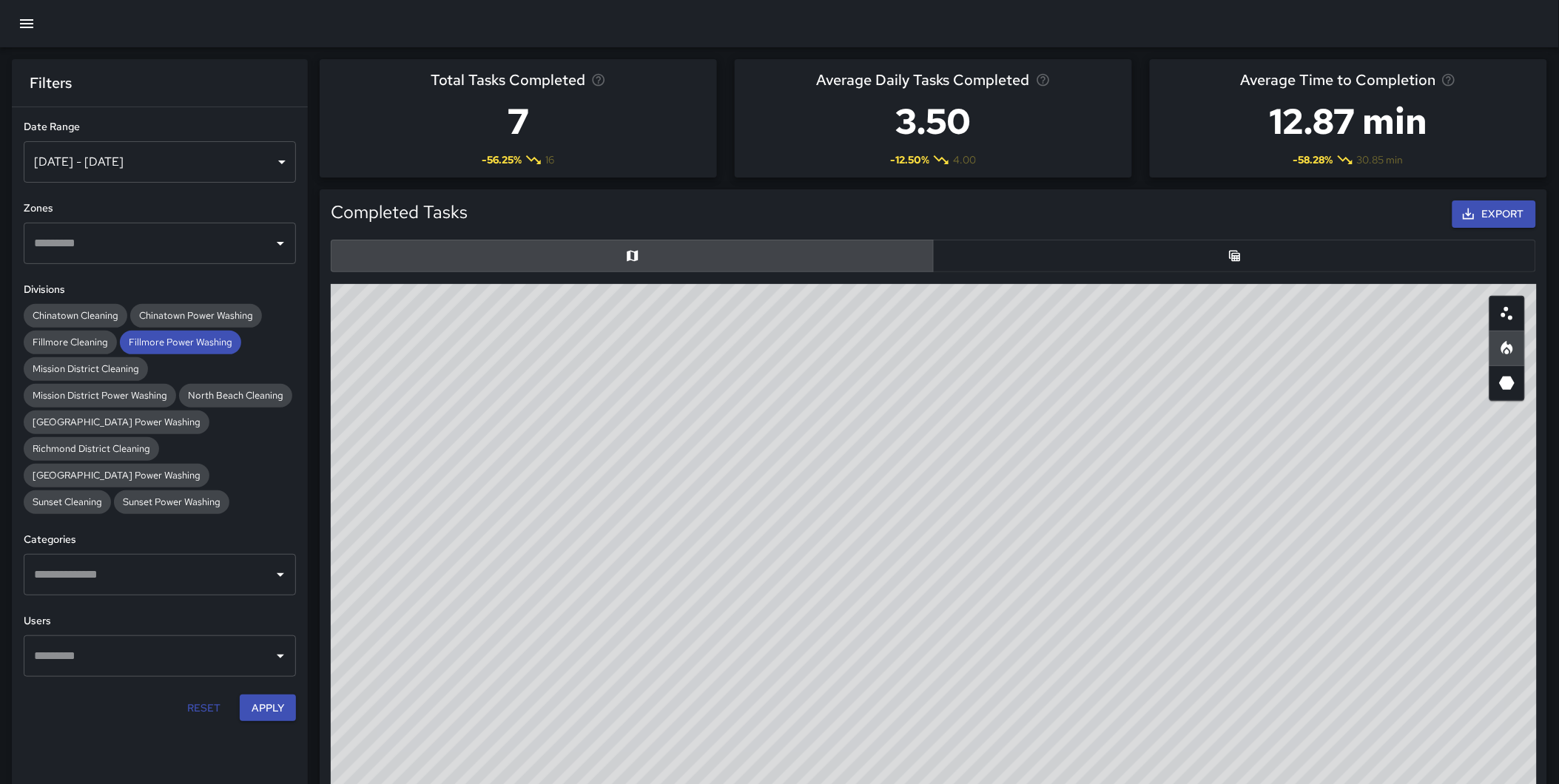 click on "© Mapbox   © OpenStreetMap   Improve this map" at bounding box center [934, 580] 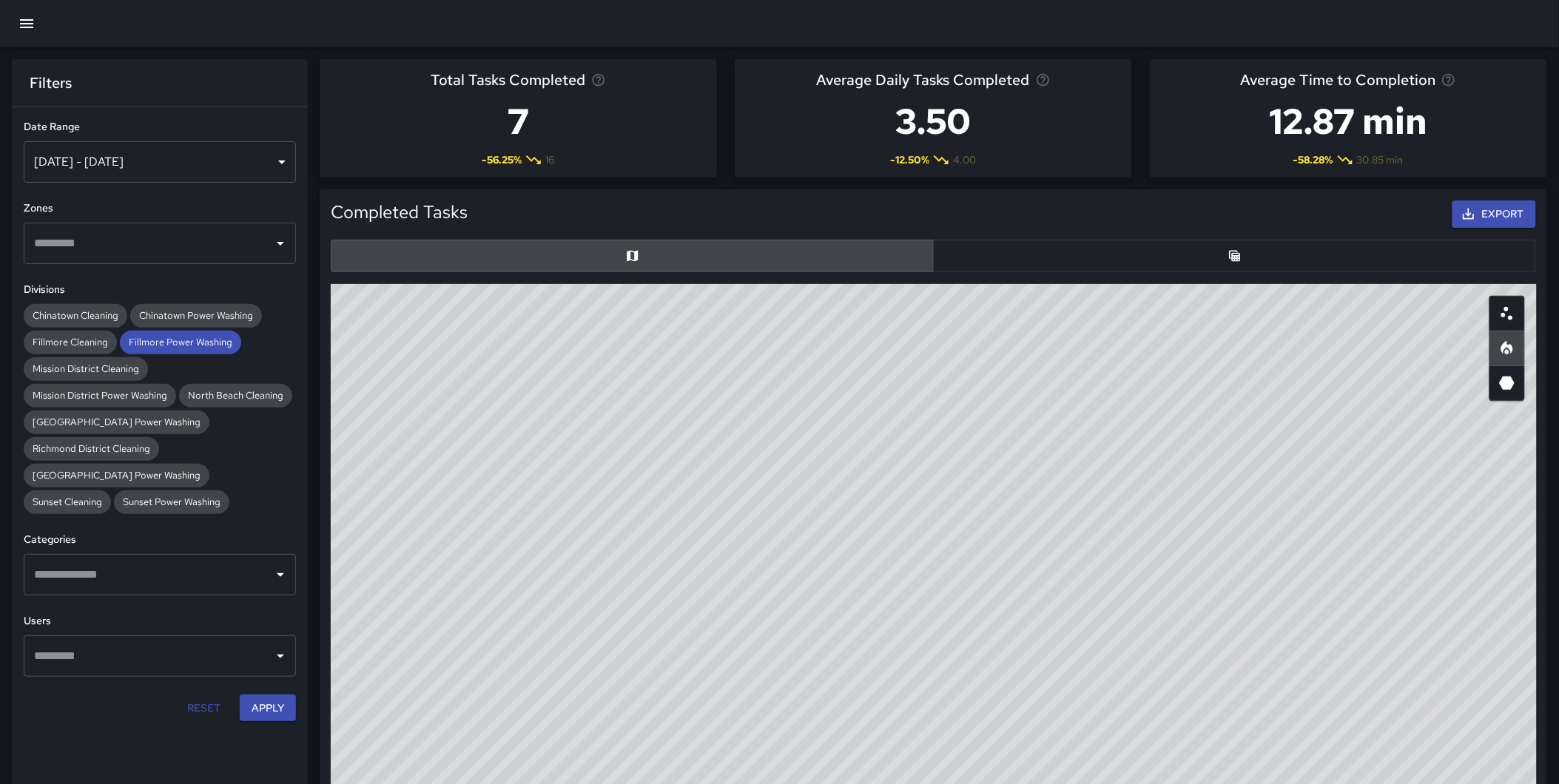 drag, startPoint x: 1068, startPoint y: 412, endPoint x: 994, endPoint y: 542, distance: 149.5861 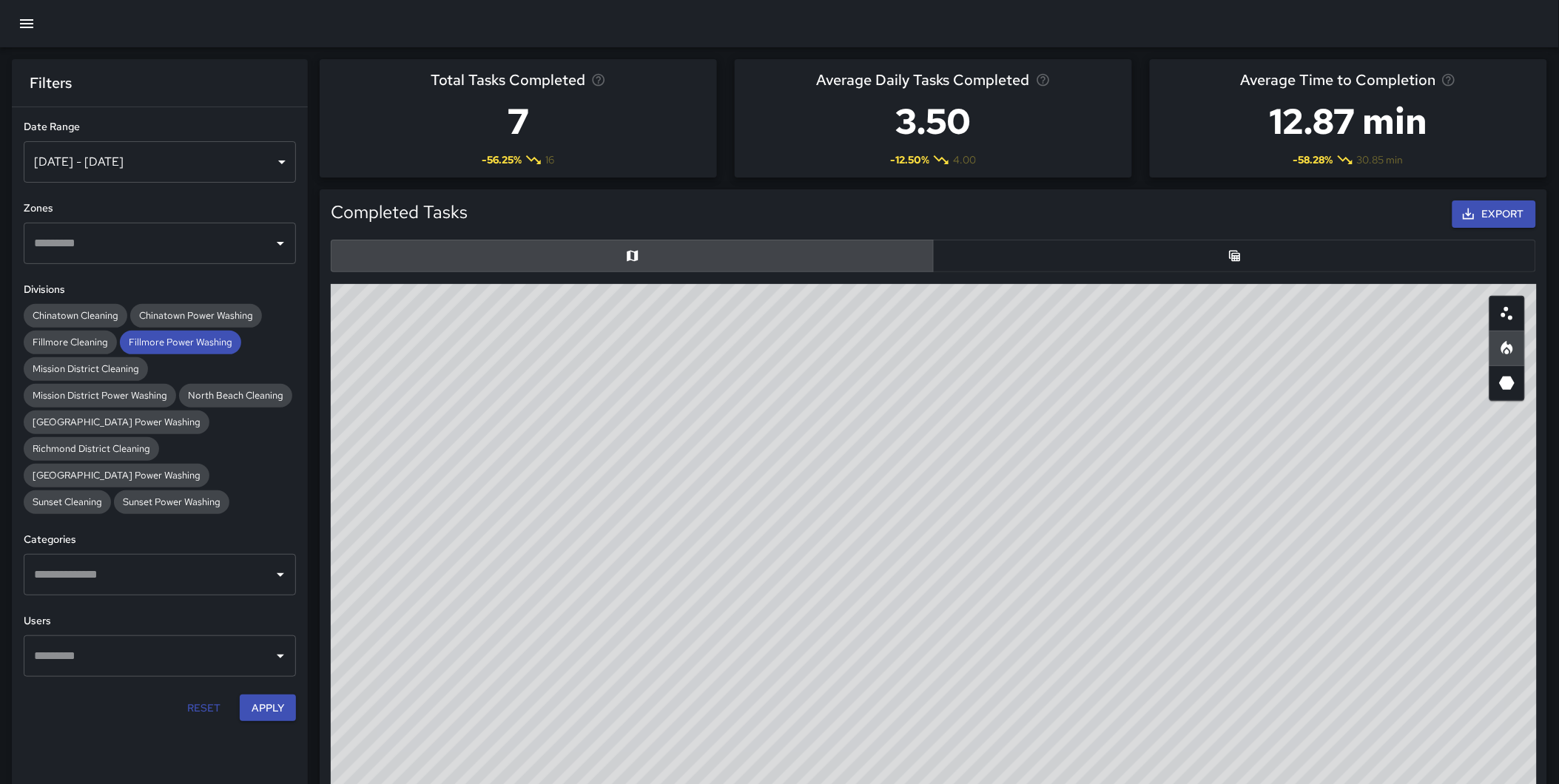 click on "© Mapbox   © OpenStreetMap   Improve this map" at bounding box center (934, 580) 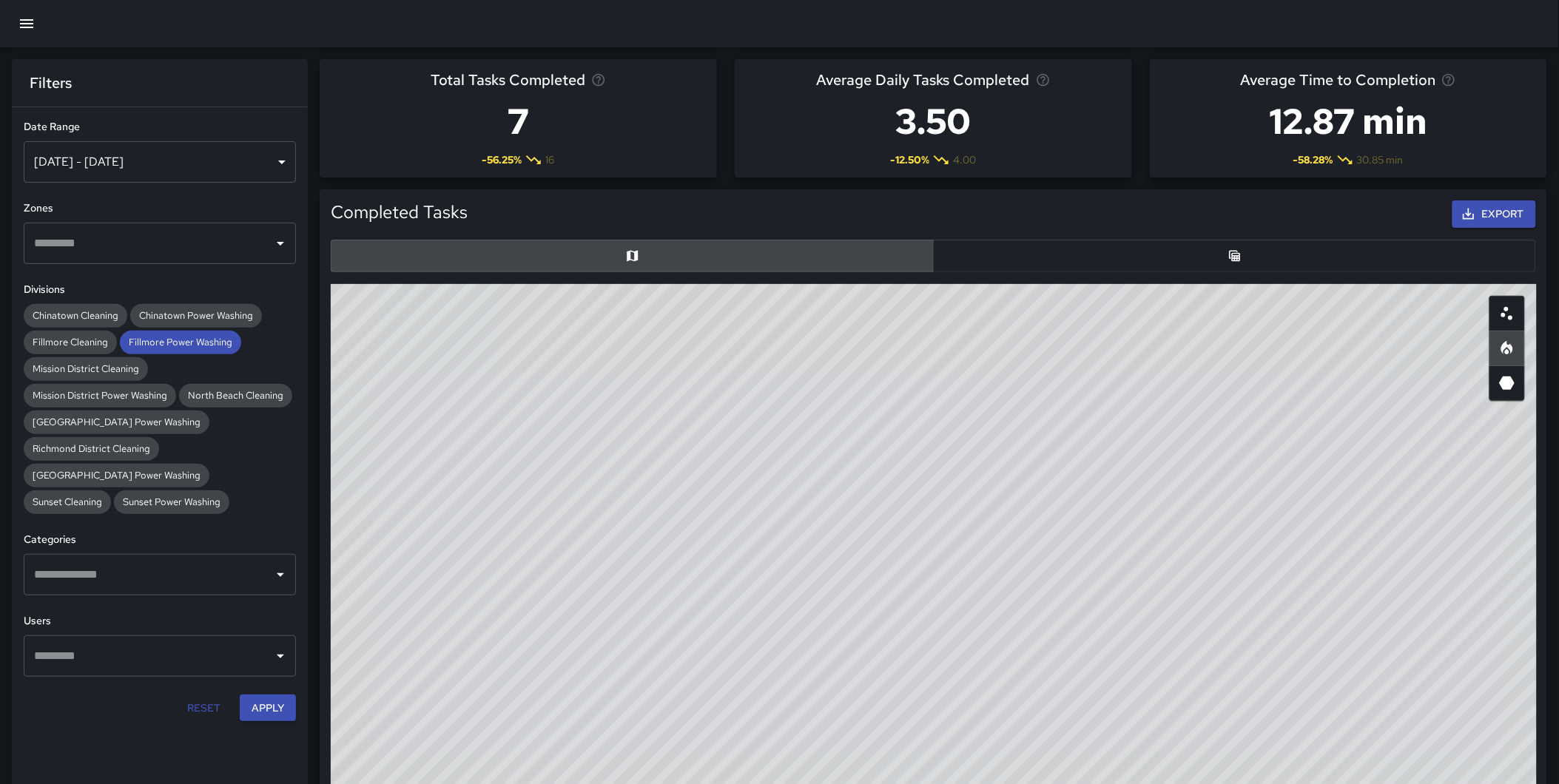 drag, startPoint x: 1233, startPoint y: 408, endPoint x: 1219, endPoint y: 484, distance: 77.27872 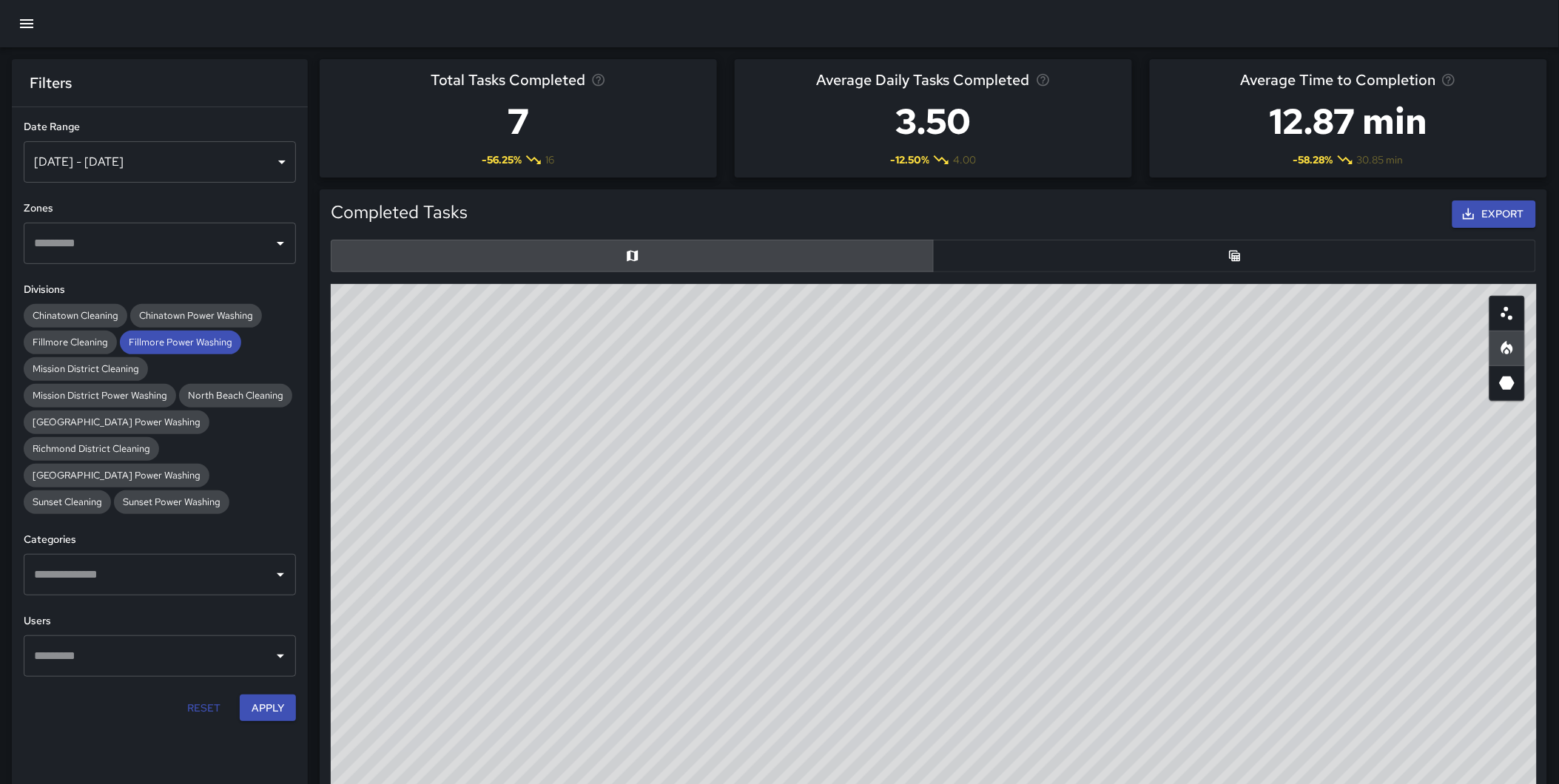 click on "© Mapbox   © OpenStreetMap   Improve this map" at bounding box center (934, 580) 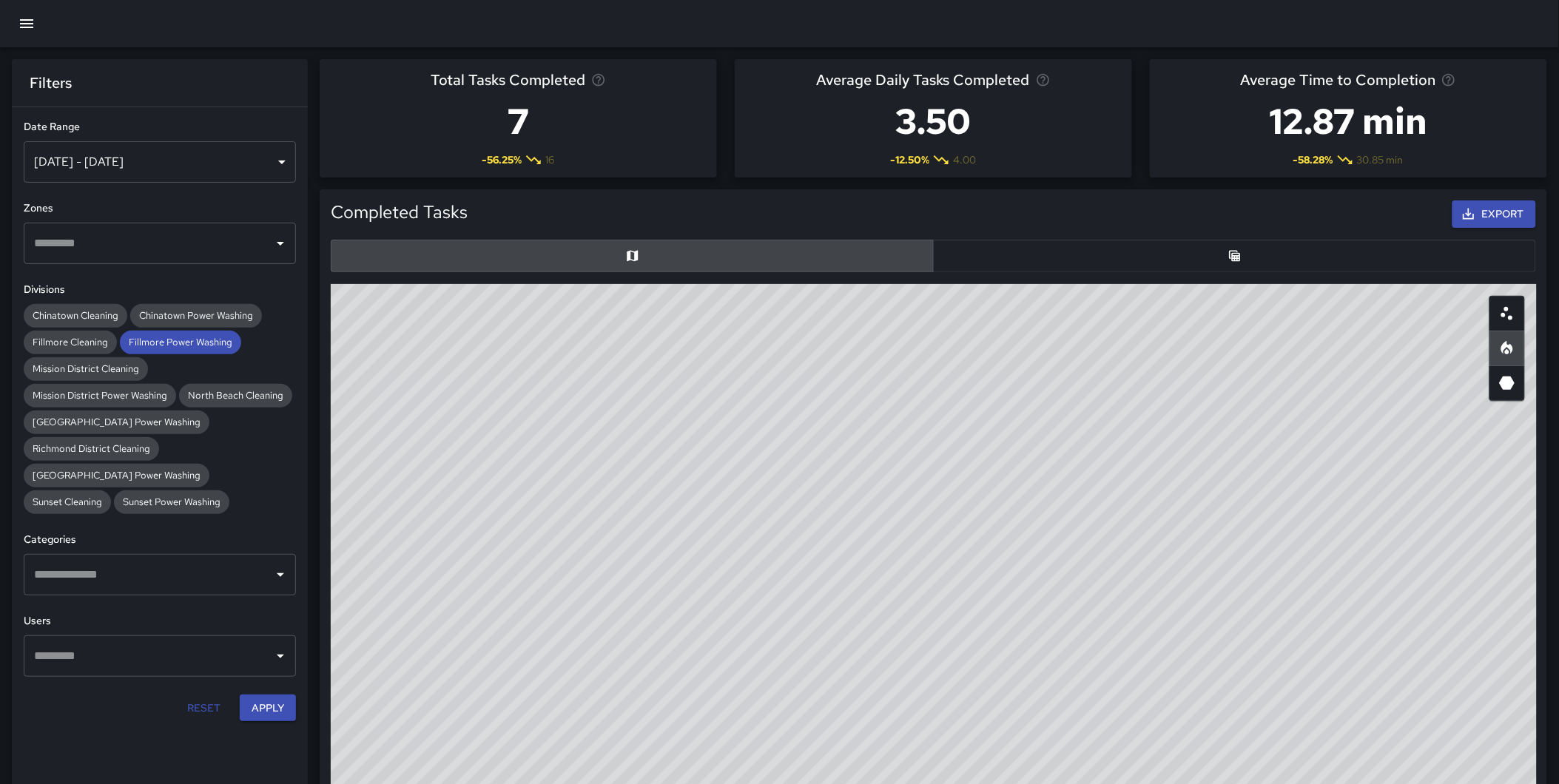 drag, startPoint x: 1210, startPoint y: 601, endPoint x: 1231, endPoint y: 612, distance: 23.706539 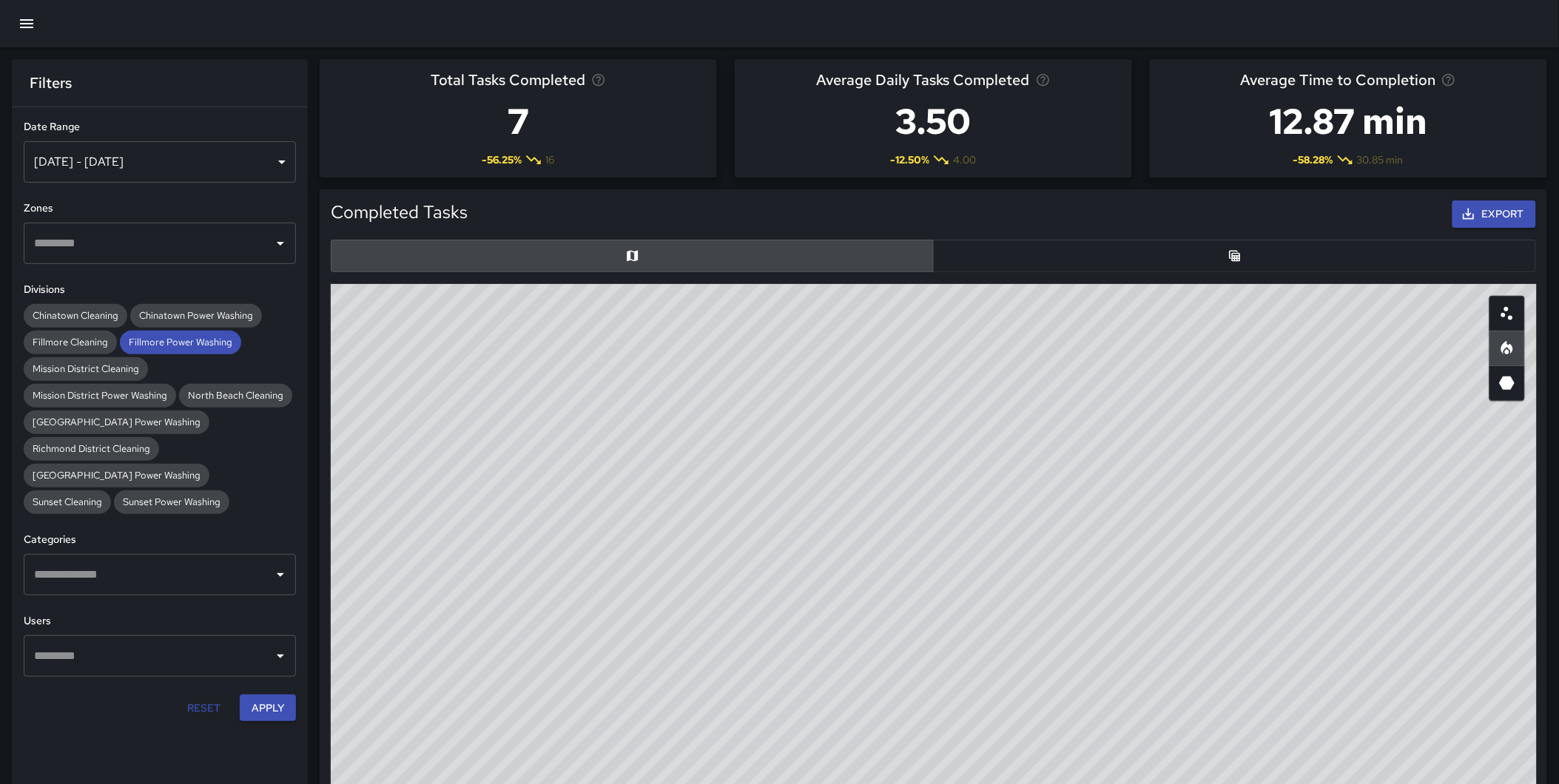 click on "© Mapbox   © OpenStreetMap   Improve this map" at bounding box center [934, 580] 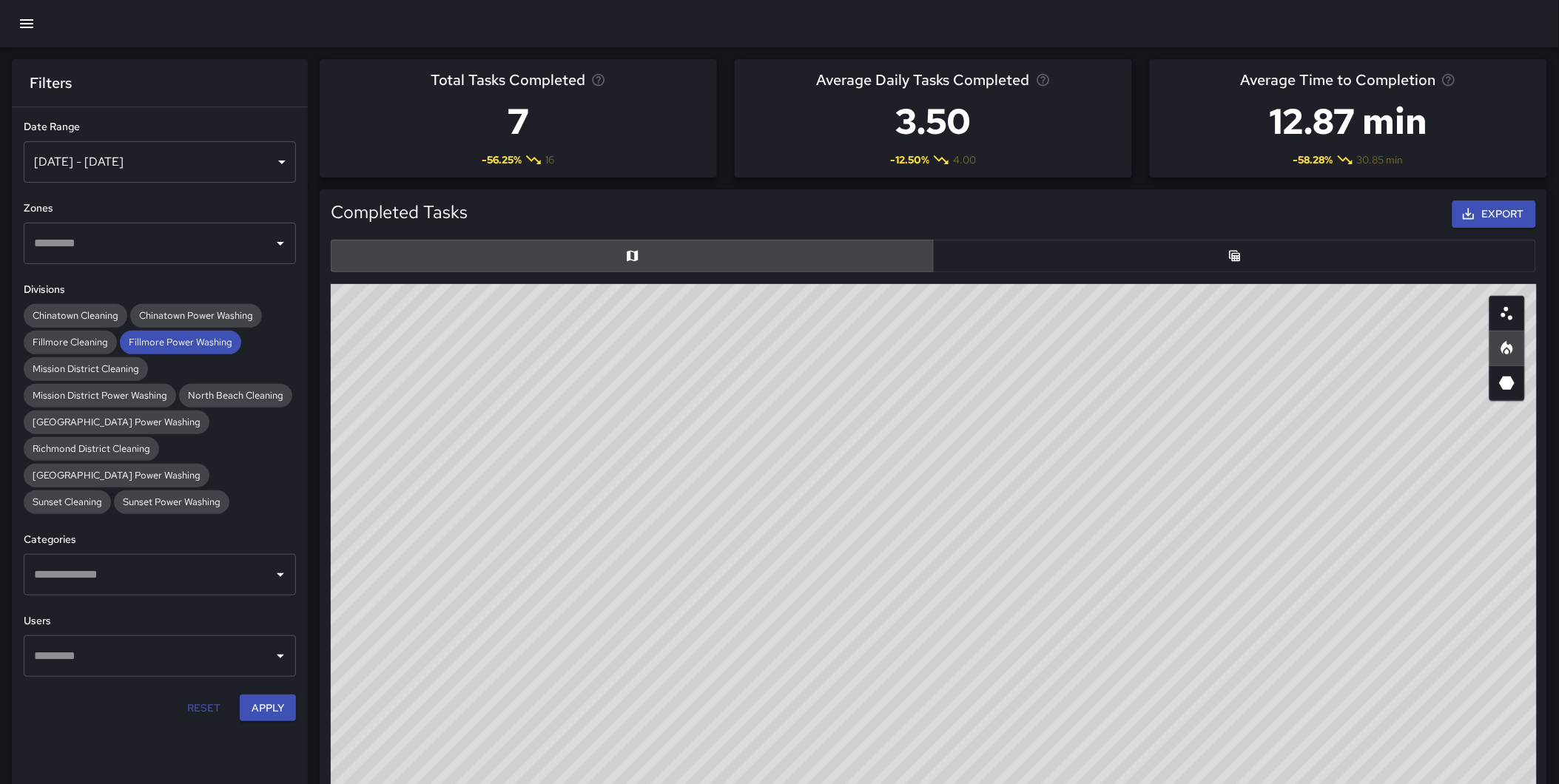 drag, startPoint x: 920, startPoint y: 348, endPoint x: 1044, endPoint y: 314, distance: 128.57683 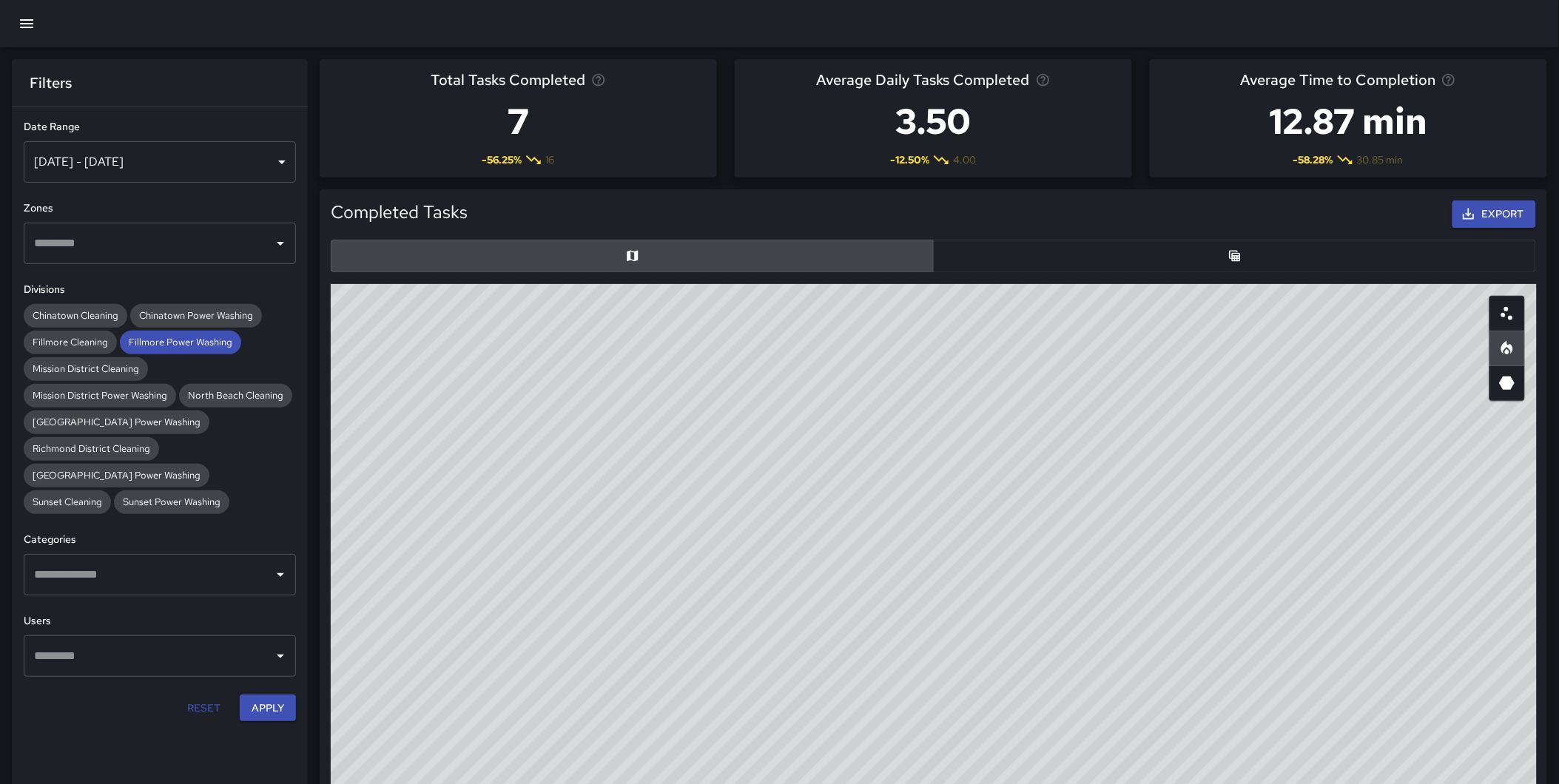click on "© Mapbox   © OpenStreetMap   Improve this map" at bounding box center (934, 580) 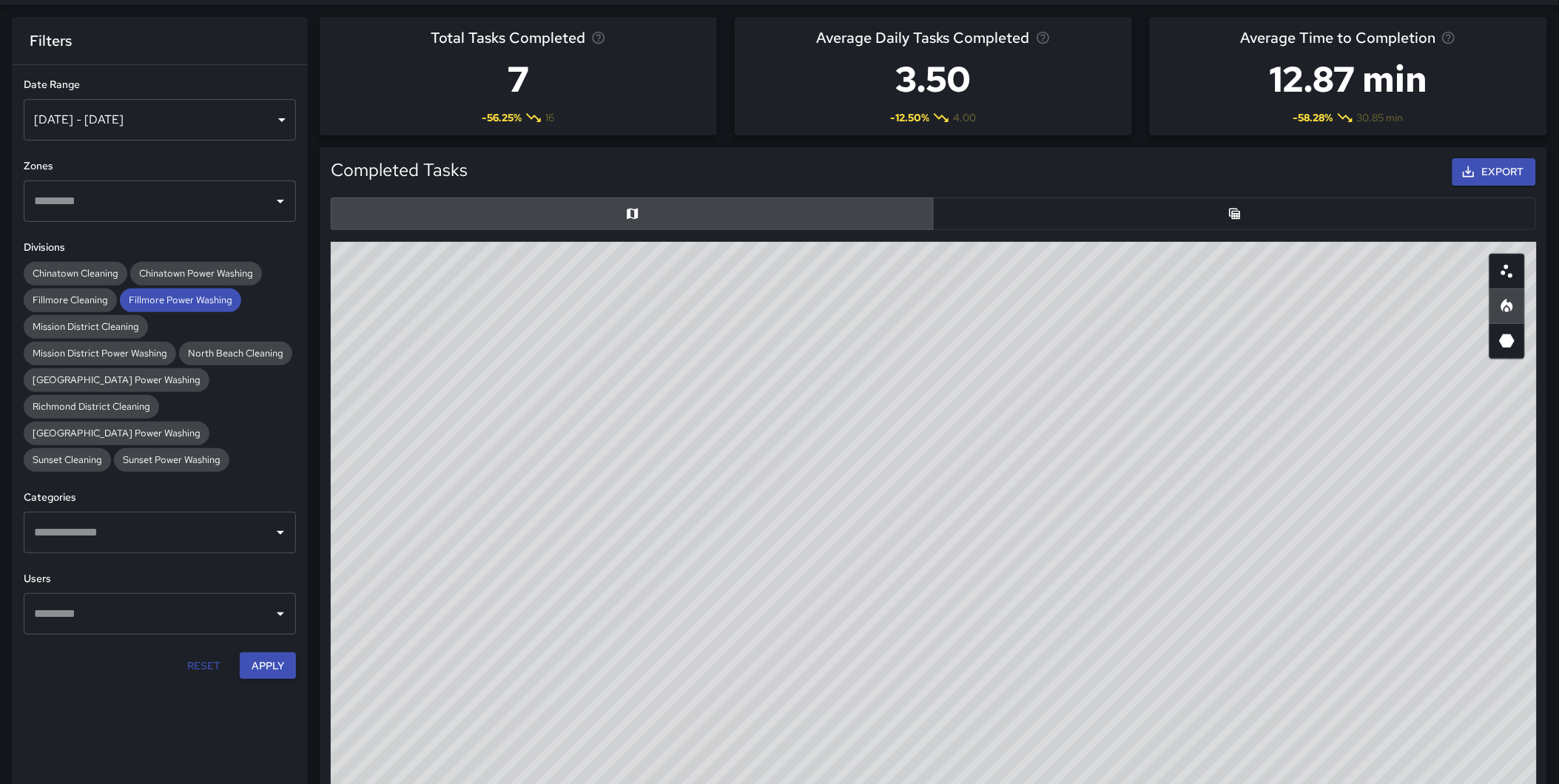 scroll, scrollTop: 82, scrollLeft: 0, axis: vertical 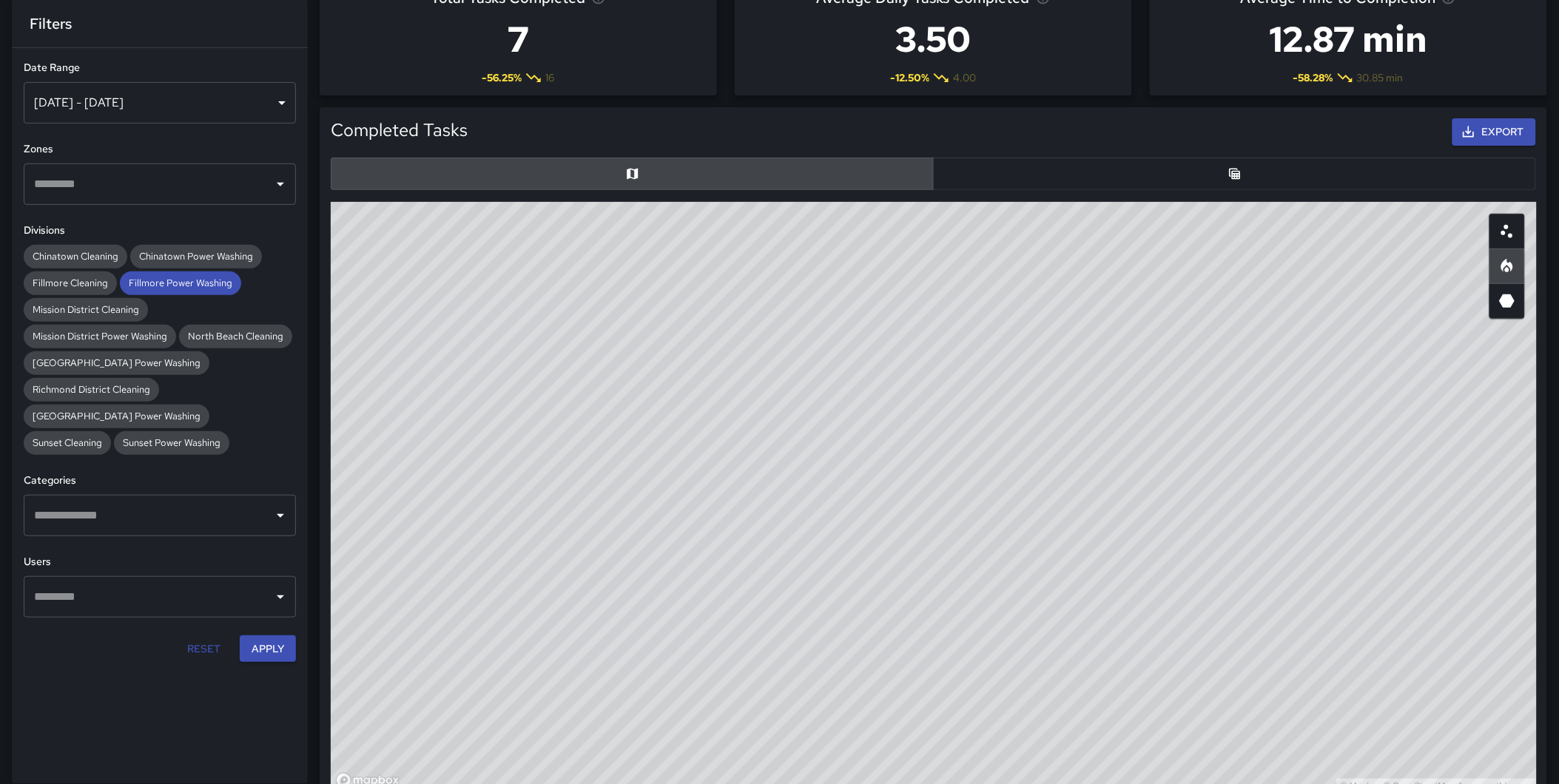 drag, startPoint x: 1327, startPoint y: 492, endPoint x: 1323, endPoint y: 509, distance: 17.464249 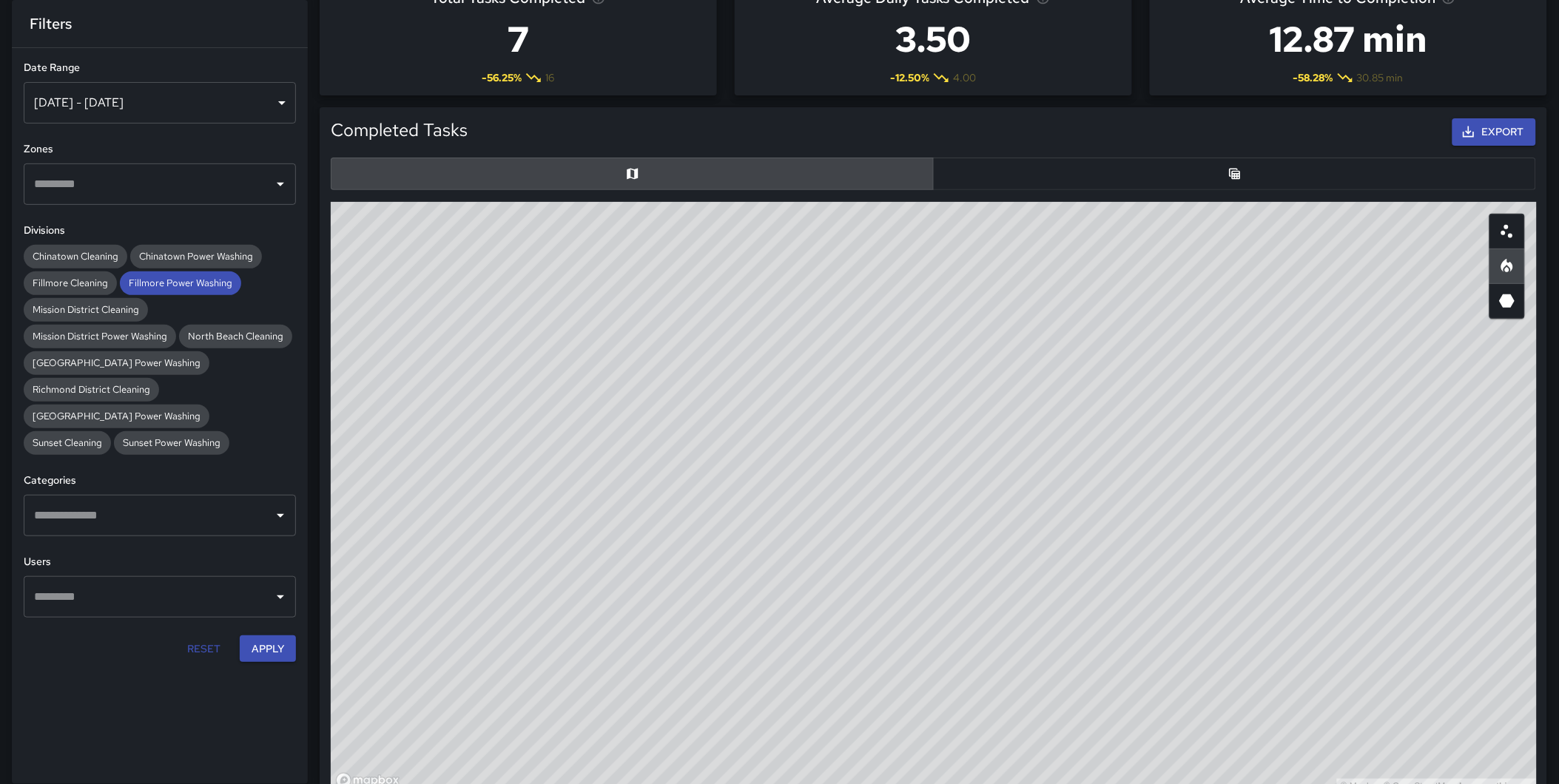 click on "© Mapbox   © OpenStreetMap   Improve this map" at bounding box center (934, 498) 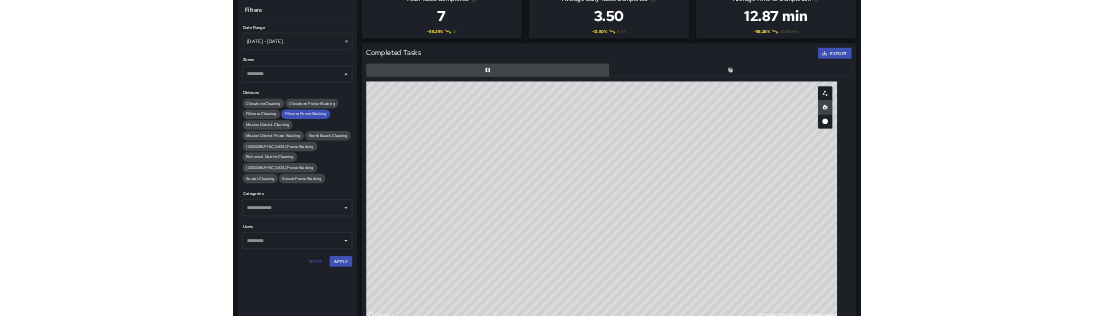 scroll, scrollTop: 111, scrollLeft: 0, axis: vertical 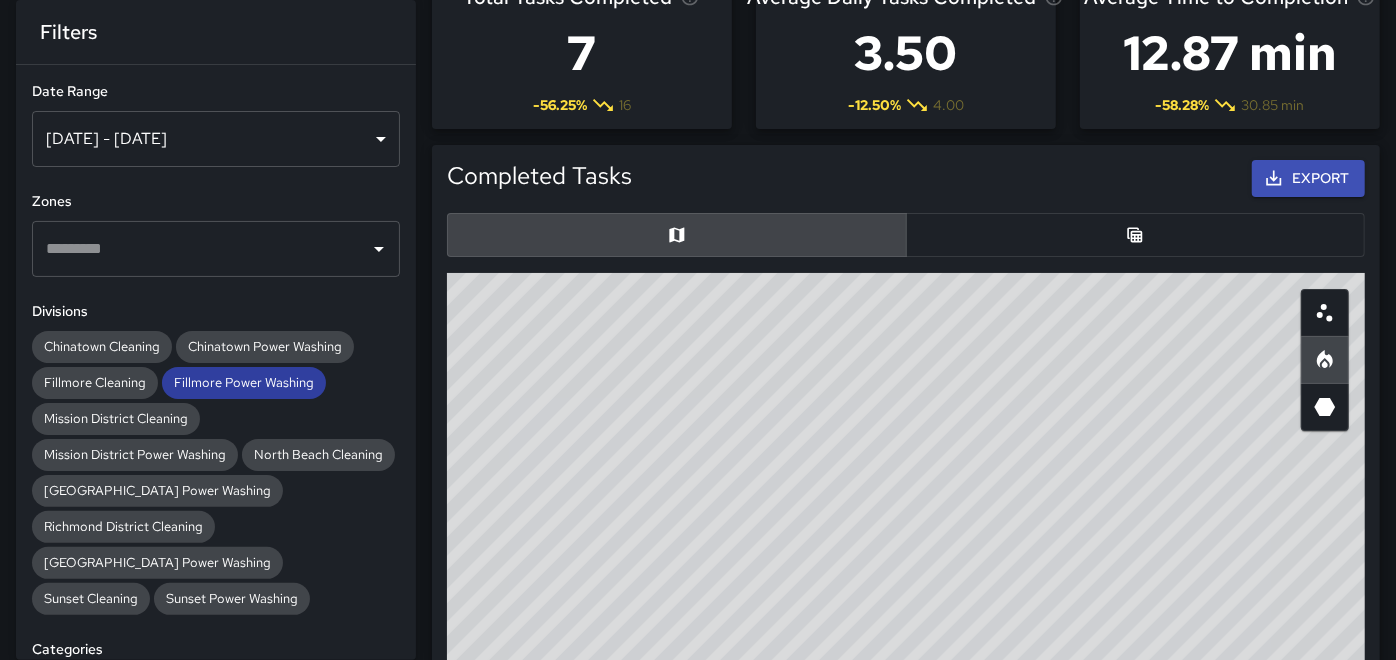 click on "Fillmore Power Washing" at bounding box center [244, 382] 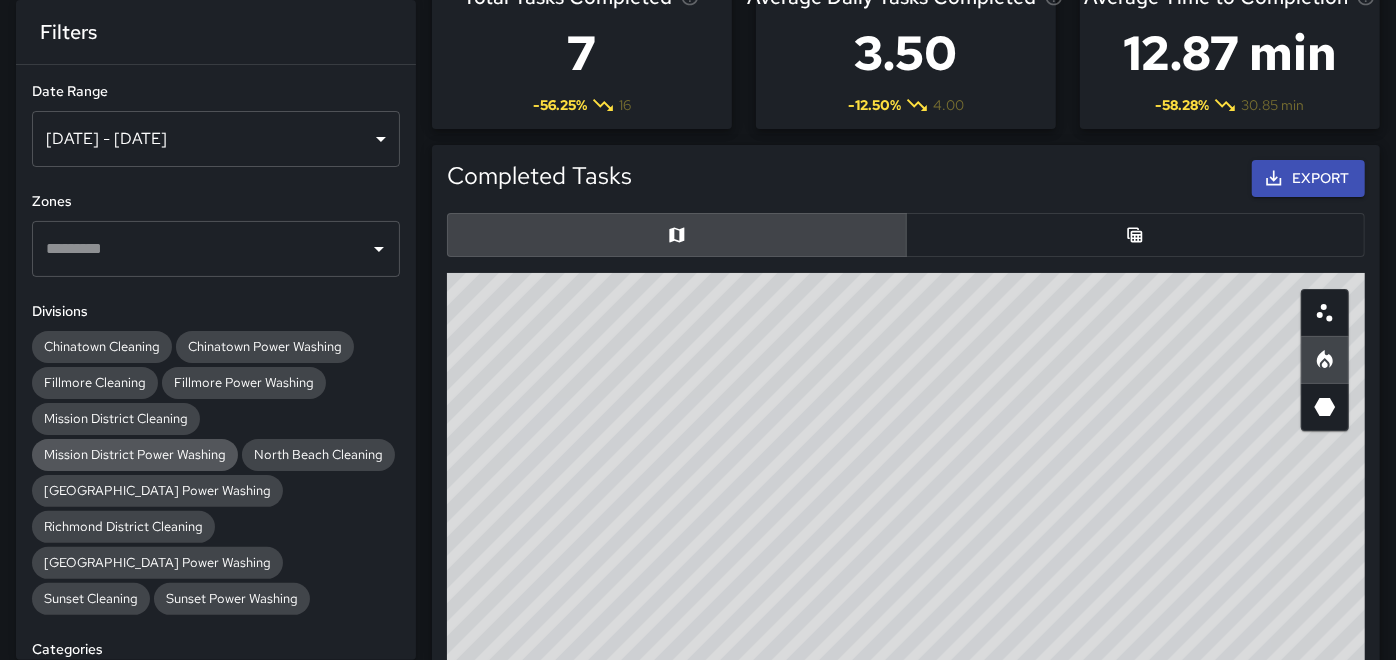 click on "Mission District Power Washing" at bounding box center [135, 454] 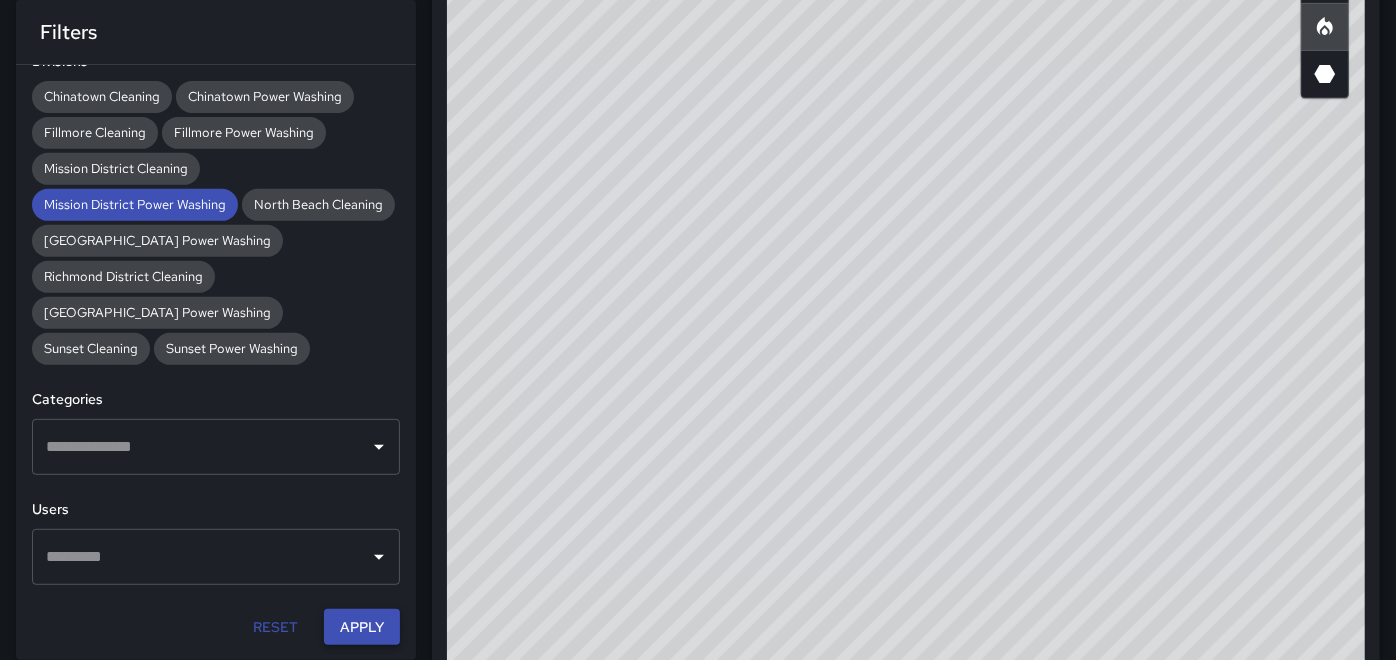 click on "Apply" at bounding box center [362, 627] 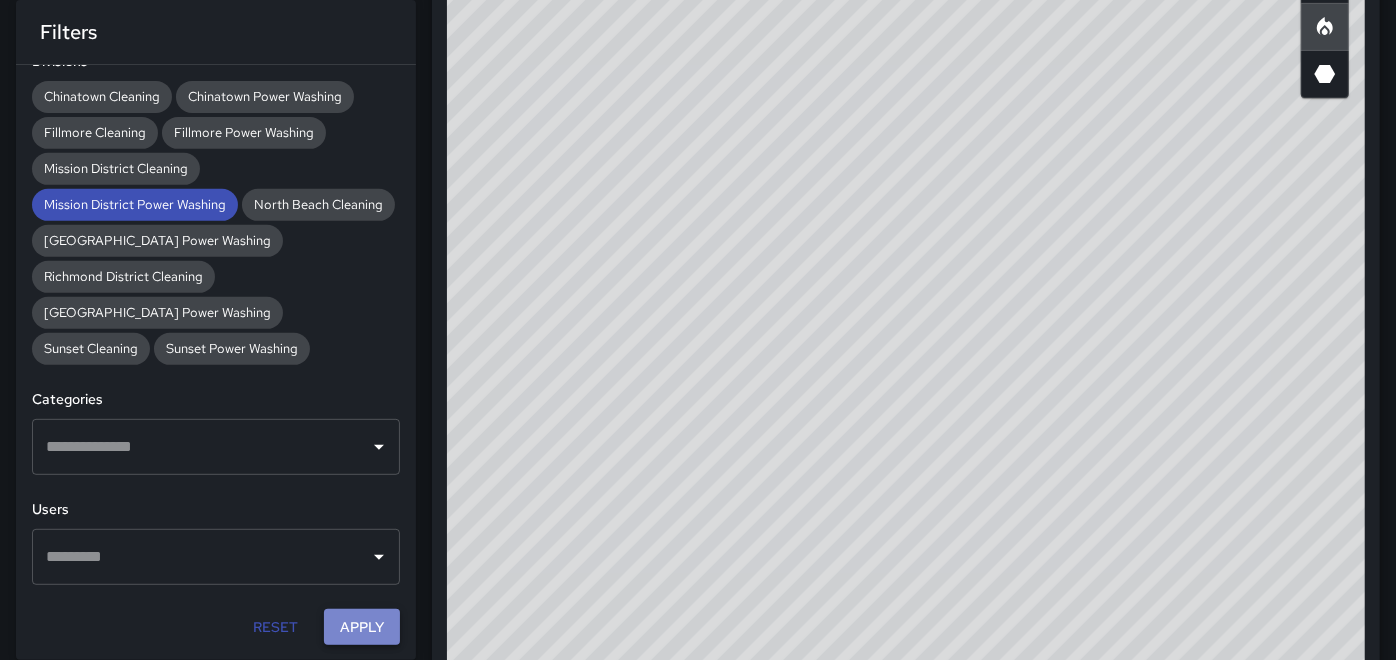 click on "Apply" at bounding box center [362, 627] 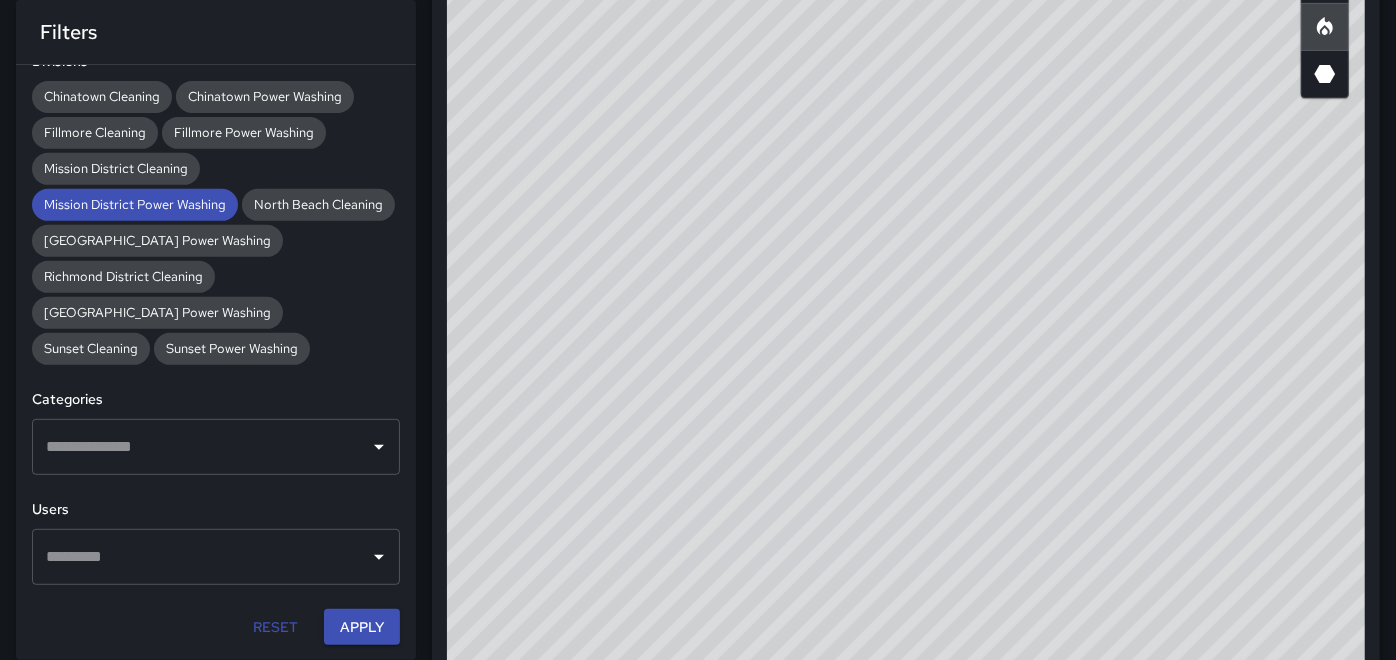 click on "Reset" at bounding box center (276, 627) 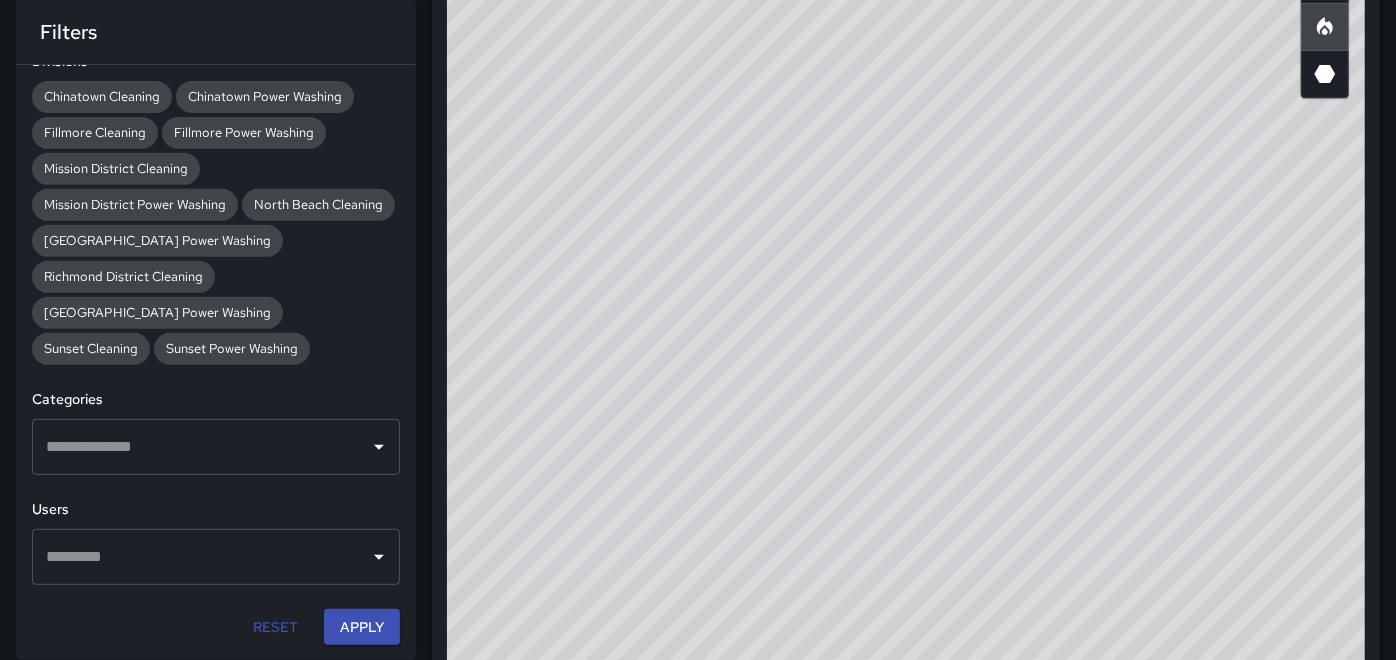 click on "Reset" at bounding box center [276, 627] 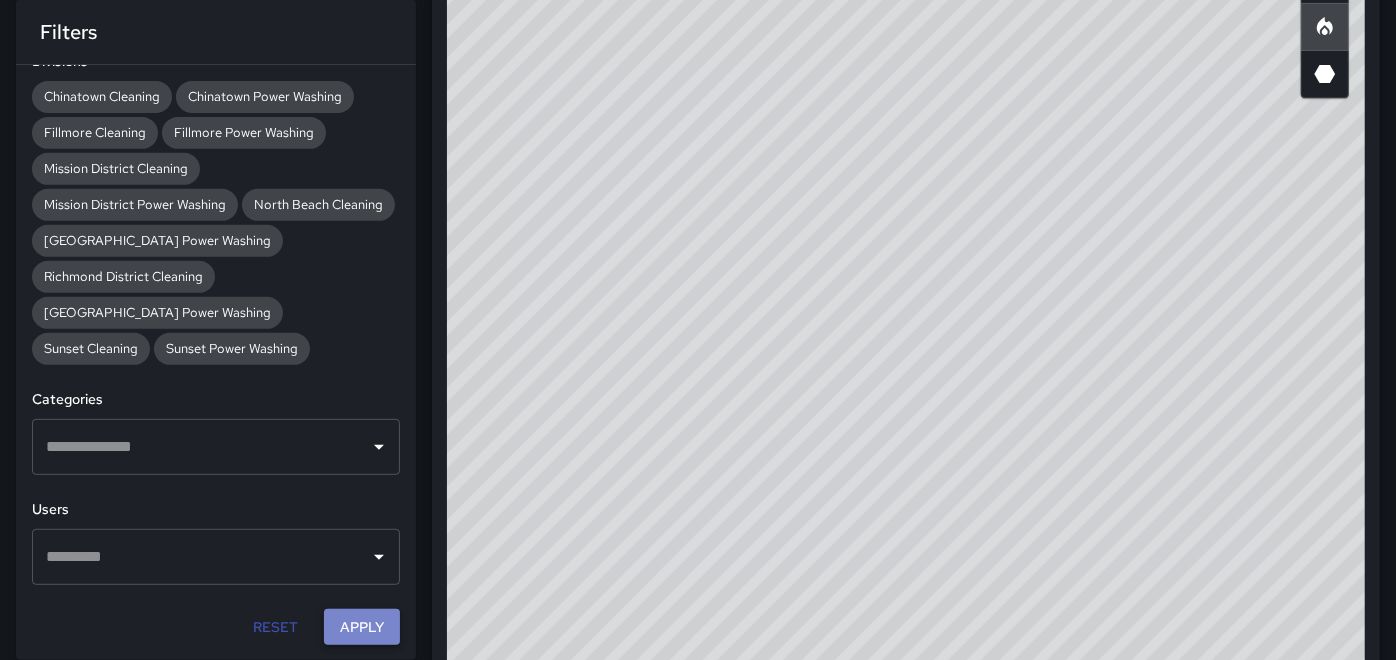 click on "Apply" at bounding box center [362, 627] 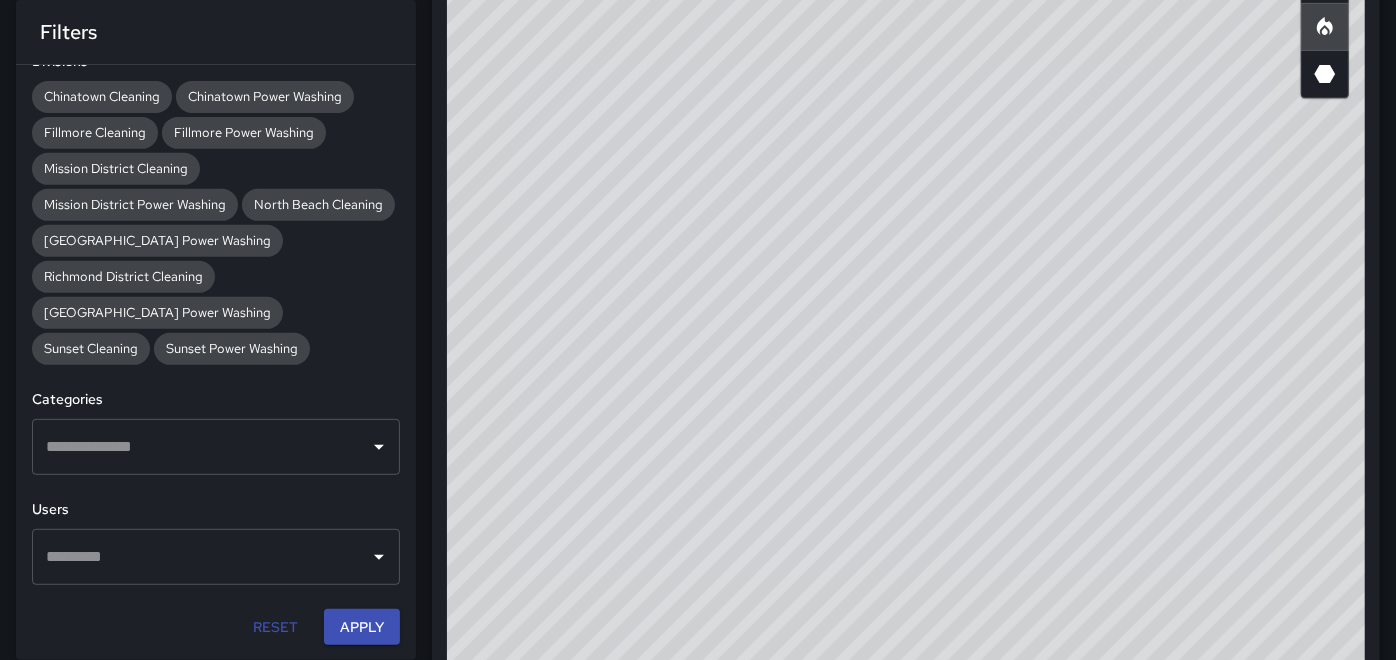 click on "Reset" at bounding box center [276, 627] 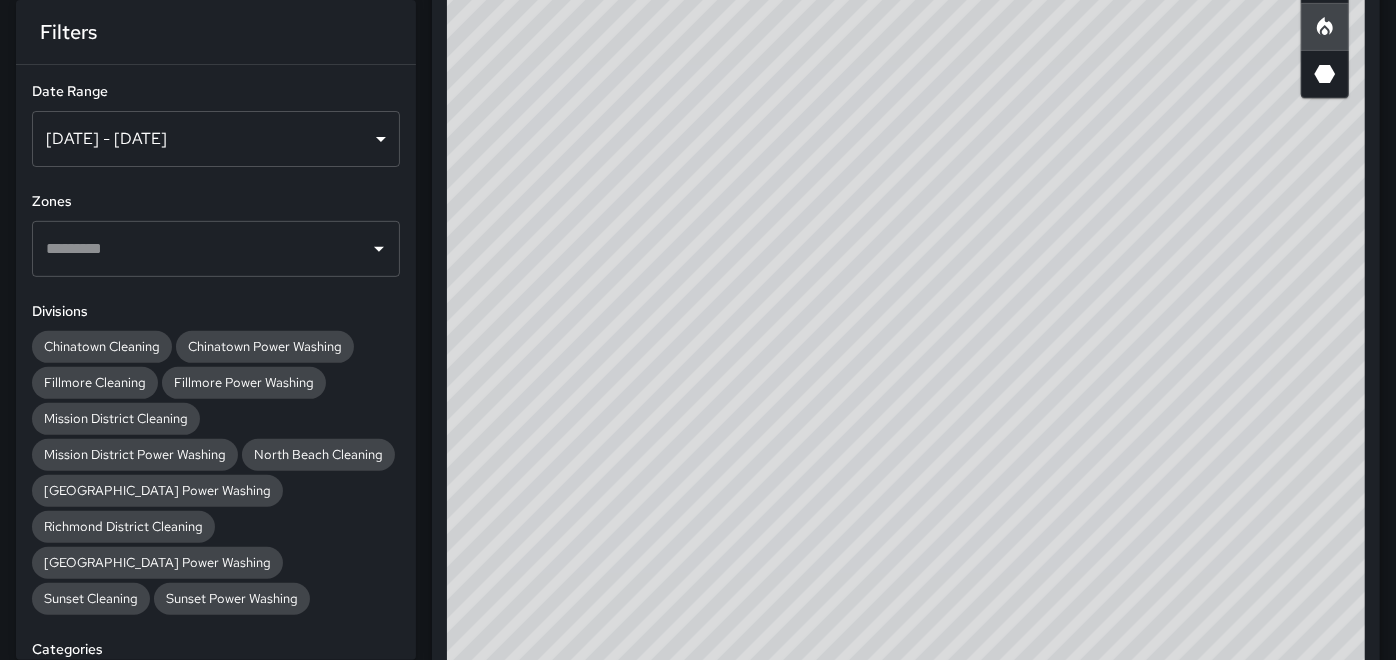 click on "Jun 27, 2025 - Jul 03, 2025" at bounding box center (216, 139) 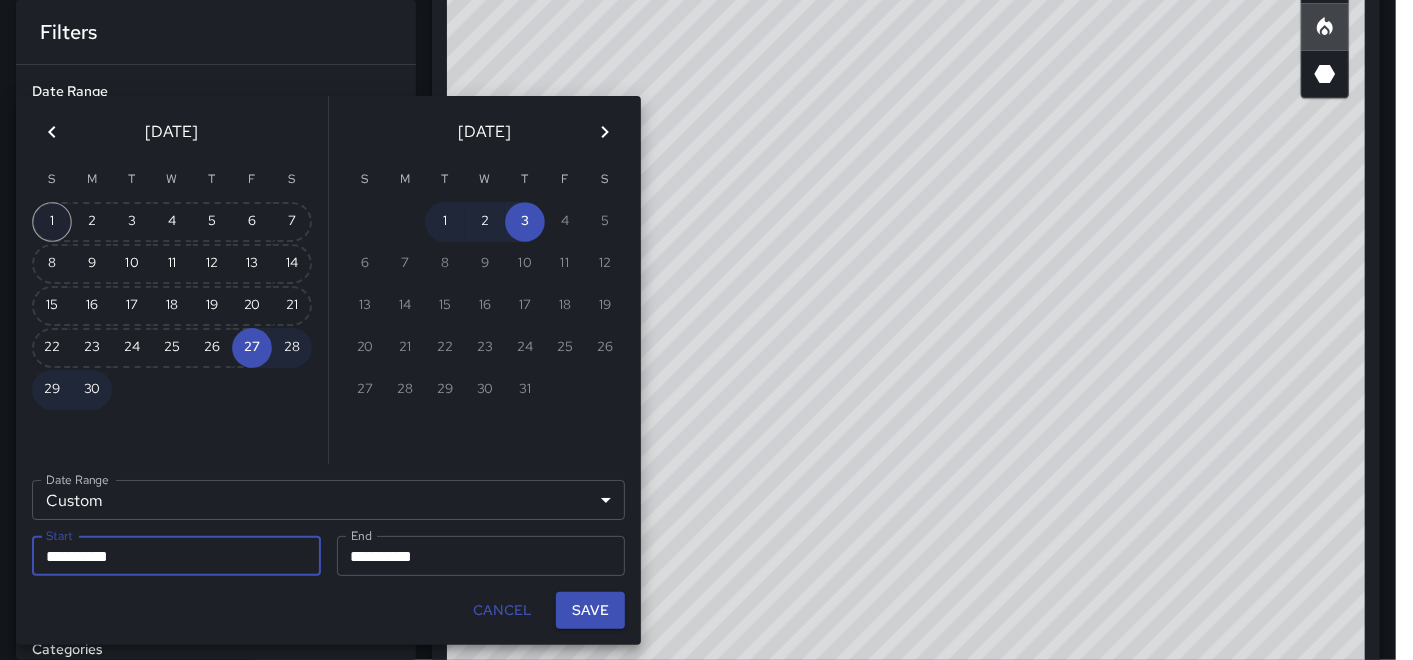 click on "1" at bounding box center (52, 222) 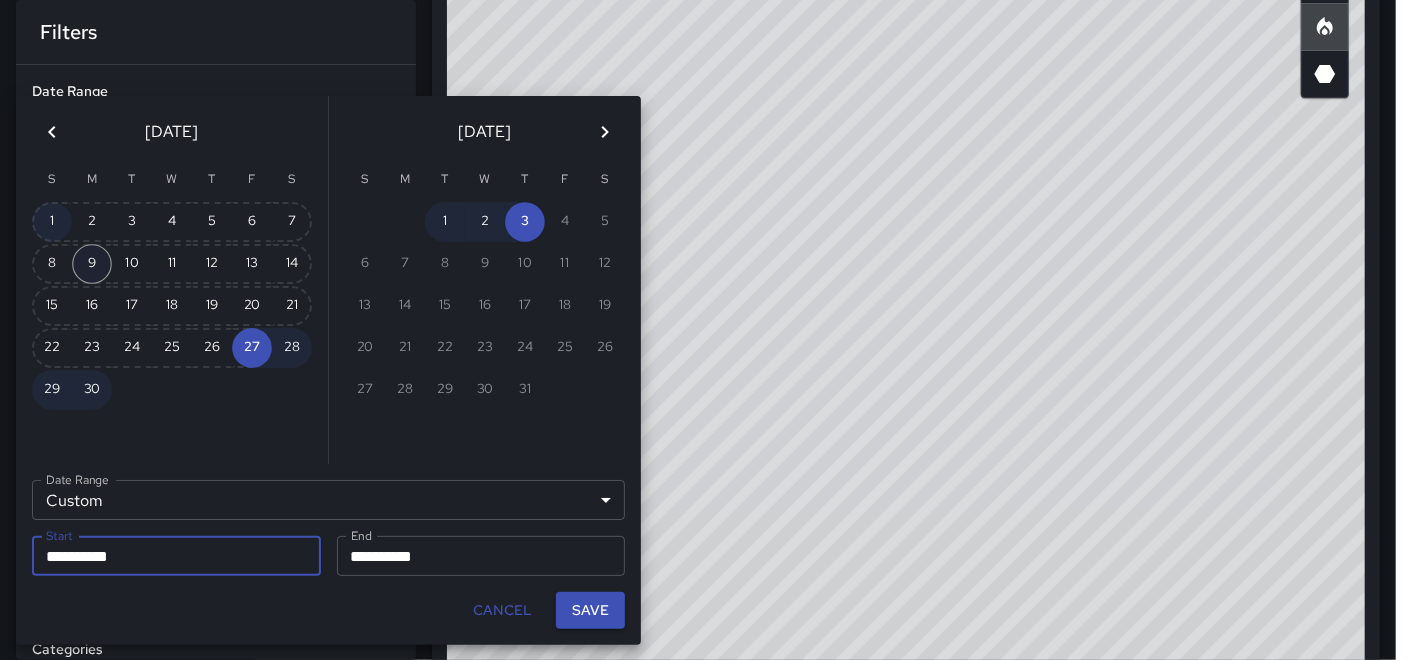 type on "**********" 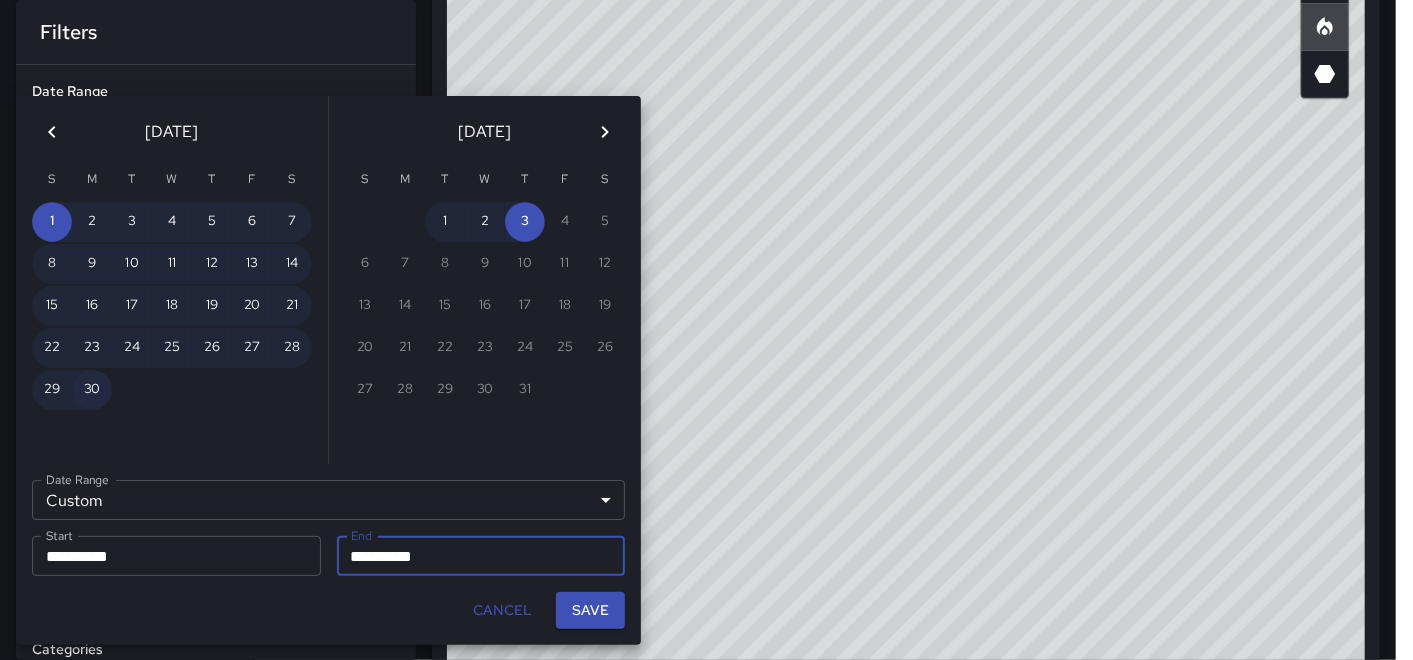 click on "30" at bounding box center [92, 390] 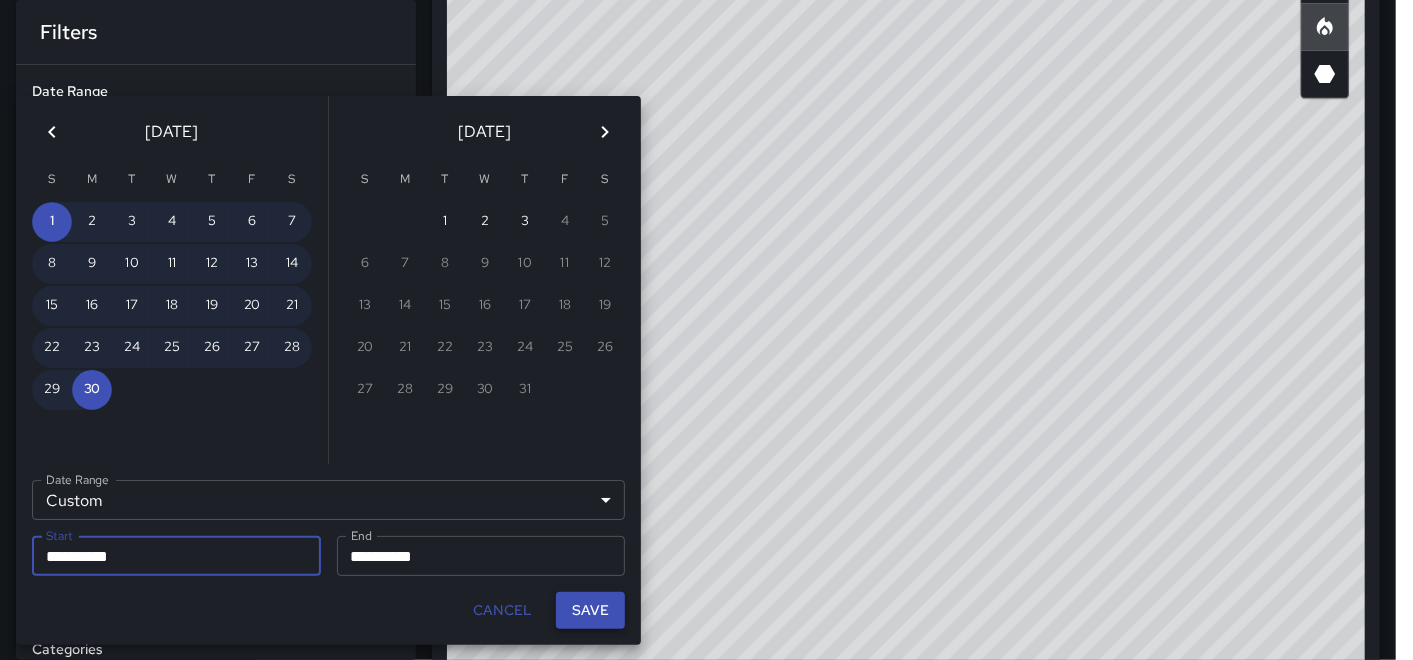 click on "Save" at bounding box center (590, 610) 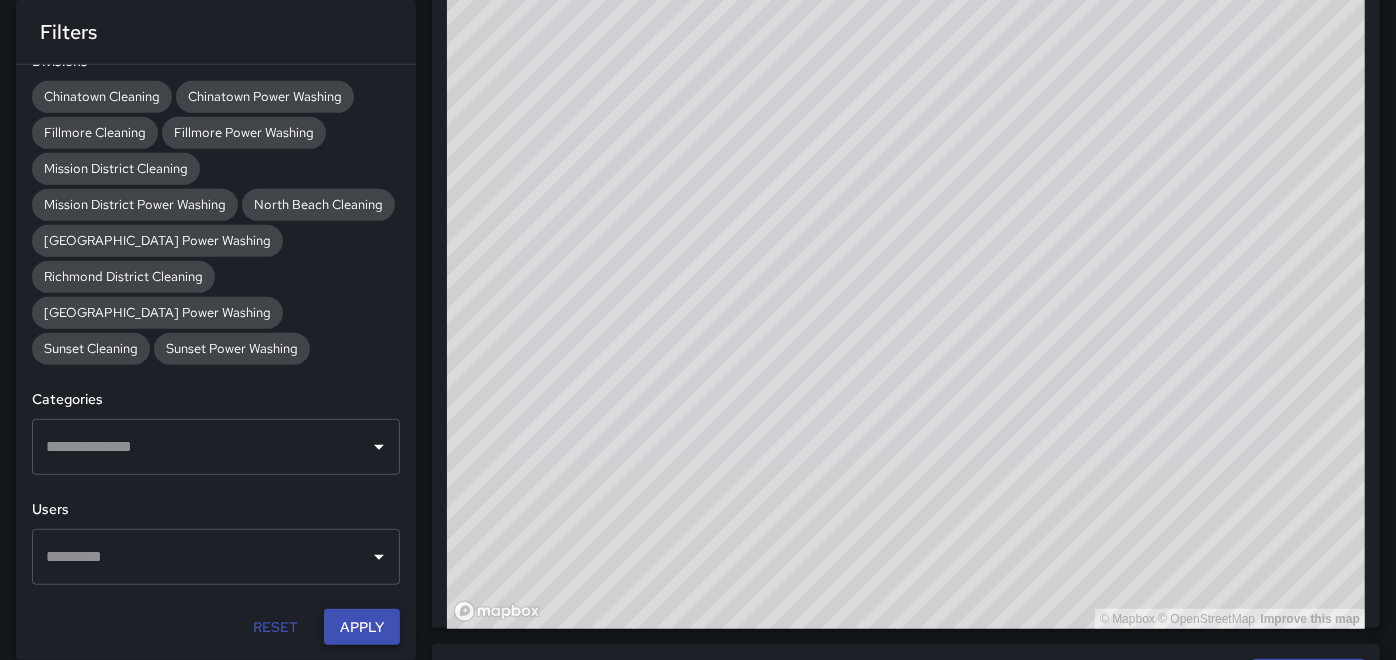 click on "Apply" at bounding box center [362, 627] 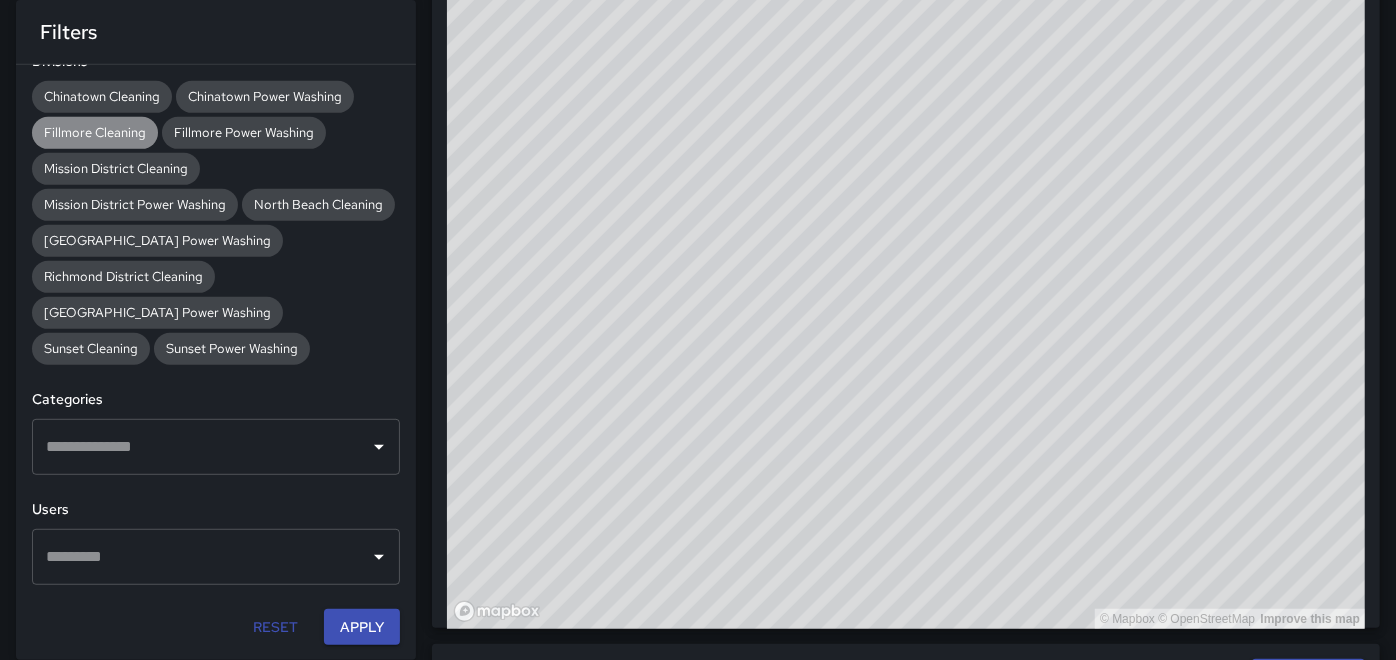 click on "Fillmore Cleaning" at bounding box center (95, 132) 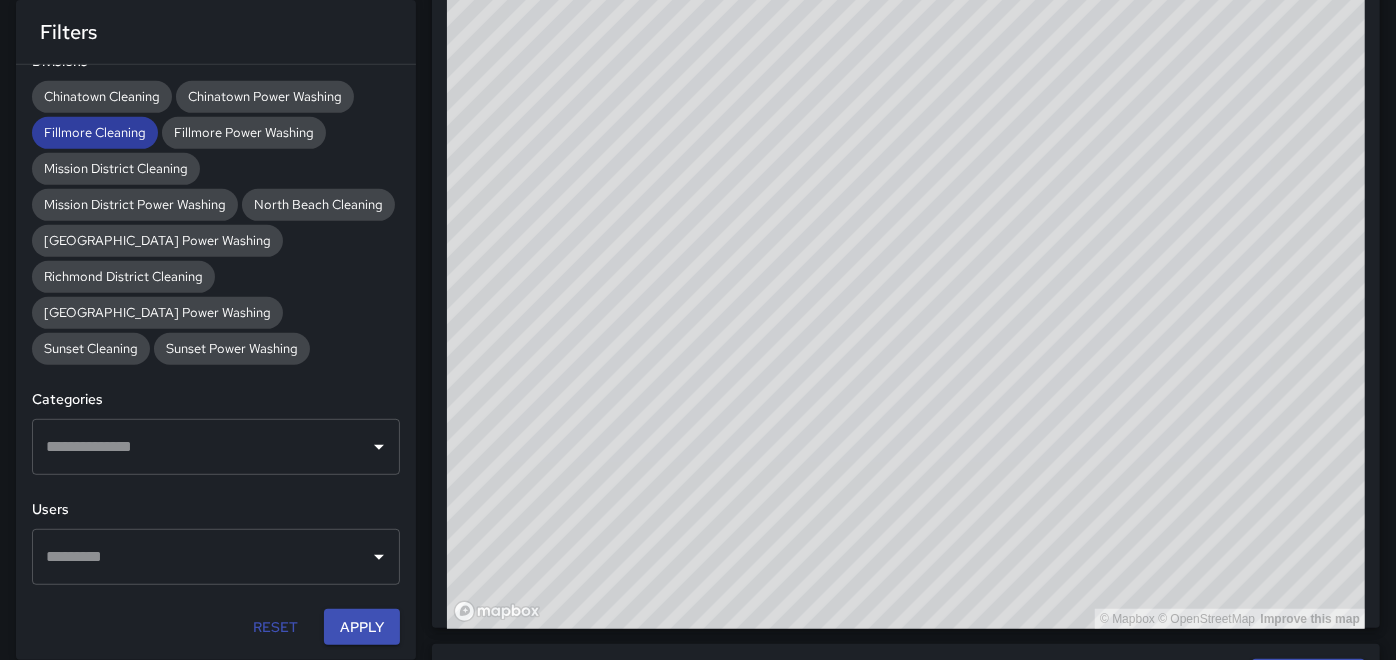 click on "Fillmore Cleaning" at bounding box center [95, 133] 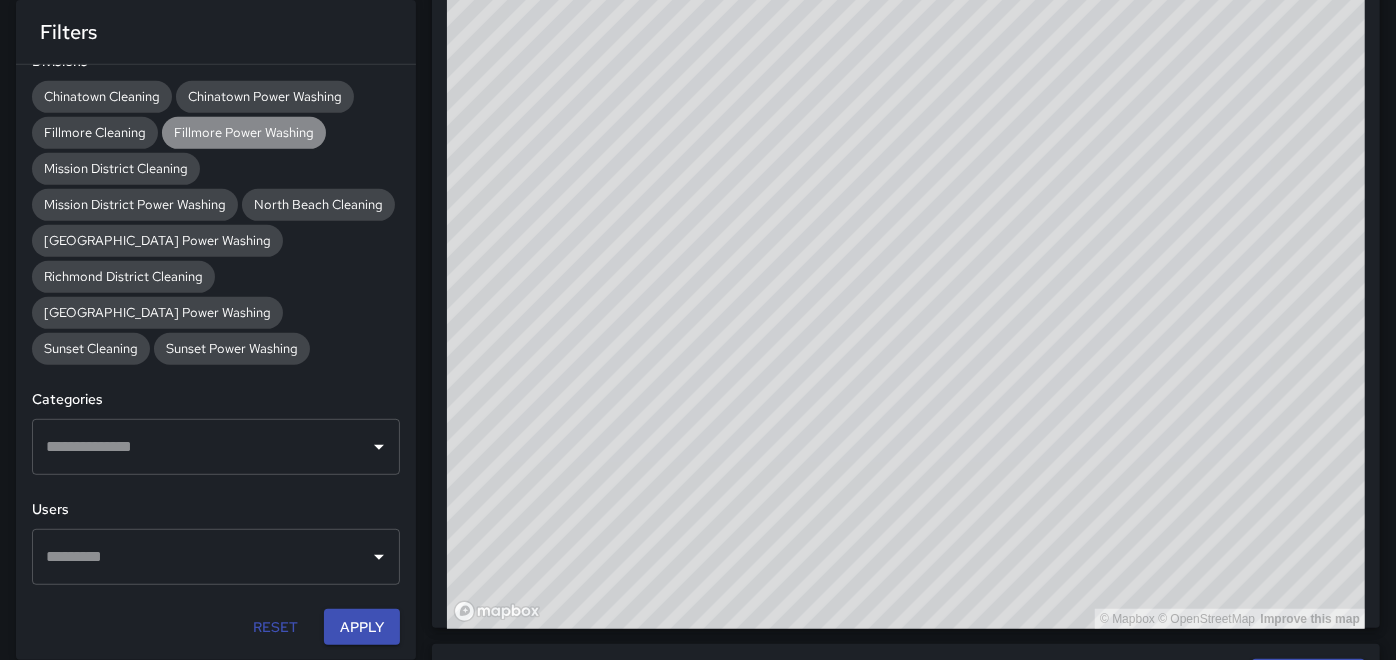click on "Fillmore Power Washing" at bounding box center (244, 132) 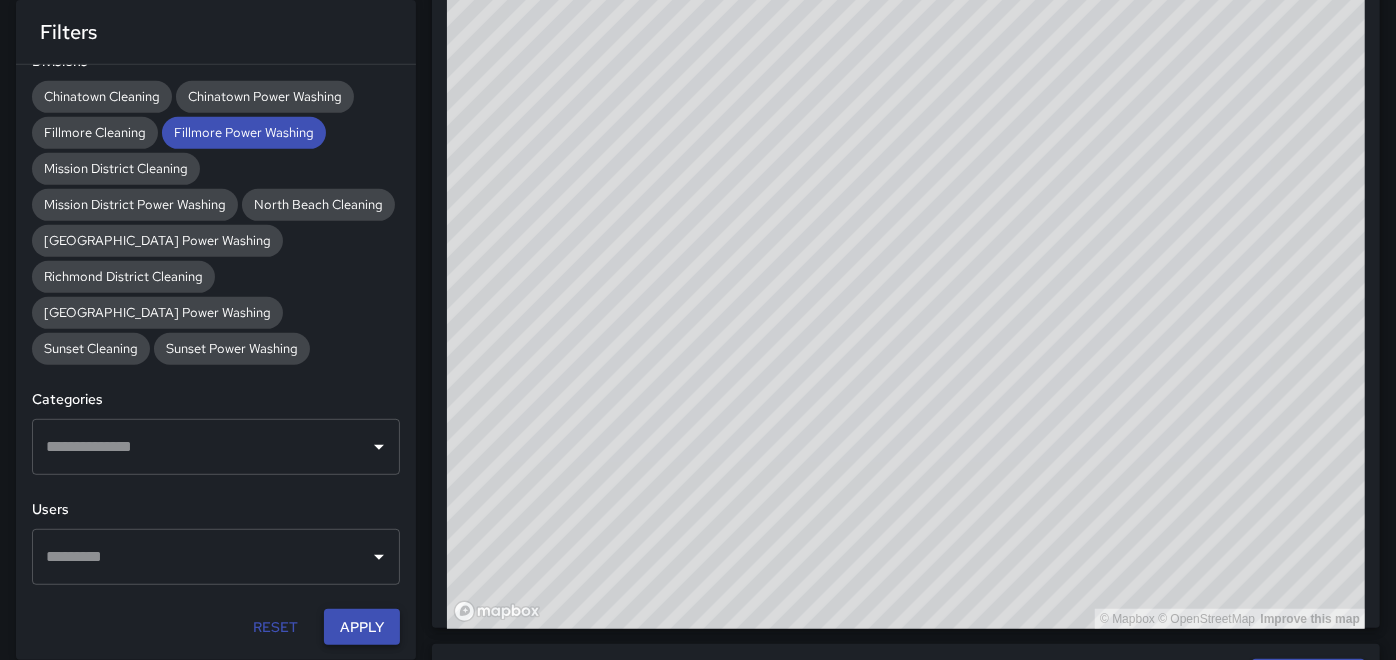 click on "Apply" at bounding box center (362, 627) 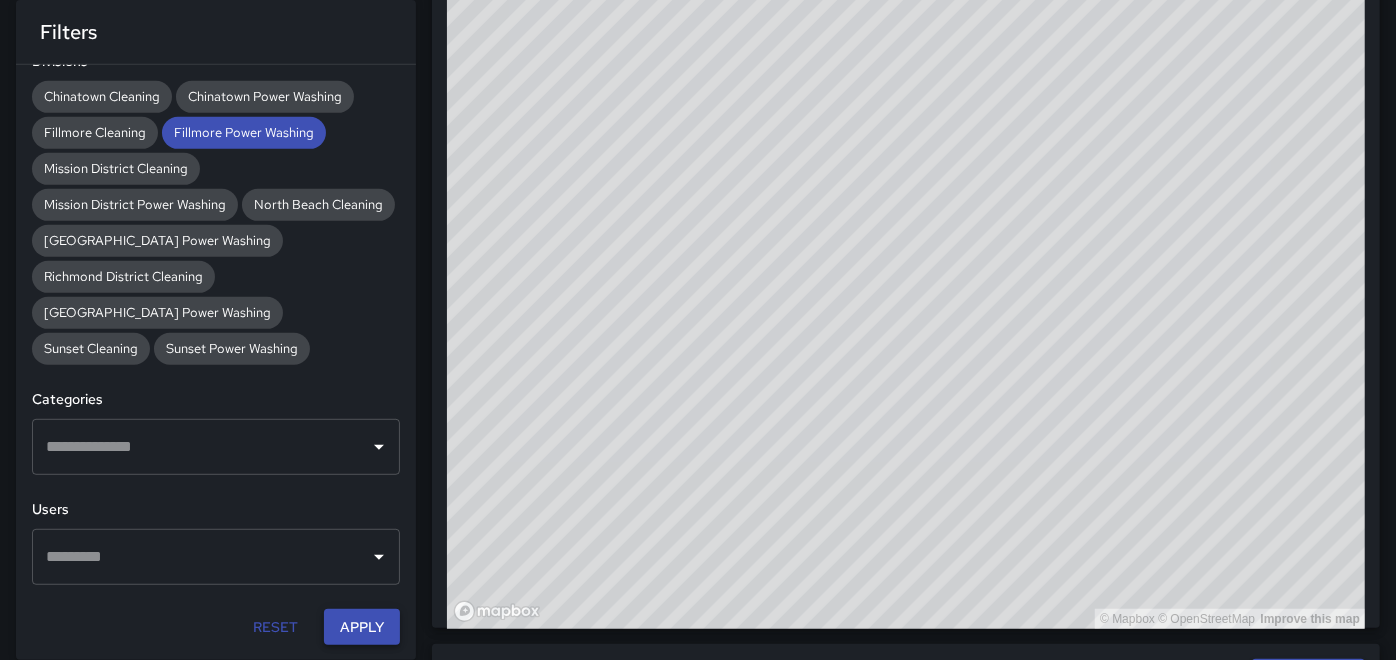 click on "Apply" at bounding box center [362, 627] 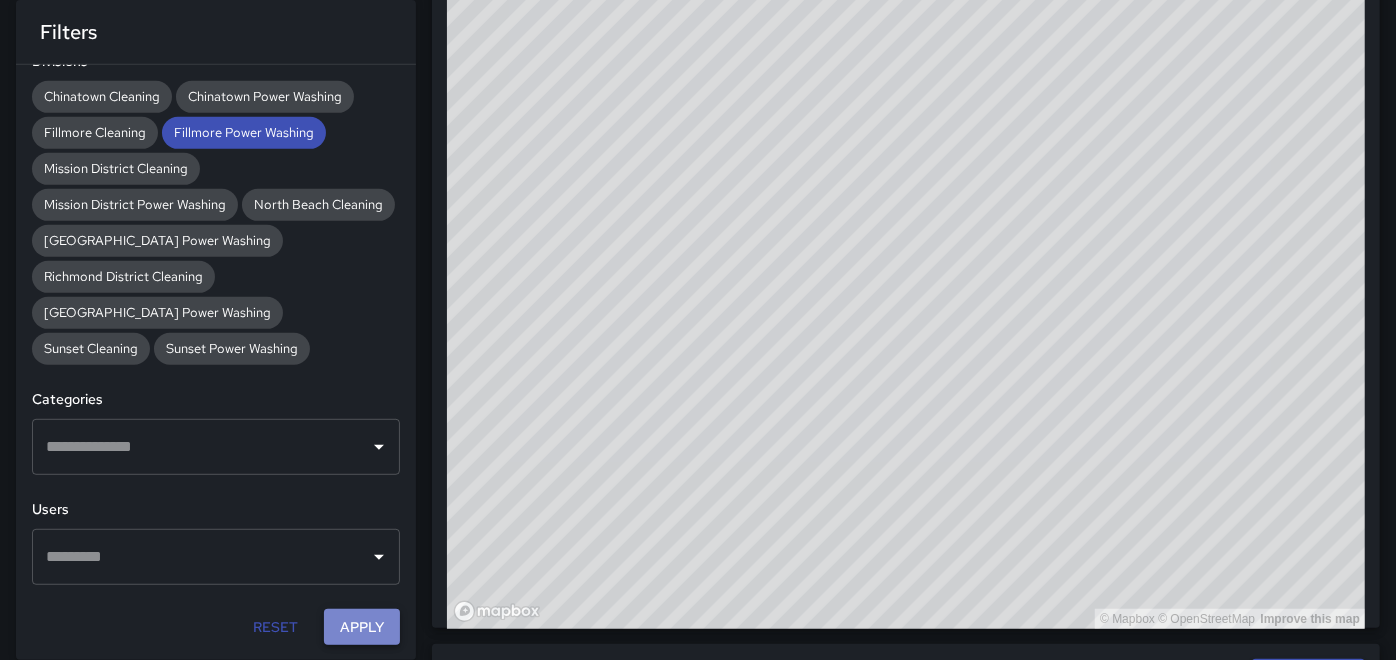 click on "Apply" at bounding box center (362, 627) 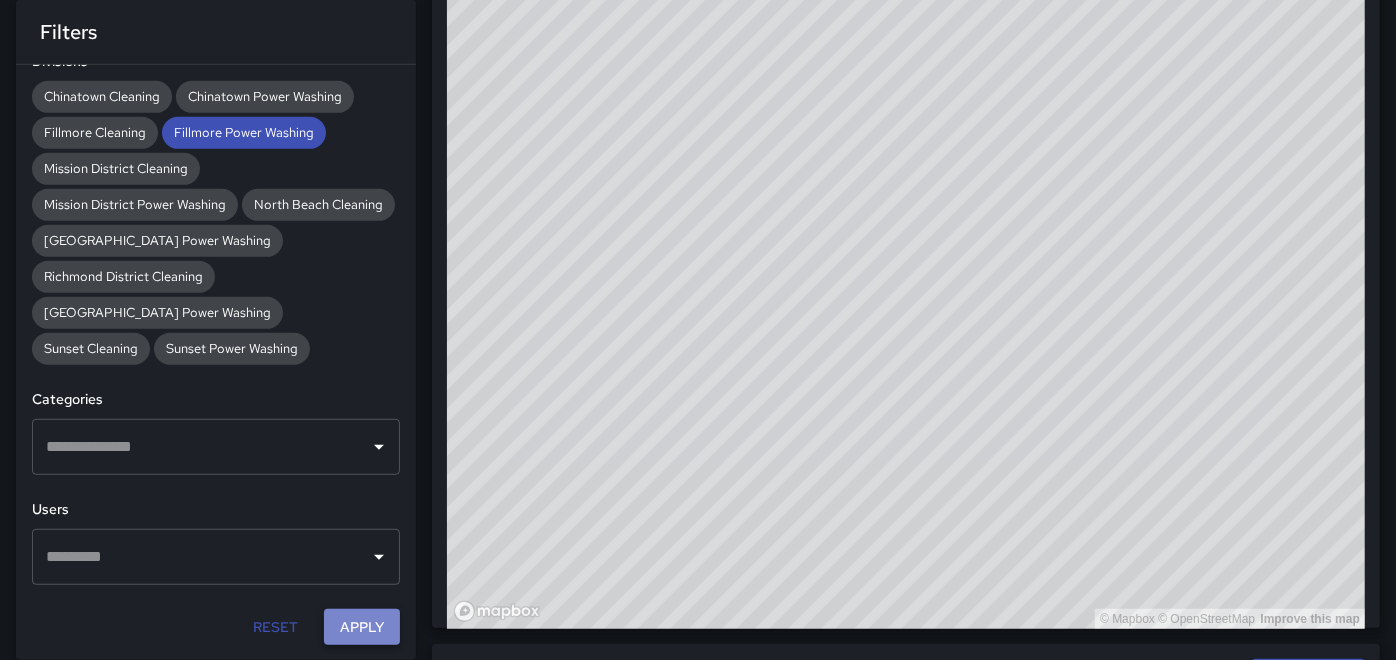 click on "Apply" at bounding box center (362, 627) 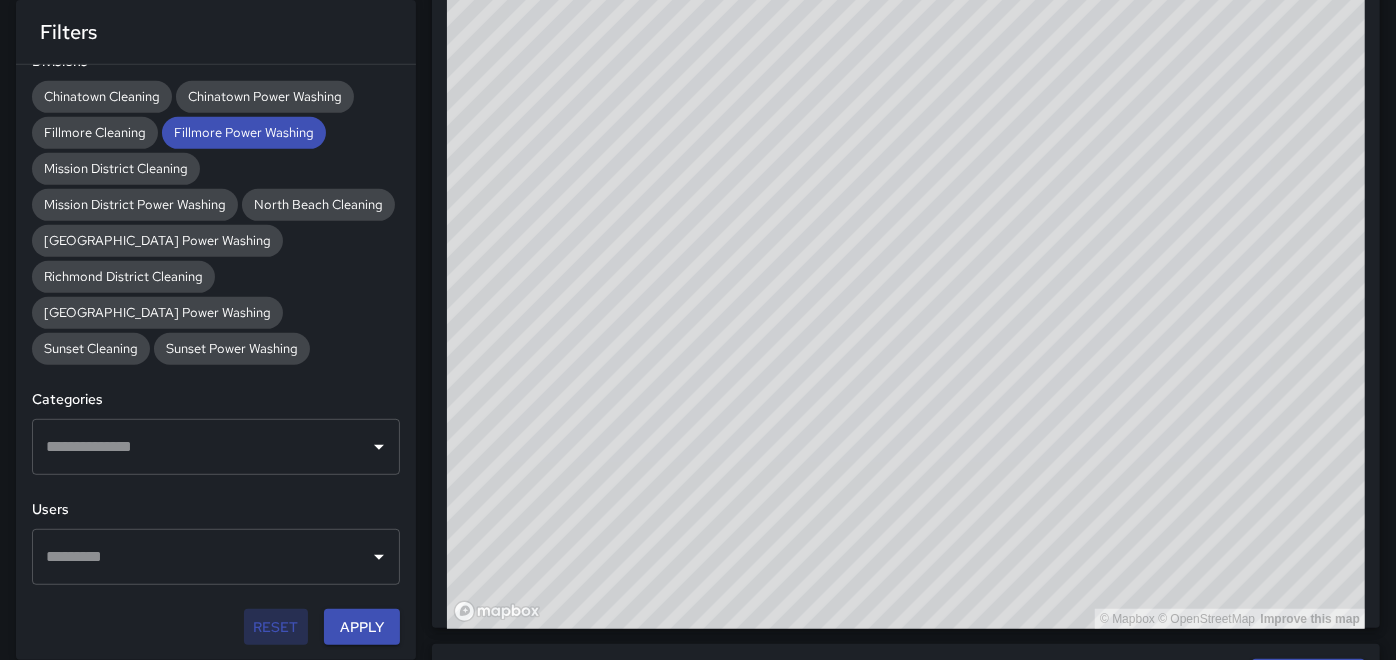 click on "Reset" at bounding box center [276, 627] 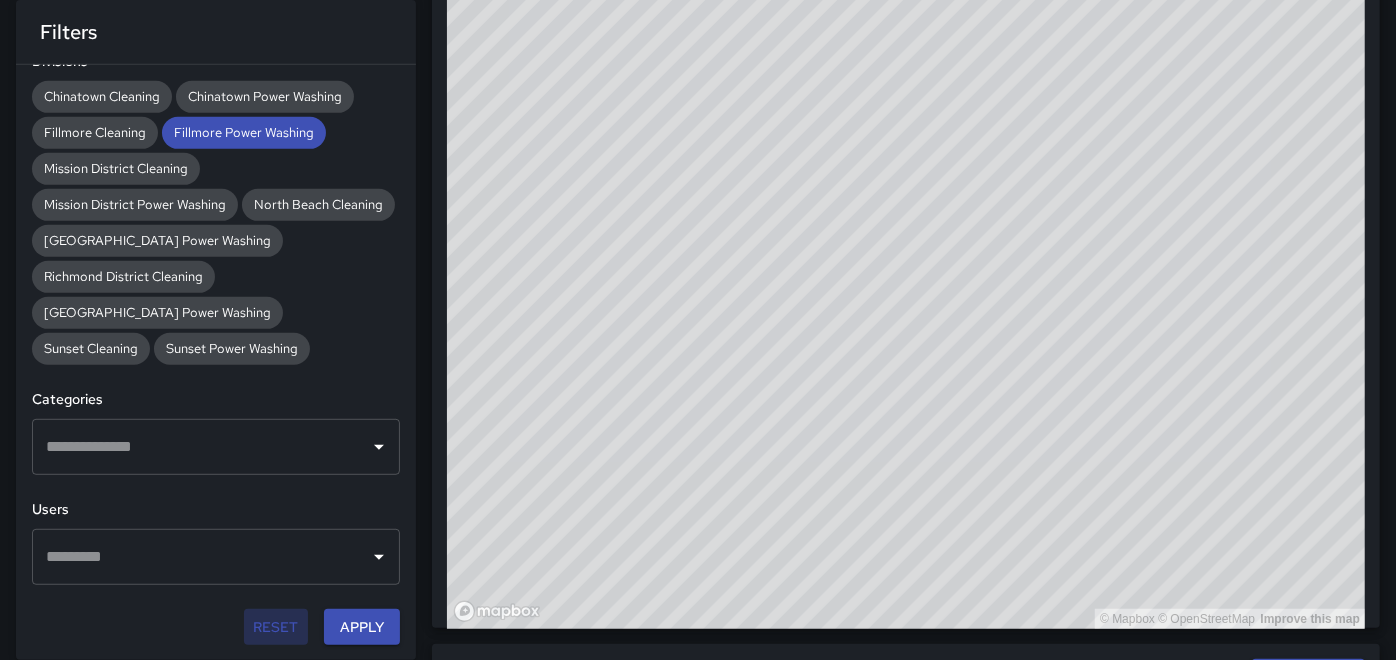 type on "**********" 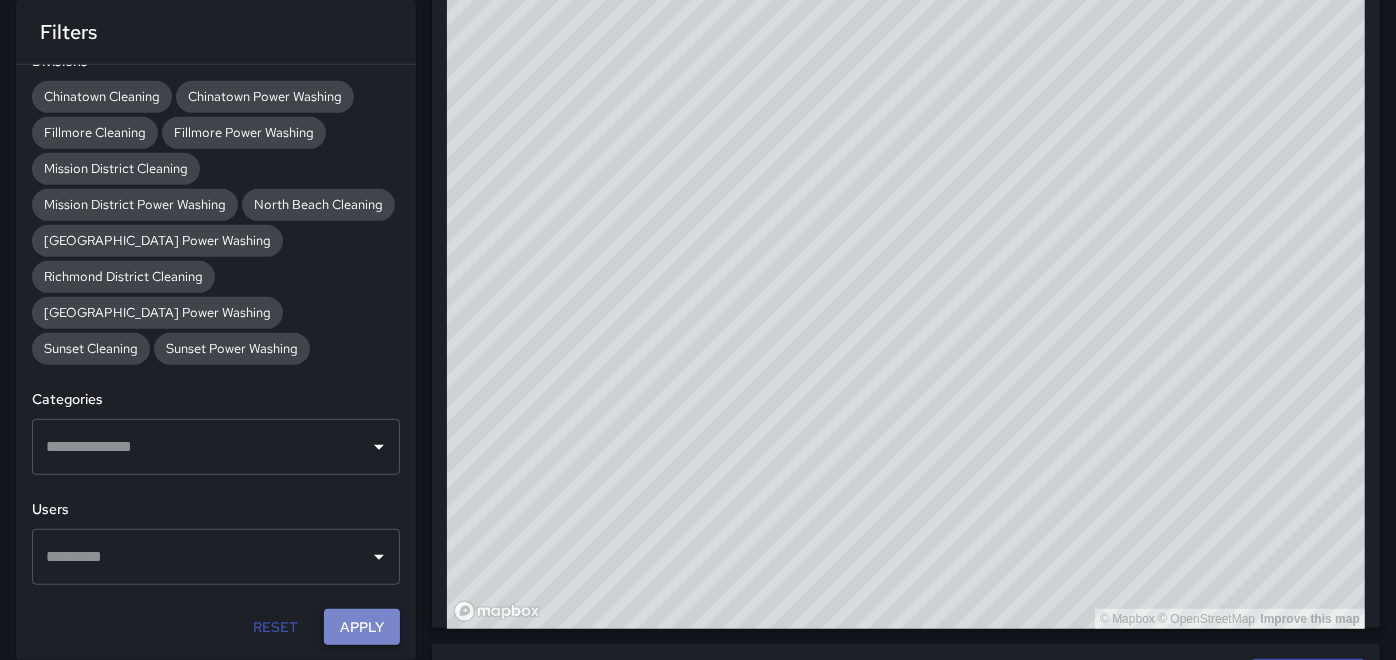 click on "Apply" at bounding box center [362, 627] 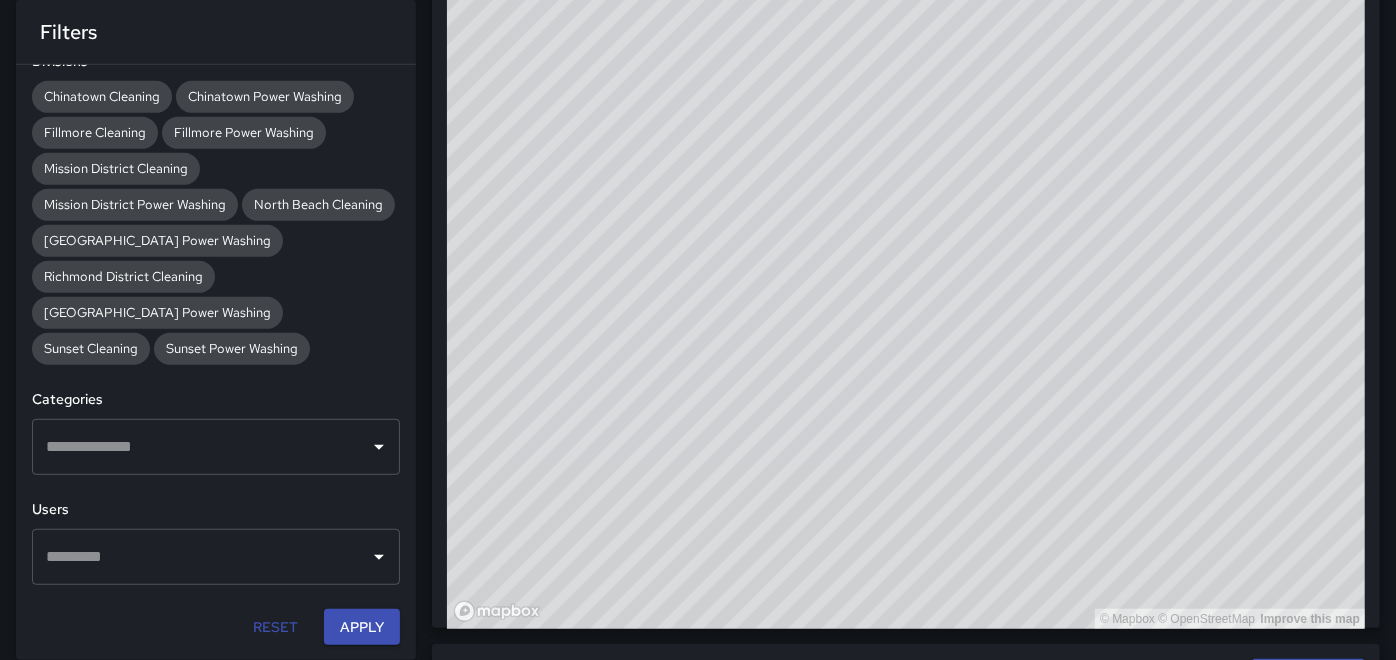 click on "Reset" at bounding box center (276, 627) 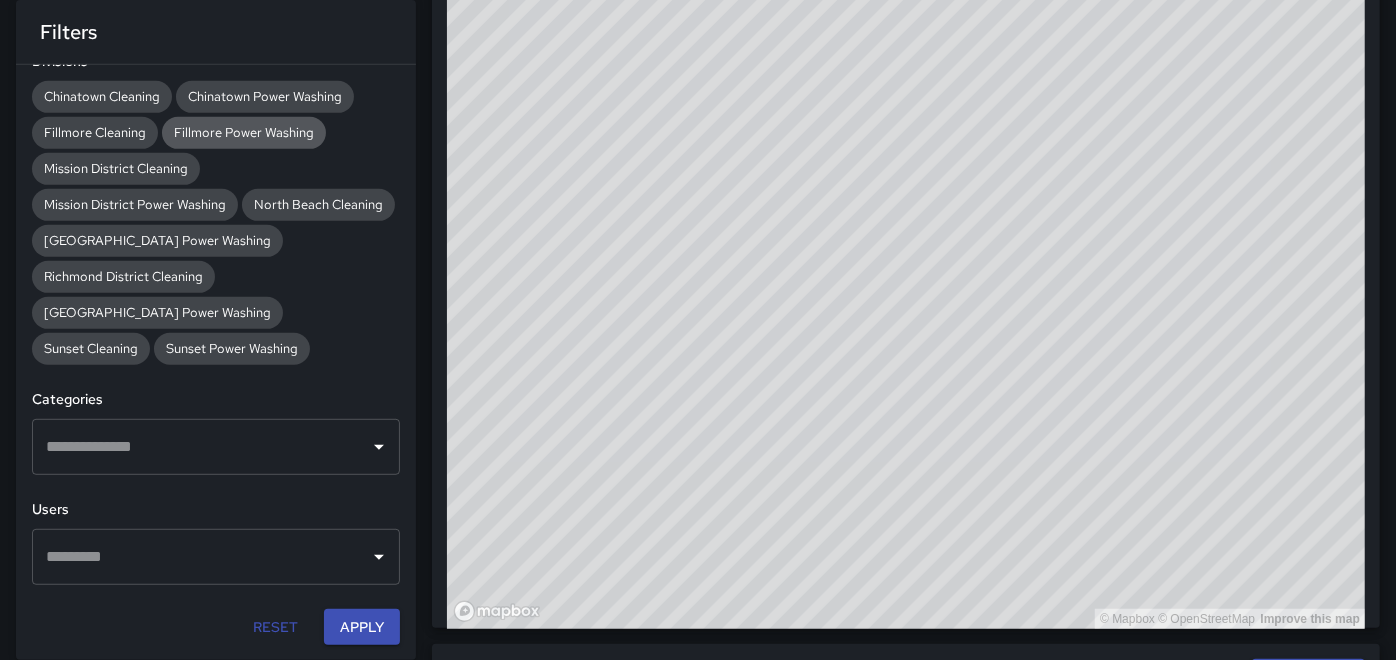 click on "Fillmore Power Washing" at bounding box center (244, 132) 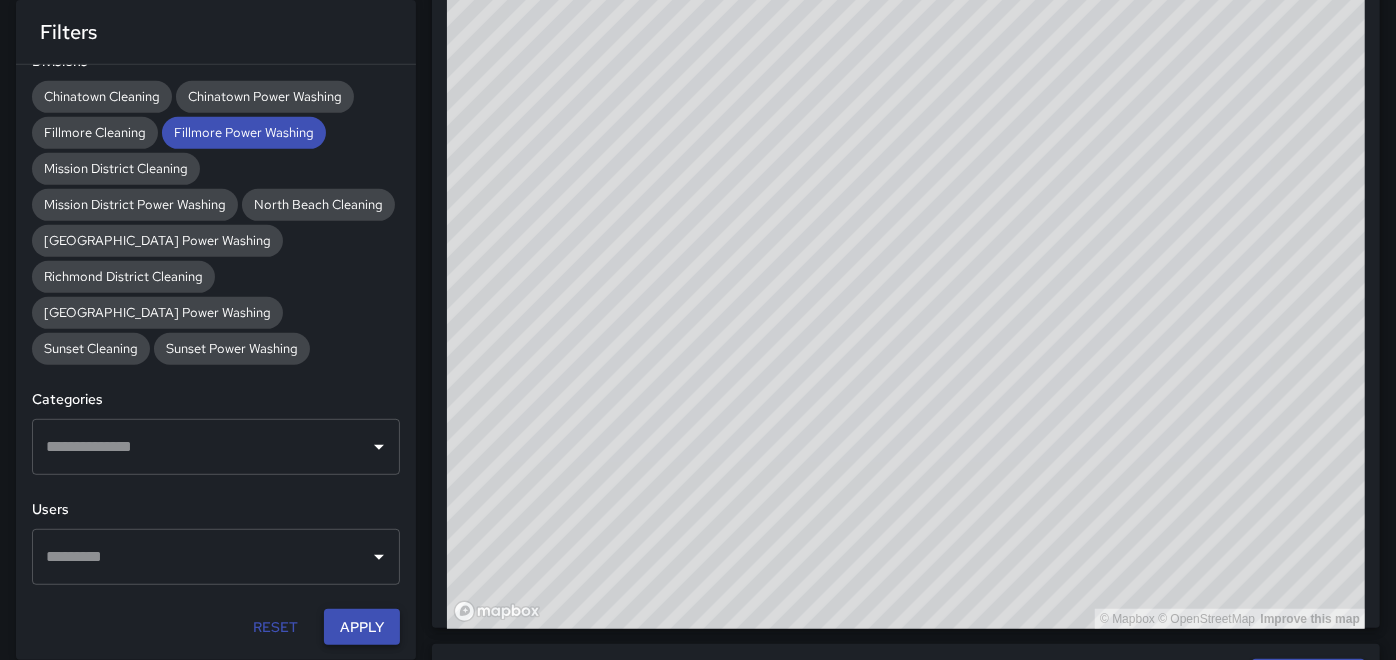 click on "Apply" at bounding box center [362, 627] 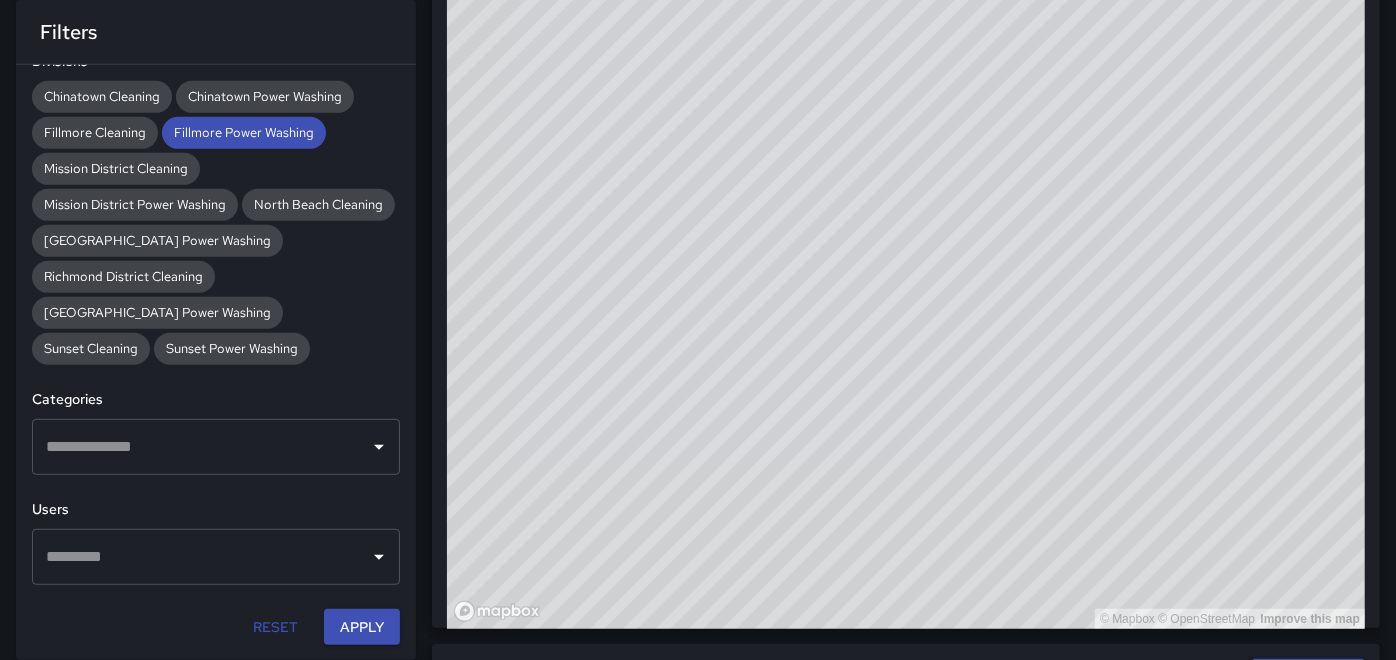 drag, startPoint x: 731, startPoint y: 255, endPoint x: 930, endPoint y: 454, distance: 281.4285 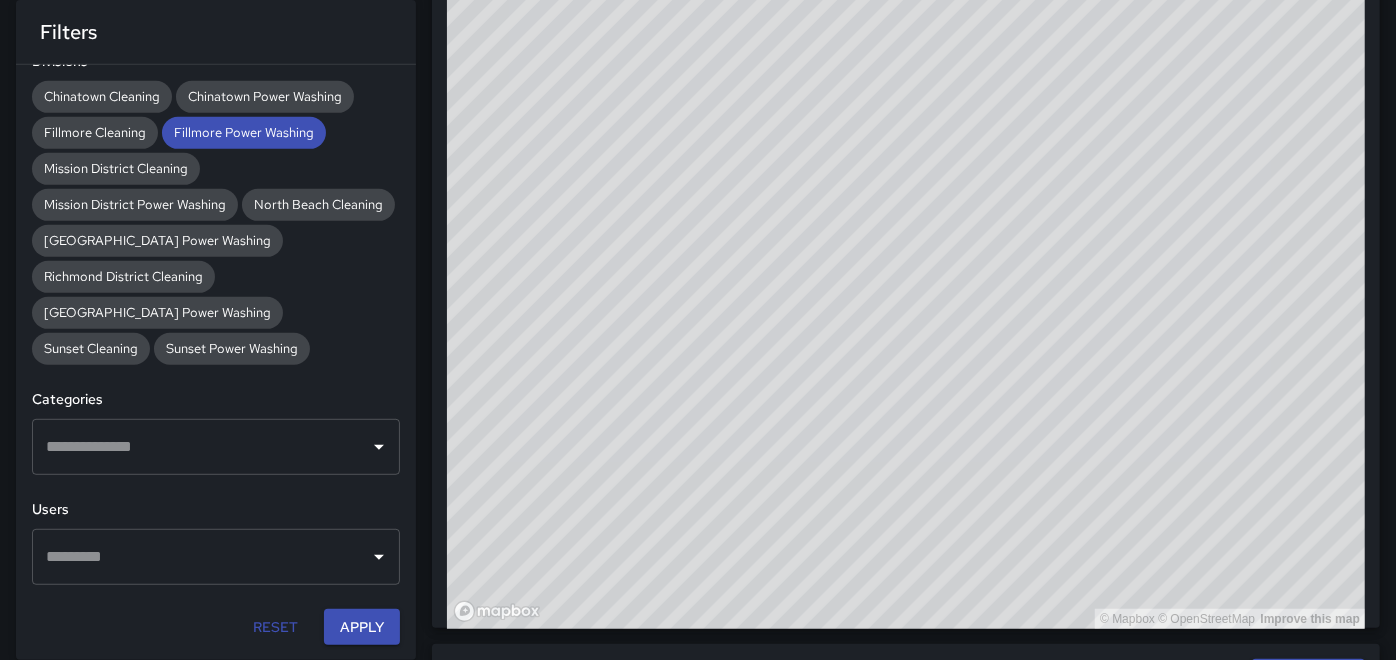 click on "© Mapbox   © OpenStreetMap   Improve this map" at bounding box center [906, 229] 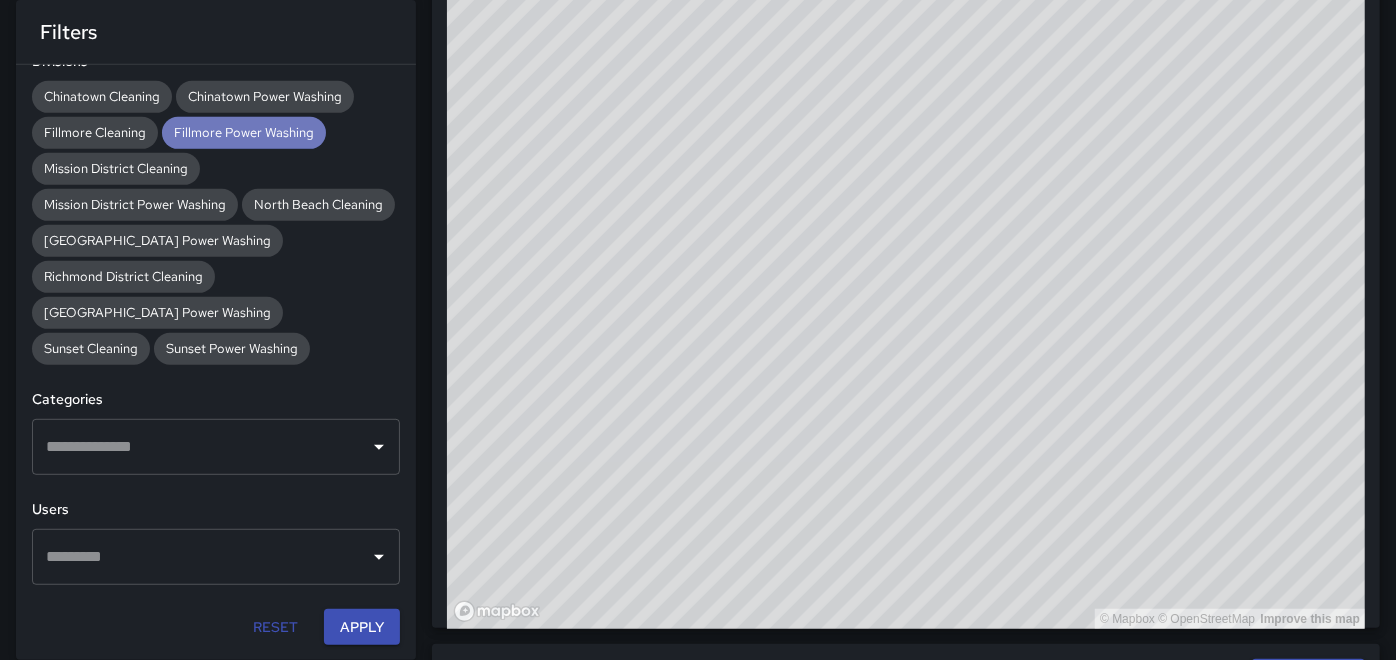 click on "Fillmore Power Washing" at bounding box center (244, 132) 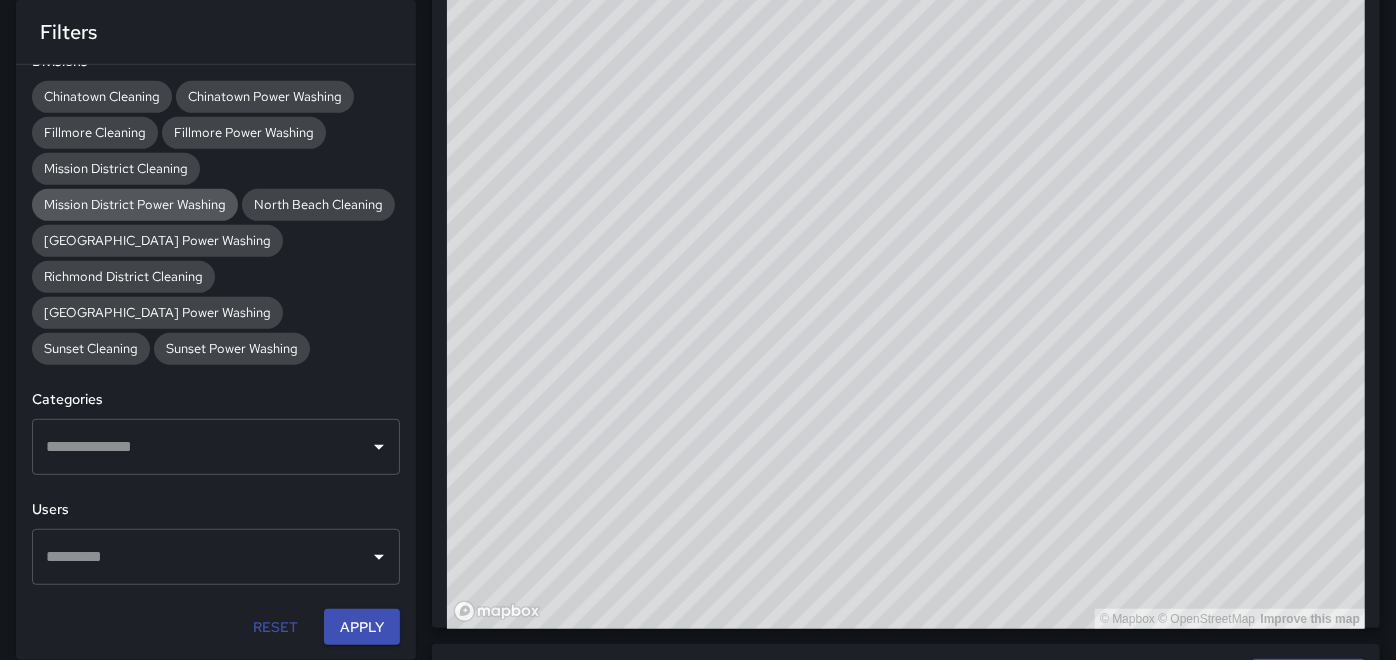 click on "Mission District Power Washing" at bounding box center [135, 205] 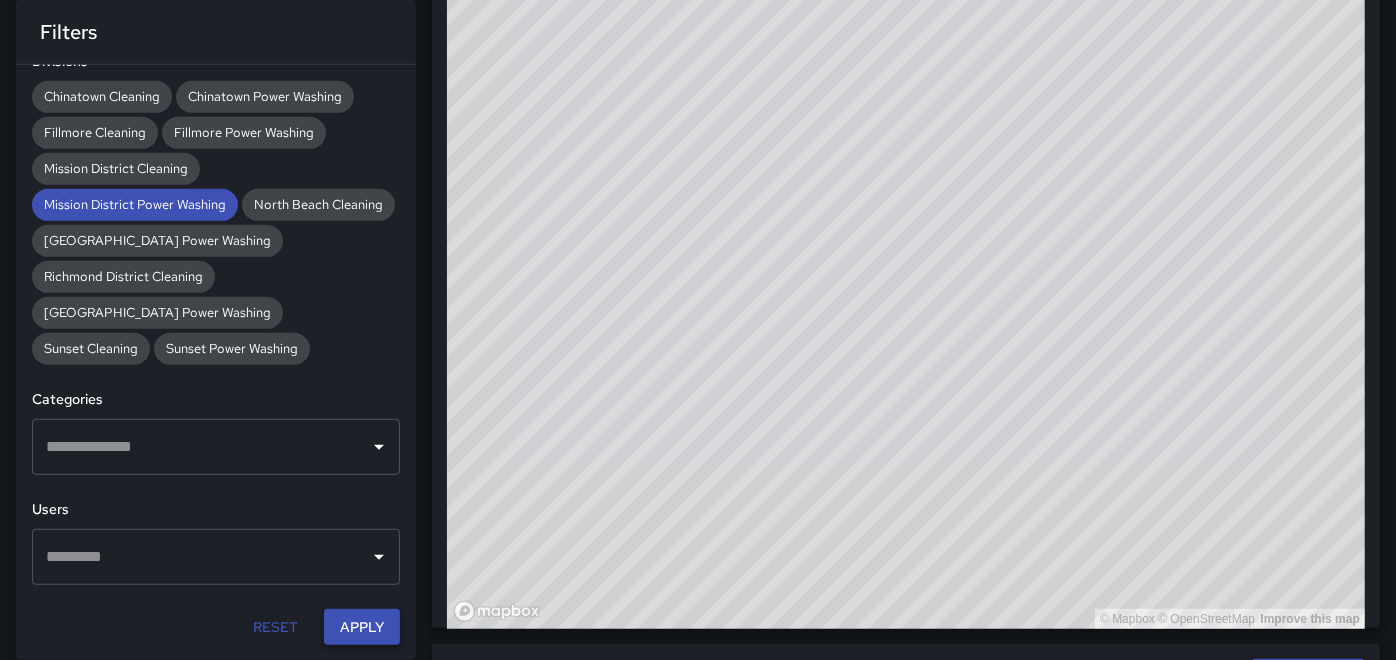 click on "Apply" at bounding box center (362, 627) 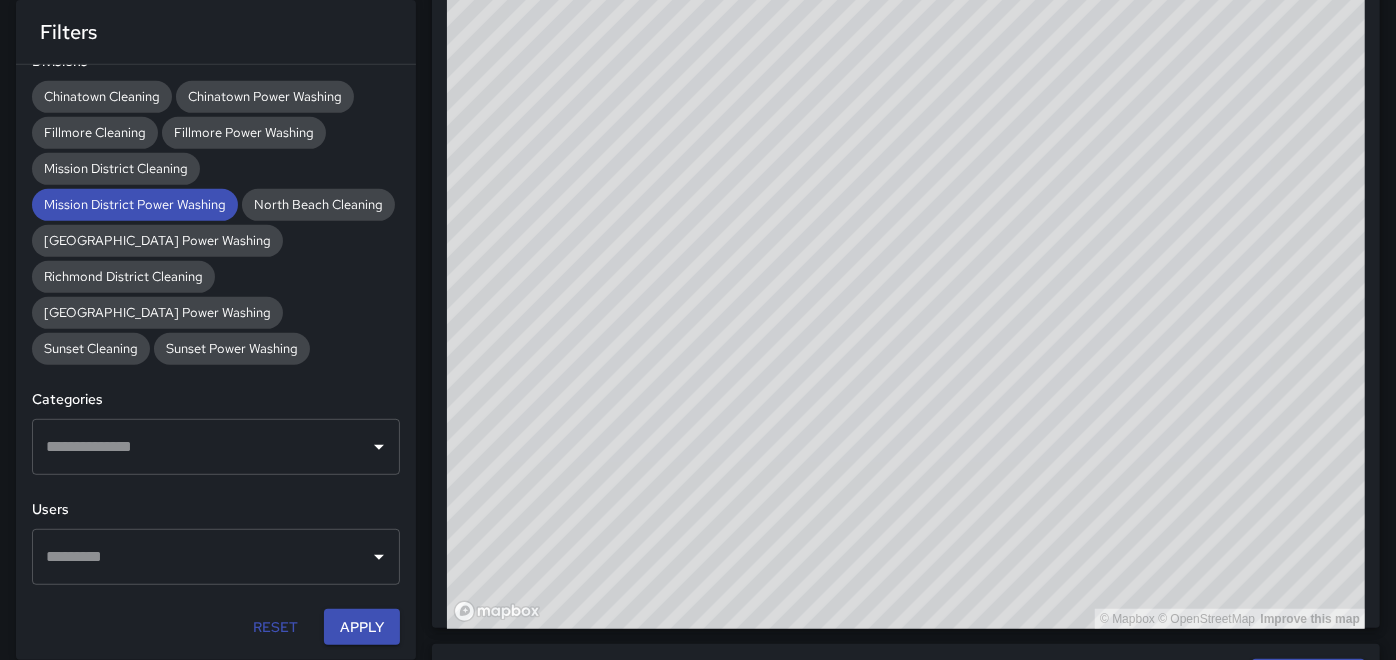 drag, startPoint x: 1152, startPoint y: 343, endPoint x: 567, endPoint y: 282, distance: 588.17175 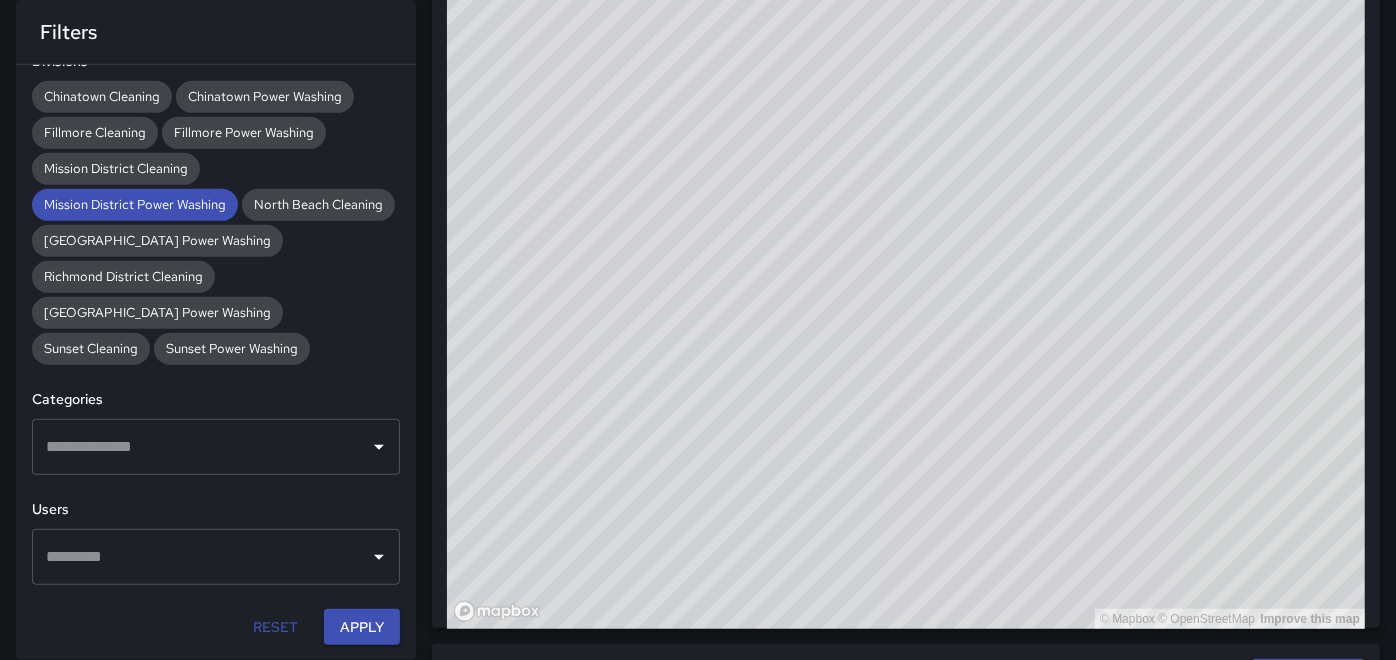 drag, startPoint x: 818, startPoint y: 429, endPoint x: 825, endPoint y: 465, distance: 36.67424 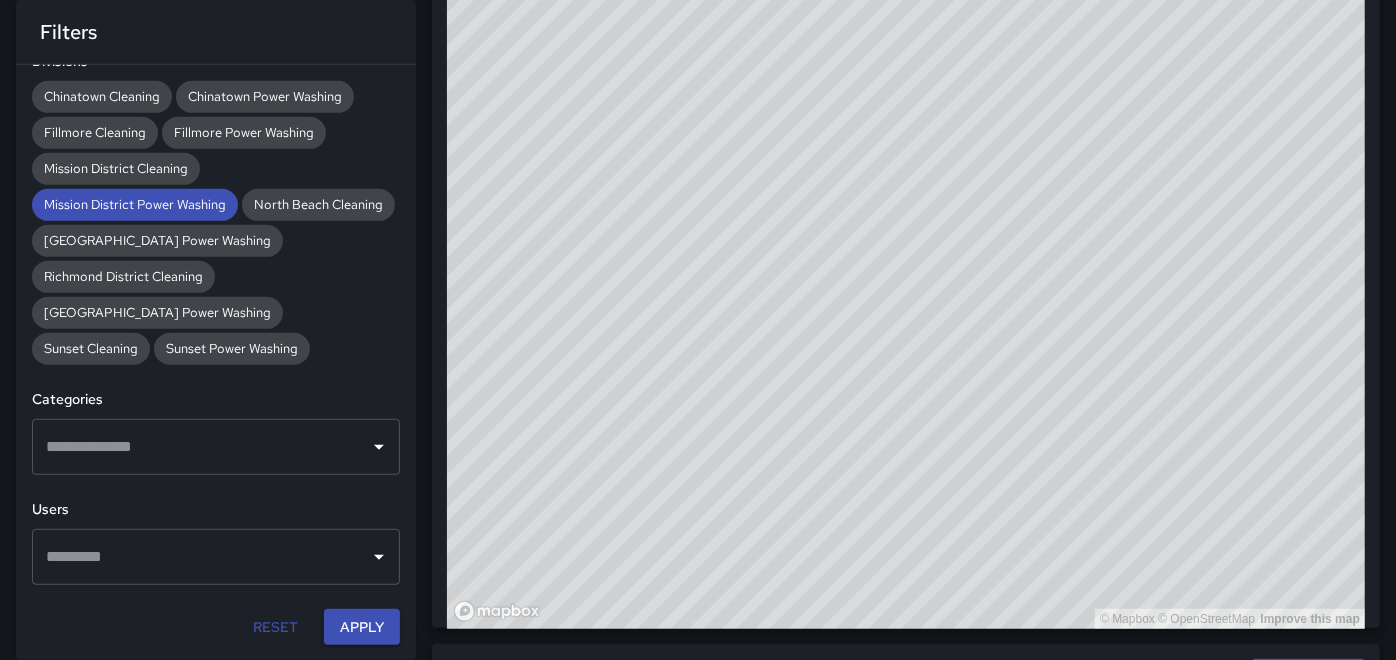 click on "© Mapbox   © OpenStreetMap   Improve this map" at bounding box center [906, 229] 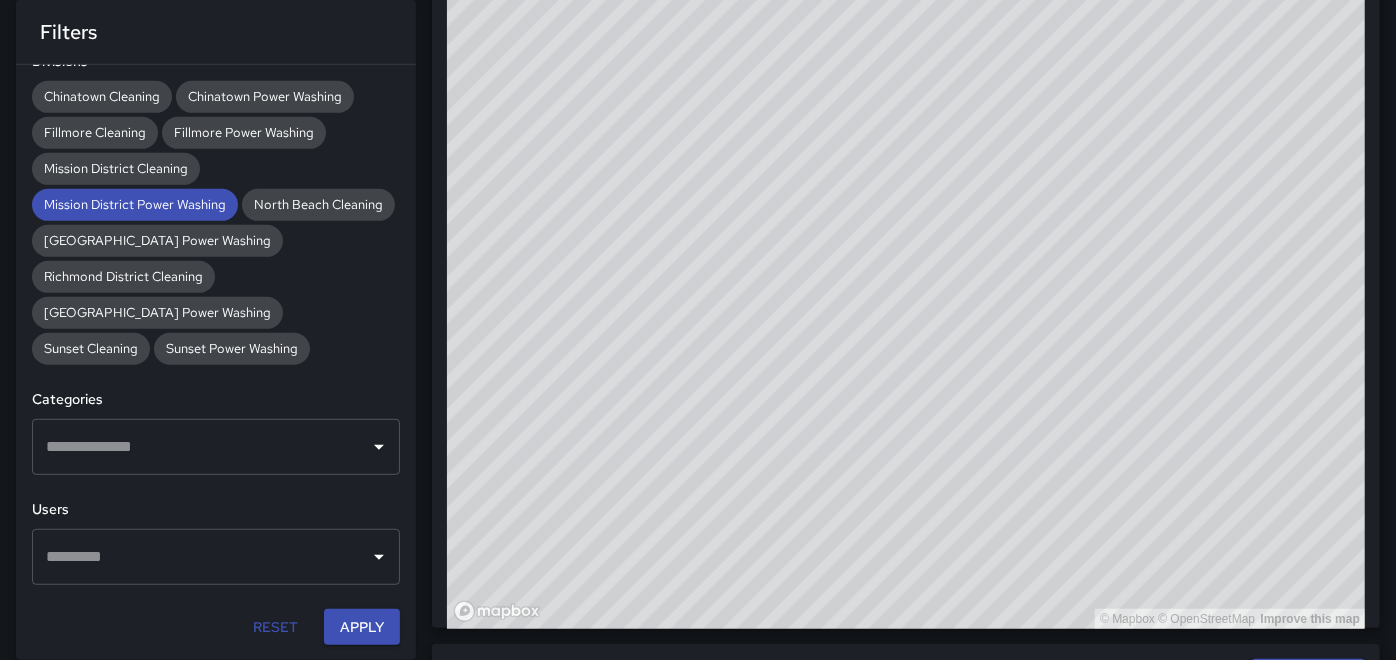 drag, startPoint x: 711, startPoint y: 477, endPoint x: 714, endPoint y: 564, distance: 87.05171 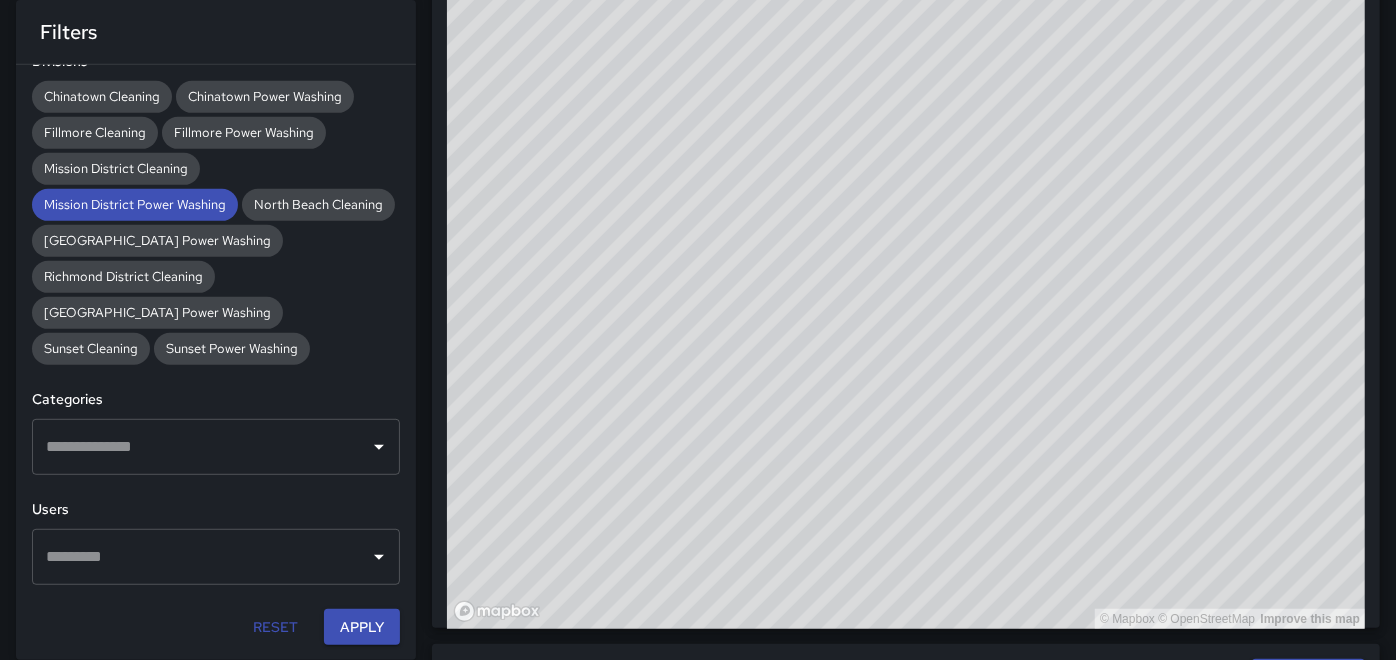 click on "© Mapbox   © OpenStreetMap   Improve this map" at bounding box center (906, 229) 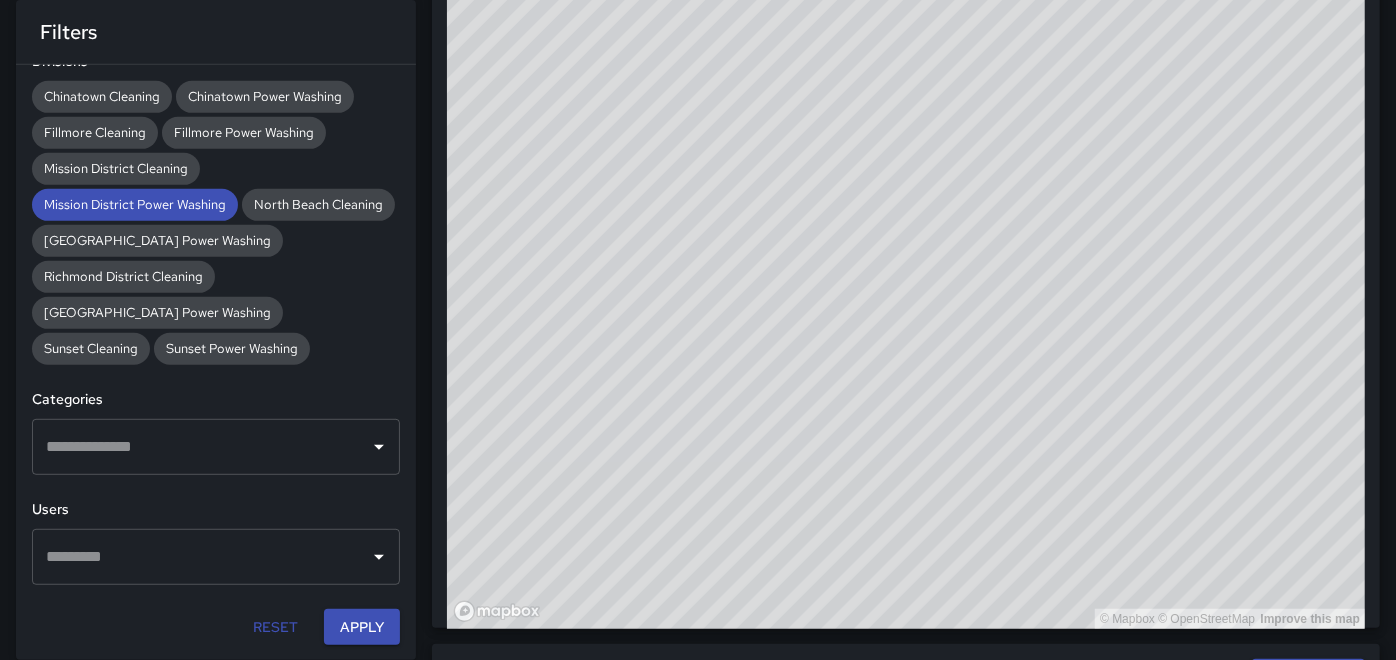 drag, startPoint x: 980, startPoint y: 148, endPoint x: 916, endPoint y: 201, distance: 83.09633 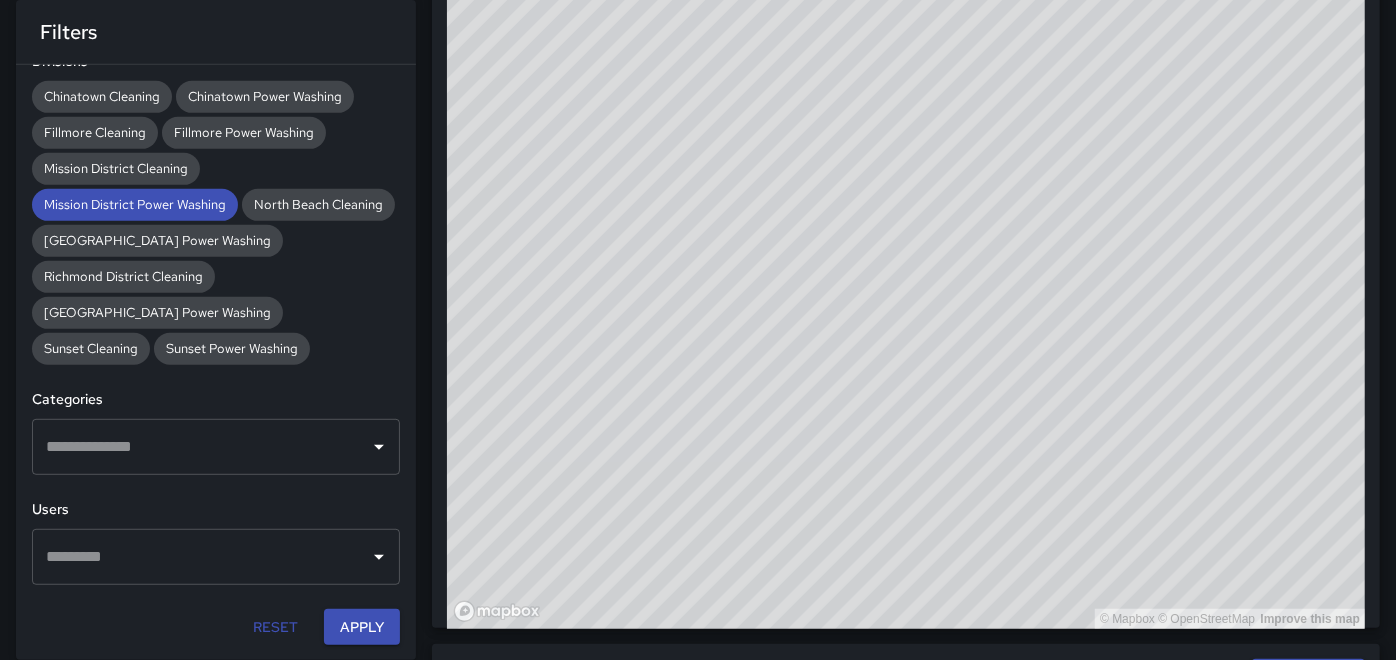 click on "© Mapbox   © OpenStreetMap   Improve this map" at bounding box center [906, 229] 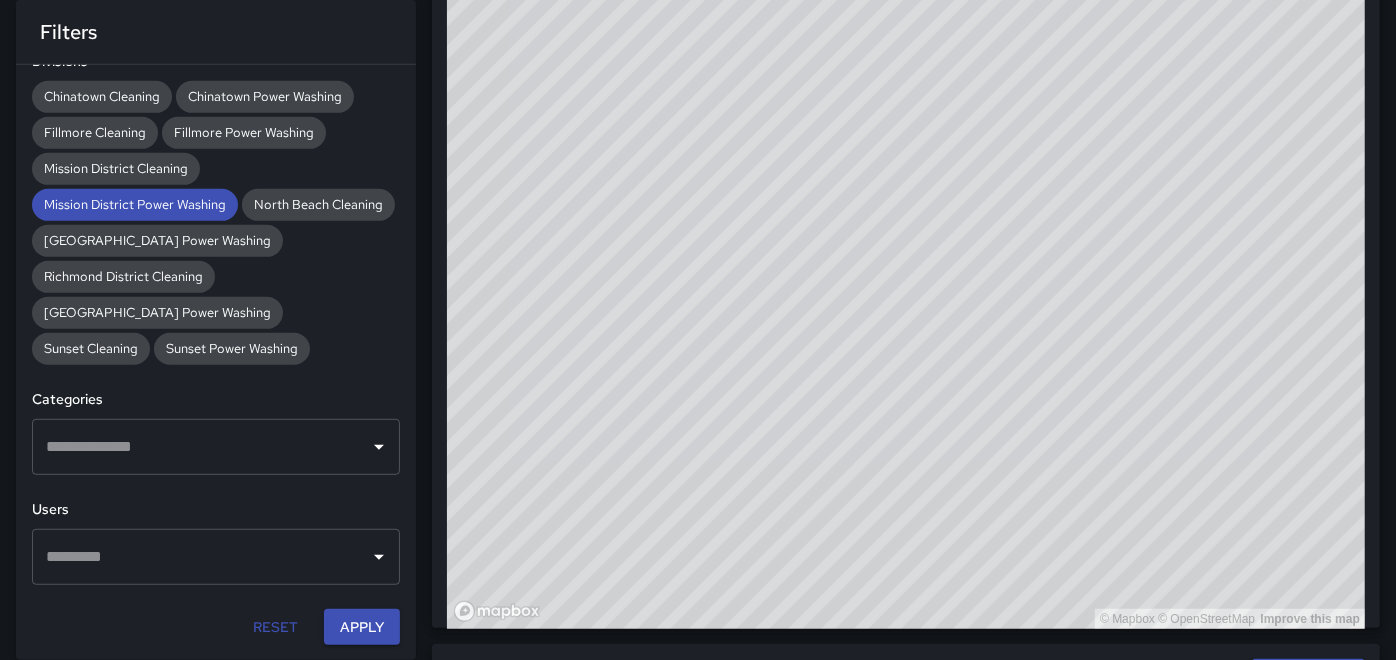drag, startPoint x: 821, startPoint y: 406, endPoint x: 823, endPoint y: 431, distance: 25.079872 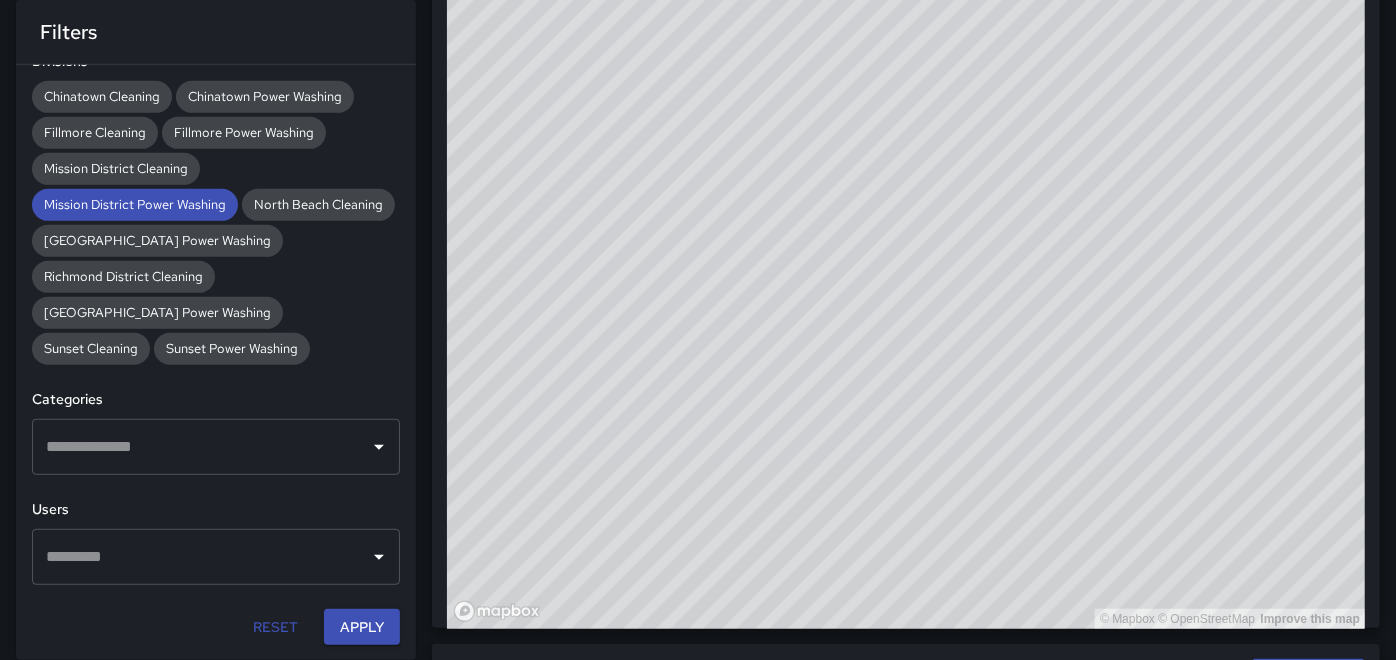 click on "© Mapbox   © OpenStreetMap   Improve this map" at bounding box center [906, 229] 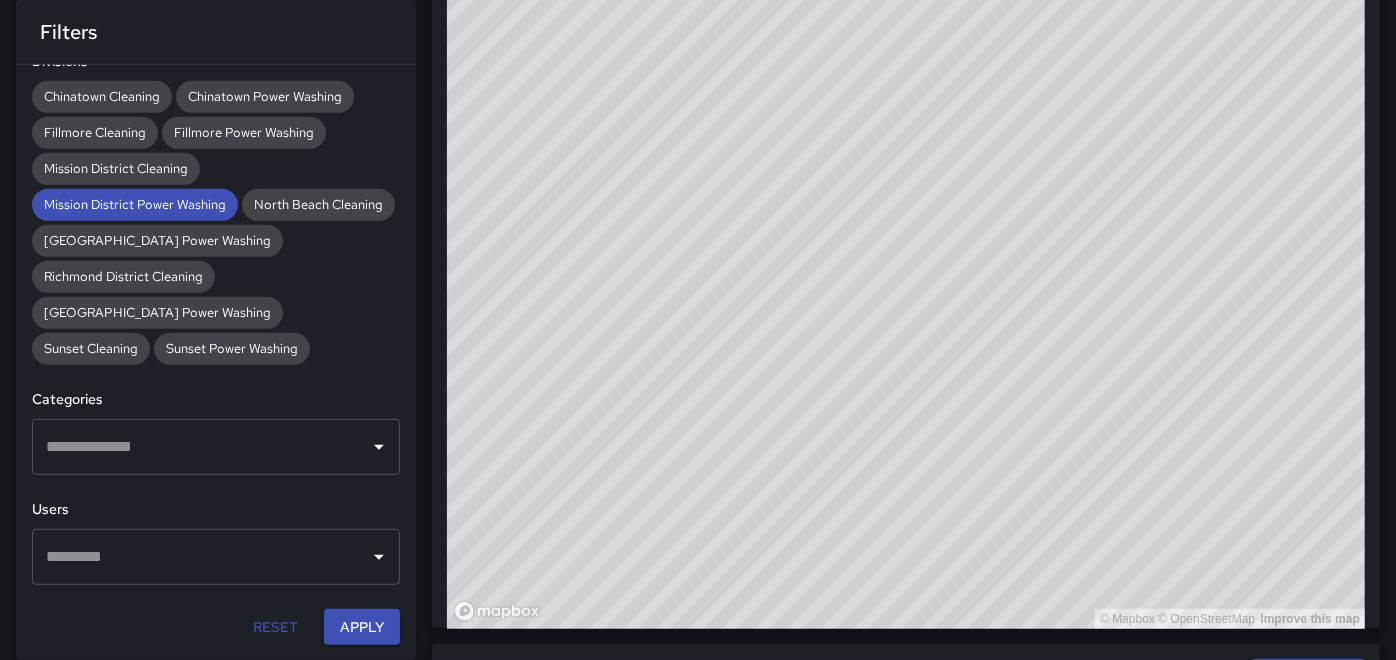 drag, startPoint x: 837, startPoint y: 213, endPoint x: 856, endPoint y: 248, distance: 39.824615 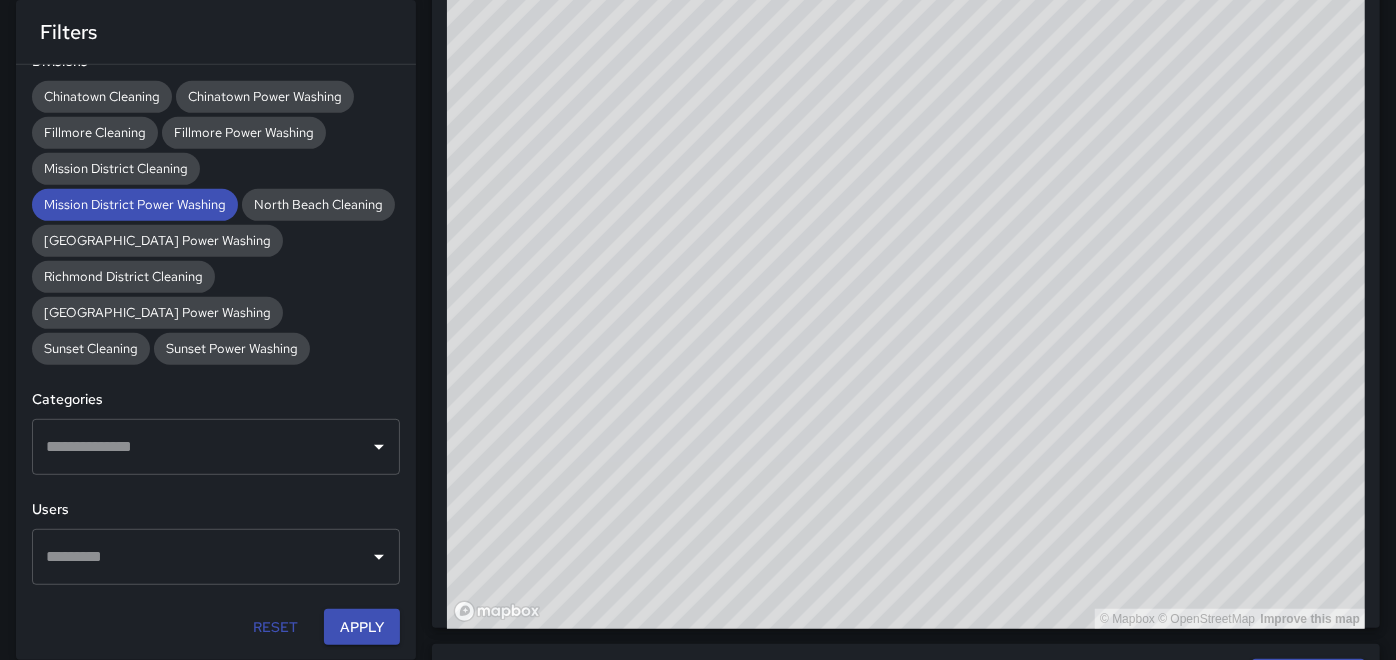 click on "© Mapbox   © OpenStreetMap   Improve this map" at bounding box center (906, 229) 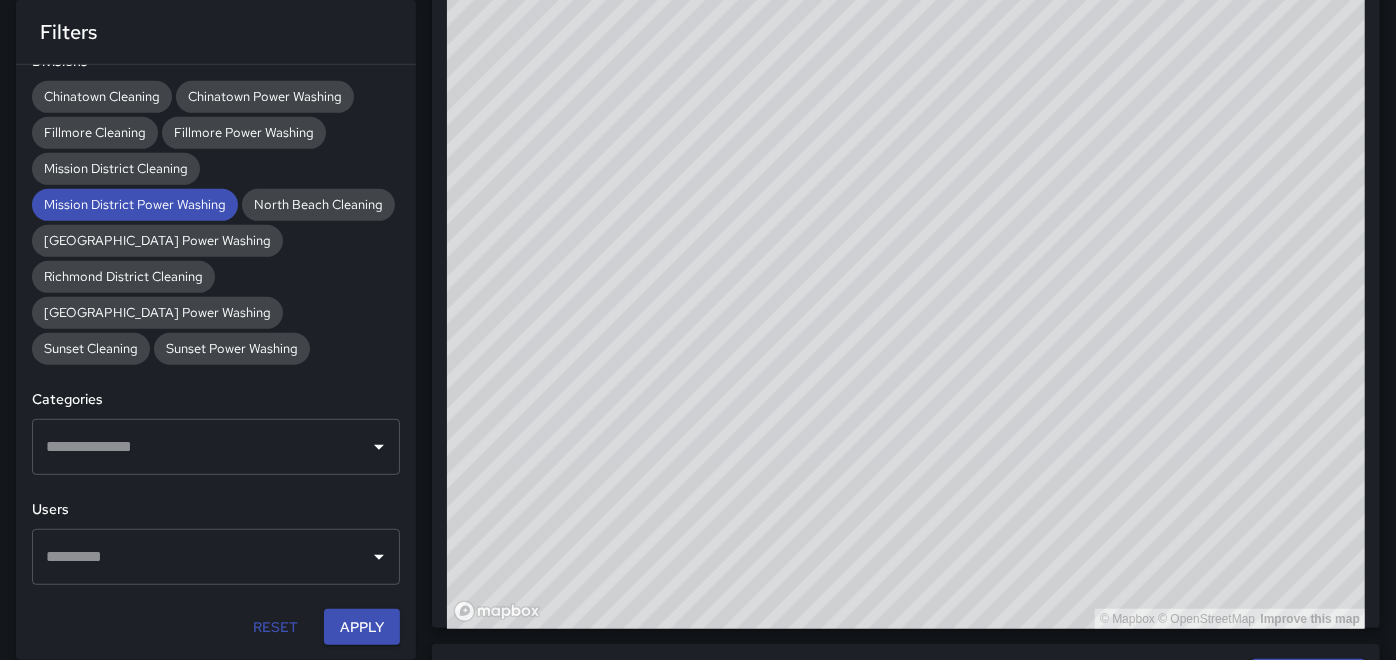 drag, startPoint x: 740, startPoint y: 422, endPoint x: 742, endPoint y: 442, distance: 20.09975 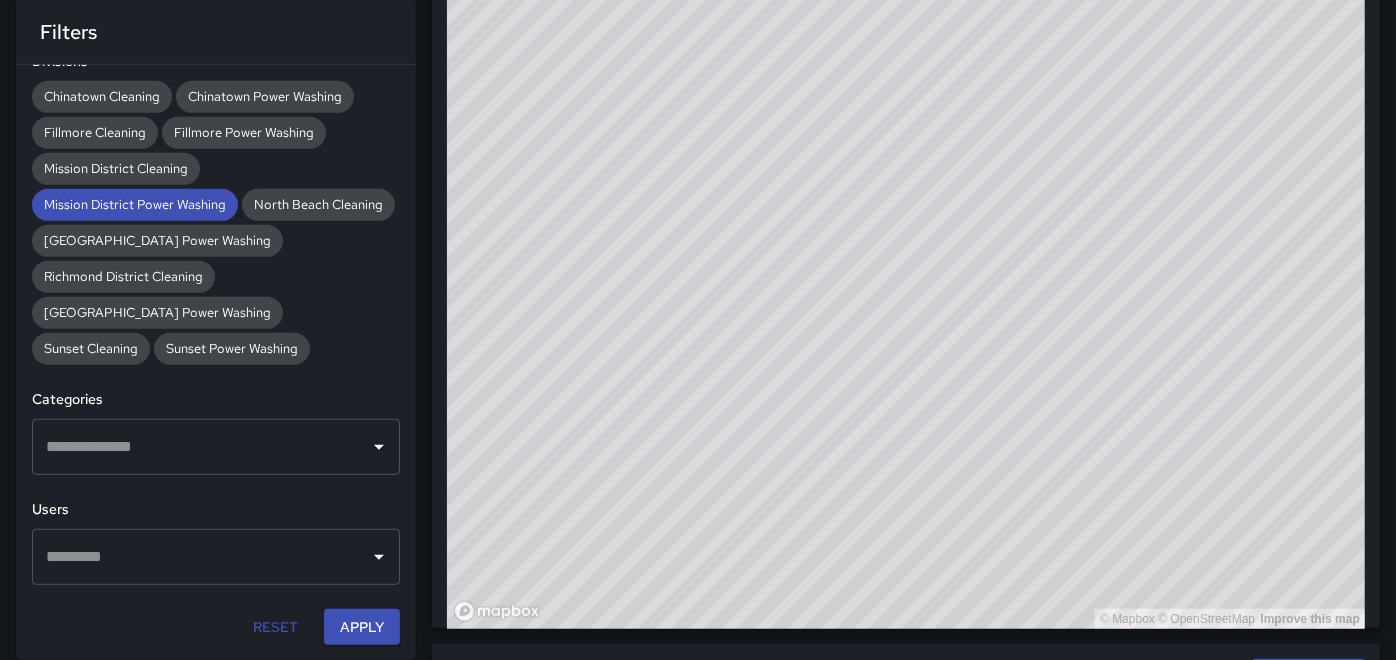click on "© Mapbox   © OpenStreetMap   Improve this map" at bounding box center (906, 229) 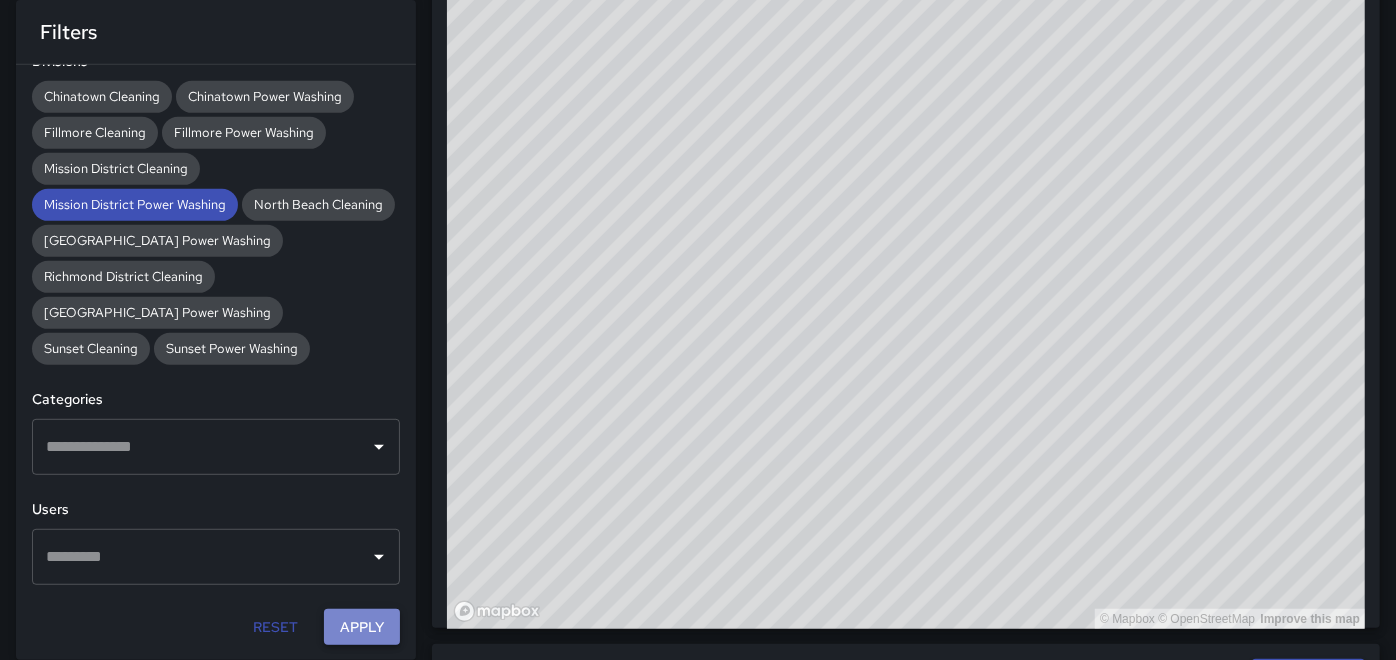click on "Apply" at bounding box center [362, 627] 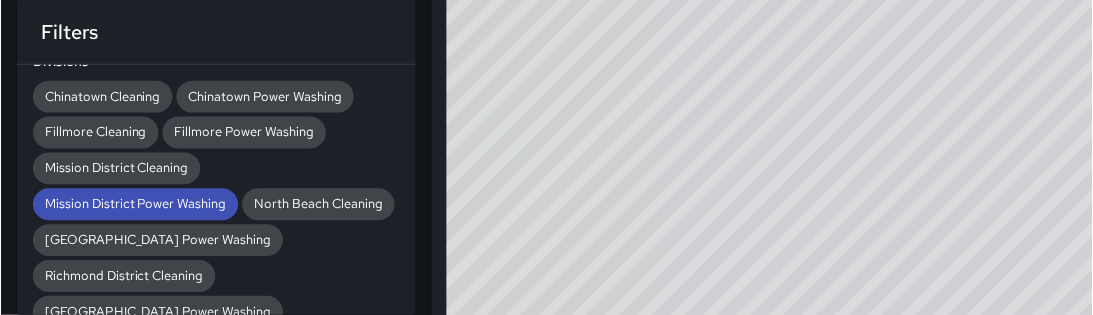 scroll, scrollTop: 555, scrollLeft: 0, axis: vertical 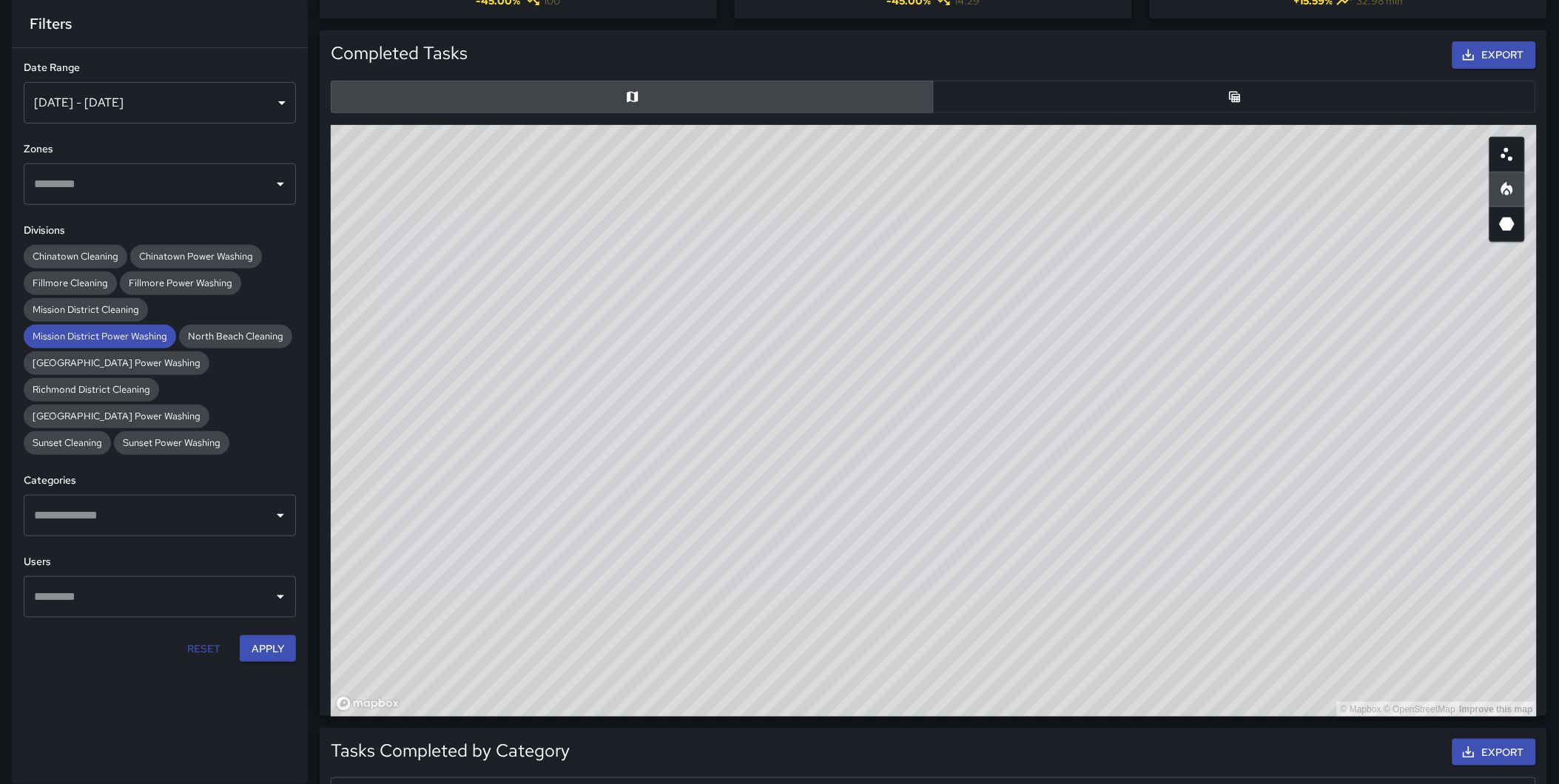 type 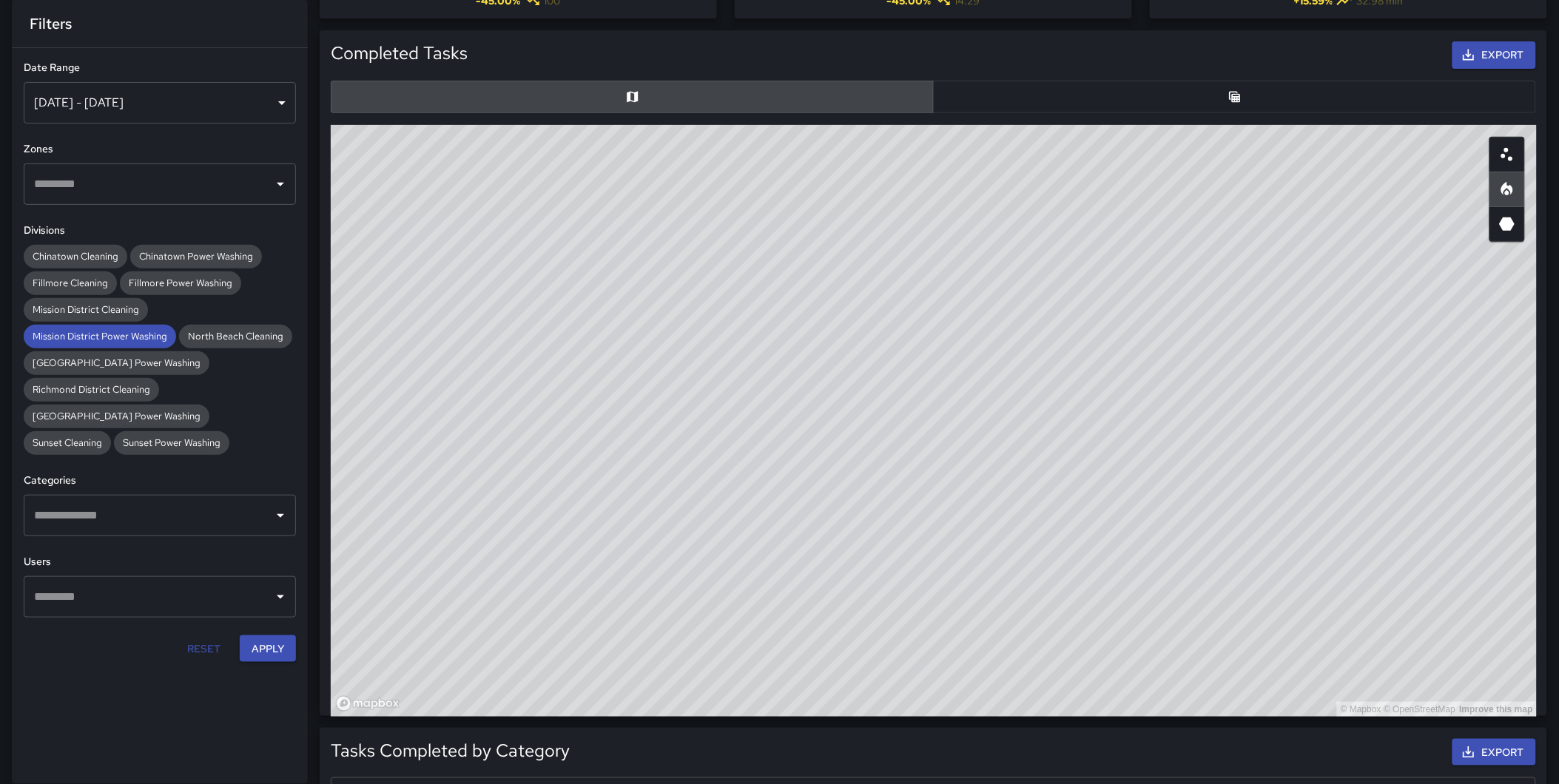drag, startPoint x: 870, startPoint y: 311, endPoint x: 981, endPoint y: 278, distance: 115.8016 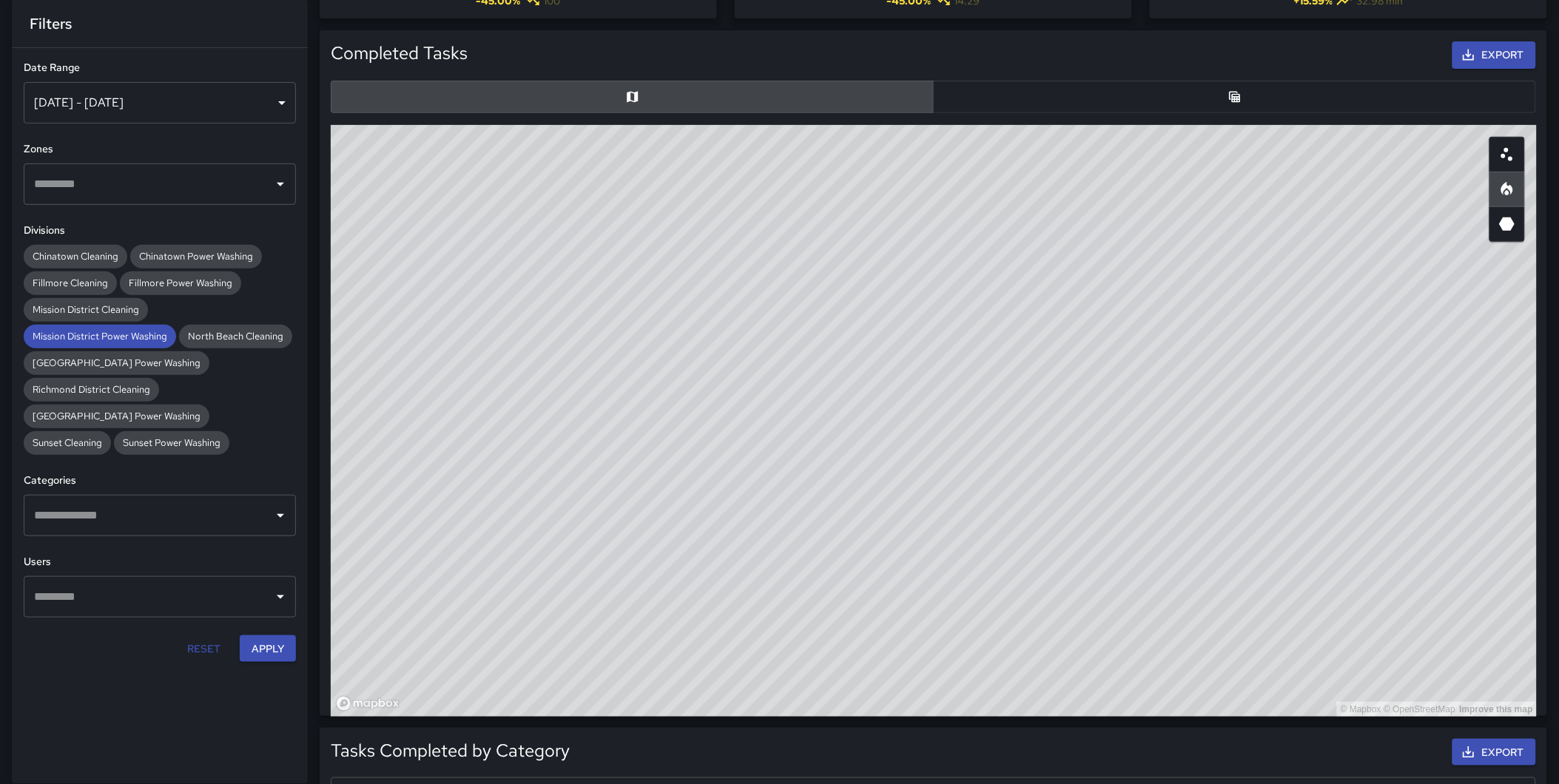 click on "© Mapbox   © OpenStreetMap   Improve this map" at bounding box center [934, 421] 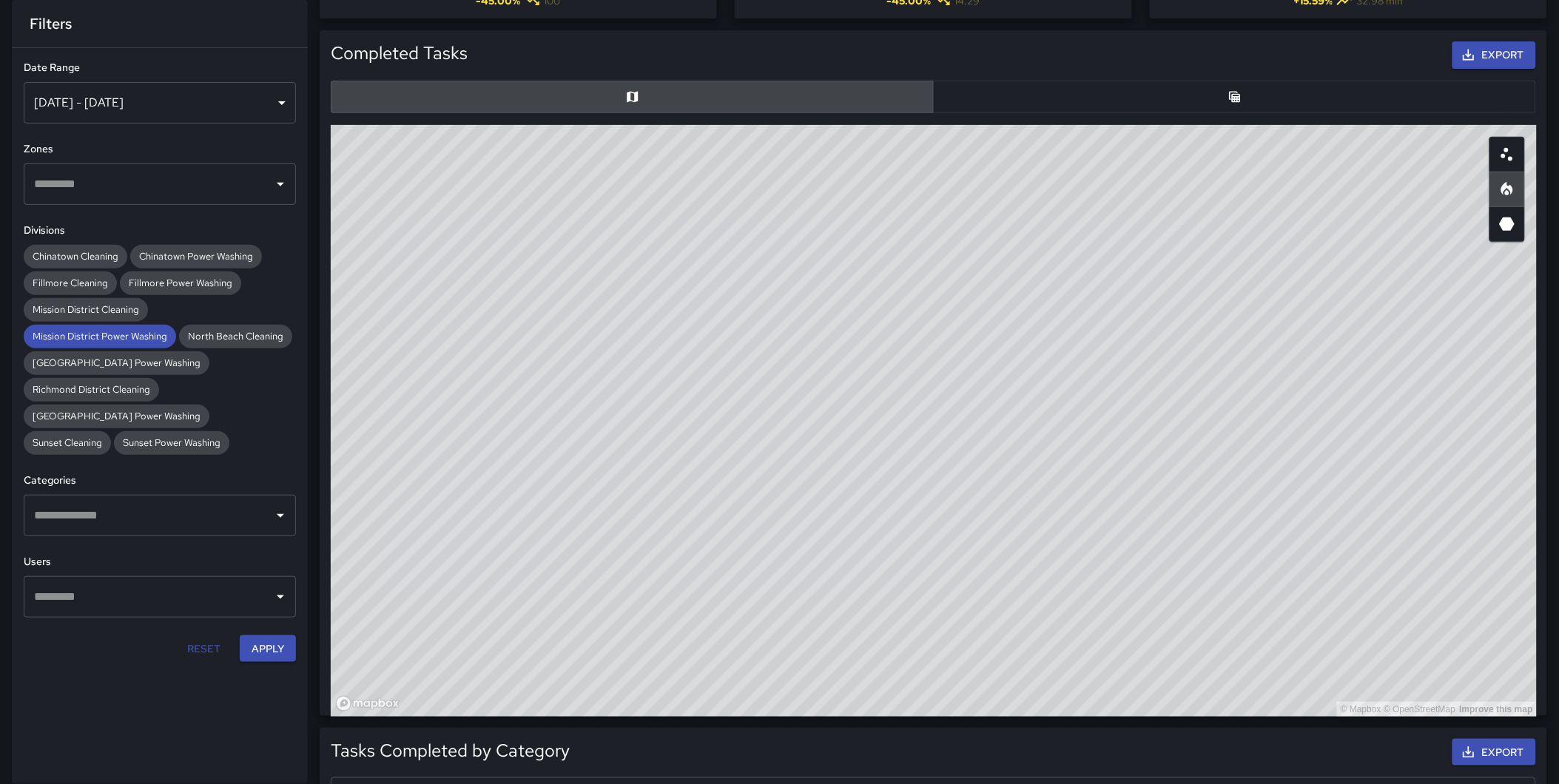 drag, startPoint x: 952, startPoint y: 326, endPoint x: 1002, endPoint y: 288, distance: 63 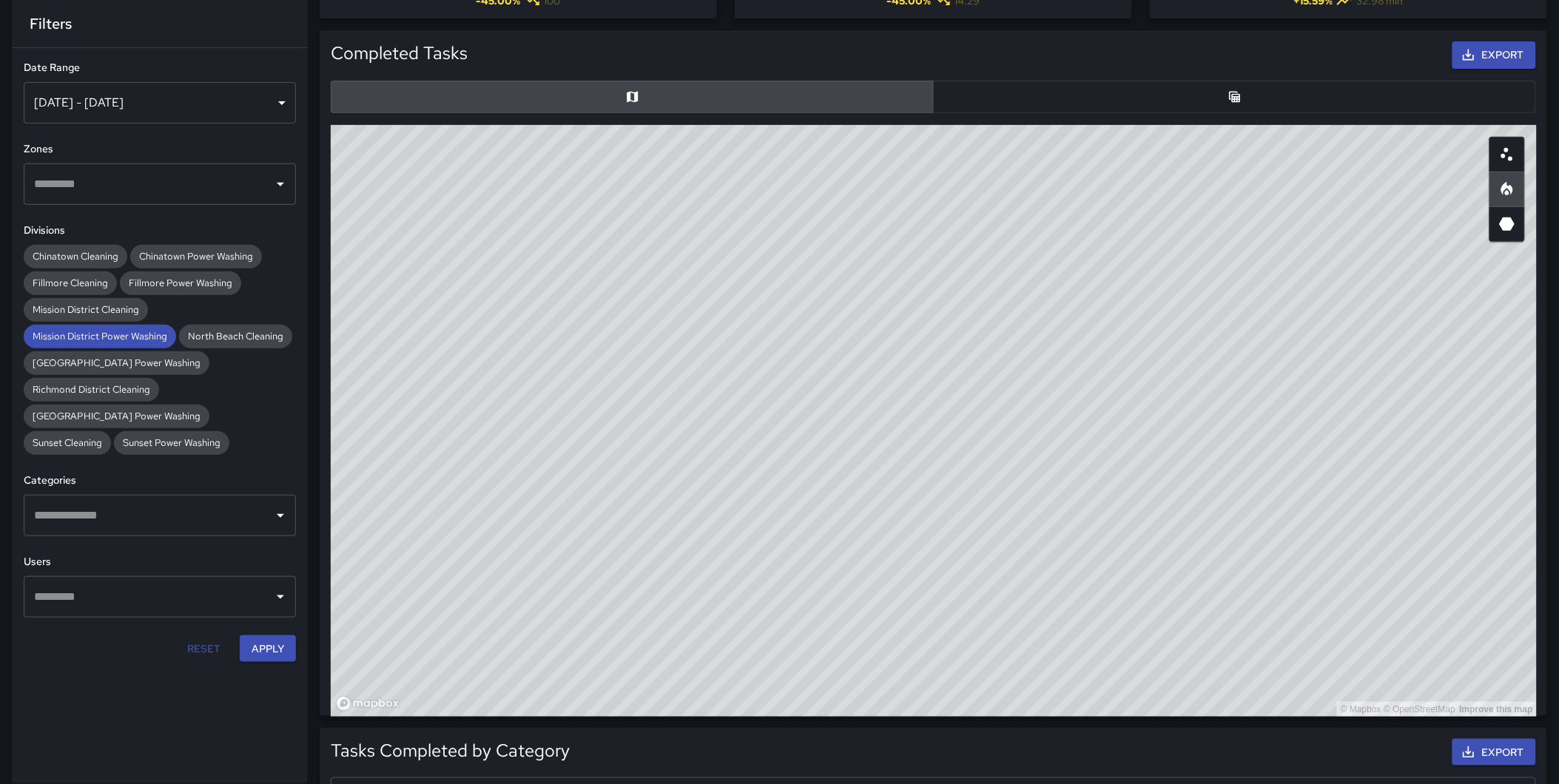 click on "© Mapbox   © OpenStreetMap   Improve this map" at bounding box center (934, 421) 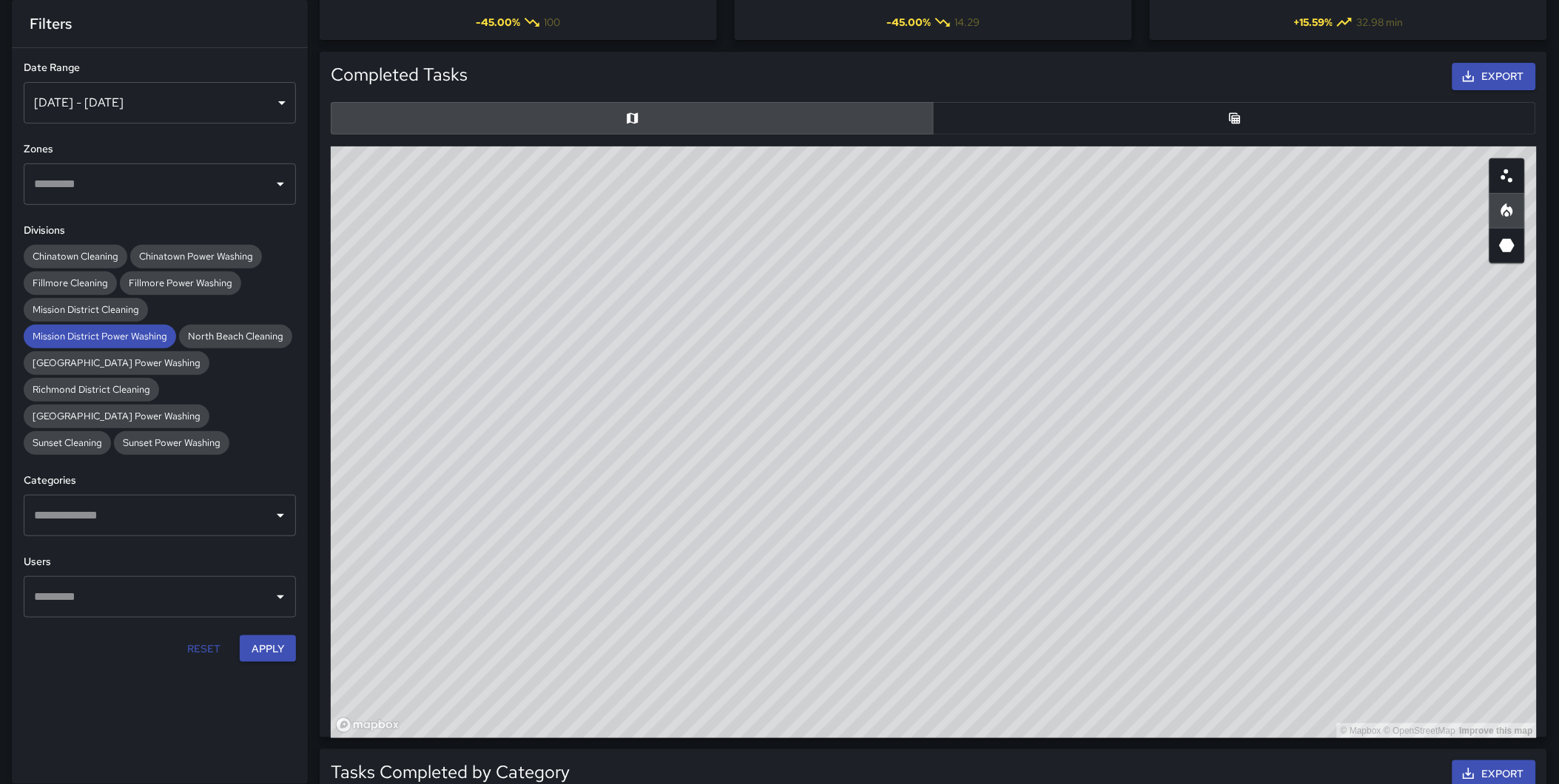 scroll, scrollTop: 124, scrollLeft: 0, axis: vertical 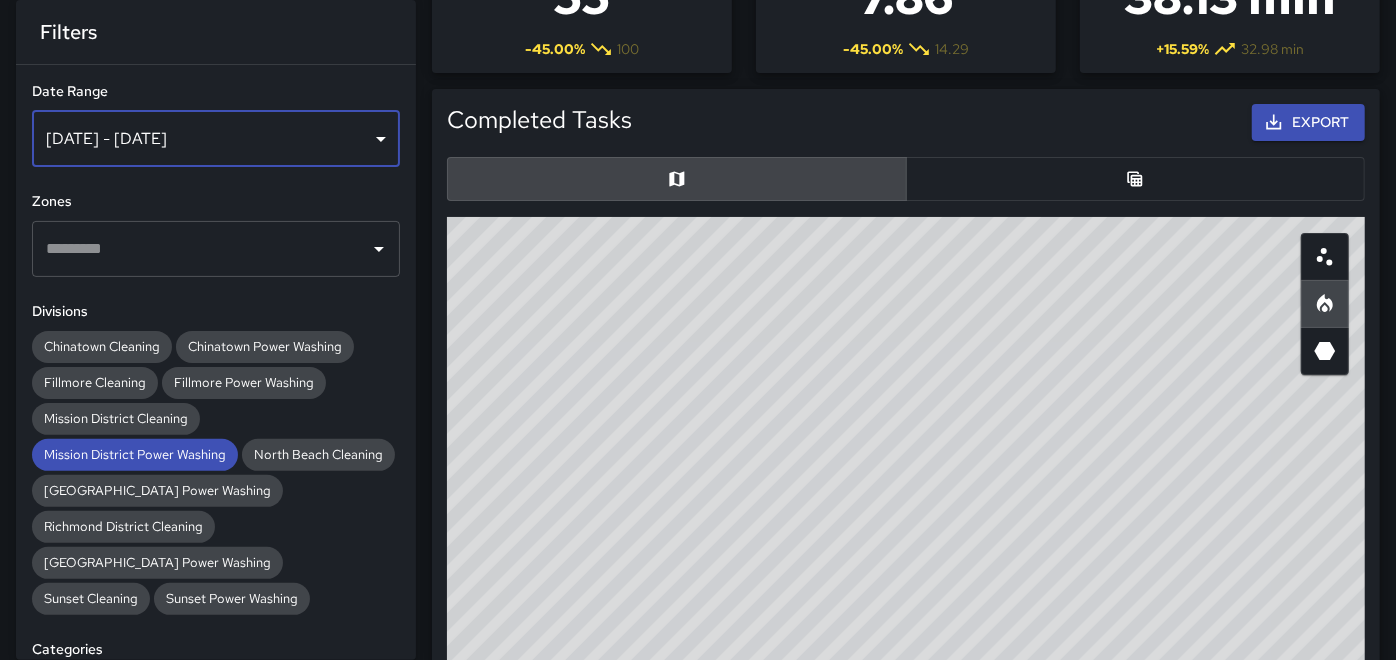 click on "Jun 27, 2025 - Jul 03, 2025" at bounding box center [216, 139] 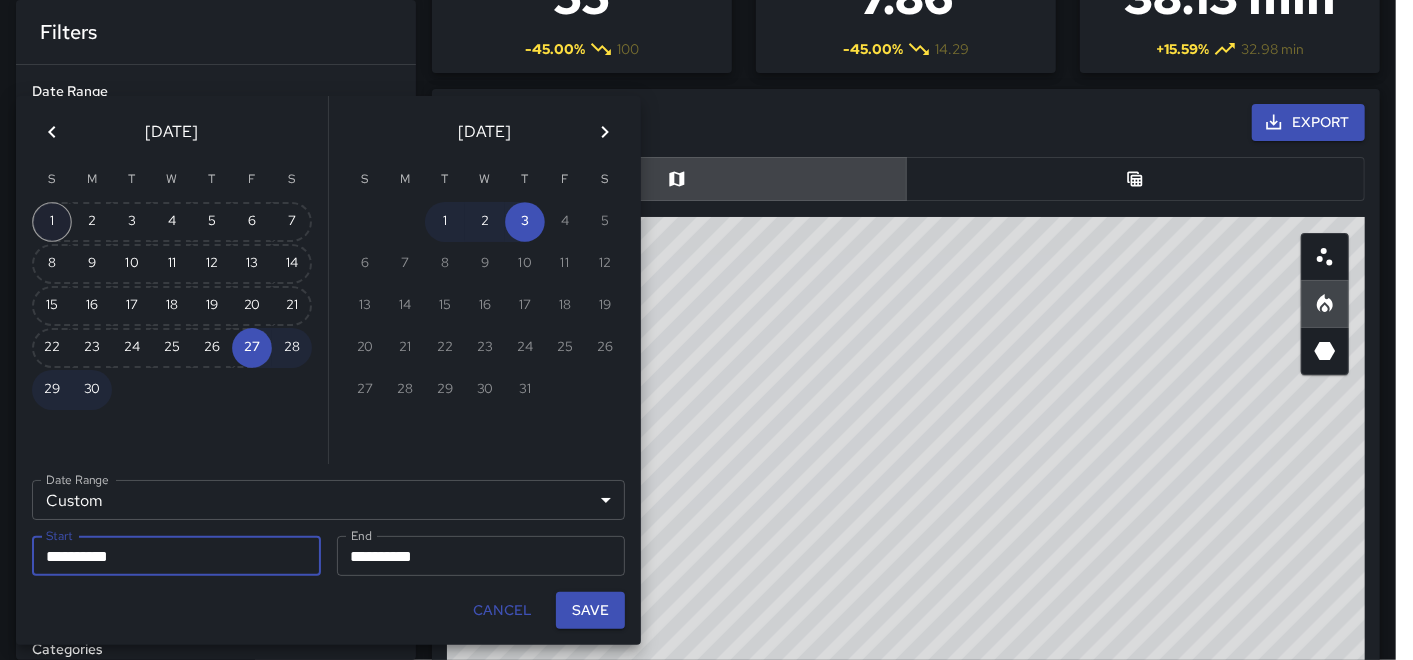 click on "1" at bounding box center [52, 222] 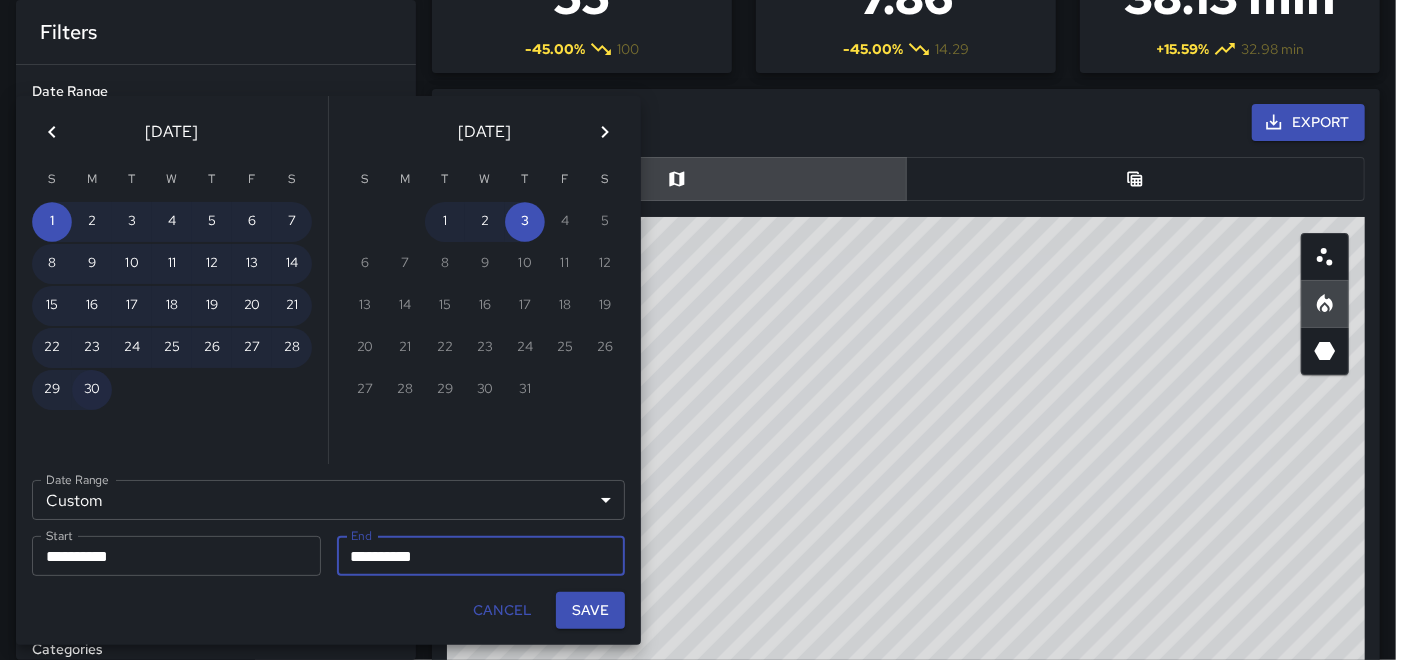 click on "30" at bounding box center [92, 390] 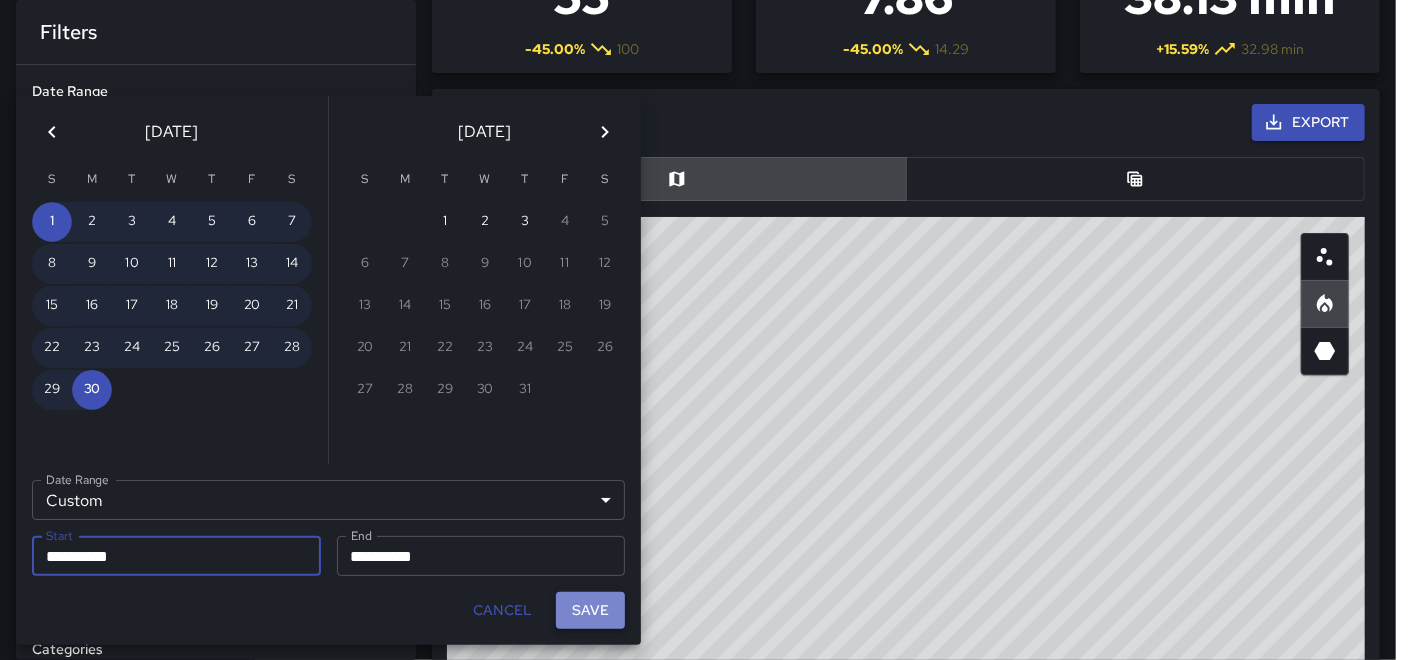 click on "Save" at bounding box center (590, 610) 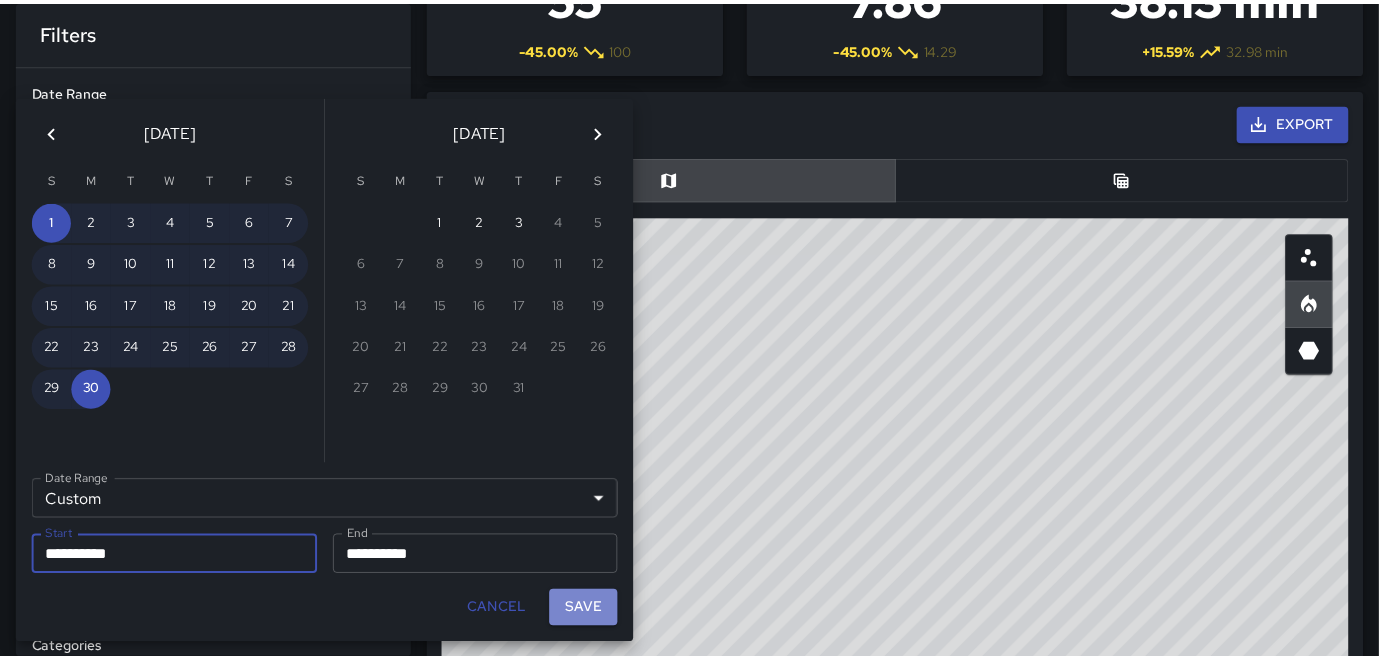 scroll, scrollTop: 18, scrollLeft: 17, axis: both 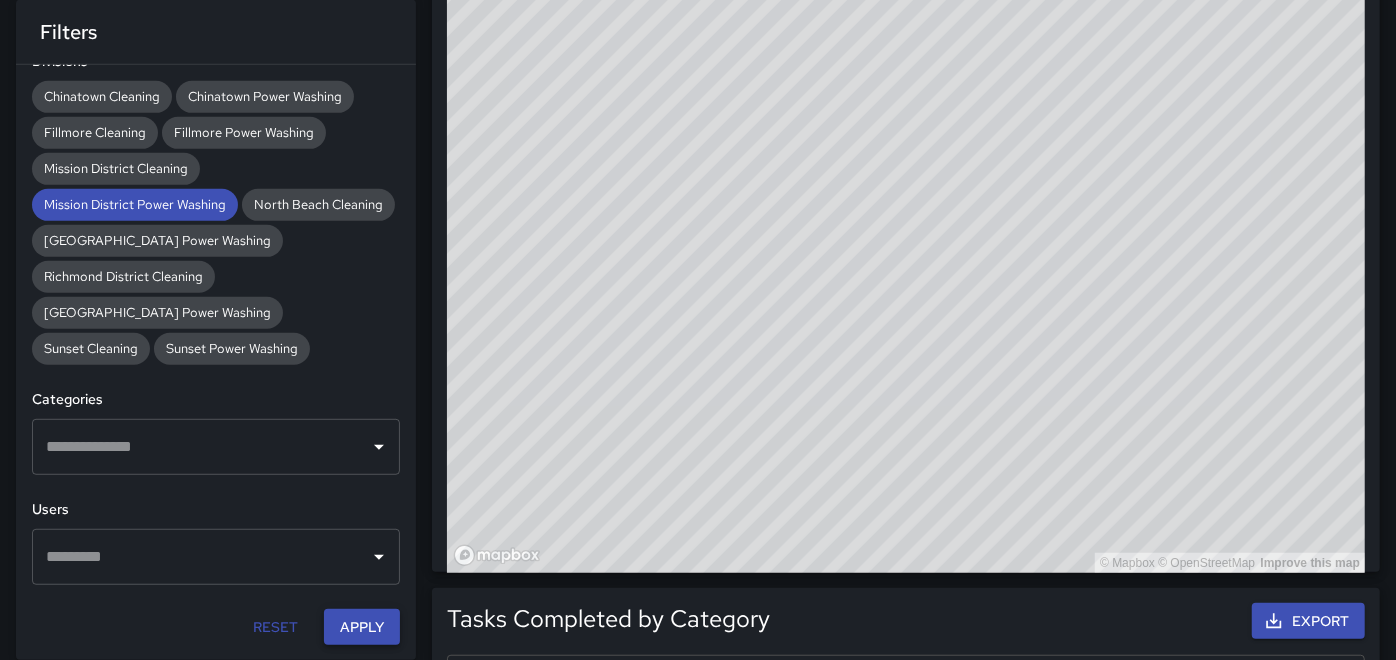 click on "Apply" at bounding box center (362, 627) 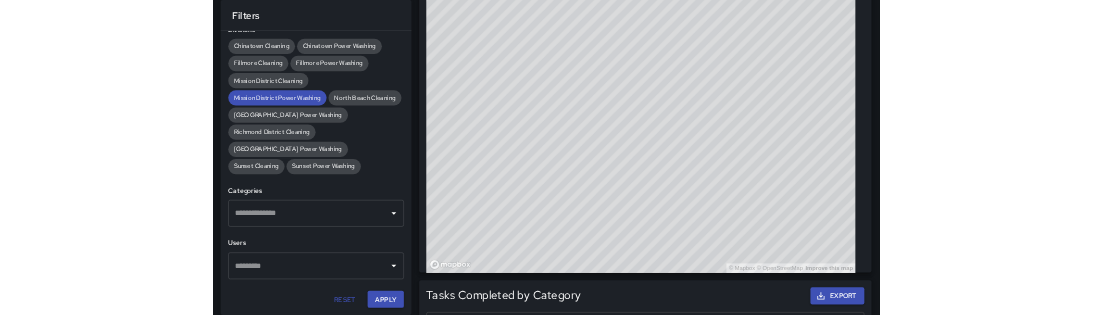 scroll, scrollTop: 612, scrollLeft: 0, axis: vertical 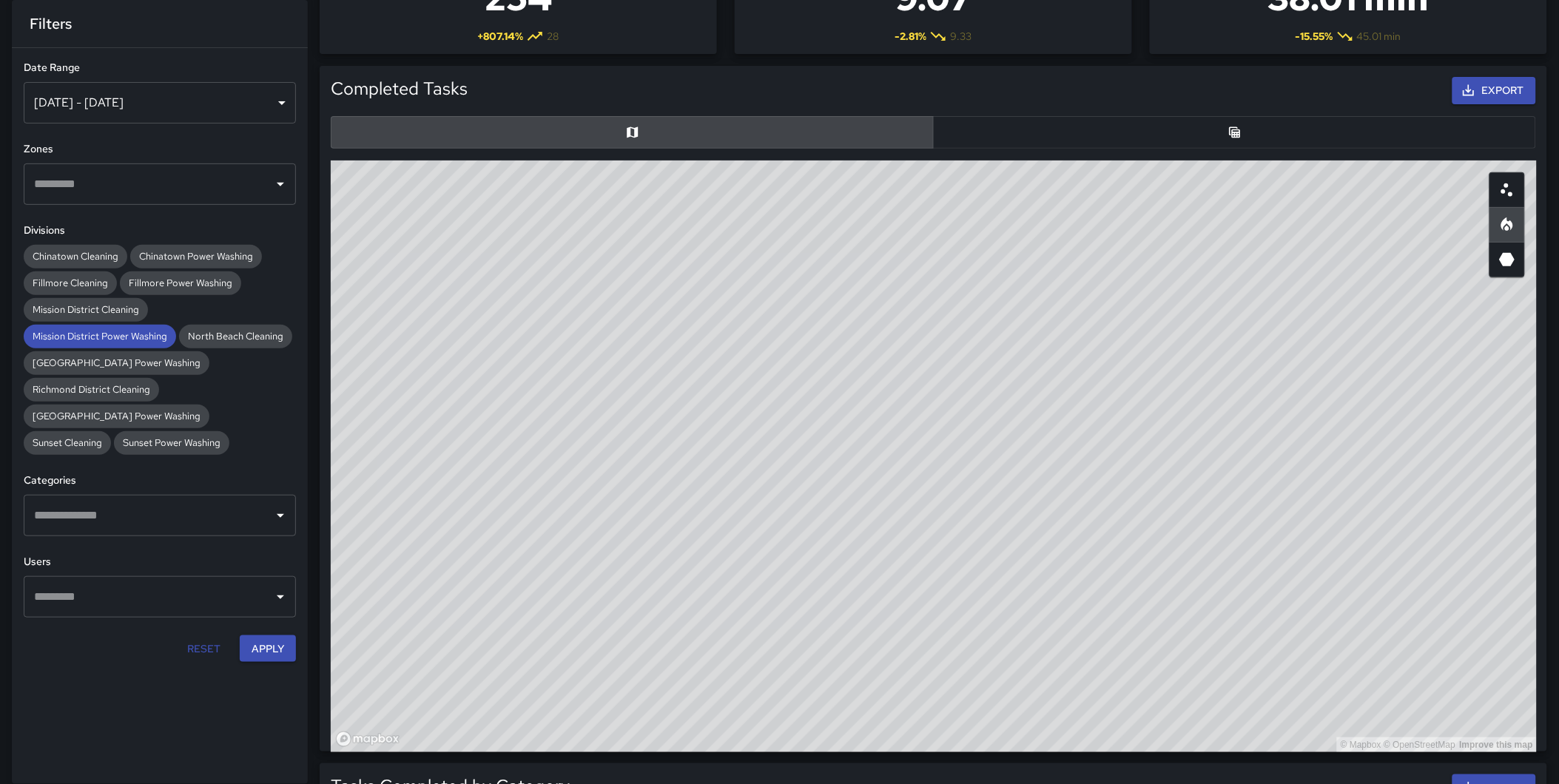 drag, startPoint x: 1270, startPoint y: 387, endPoint x: 1253, endPoint y: 305, distance: 83.74366 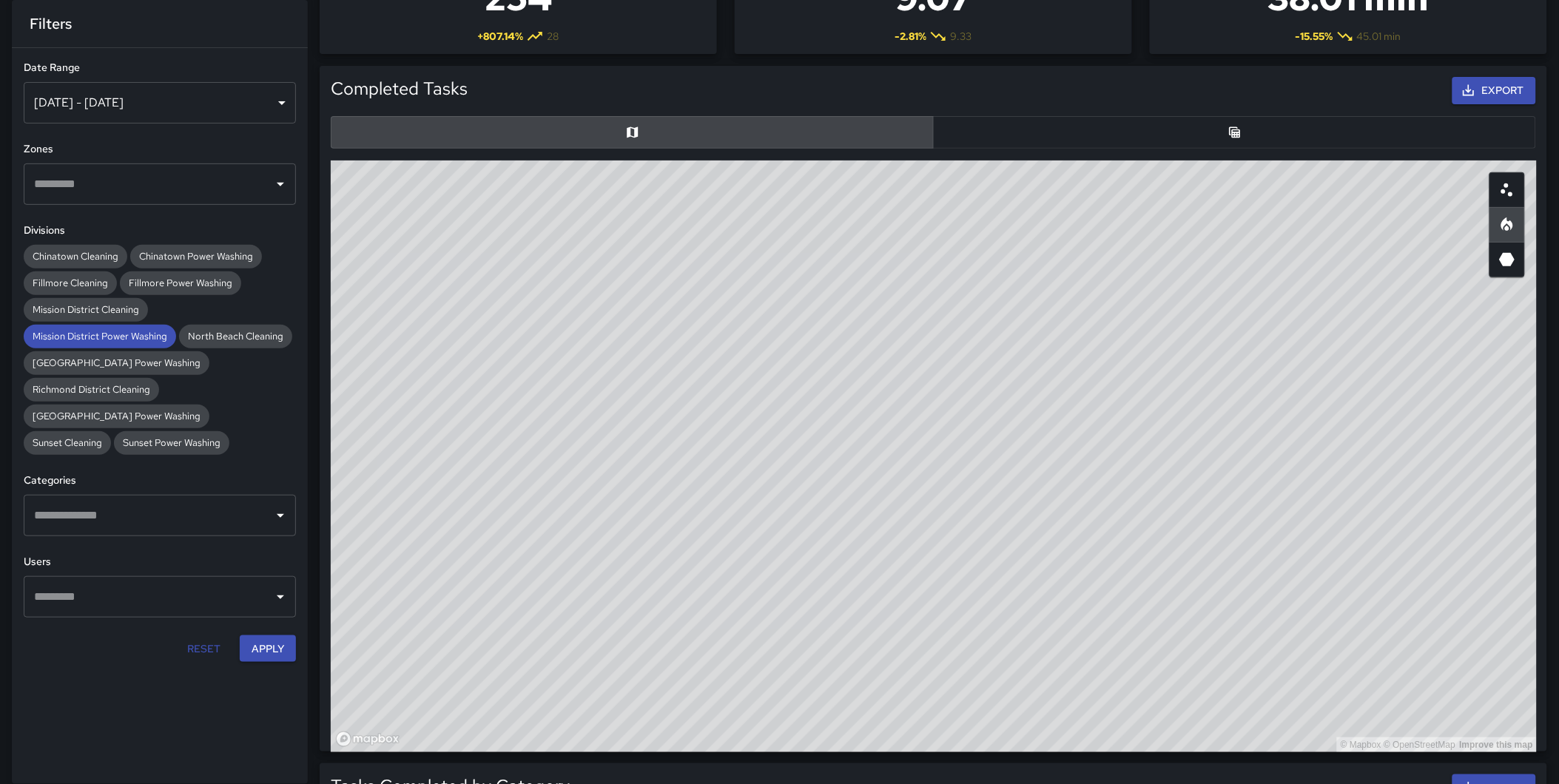 drag, startPoint x: 1074, startPoint y: 329, endPoint x: 1189, endPoint y: 345, distance: 116.10771 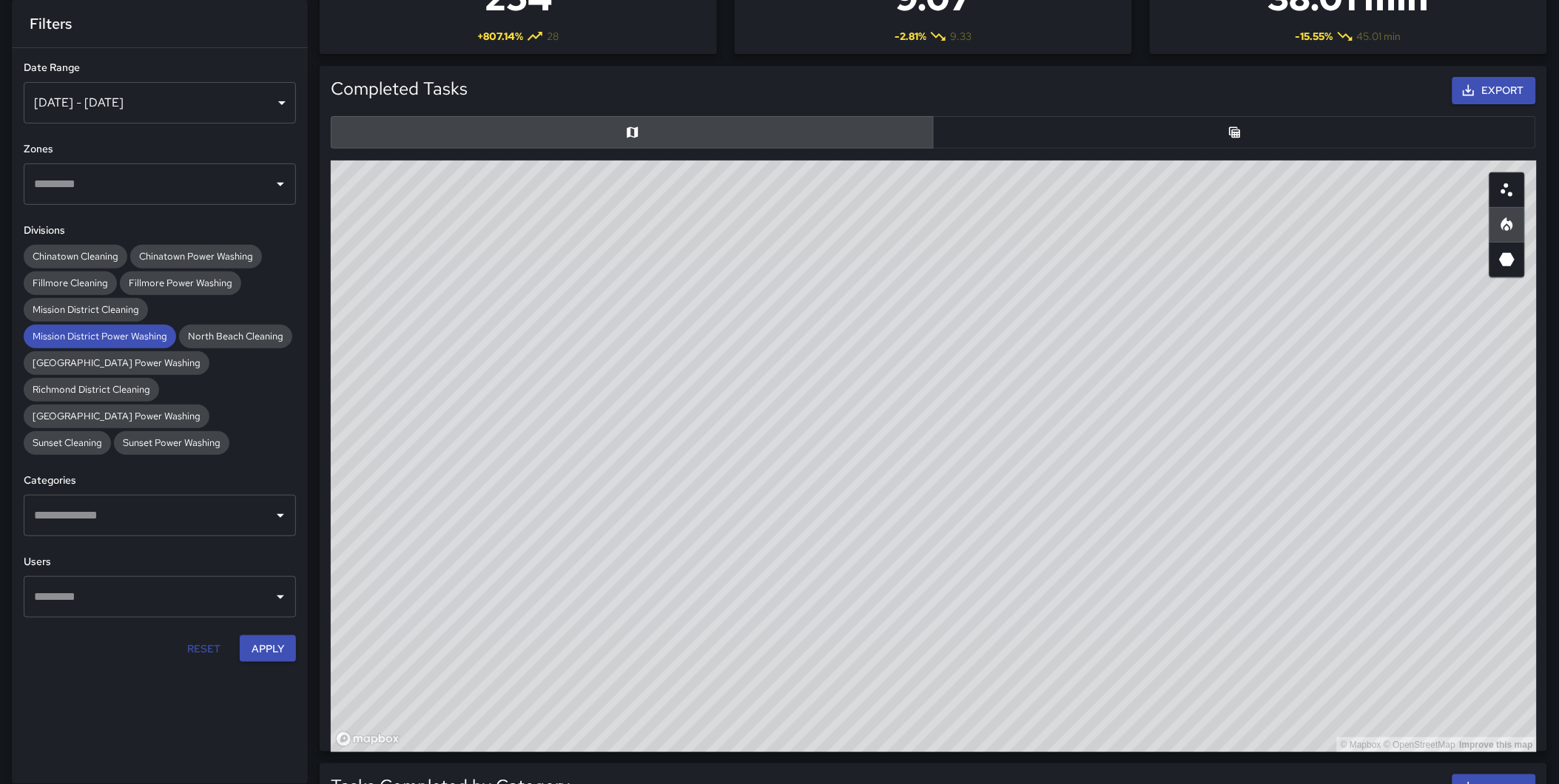 click on "© Mapbox   © OpenStreetMap   Improve this map" at bounding box center (934, 456) 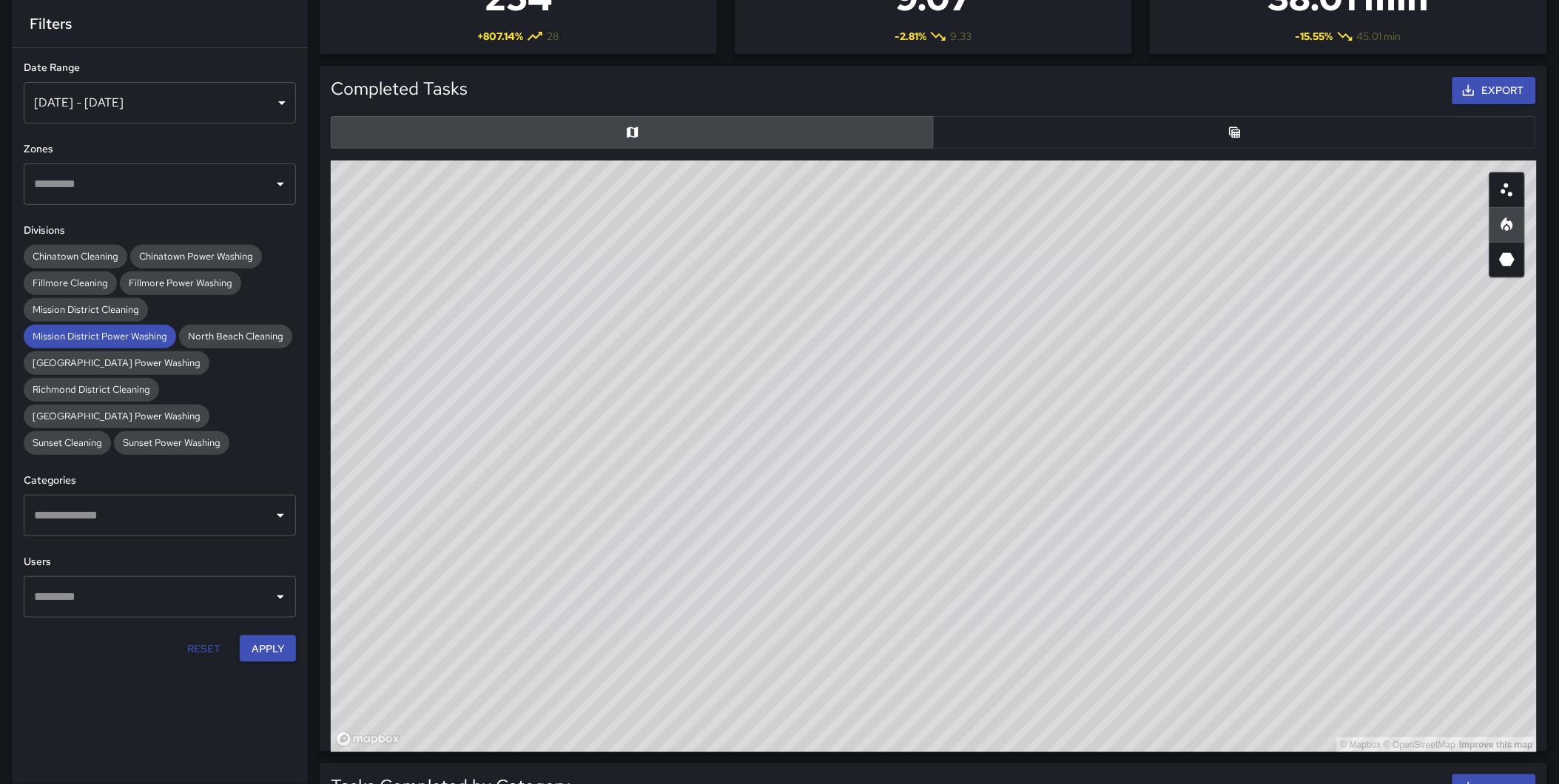 drag, startPoint x: 1169, startPoint y: 352, endPoint x: 1216, endPoint y: 327, distance: 53.23533 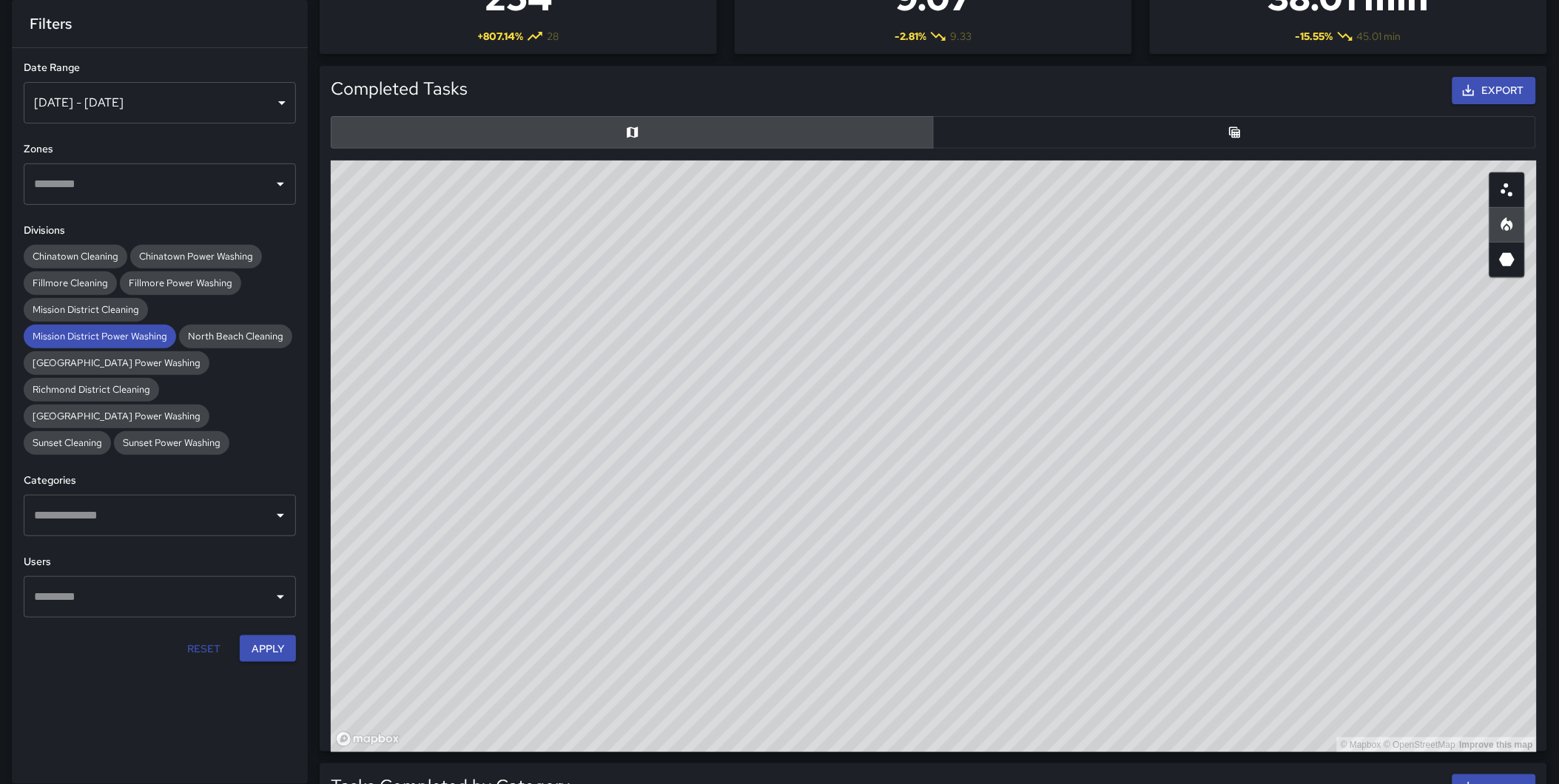 click on "© Mapbox   © OpenStreetMap   Improve this map" at bounding box center [934, 456] 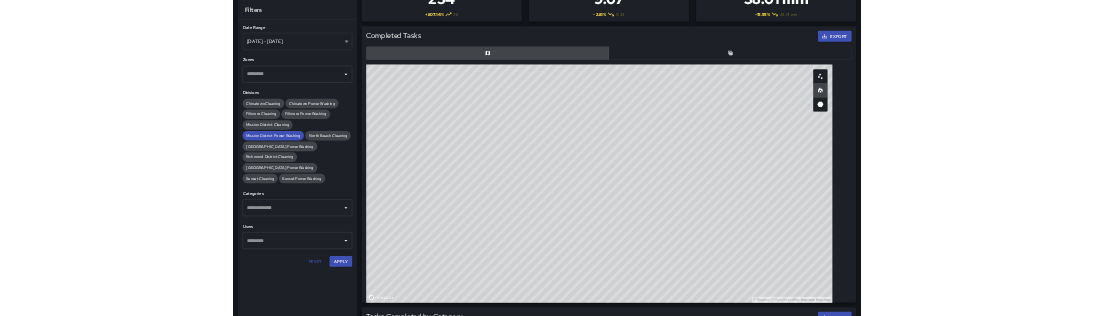 scroll, scrollTop: 167, scrollLeft: 0, axis: vertical 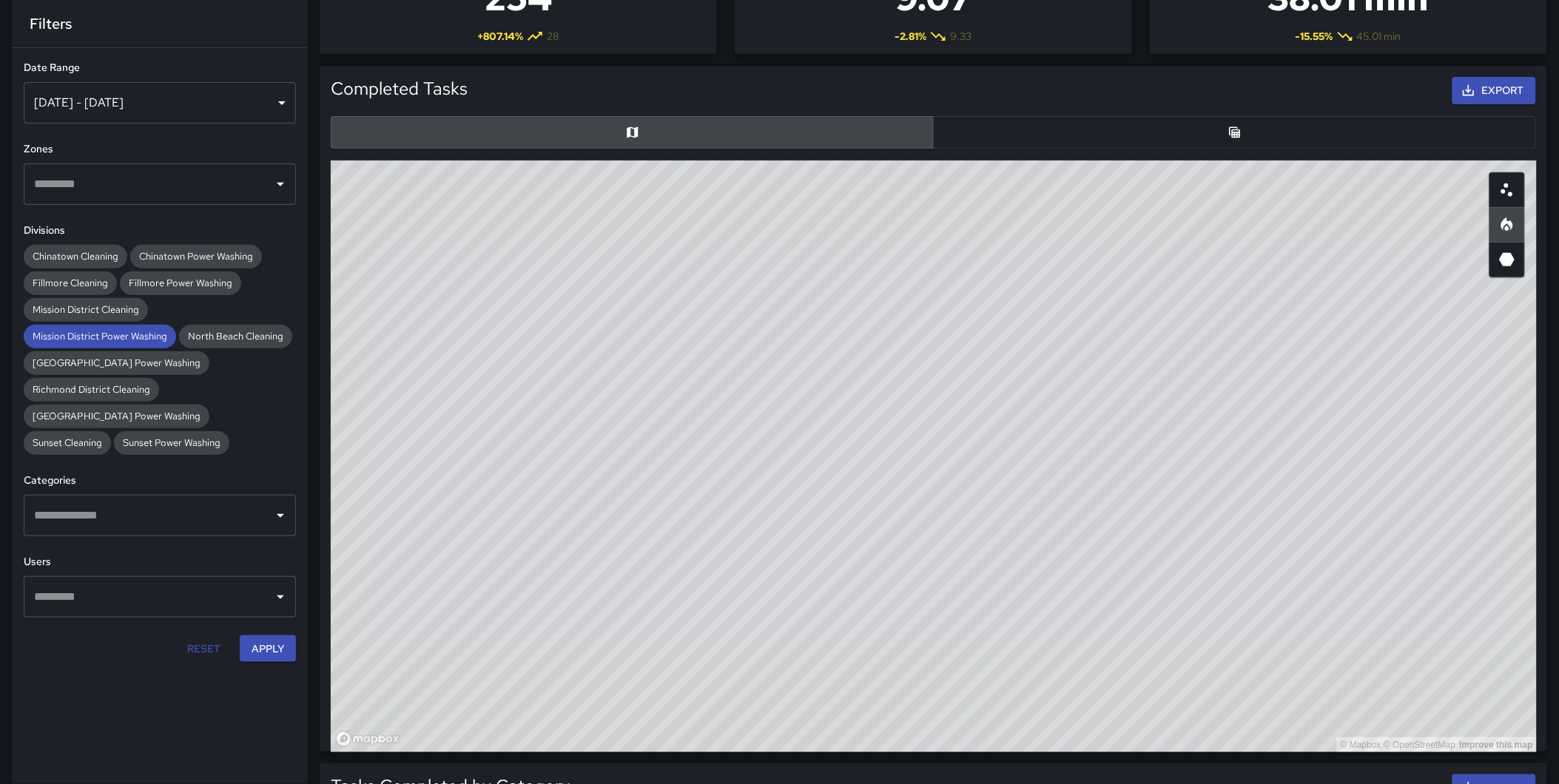 drag, startPoint x: 1268, startPoint y: 379, endPoint x: 1246, endPoint y: 394, distance: 26.627054 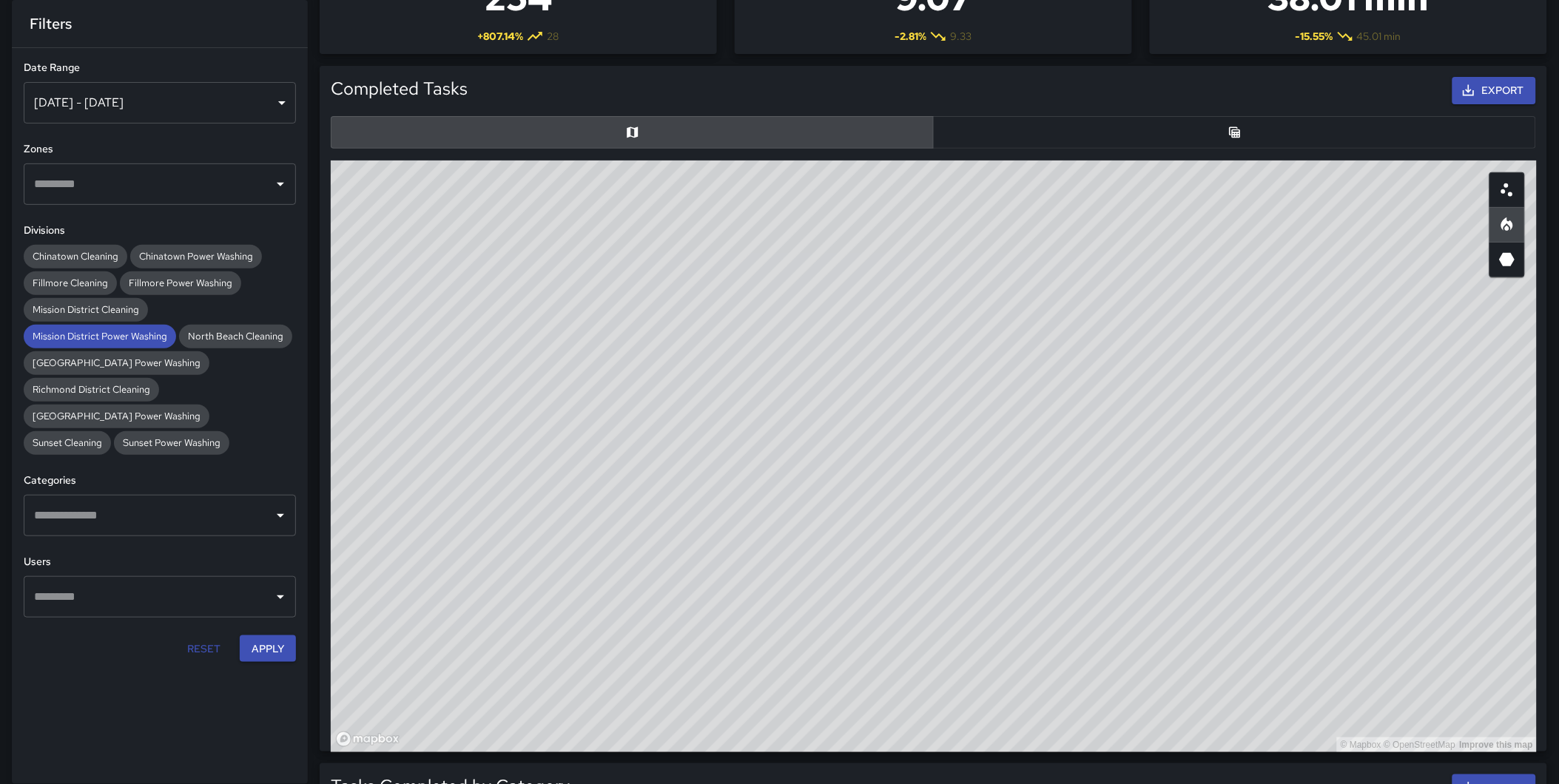 click on "© Mapbox   © OpenStreetMap   Improve this map" at bounding box center (934, 456) 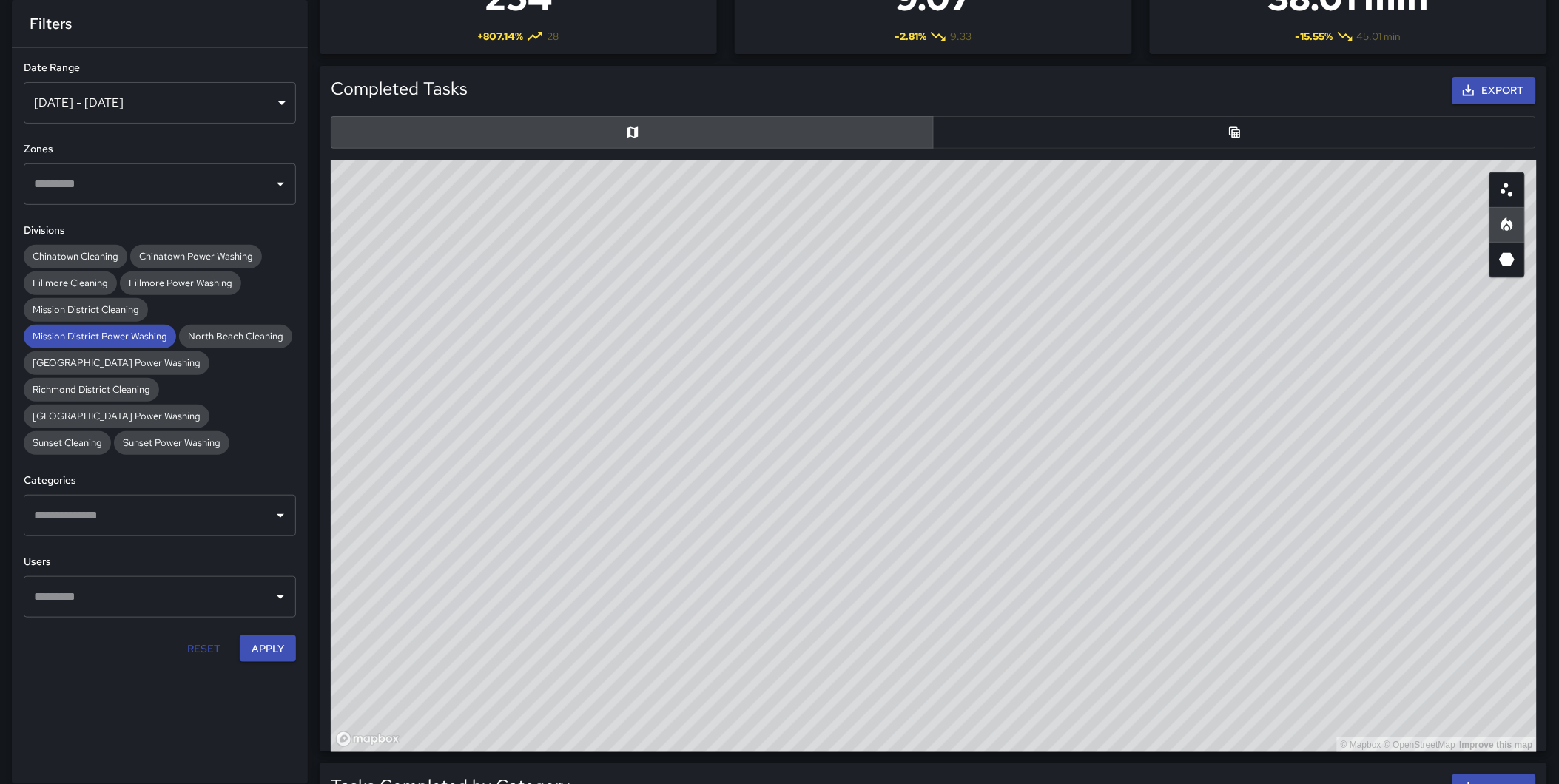 click on "© Mapbox   © OpenStreetMap   Improve this map" at bounding box center [934, 456] 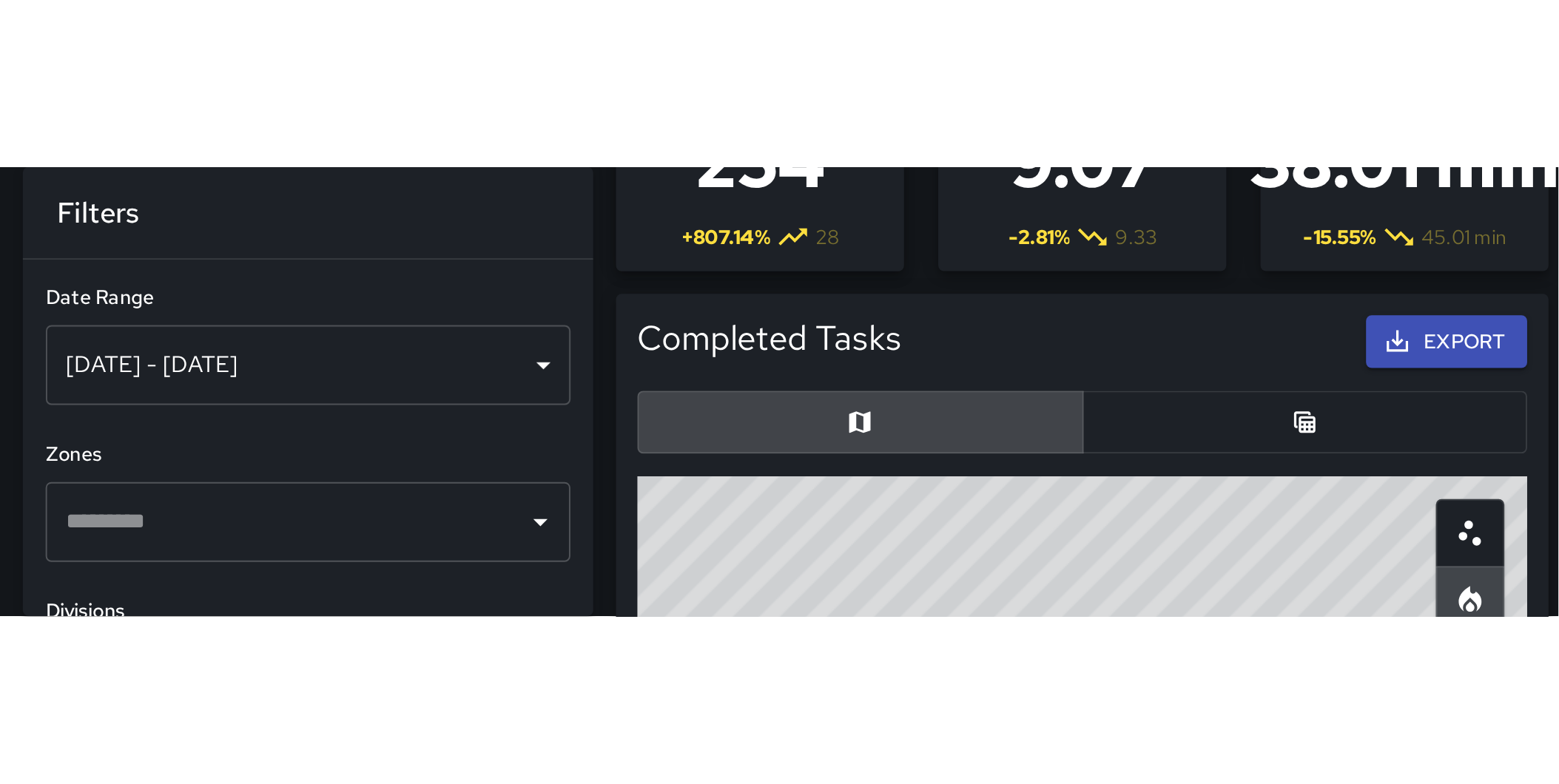 scroll, scrollTop: 430, scrollLeft: 441, axis: both 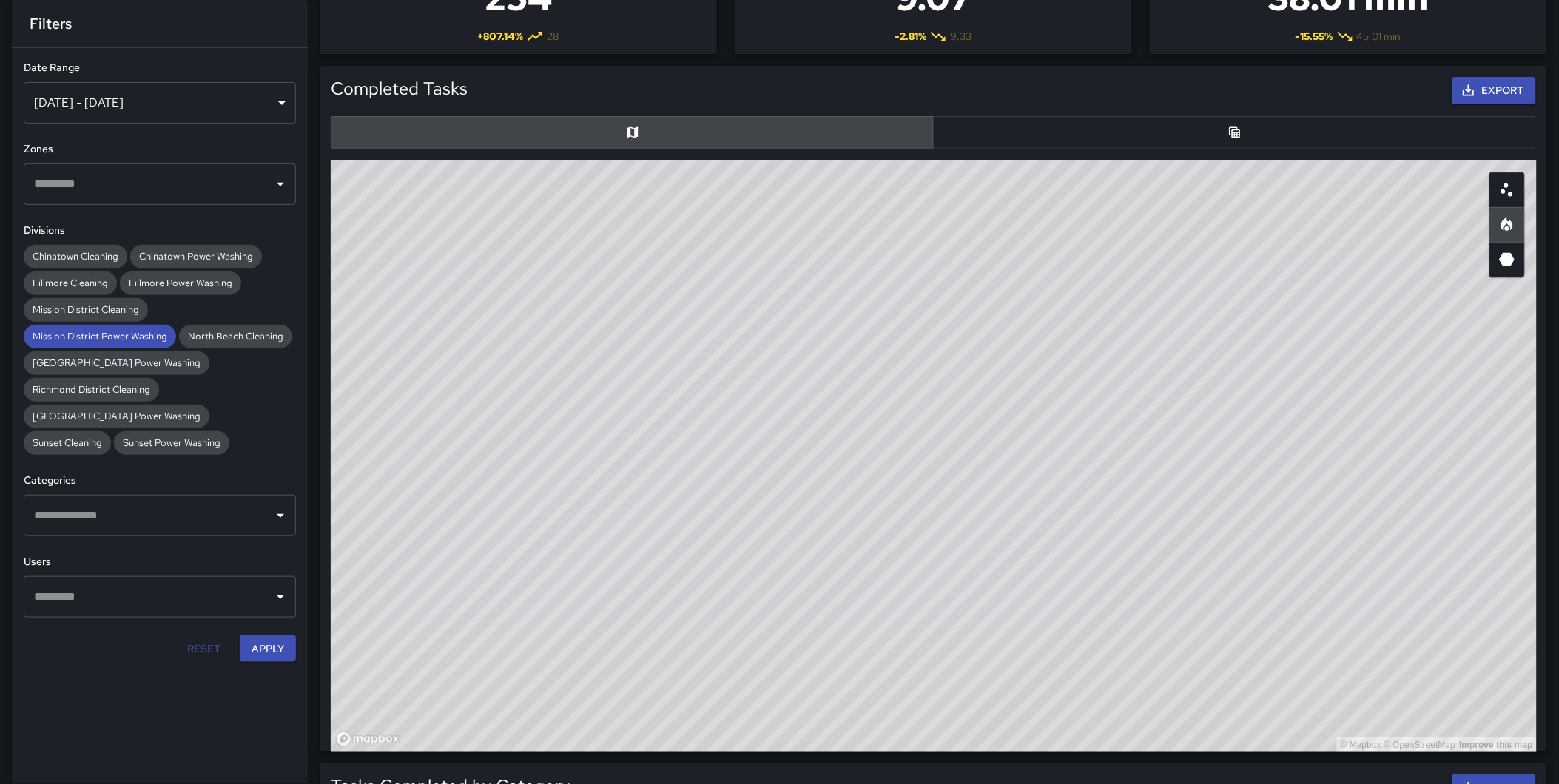 drag, startPoint x: 1173, startPoint y: 374, endPoint x: 1182, endPoint y: 321, distance: 53.75872 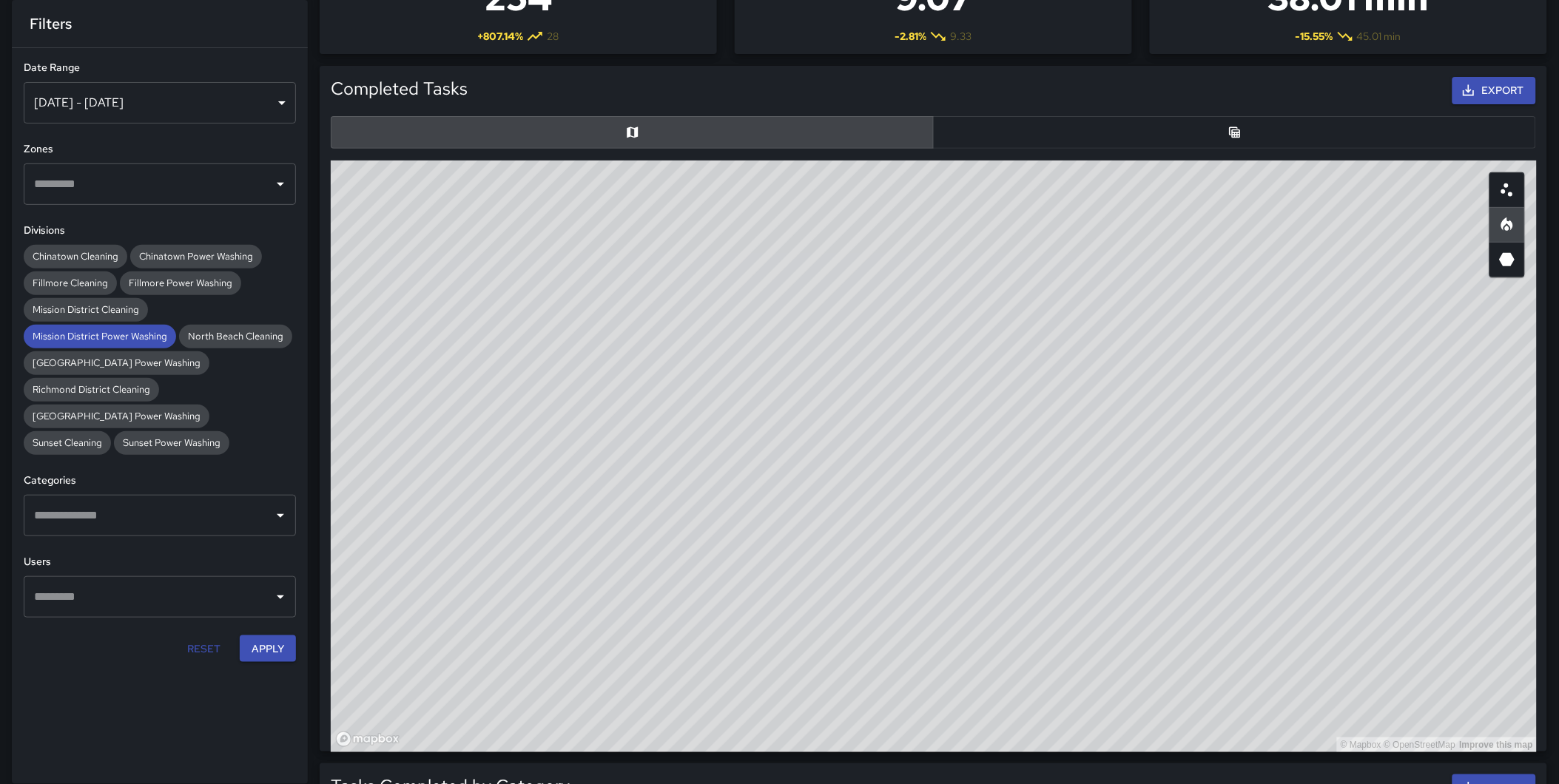 click on "© Mapbox   © OpenStreetMap   Improve this map" at bounding box center [934, 456] 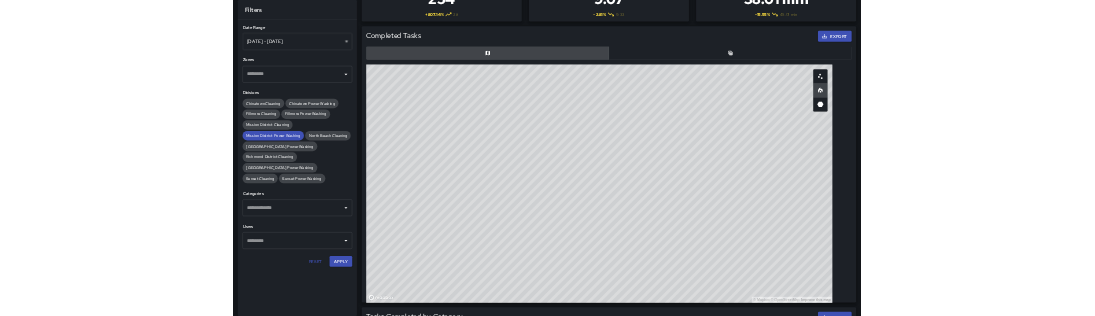 scroll, scrollTop: 167, scrollLeft: 0, axis: vertical 